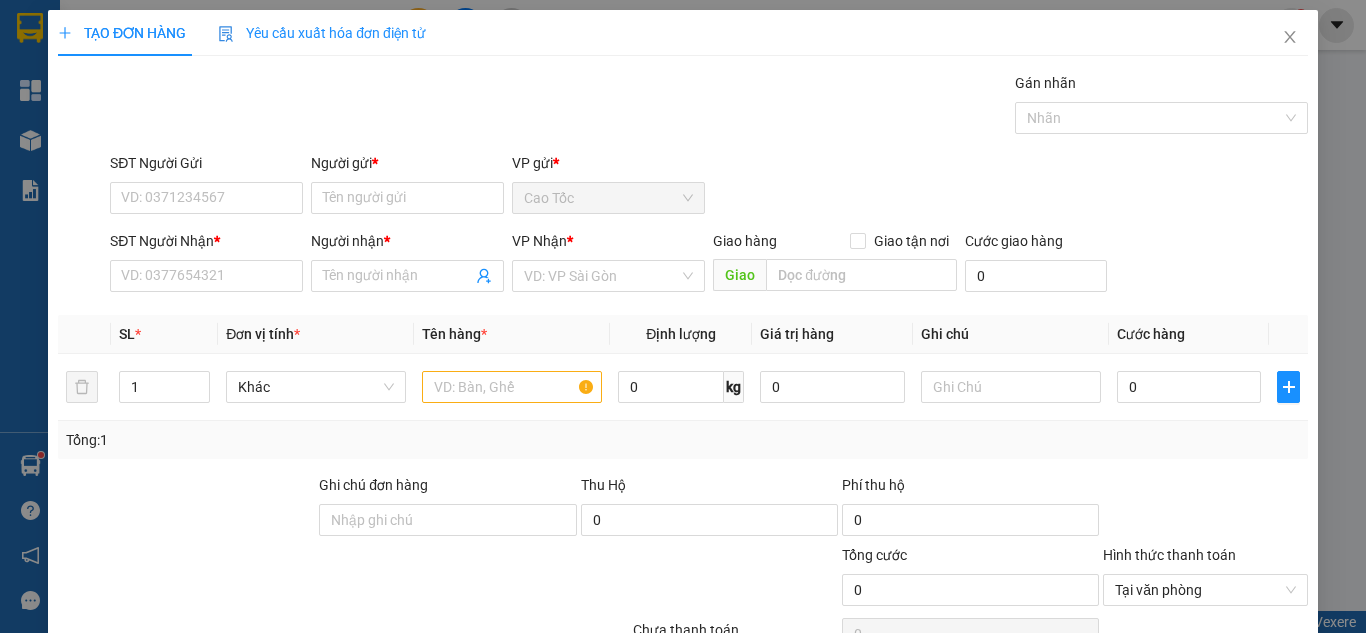 scroll, scrollTop: 0, scrollLeft: 0, axis: both 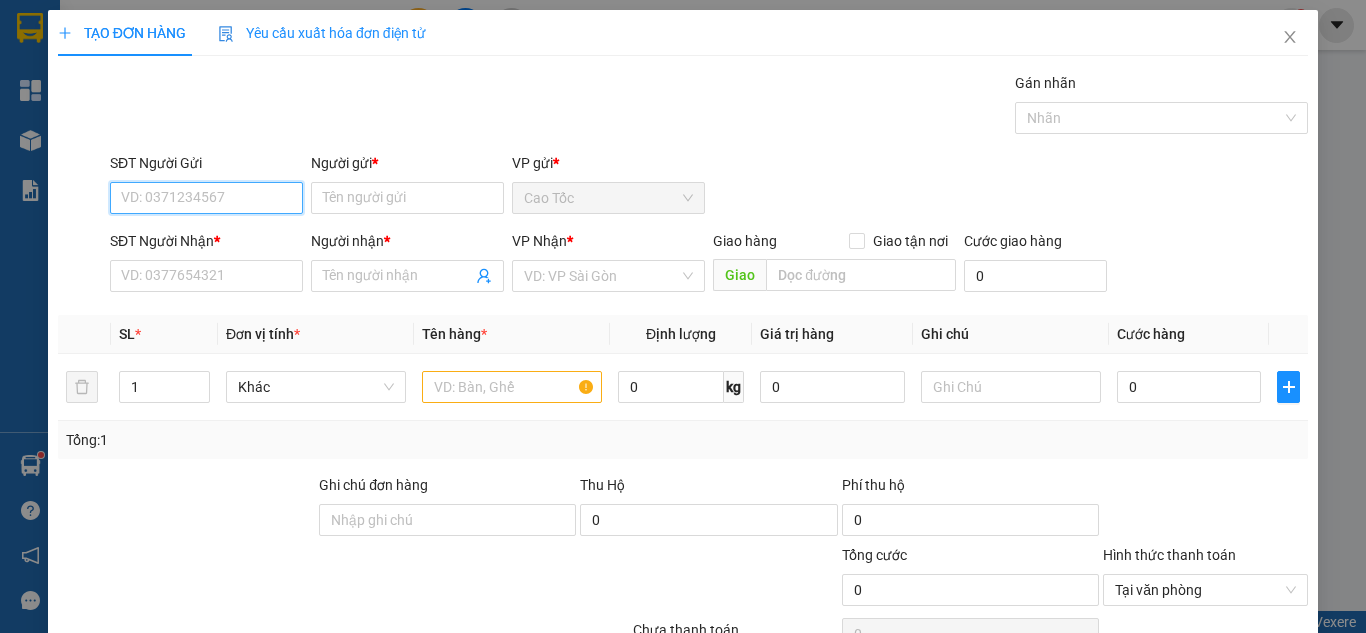 click on "SĐT Người Gửi" at bounding box center [206, 198] 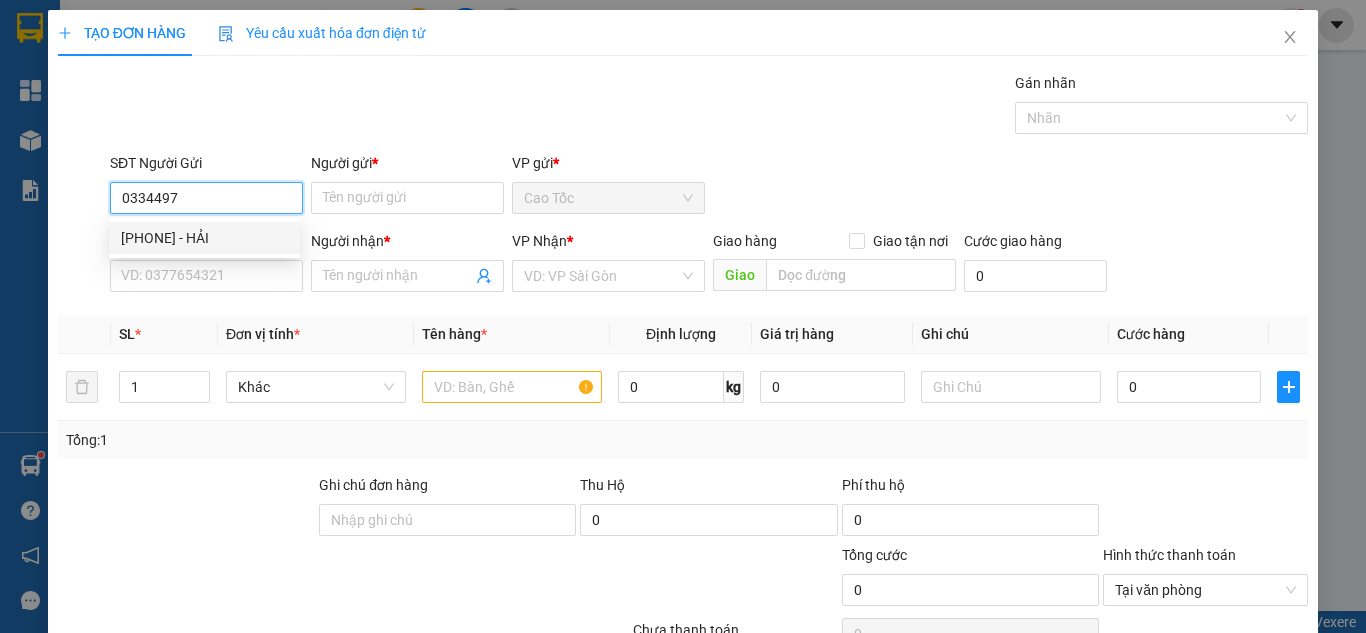 click on "[PHONE] - HẢI" at bounding box center (204, 238) 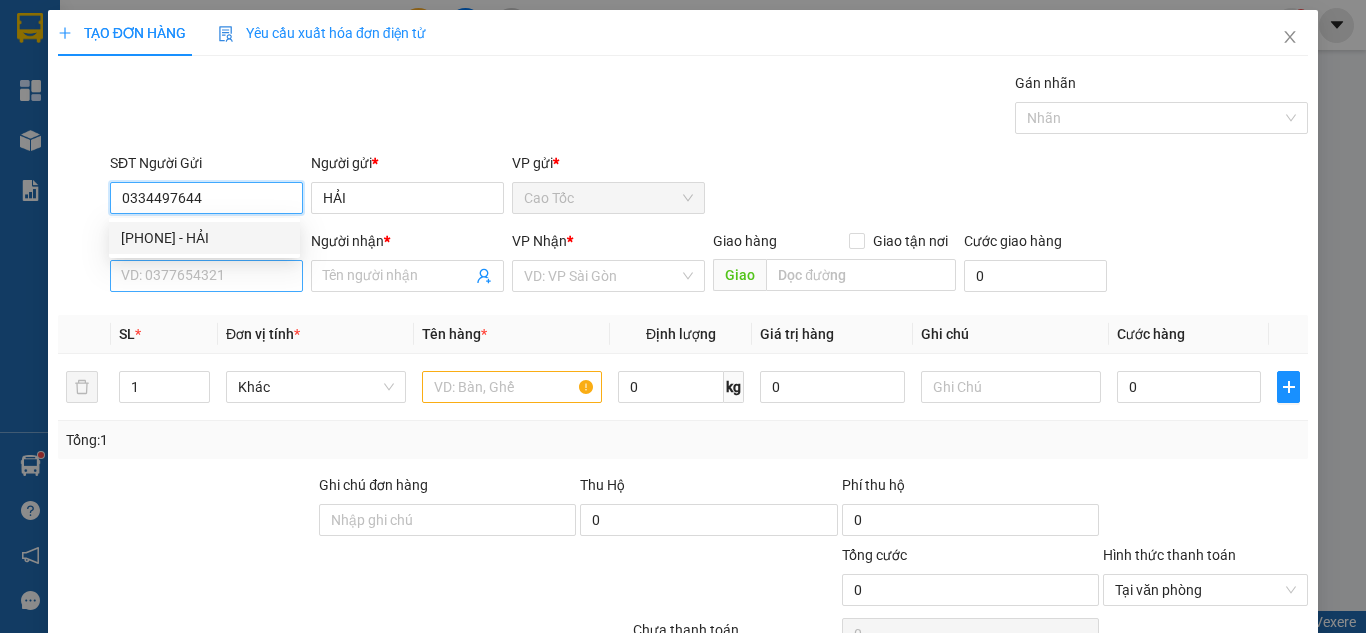 type on "0334497644" 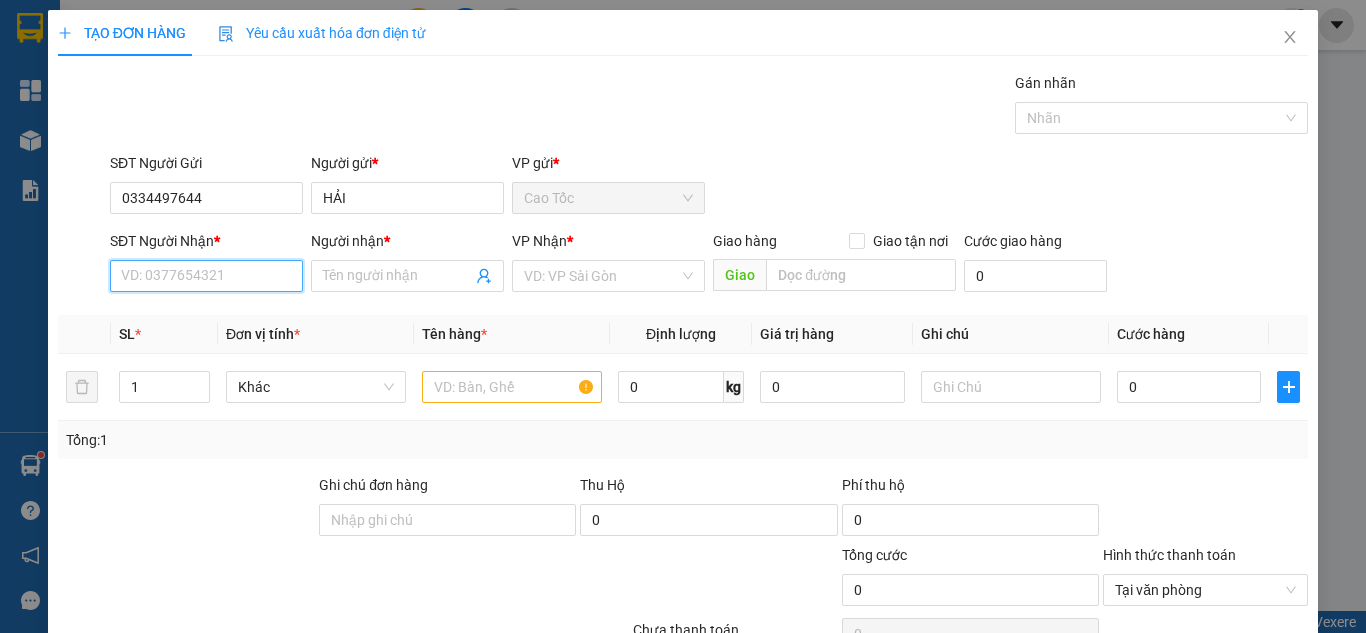 click on "SĐT Người Nhận  *" at bounding box center (206, 276) 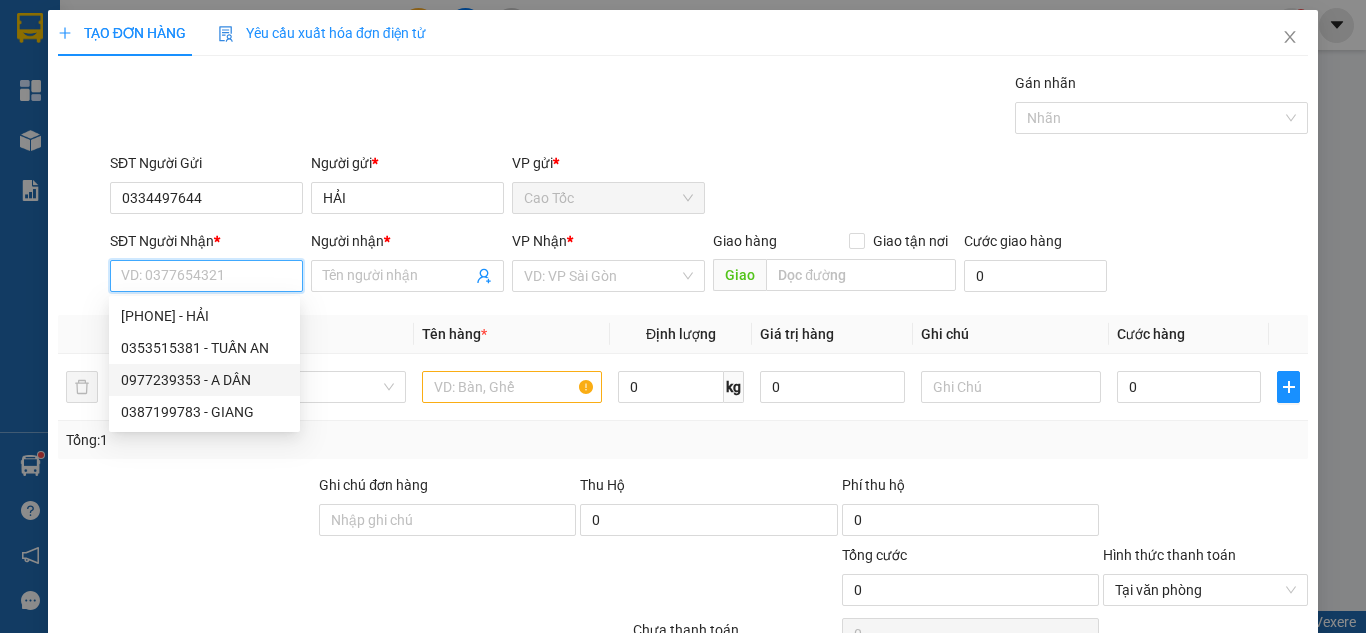 click on "0977239353 - A DÂN" at bounding box center (204, 380) 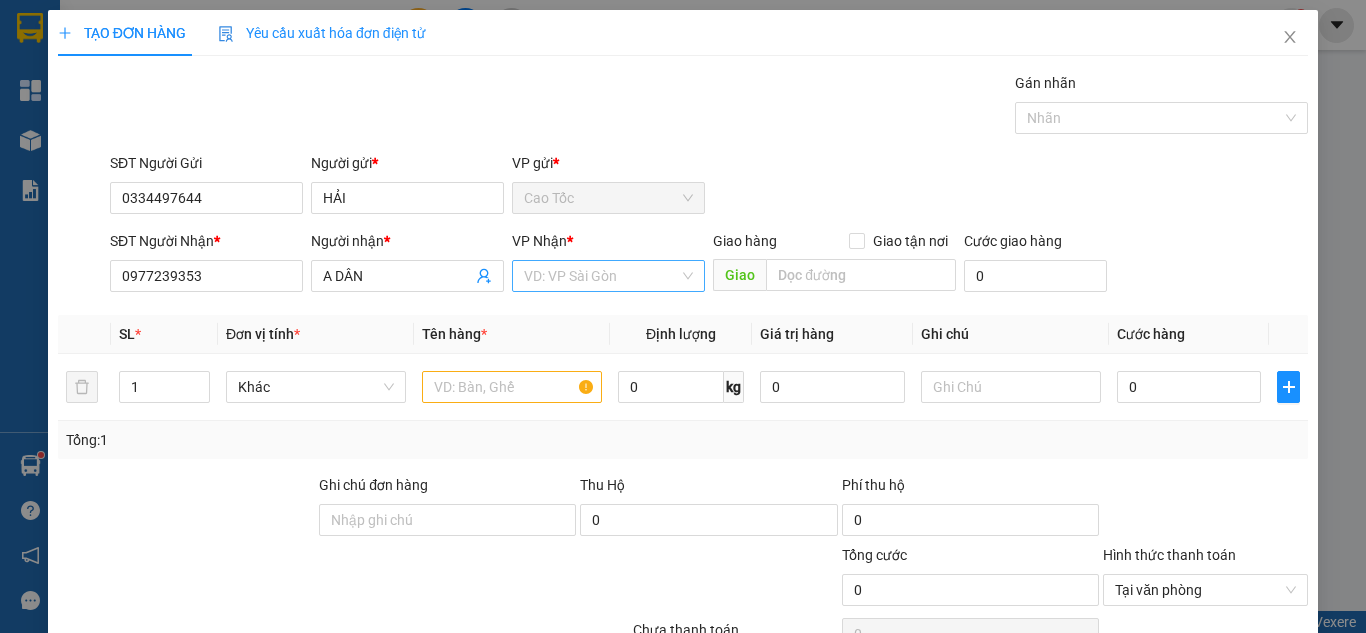 click at bounding box center [601, 276] 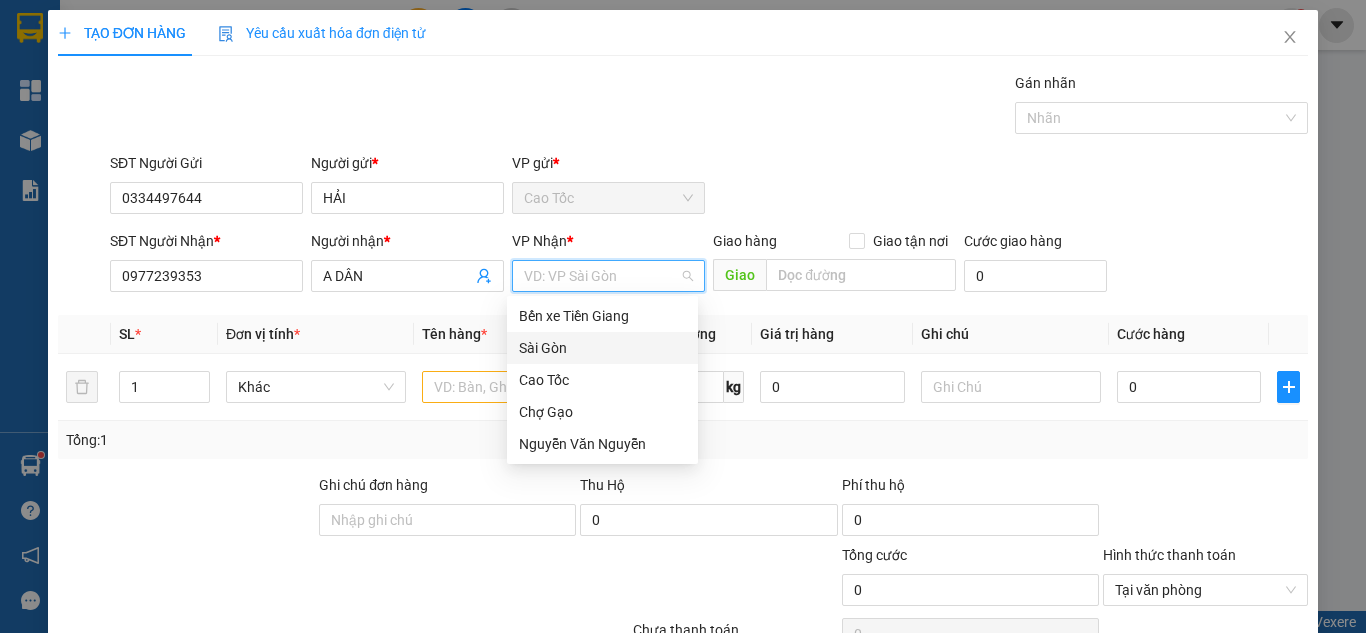 click on "Sài Gòn" at bounding box center (602, 348) 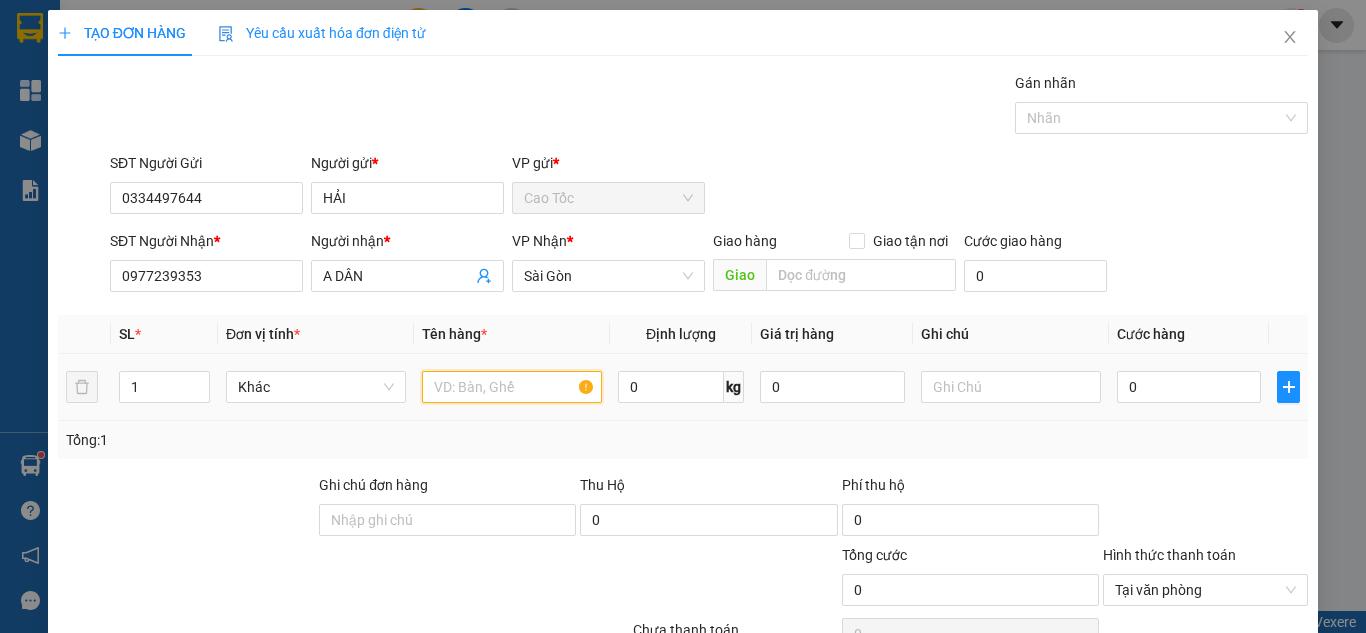 click at bounding box center (512, 387) 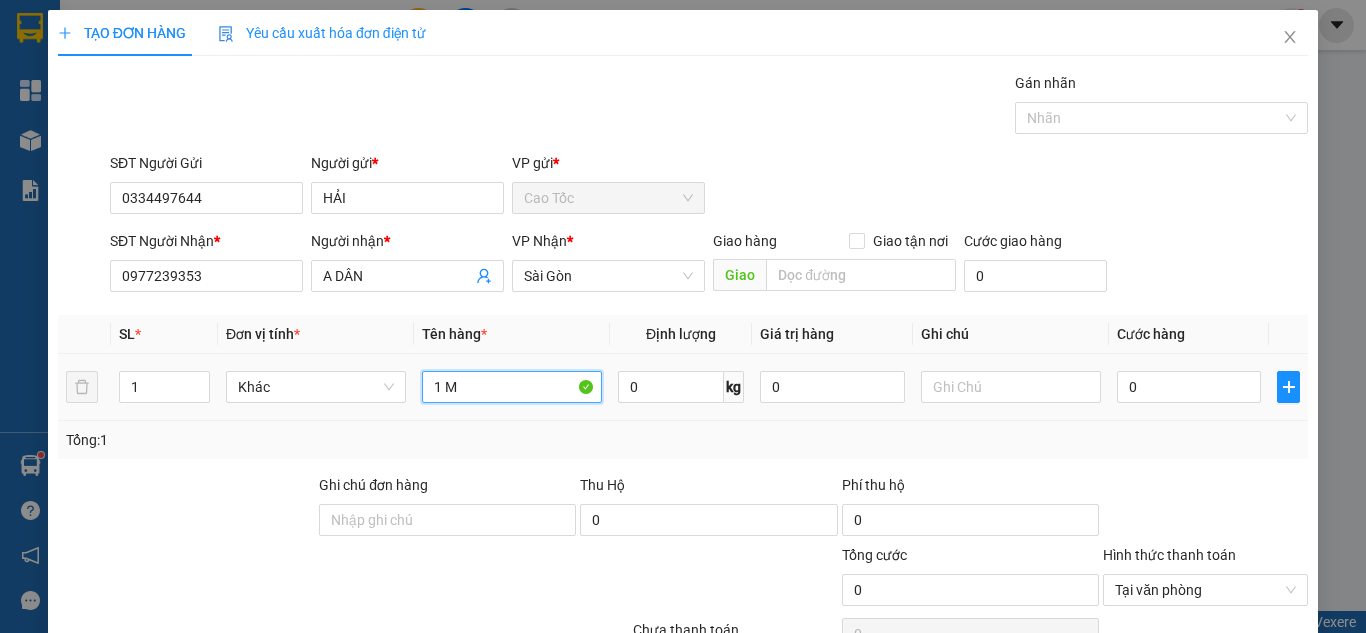 paste on "Ó" 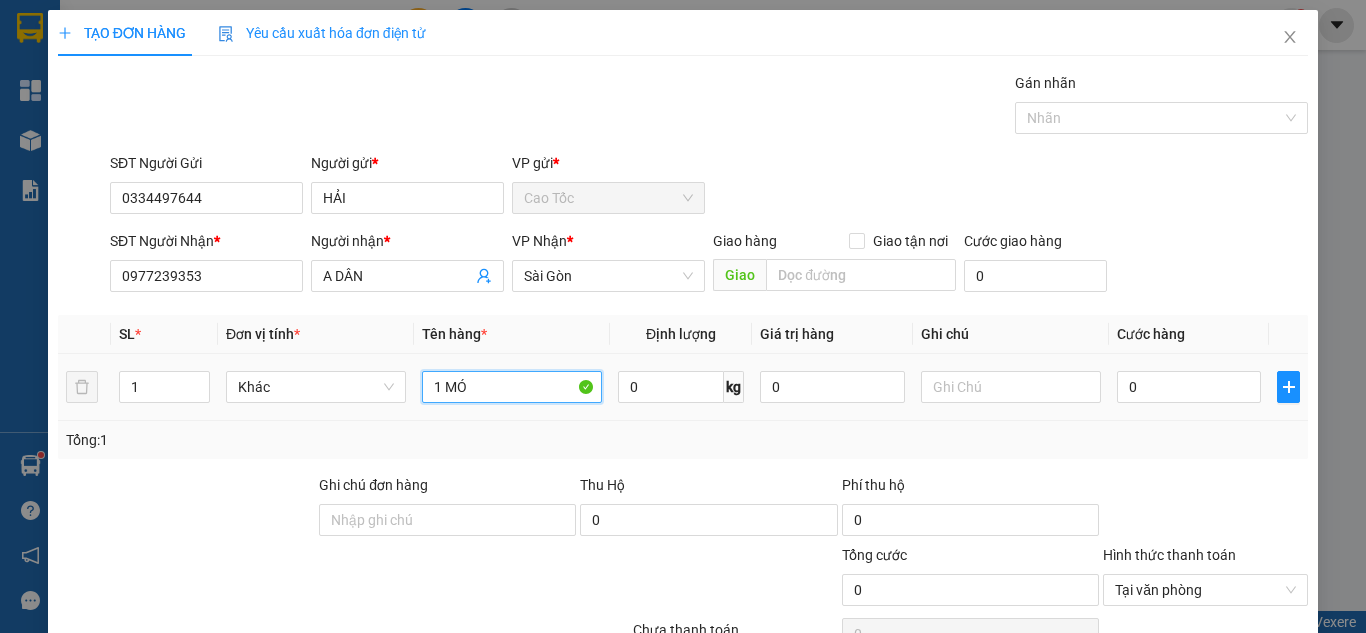 paste on "OS" 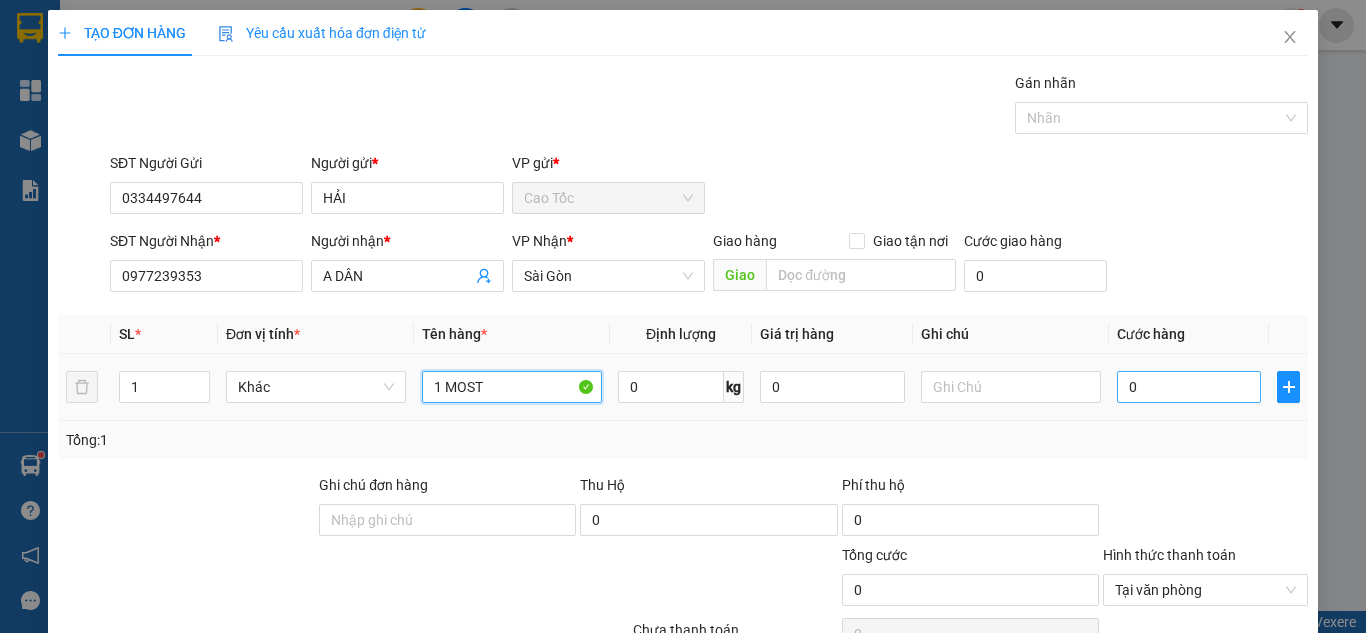 type on "1 MOST" 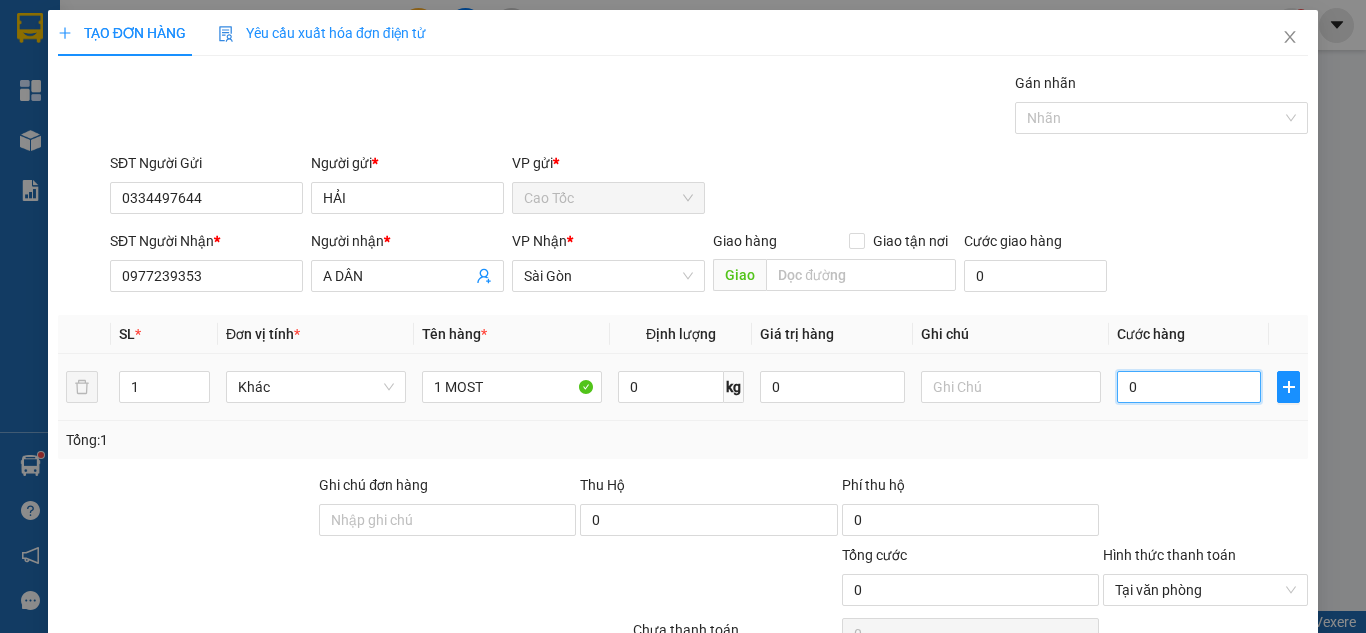 click on "0" at bounding box center [1189, 387] 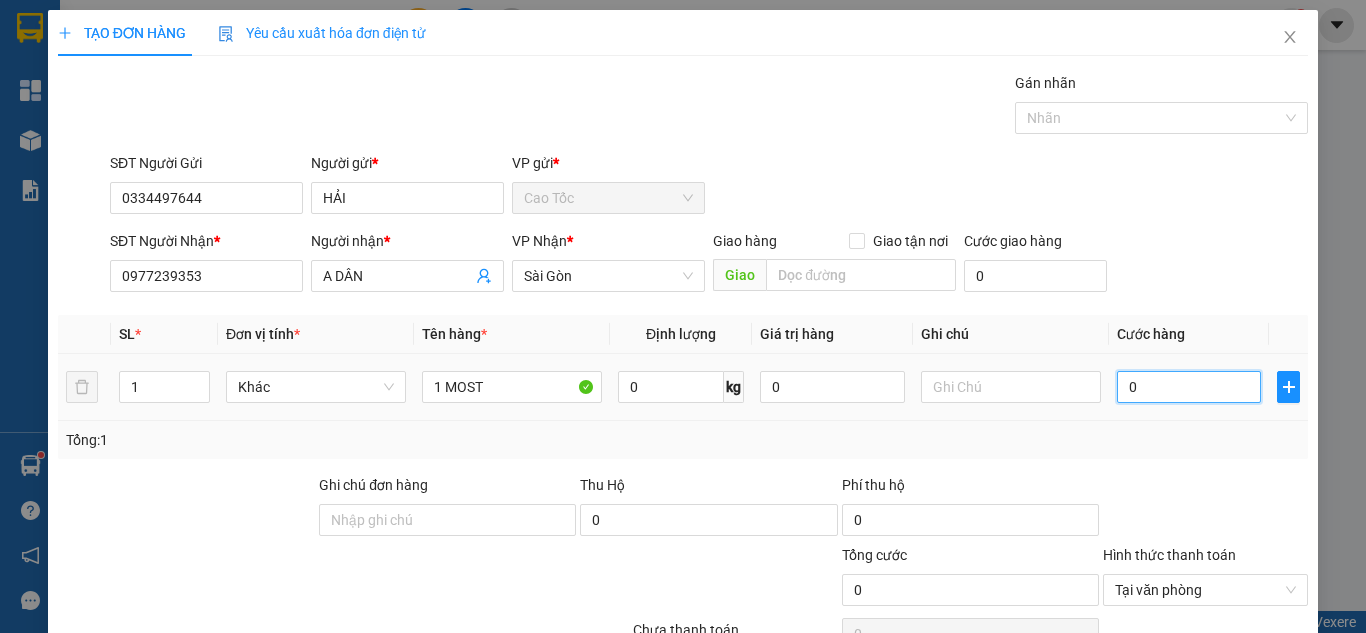 type on "3" 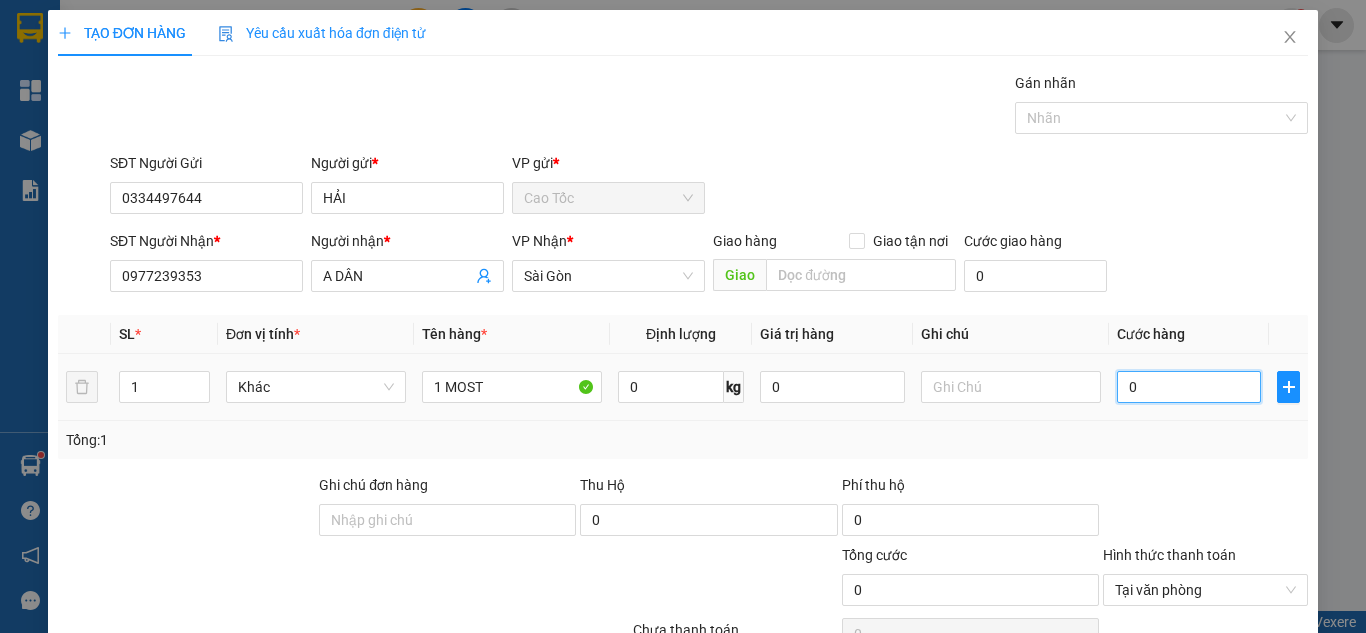 type on "3" 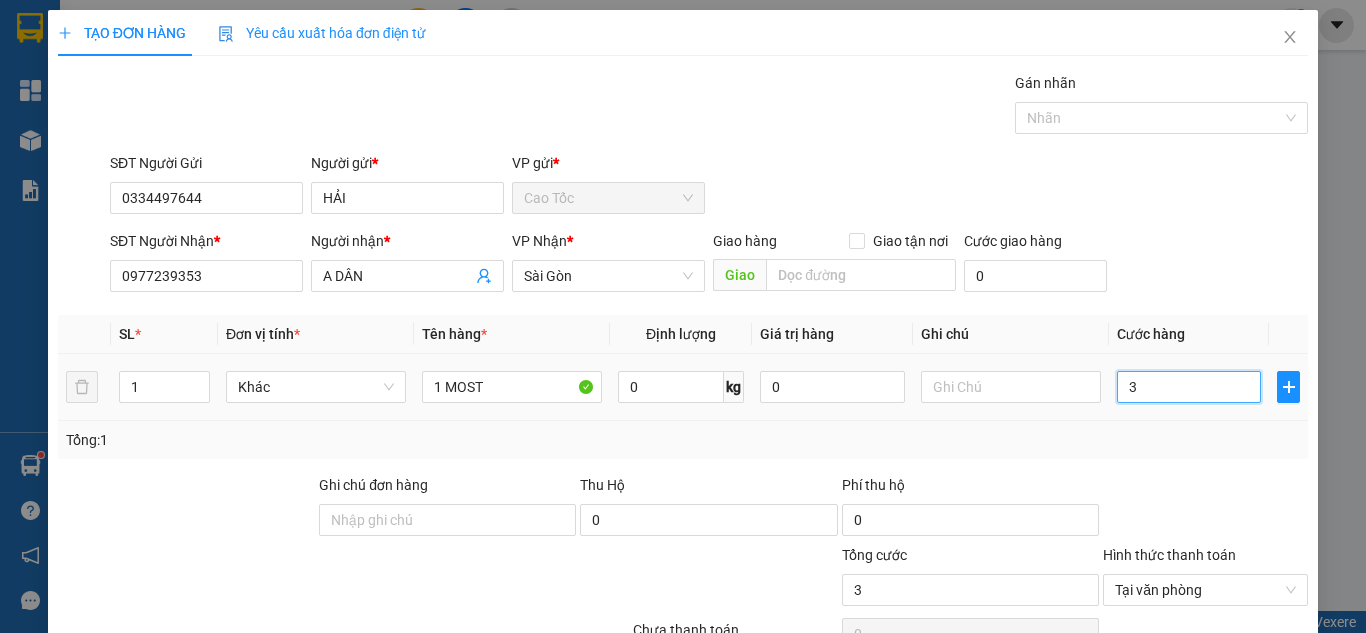 type on "35" 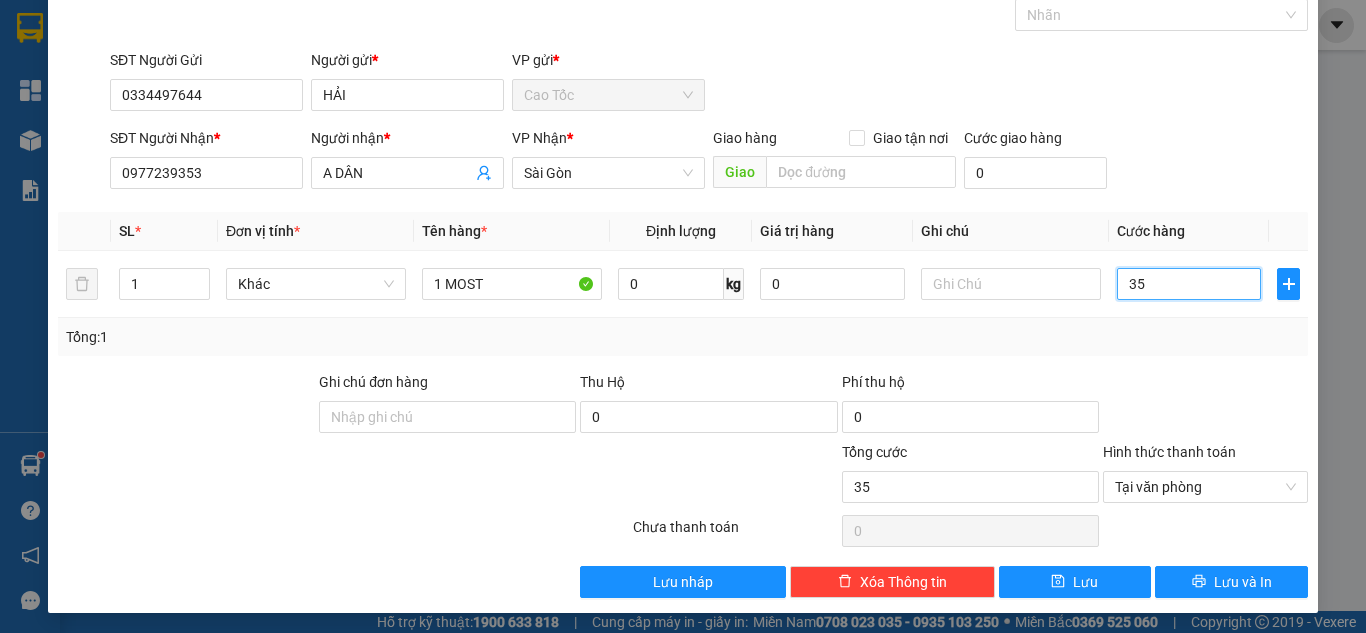 scroll, scrollTop: 107, scrollLeft: 0, axis: vertical 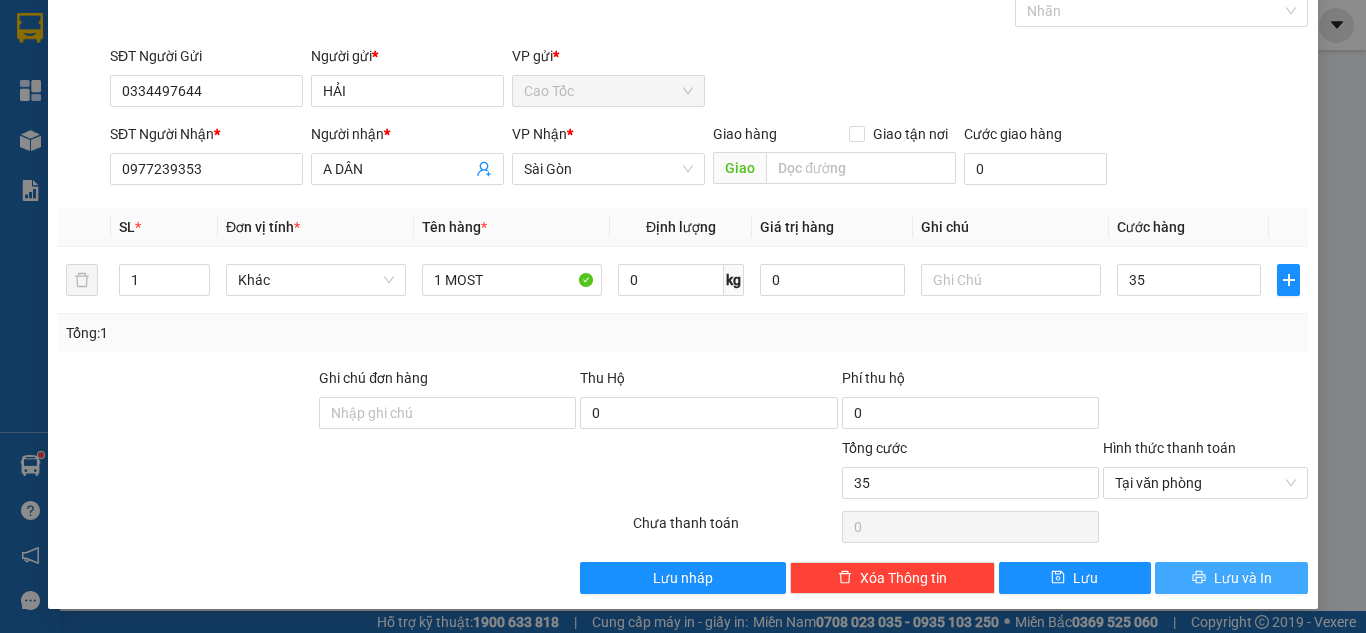 type on "35.000" 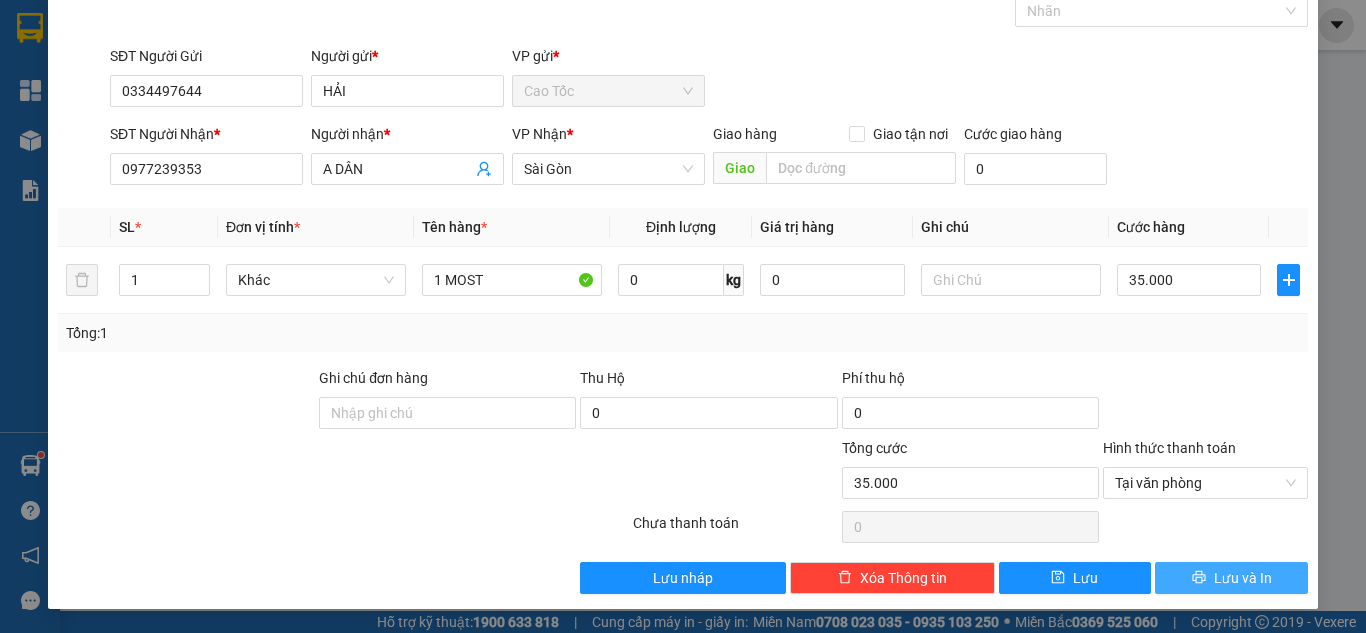 click on "Lưu và In" at bounding box center (1243, 578) 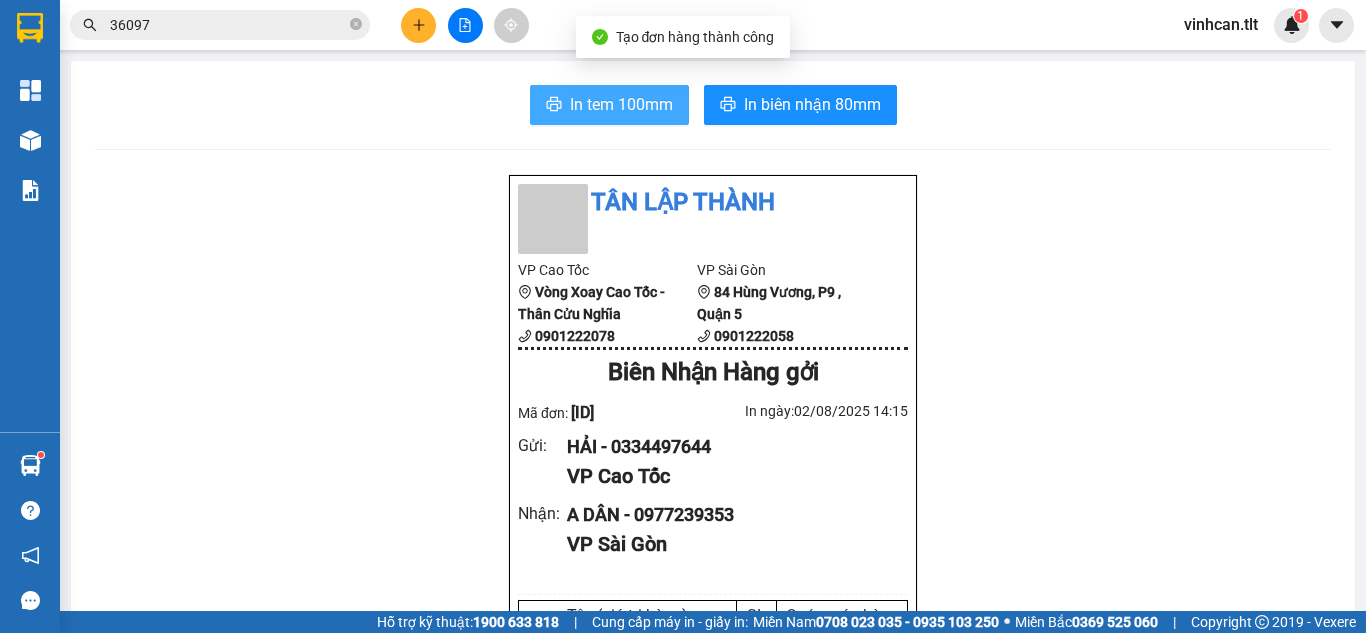 click on "In tem 100mm" at bounding box center (621, 104) 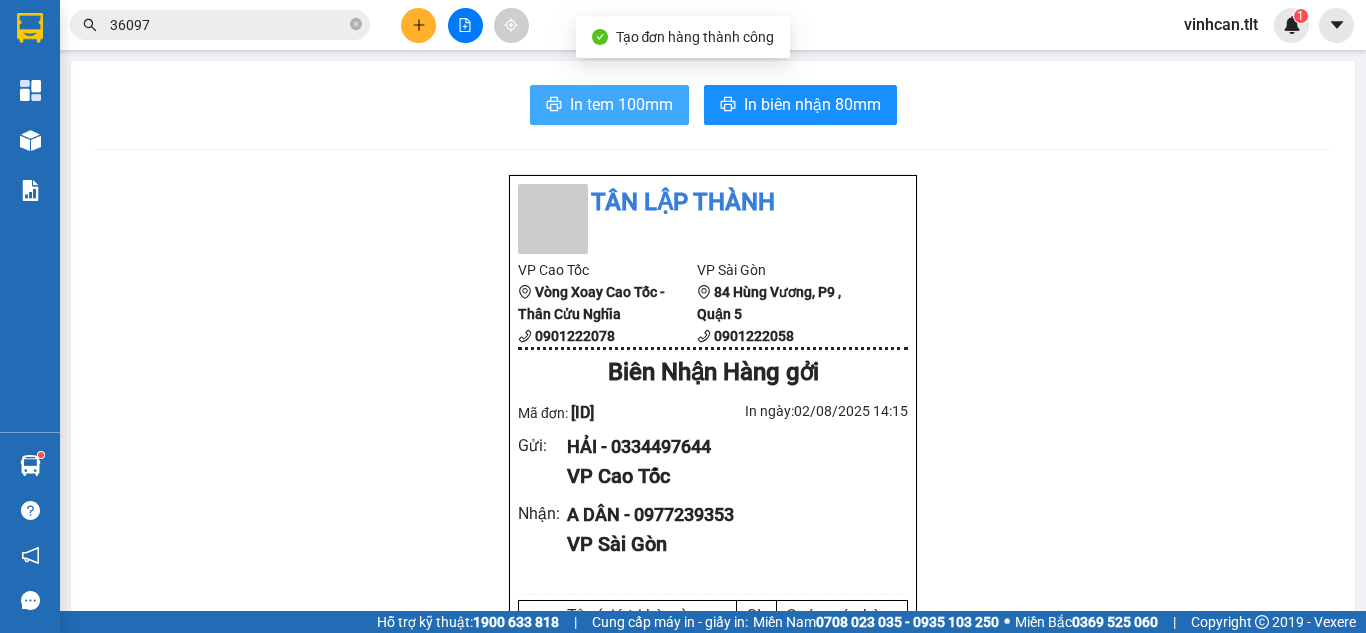 scroll, scrollTop: 0, scrollLeft: 0, axis: both 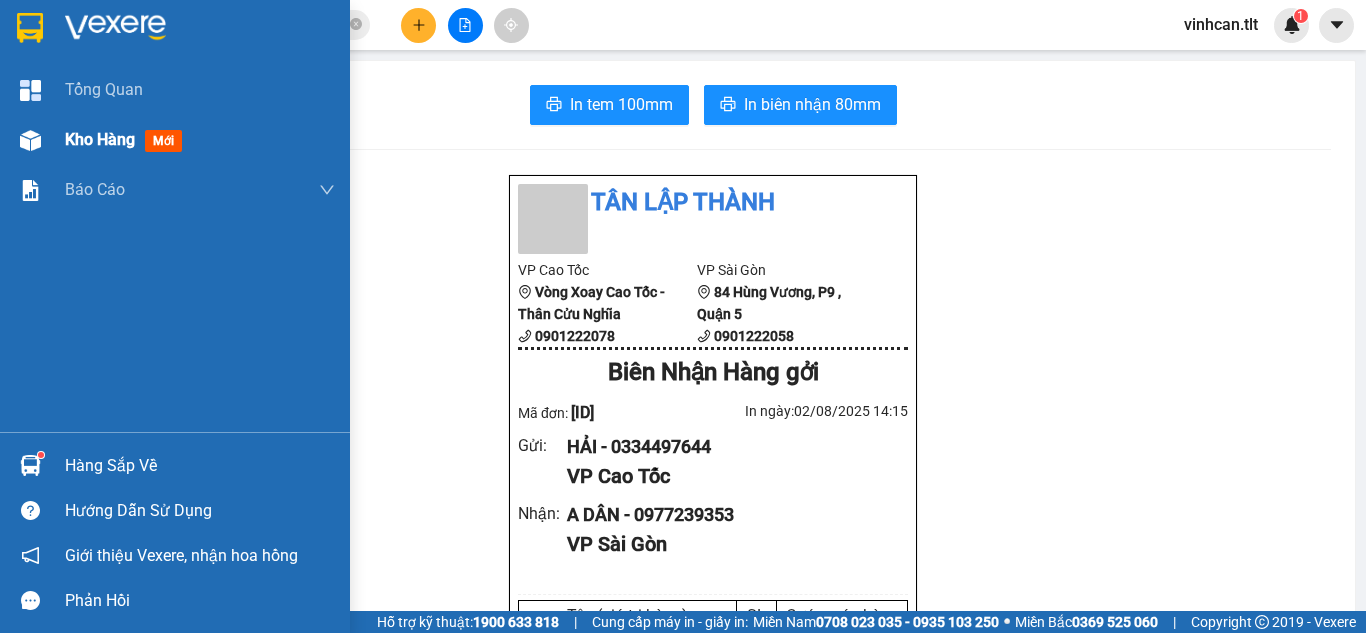 click on "Kho hàng" at bounding box center [100, 139] 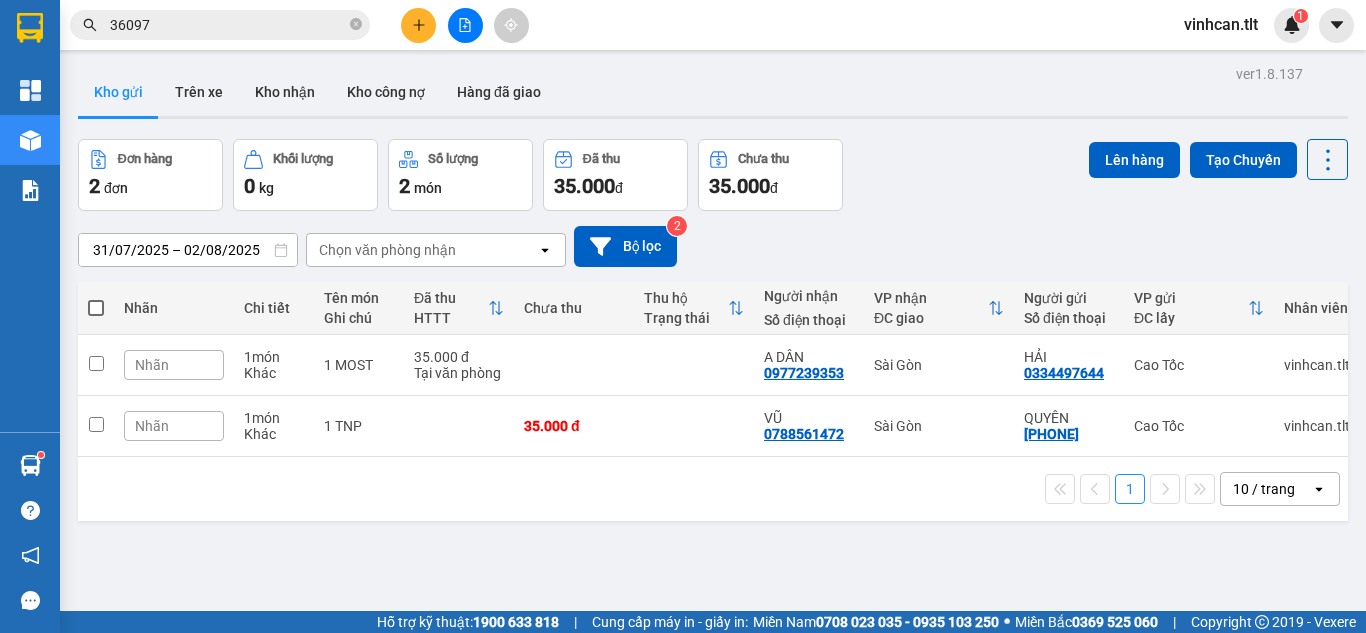 click on "1 10 / trang open" at bounding box center [713, 489] 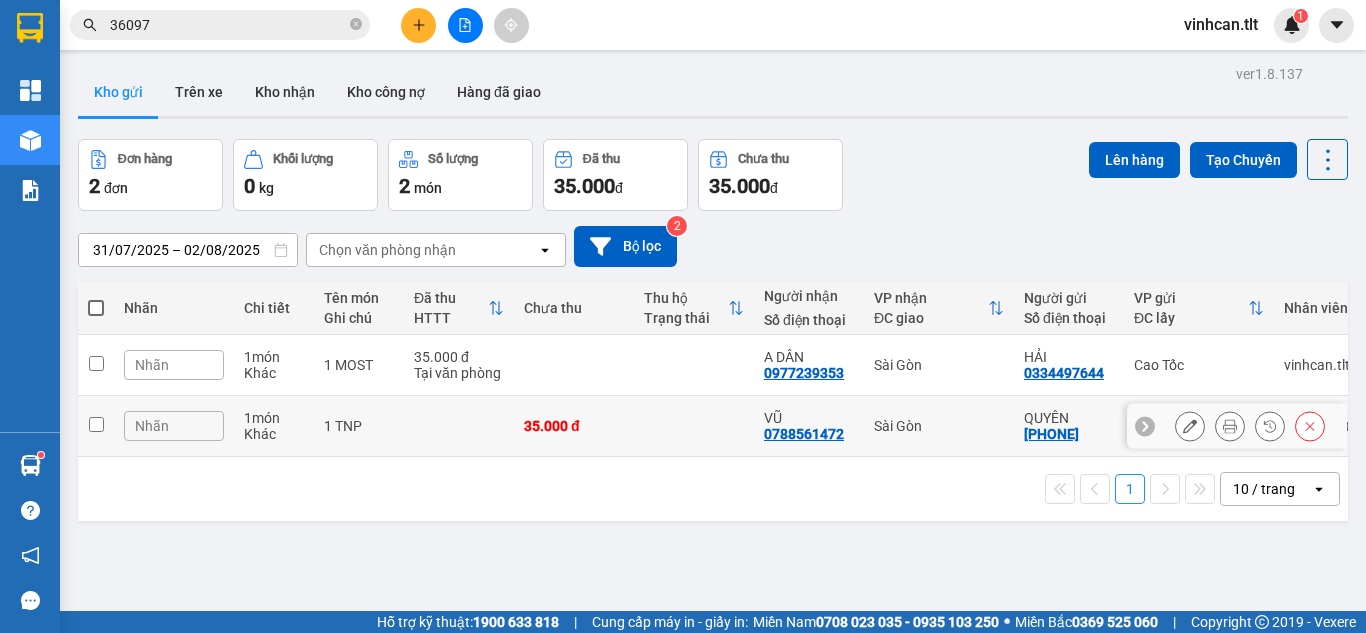 click at bounding box center [459, 426] 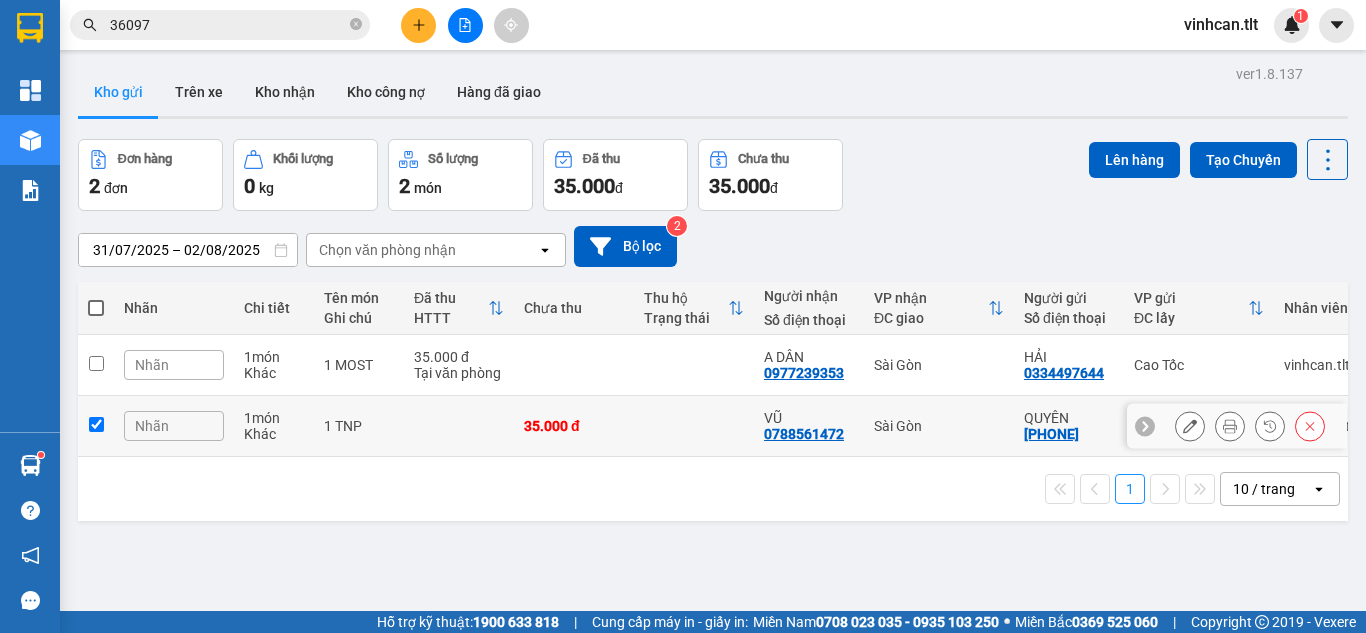 checkbox on "true" 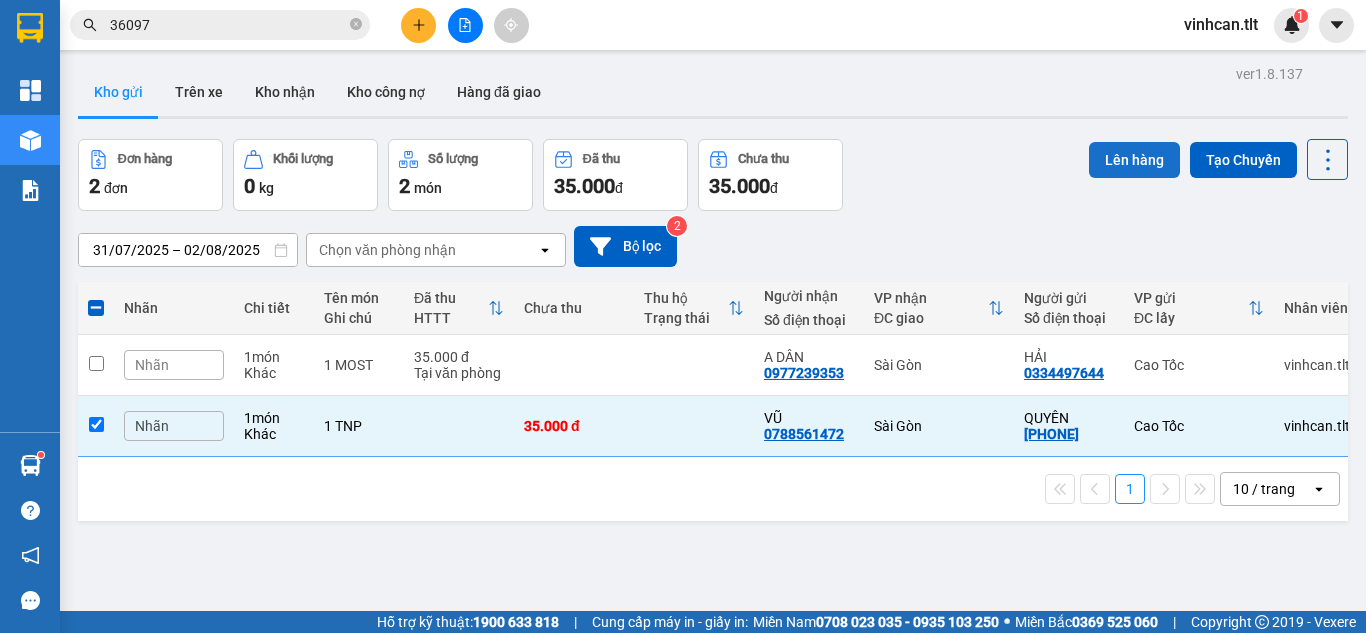 click on "Lên hàng" at bounding box center (1134, 160) 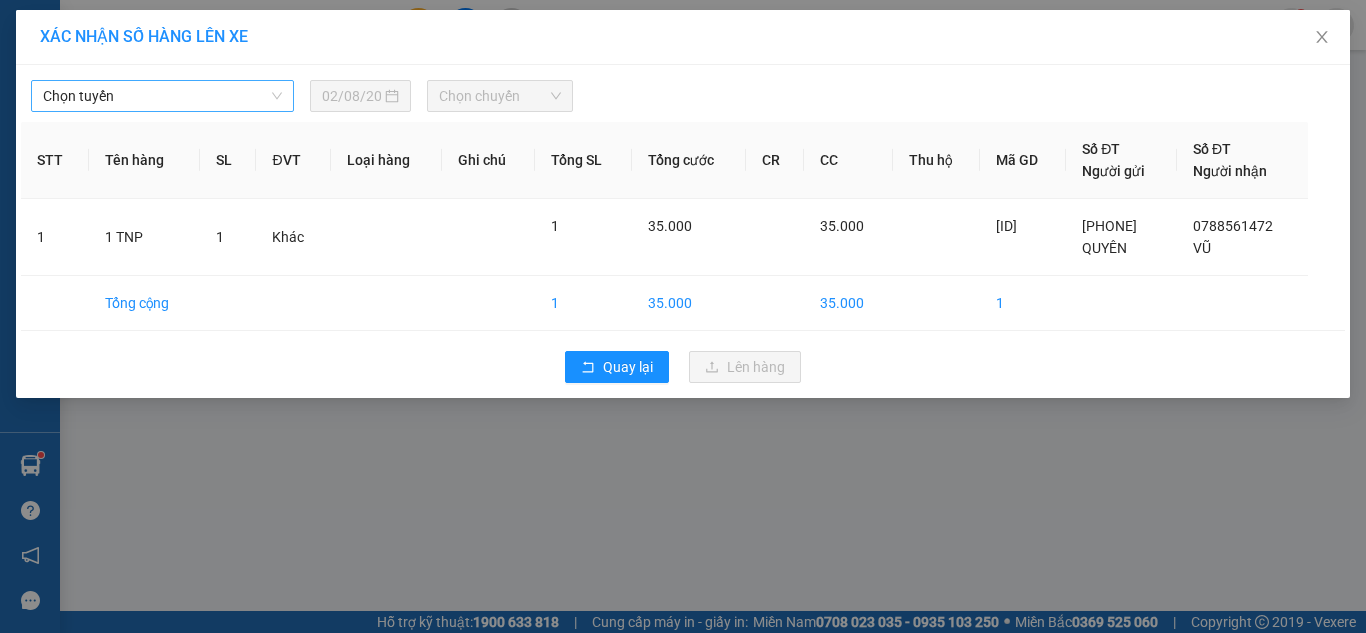 click on "Chọn tuyến" at bounding box center (162, 96) 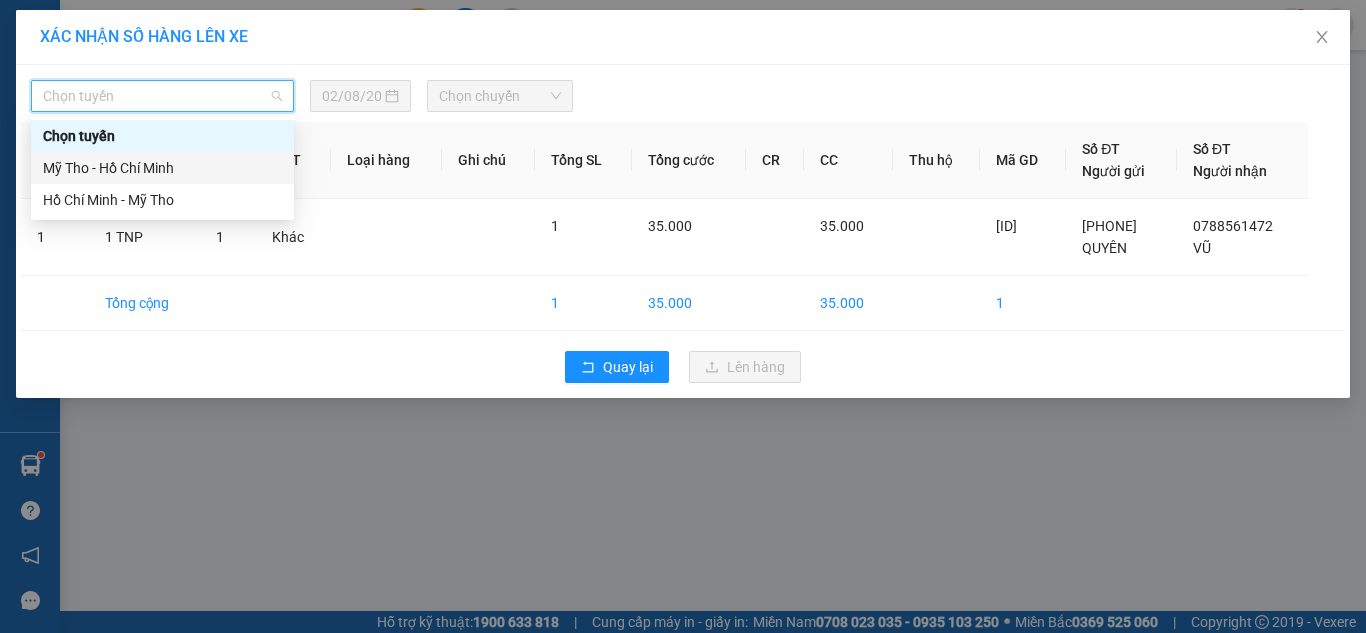click on "Mỹ Tho - Hồ Chí Minh" at bounding box center (162, 168) 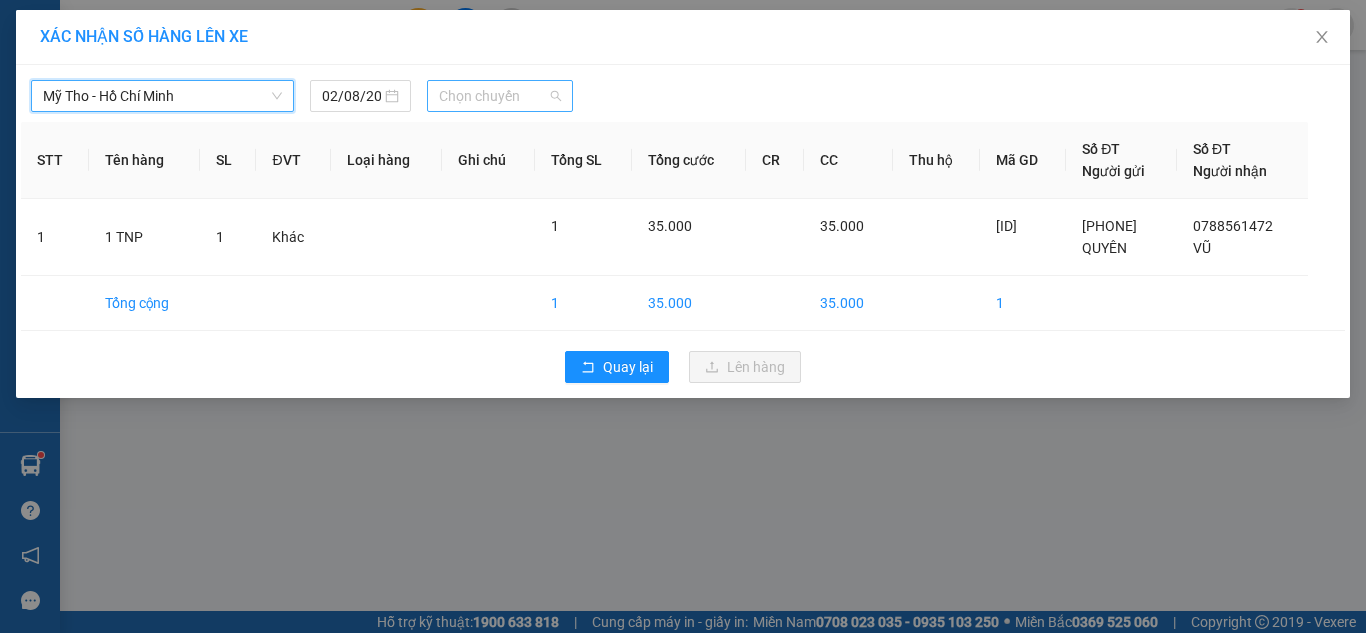 click on "Chọn chuyến" at bounding box center (500, 96) 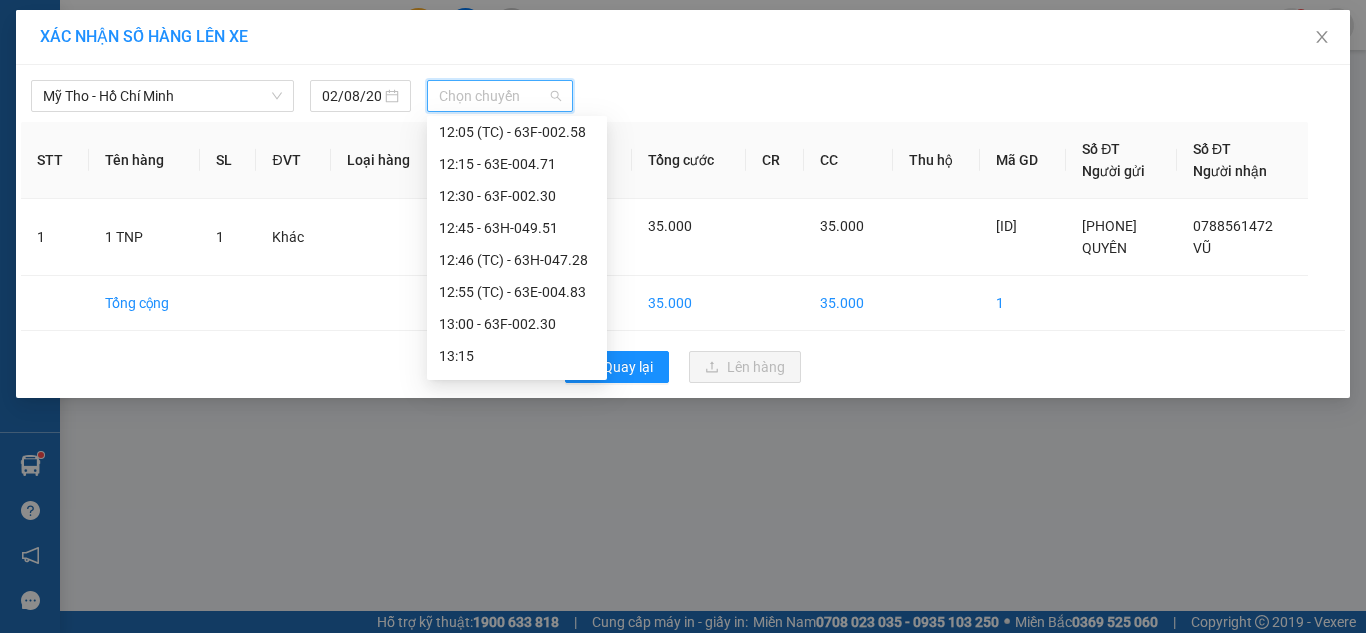 scroll, scrollTop: 1700, scrollLeft: 0, axis: vertical 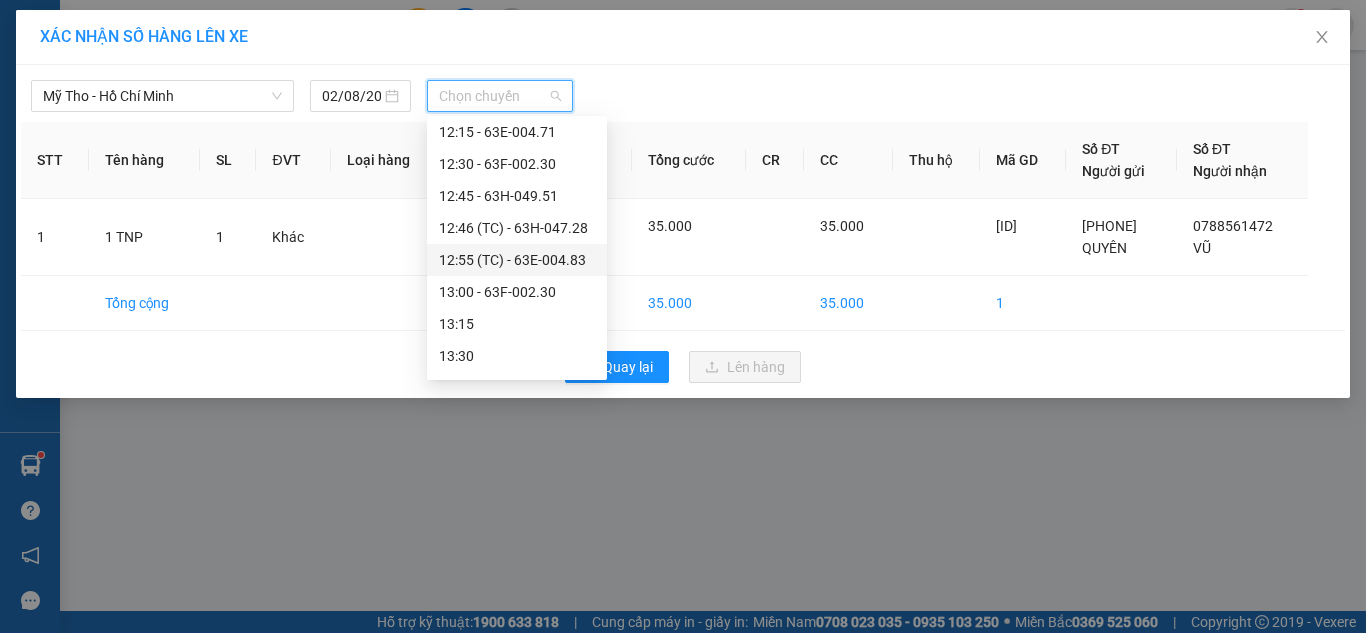 click on "[TIME]   (TC)   - [VEHICLE_ID]" at bounding box center (517, 260) 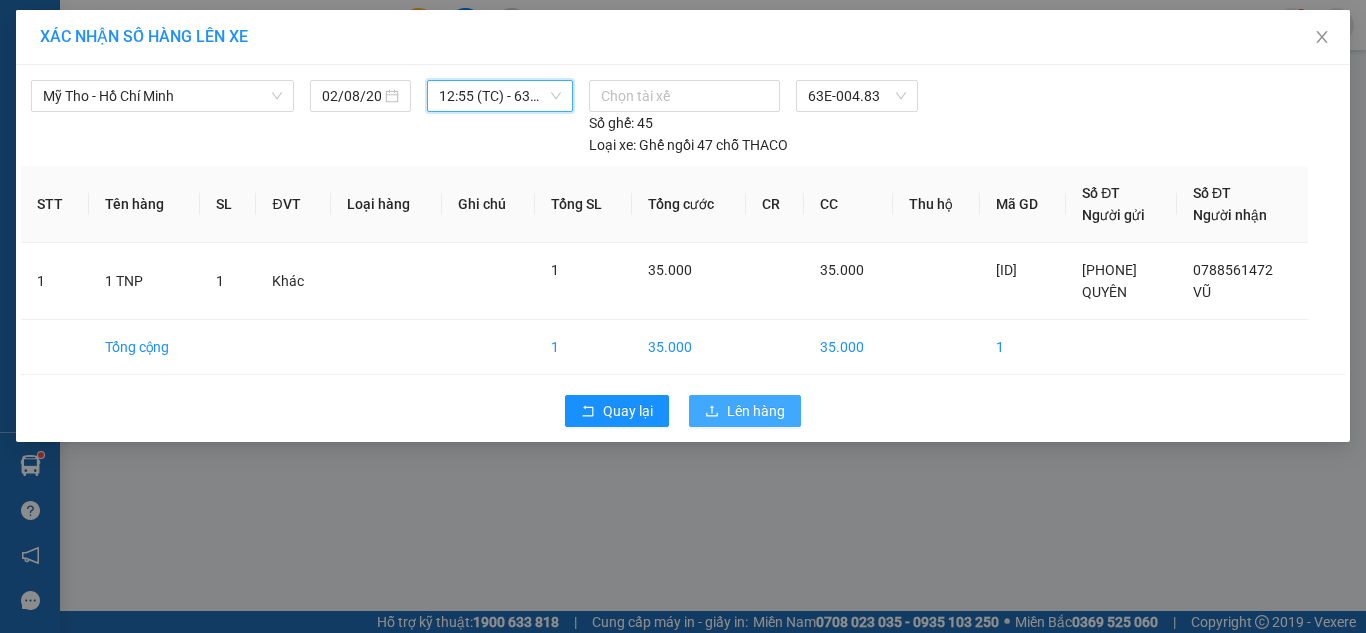 click on "Lên hàng" at bounding box center [756, 411] 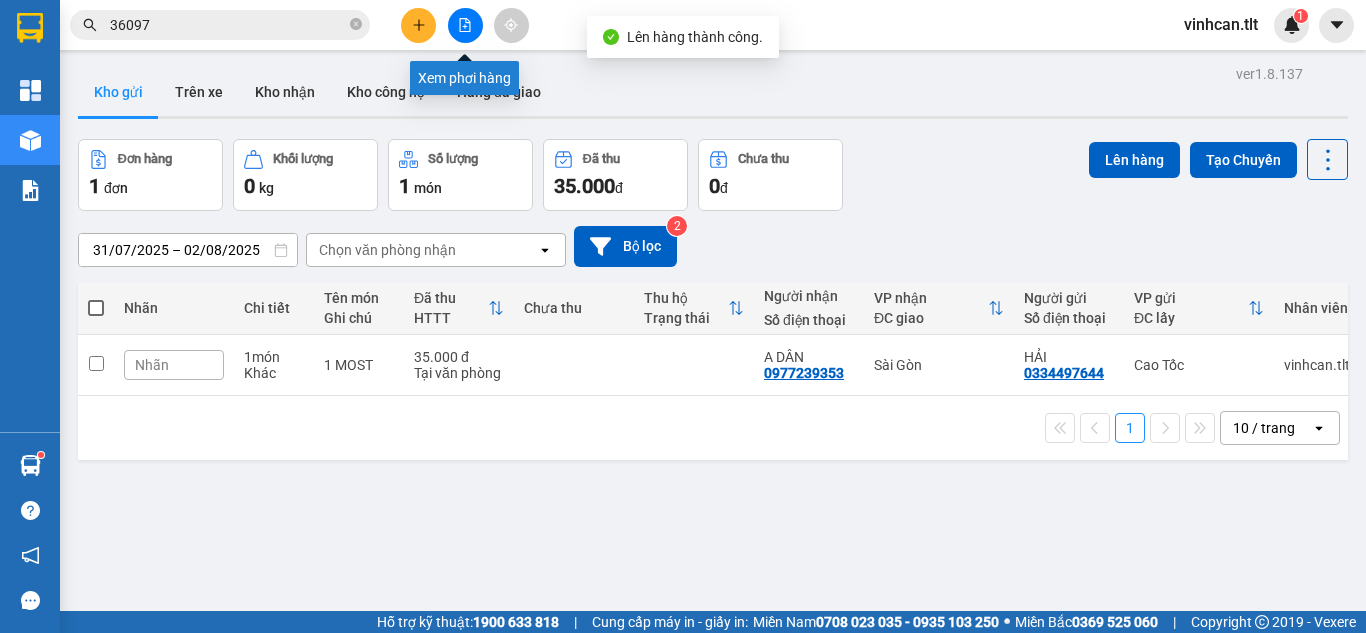 click at bounding box center (465, 25) 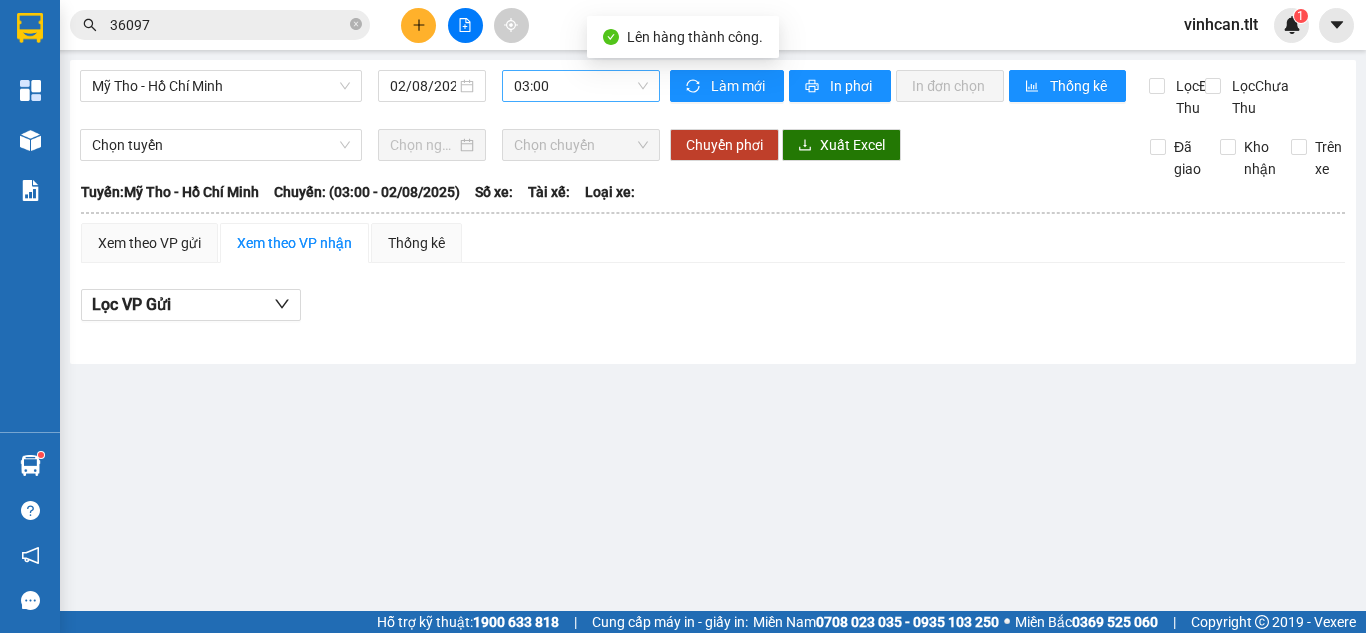 click on "03:00" at bounding box center [581, 86] 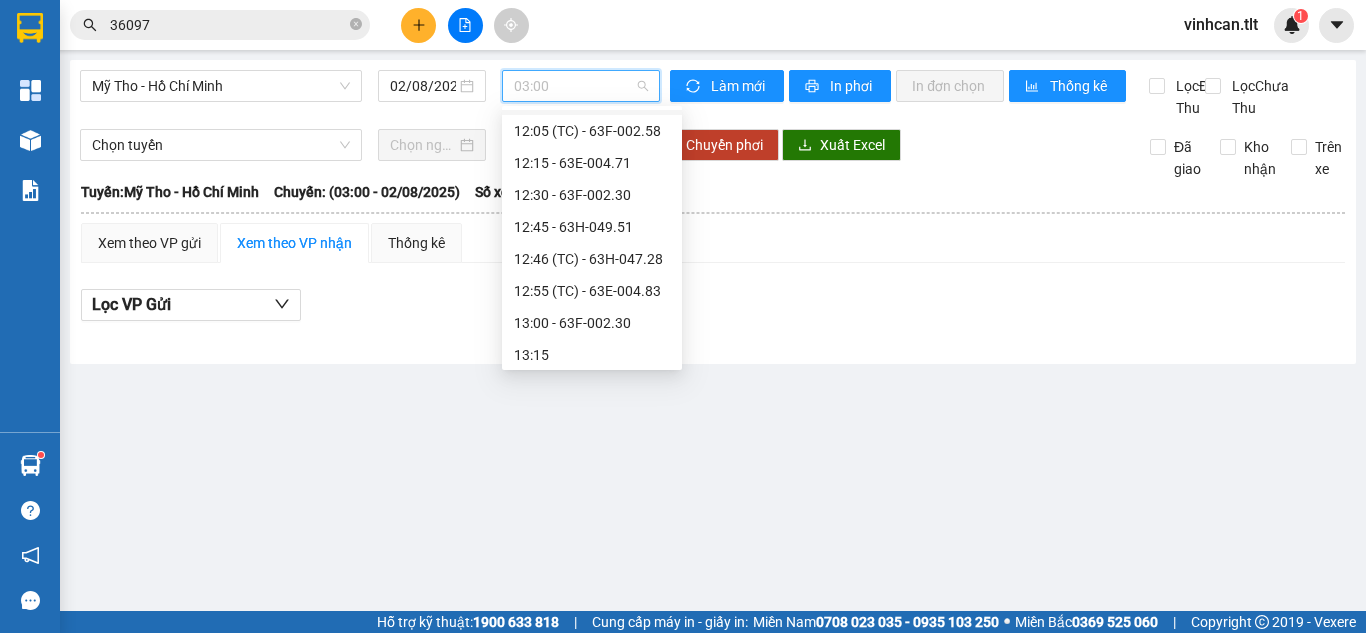 scroll, scrollTop: 1800, scrollLeft: 0, axis: vertical 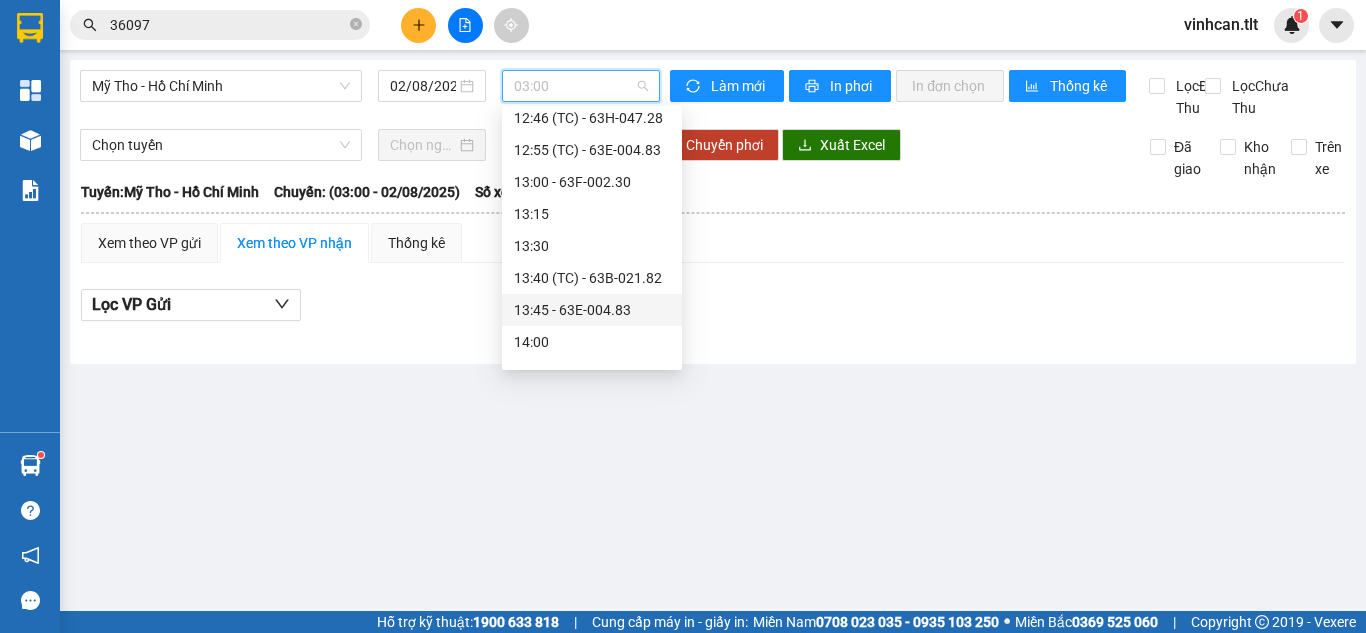 click on "[TIME]     - 63E-004.83" at bounding box center [592, 310] 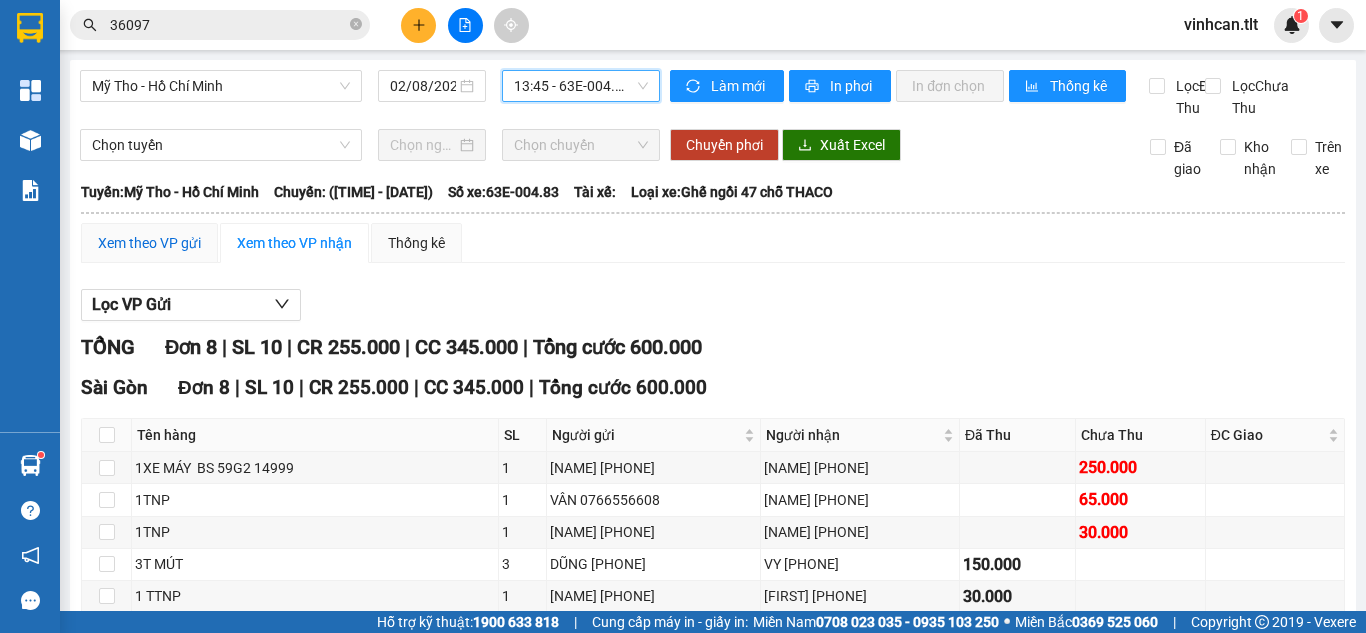 click on "Xem theo VP gửi" at bounding box center (149, 243) 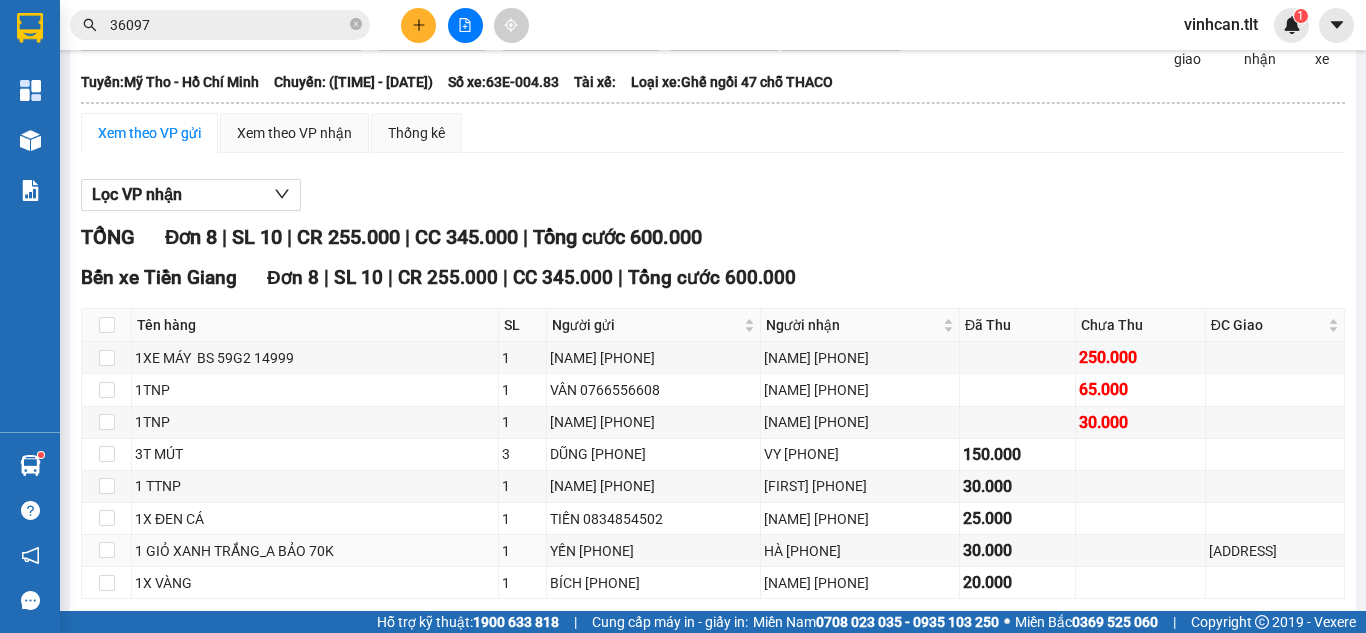 scroll, scrollTop: 0, scrollLeft: 0, axis: both 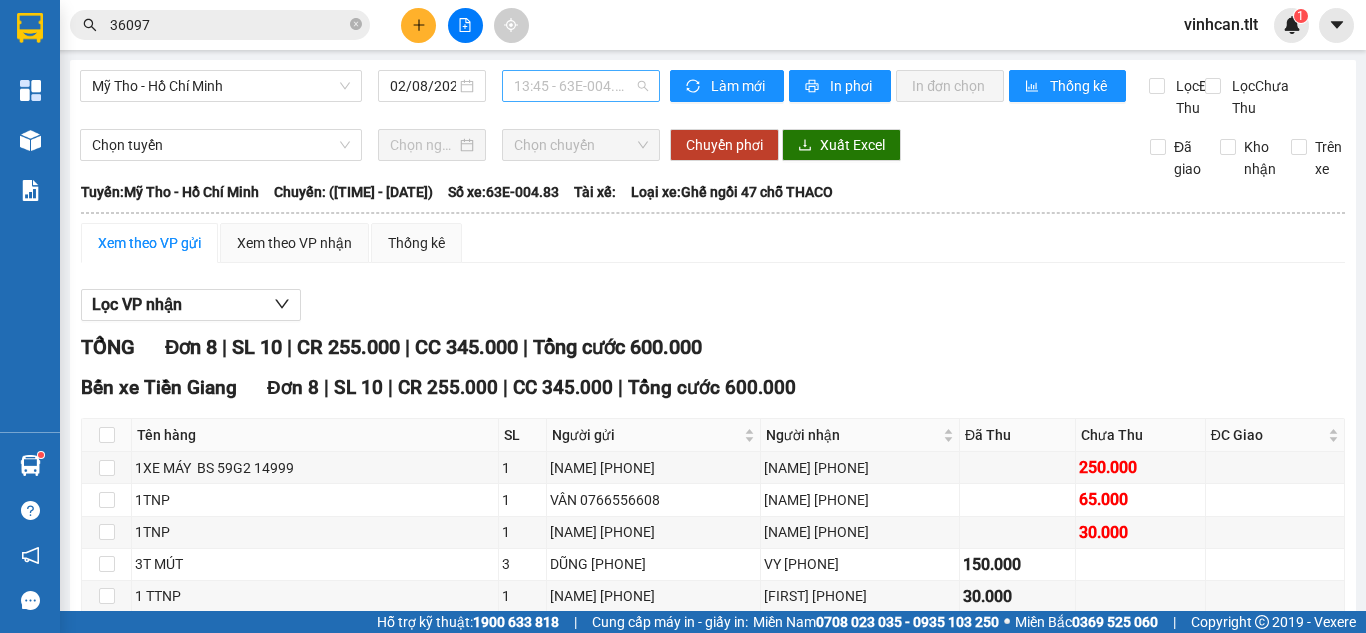 click on "[TIME]     - 63E-004.83" at bounding box center (581, 86) 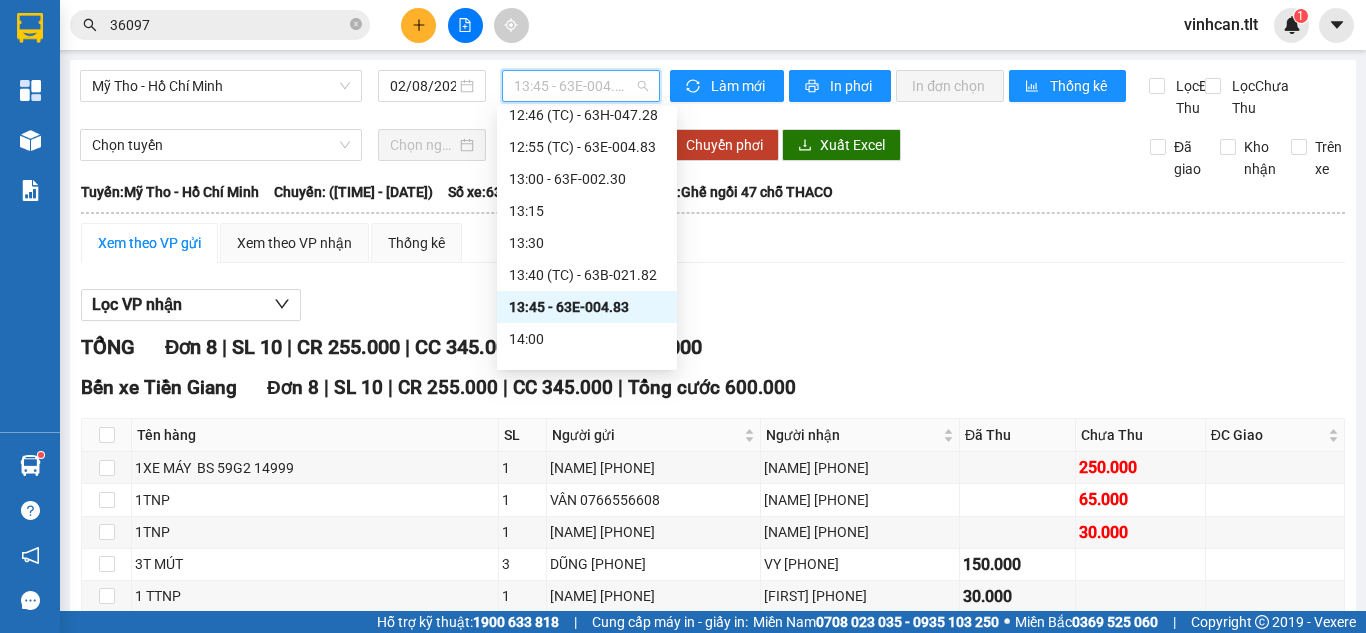 scroll, scrollTop: 1800, scrollLeft: 0, axis: vertical 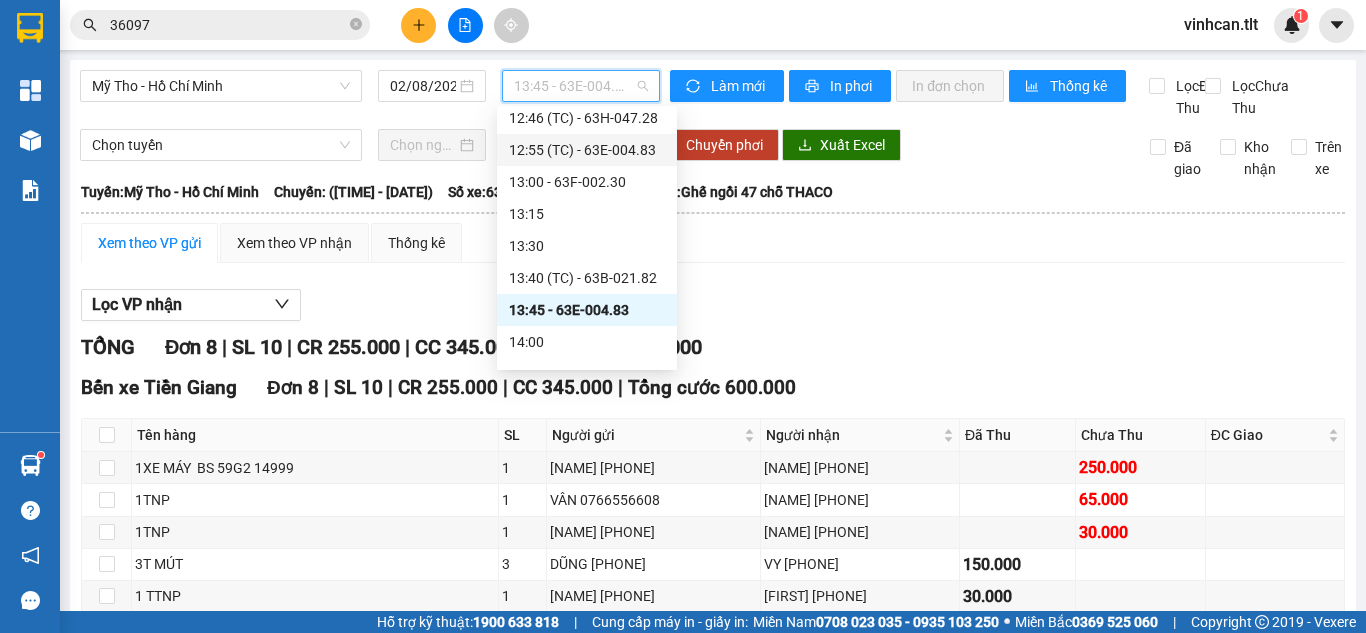 click on "[TIME]   (TC)   - [VEHICLE_ID]" at bounding box center (587, 150) 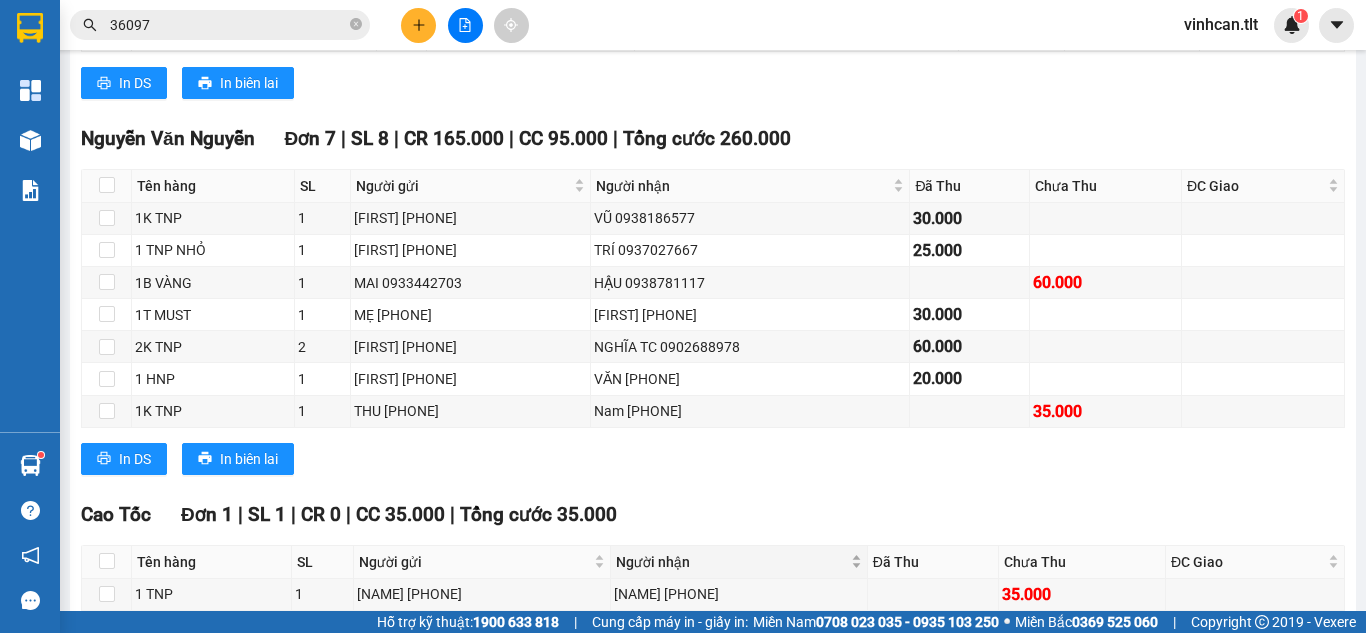 scroll, scrollTop: 654, scrollLeft: 0, axis: vertical 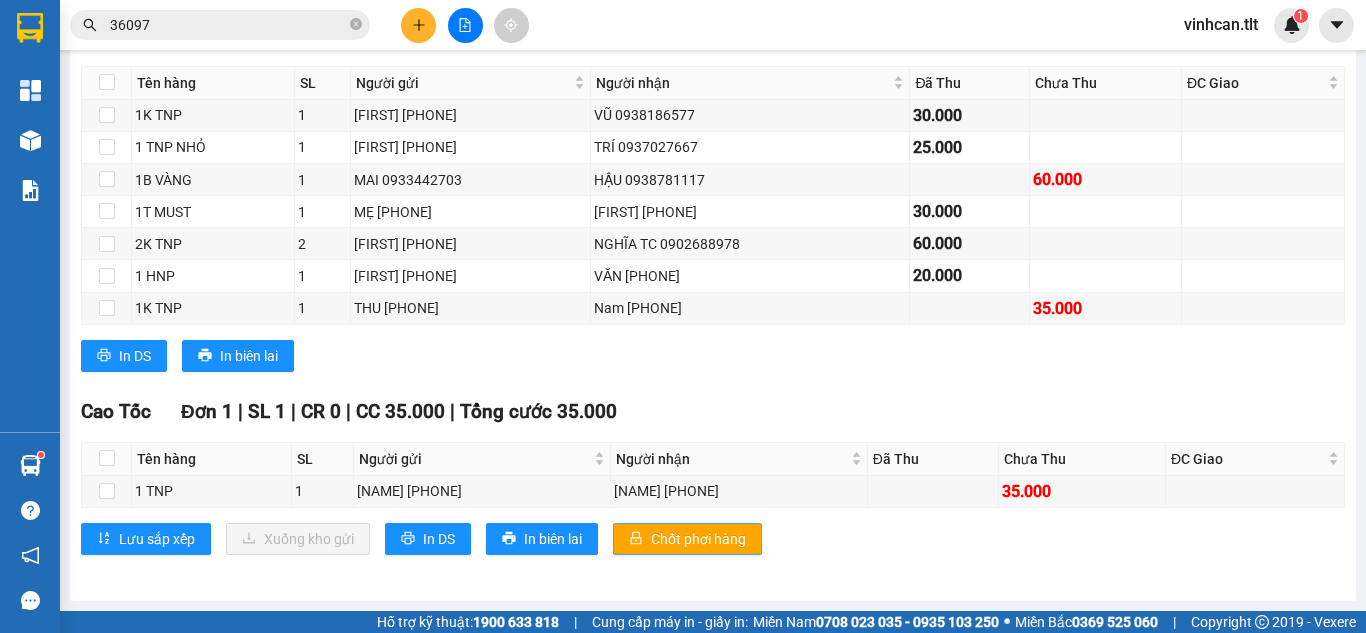 click on "Chốt phơi hàng" at bounding box center (698, 539) 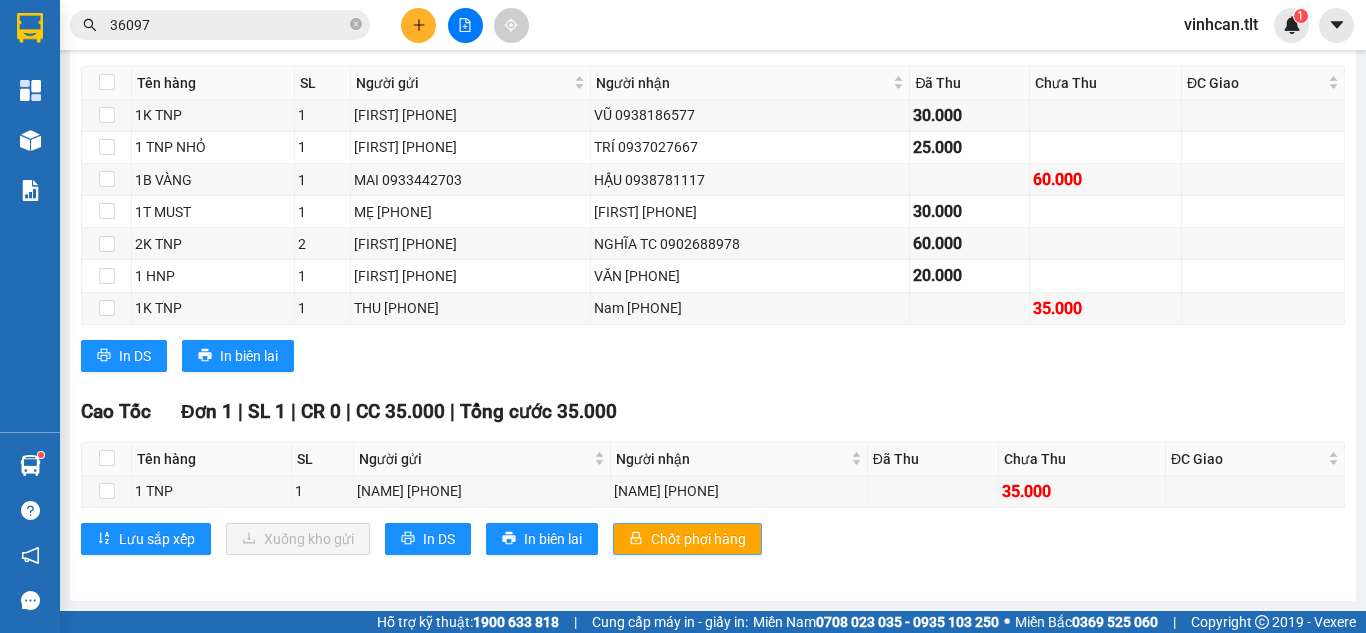 click on "Chốt phơi hàng" at bounding box center [698, 539] 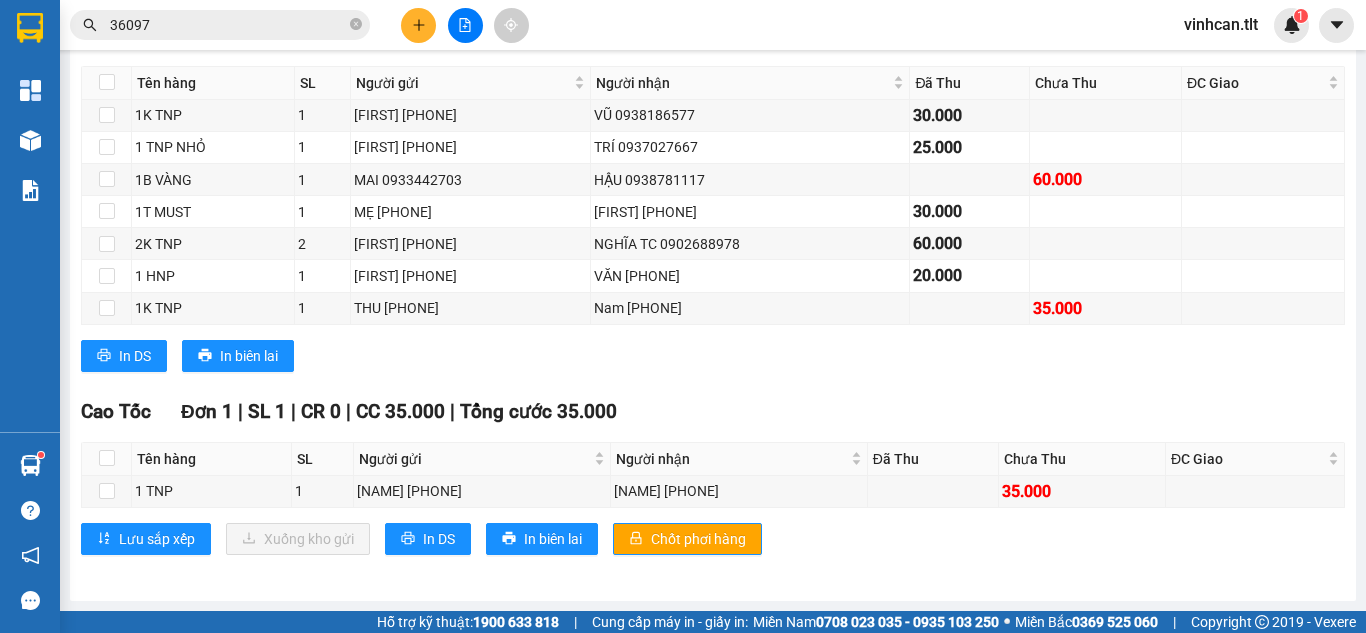 click on "Nguyễn Văn Nguyễn Đơn   7 | SL   8 | CR   165.000 | CC   95.000 | Tổng cước   260.000 Tên hàng SL Người gửi Người nhận Đã Thu Chưa Thu ĐC Giao Ký nhận                   1K TNP  1 HÒA [PHONE] VŨ [PHONE] 30.000 1 TNP NHỎ 1 HÒA [PHONE] TRÍ [PHONE] 25.000 1B VÀNG  1 MAI [PHONE] HẬU [PHONE] 60.000 1T MUST 1 MẸ [PHONE] NGÂN [PHONE] 30.000 2K TNP 2 HẢI [PHONE] NGHĨA TC [PHONE] 60.000 1 HNP  1 THY [PHONE] VĂN  [PHONE] 20.000 1K TNP  1 THU [PHONE] Nam [PHONE] 35.000 In DS In biên lai Tân Lập Thành Cao Tốc  -  [TIME] - [DATE] Tuyến:  Mỹ Tho - Hồ Chí Minh Chuyến:   ([TIME] - [DATE]) Số xe:  63E-004.83   Loại xe:  Ghế ngồi 47 chỗ THACO Tên hàng SL Người gửi Người nhận Đã Thu Chưa Thu ĐC Giao Ký nhận Nguyễn Văn Nguyễn Đơn   7 | SL   8 | CR   165.000 | CC   95.000 | Tổng cước   260.000 1K TNP  1 HÒA [PHONE] VŨ [PHONE] 30.000 1 TNP NHỎ 1 HÒA [PHONE]" at bounding box center (713, 204) 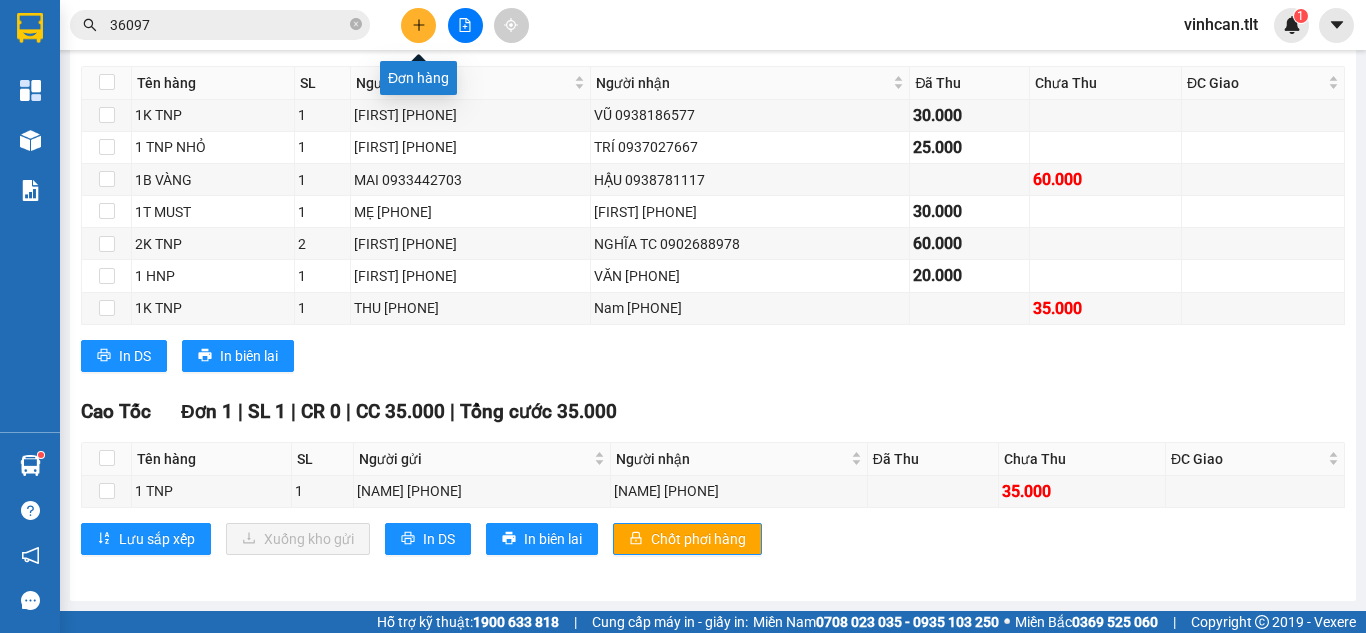 click 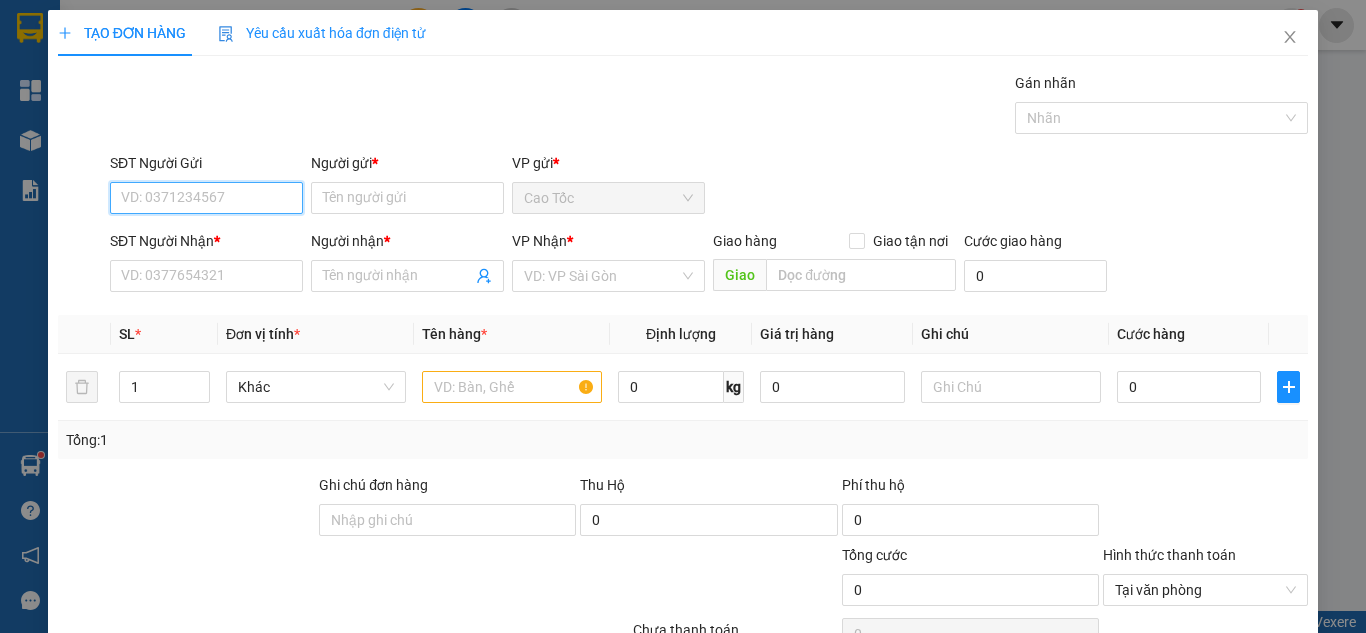 click on "SĐT Người Gửi" at bounding box center (206, 198) 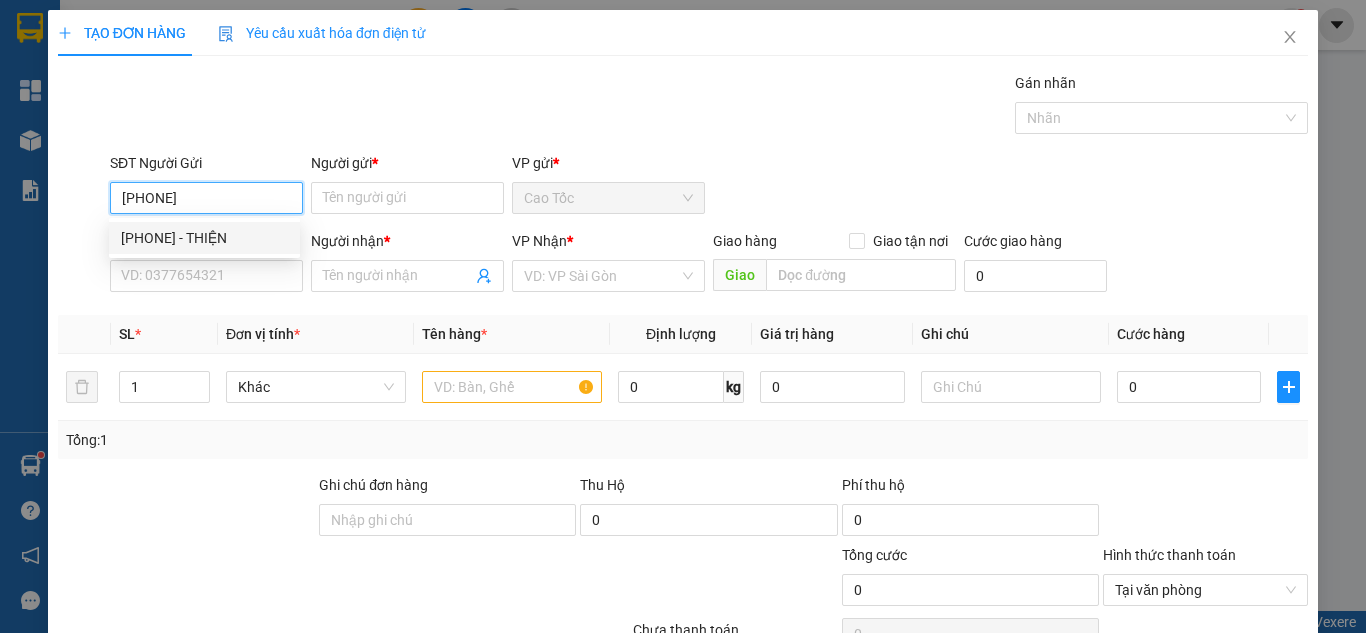 click on "[PHONE] - THIỆN" at bounding box center (204, 238) 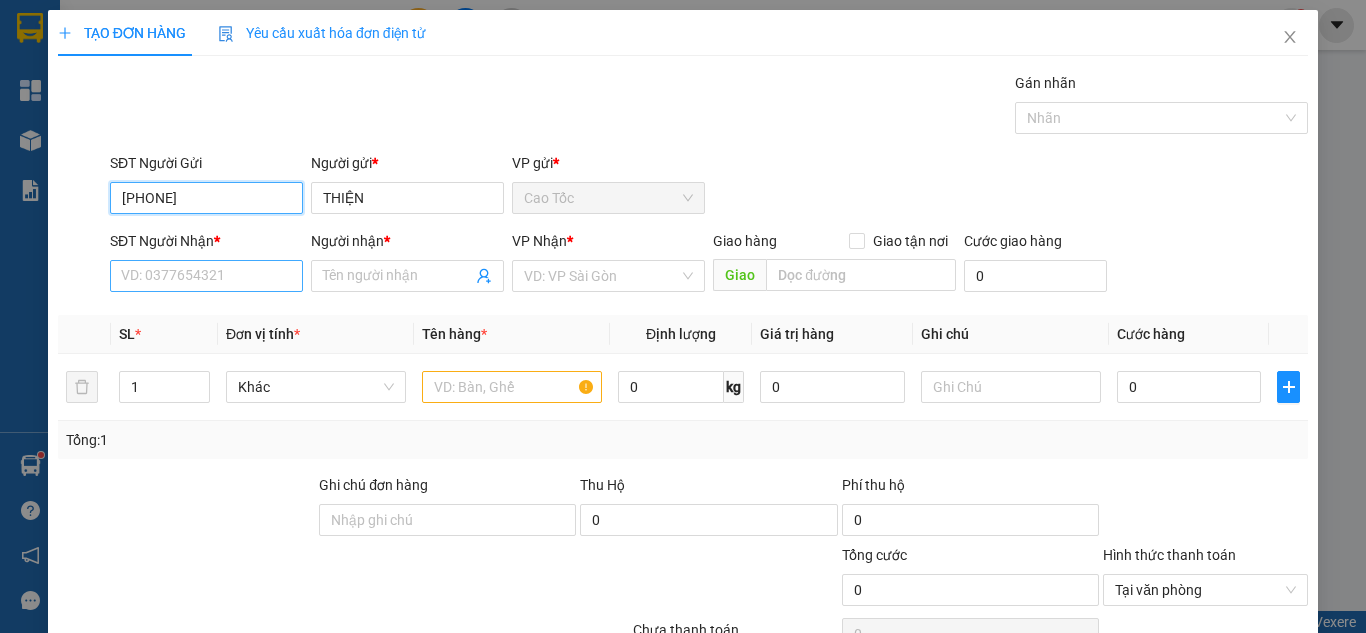 type on "[PHONE]" 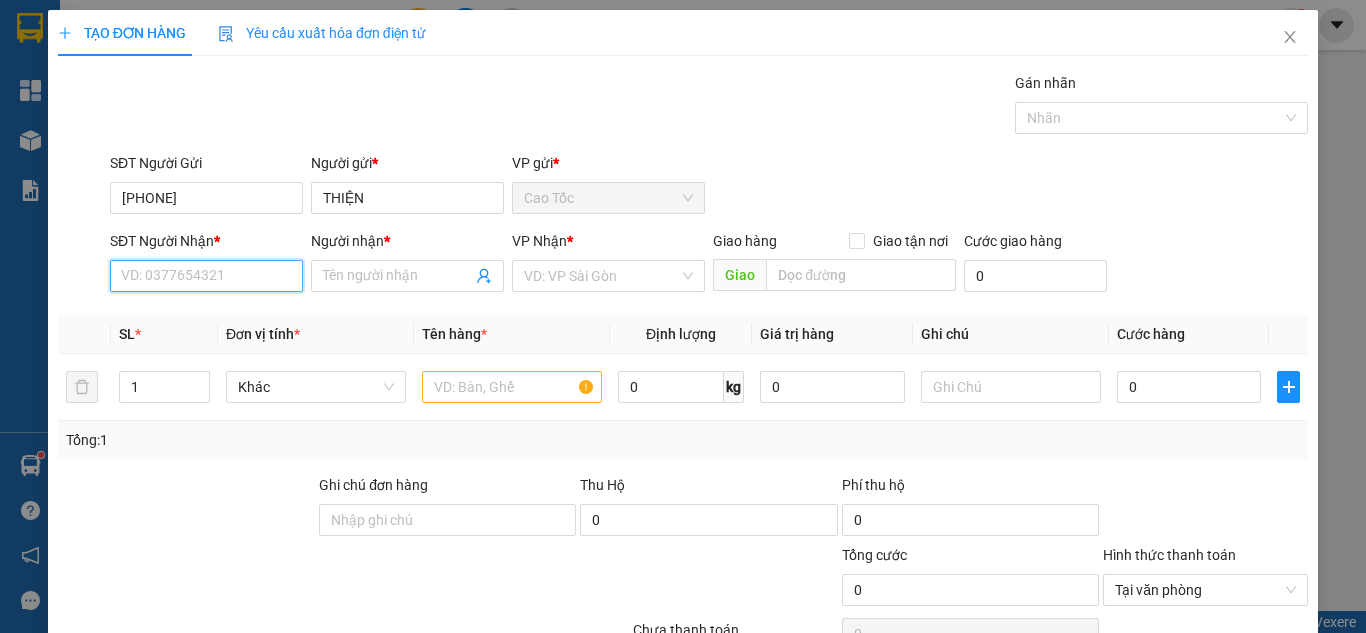 click on "SĐT Người Nhận  *" at bounding box center [206, 276] 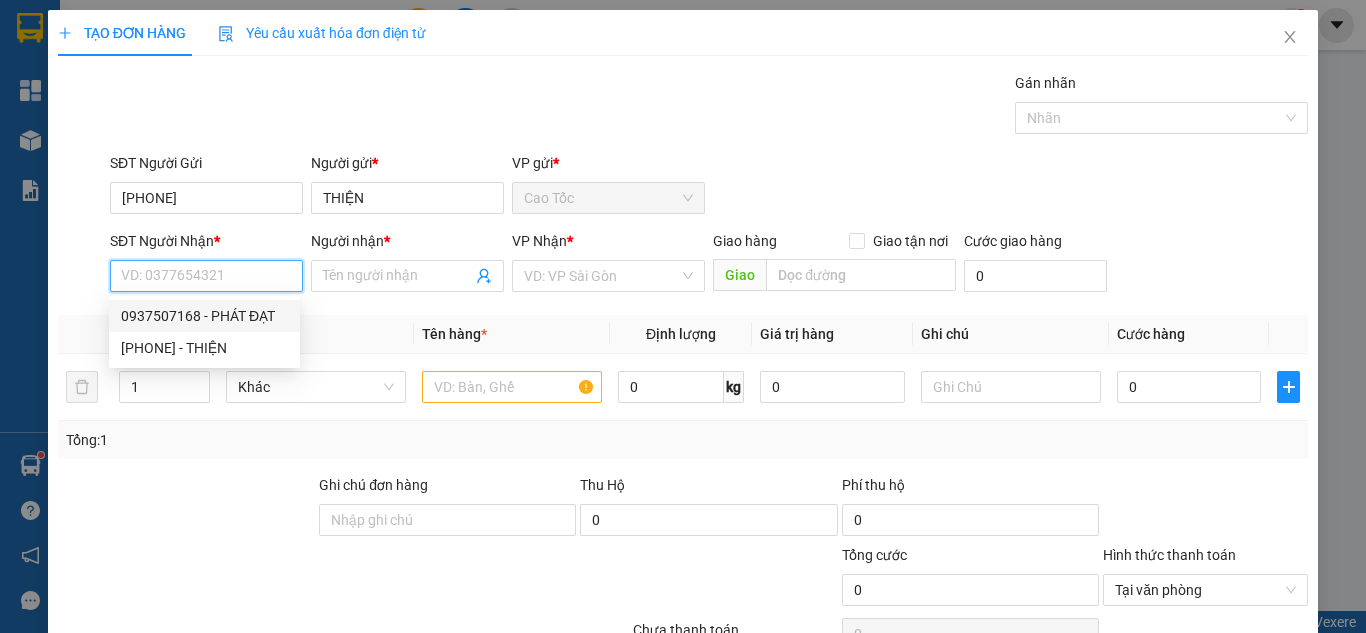 click on "0937507168 - PHÁT ĐẠT" at bounding box center [204, 316] 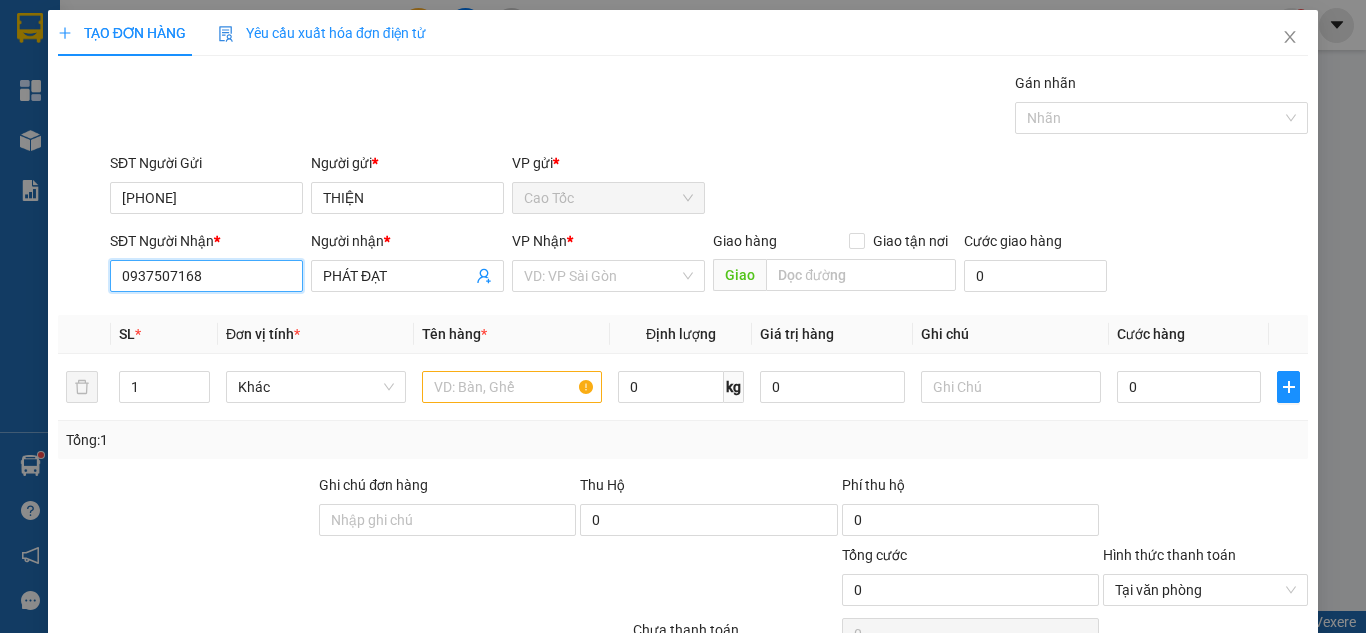 click on "0937507168" at bounding box center (206, 276) 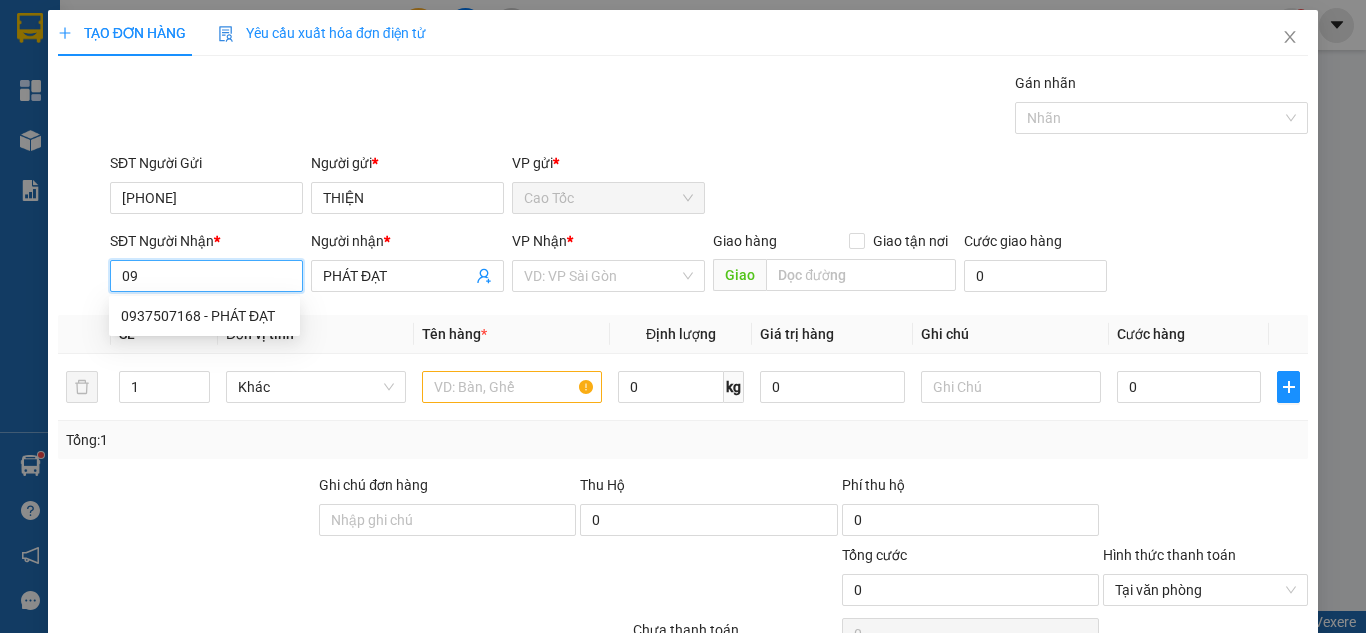 type on "0" 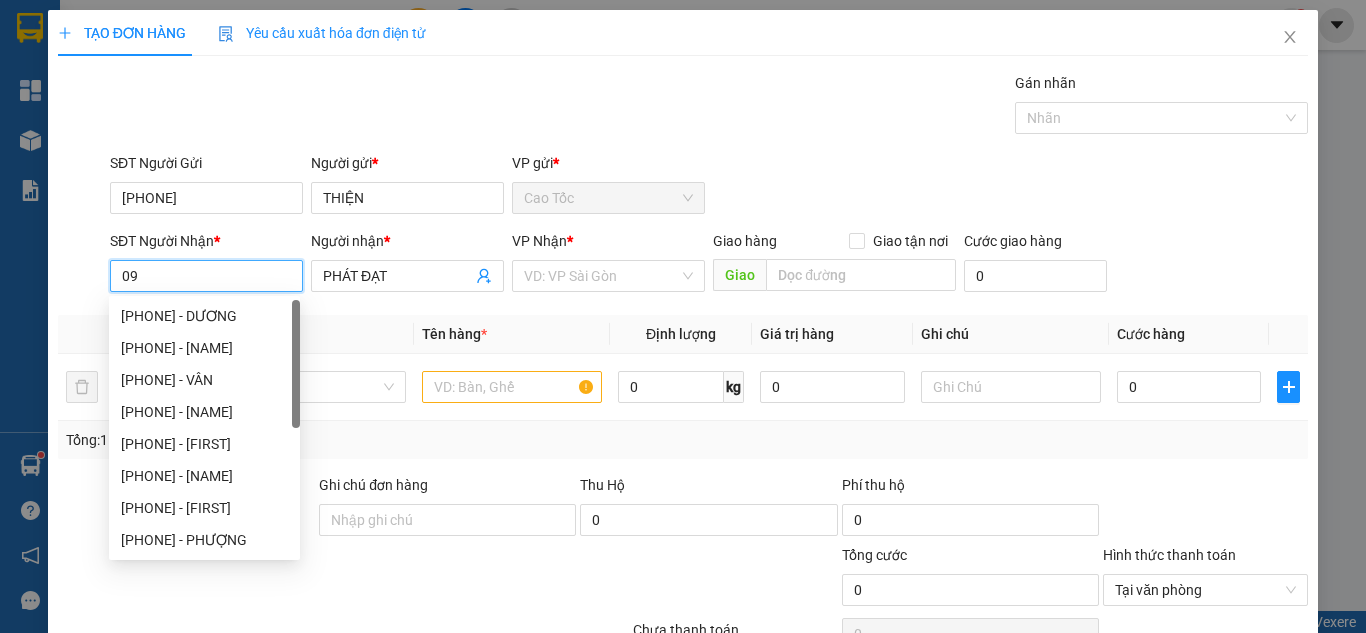 type on "0" 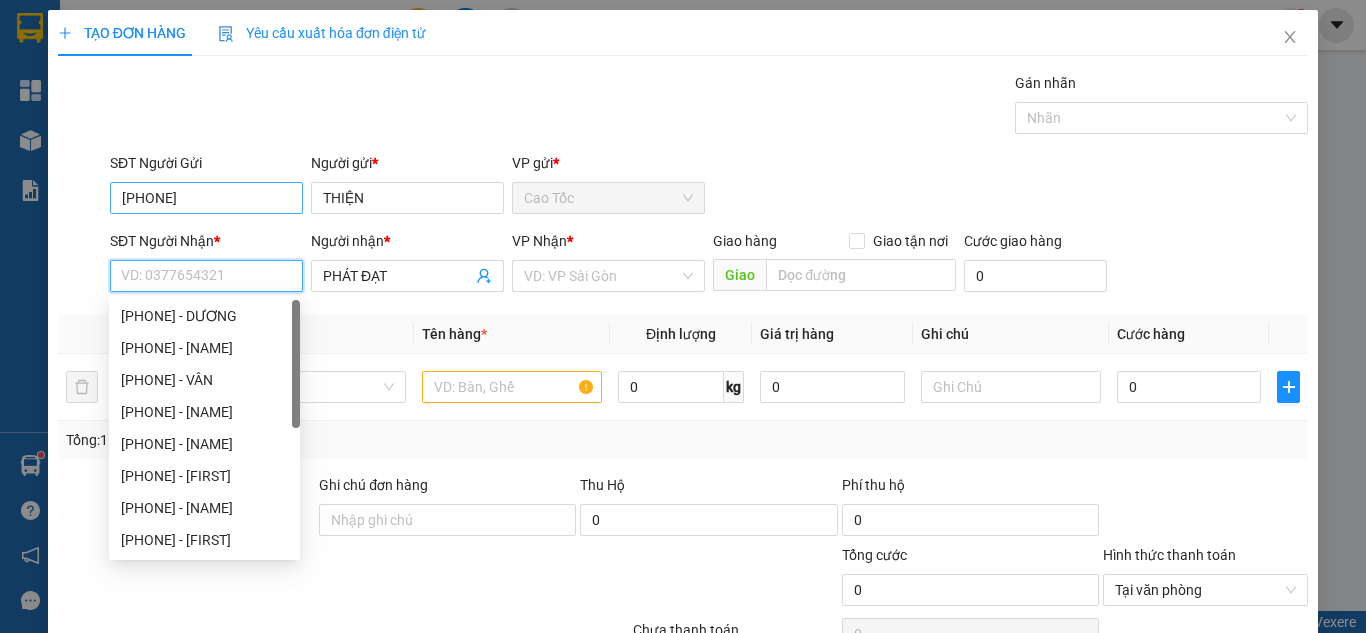 type 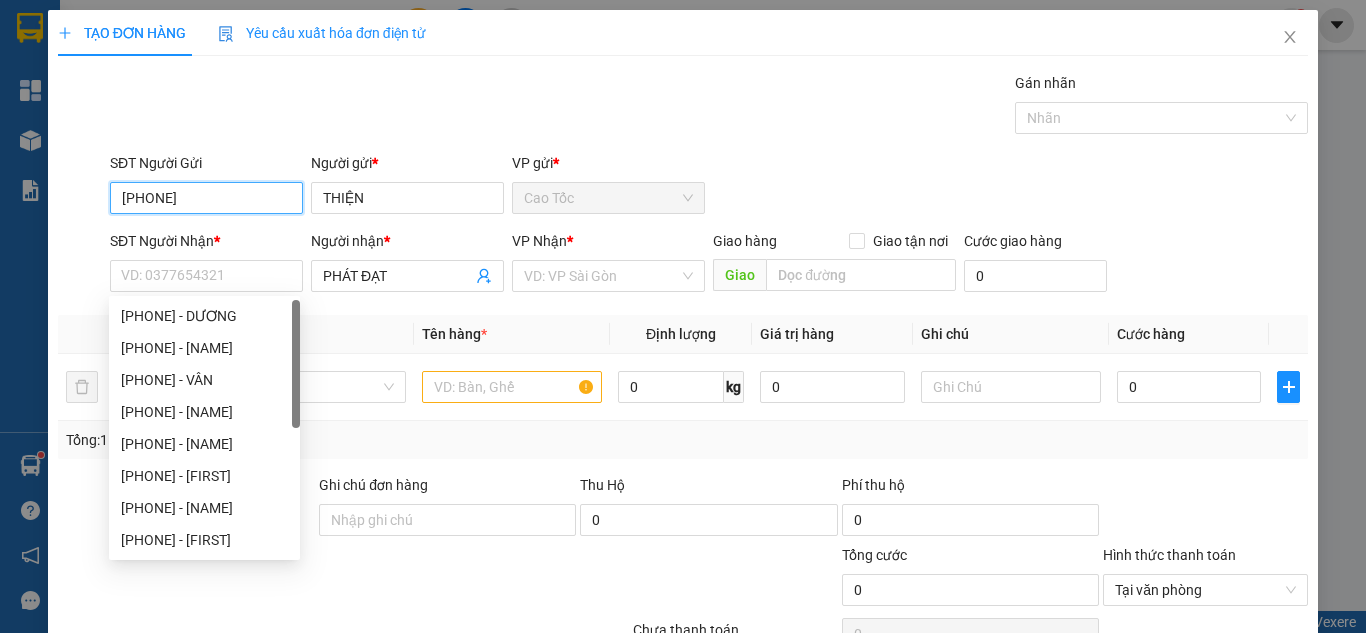click on "[PHONE]" at bounding box center (206, 198) 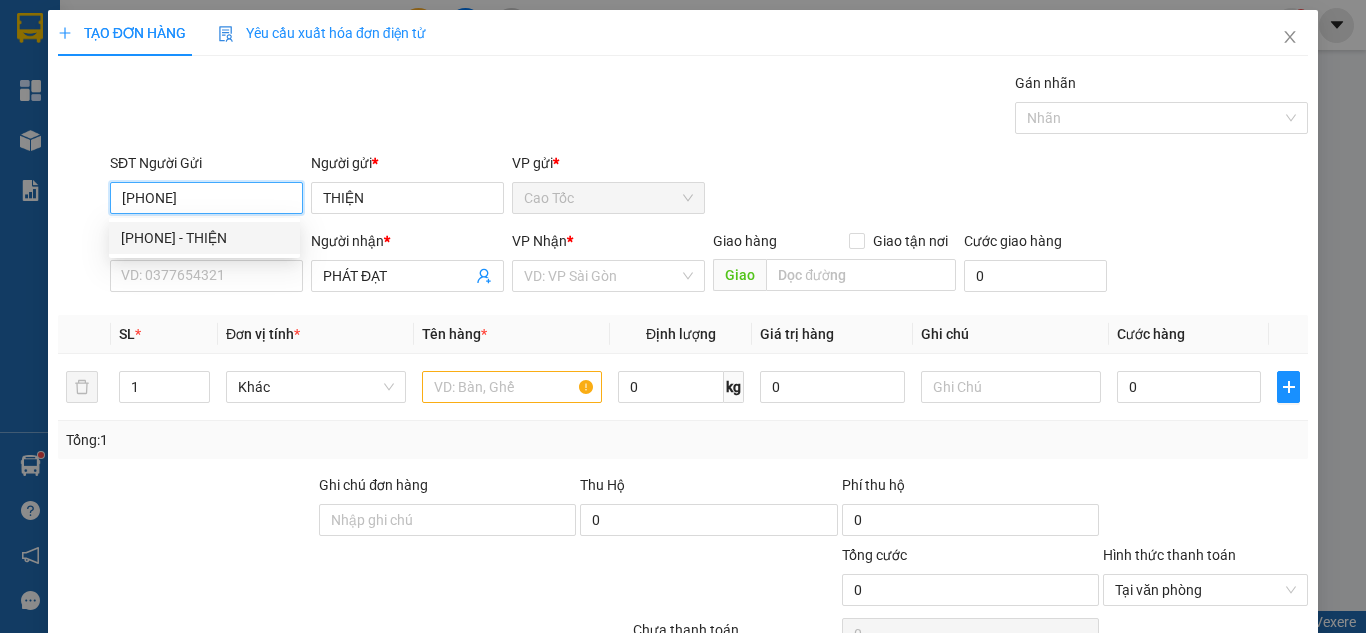 click on "[PHONE] - THIỆN" at bounding box center [204, 238] 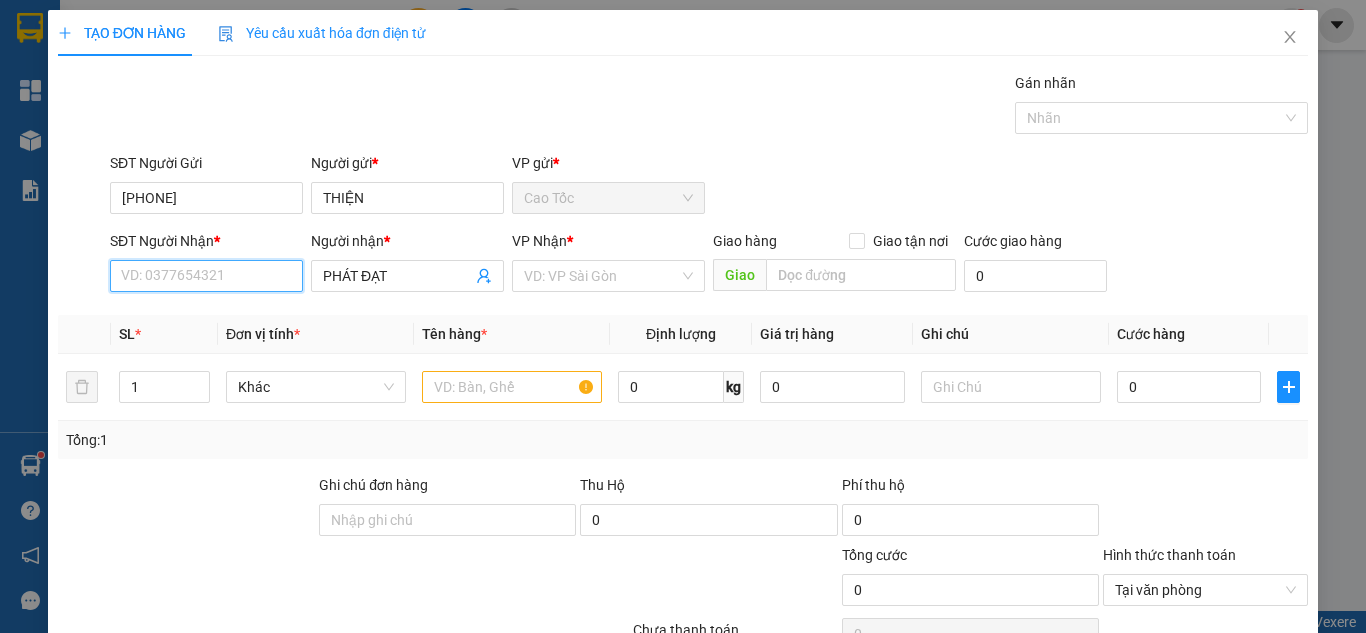 click on "SĐT Người Nhận  *" at bounding box center (206, 276) 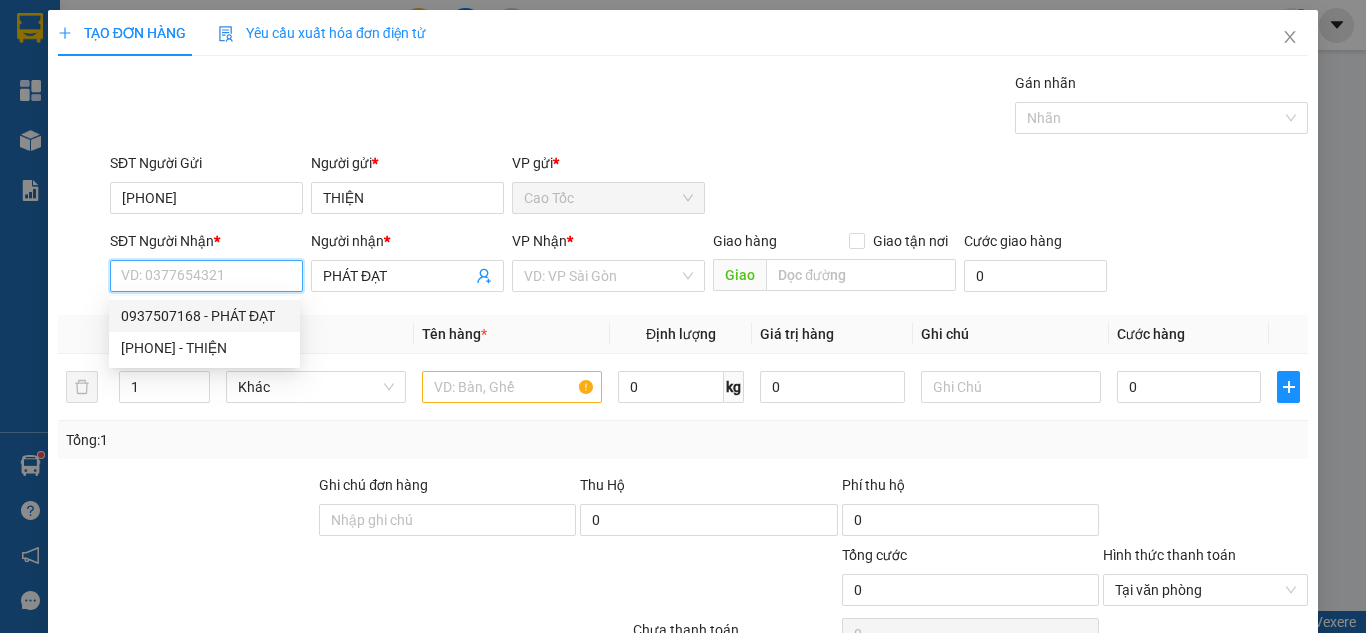 click on "0937507168 - PHÁT ĐẠT" at bounding box center [204, 316] 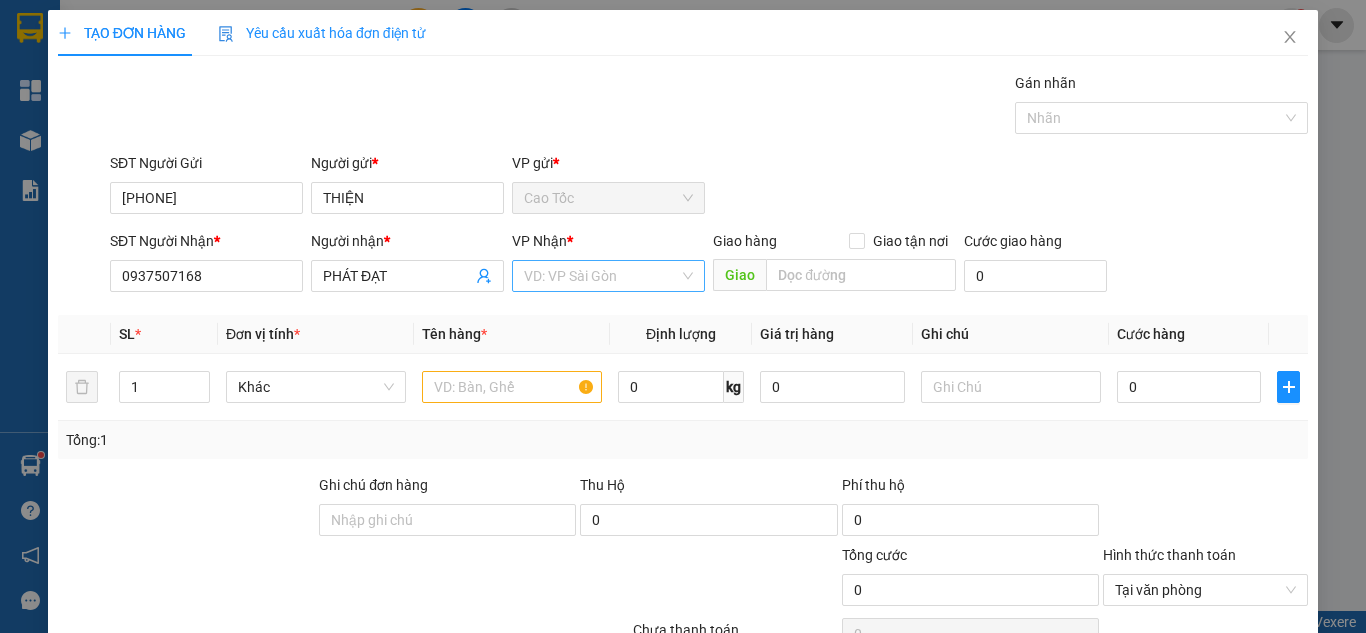 click at bounding box center (601, 276) 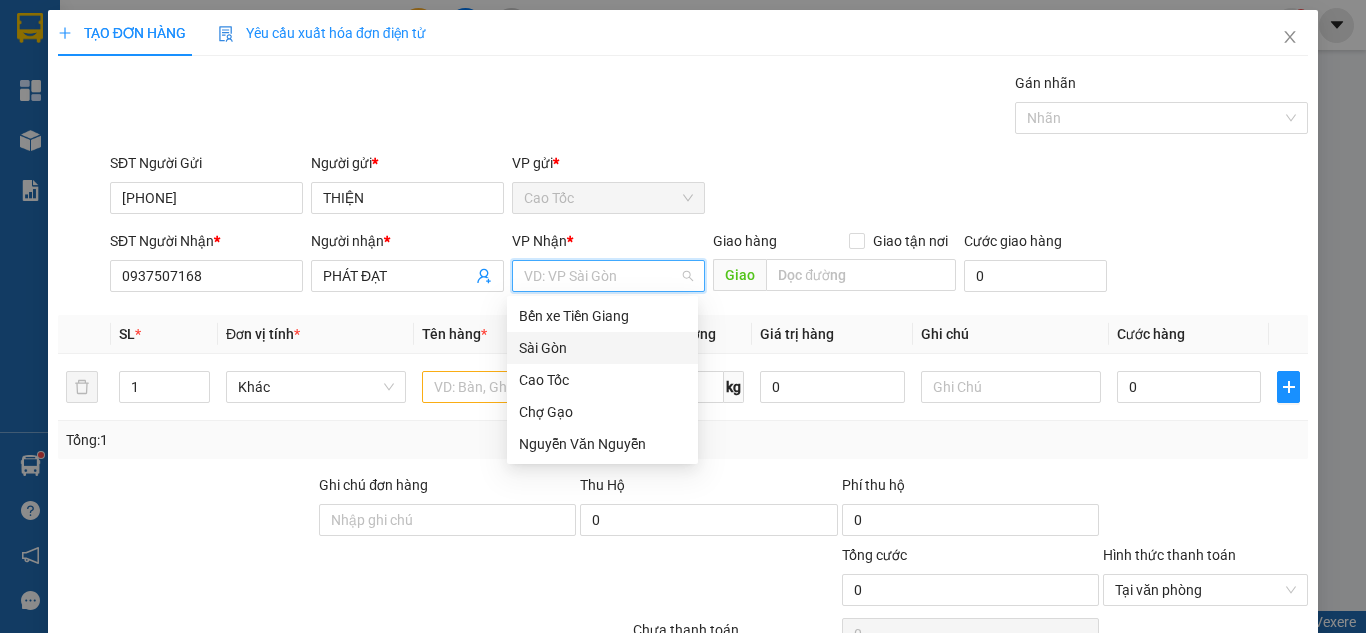 click on "Sài Gòn" at bounding box center (602, 348) 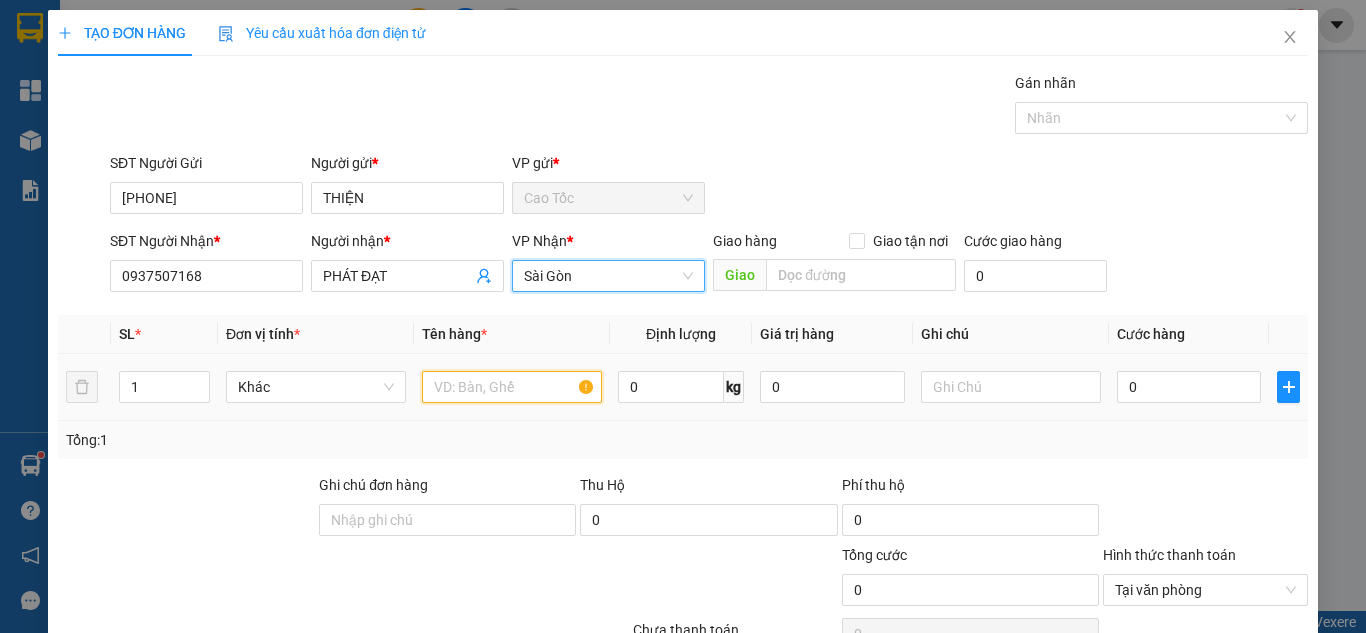 click at bounding box center (512, 387) 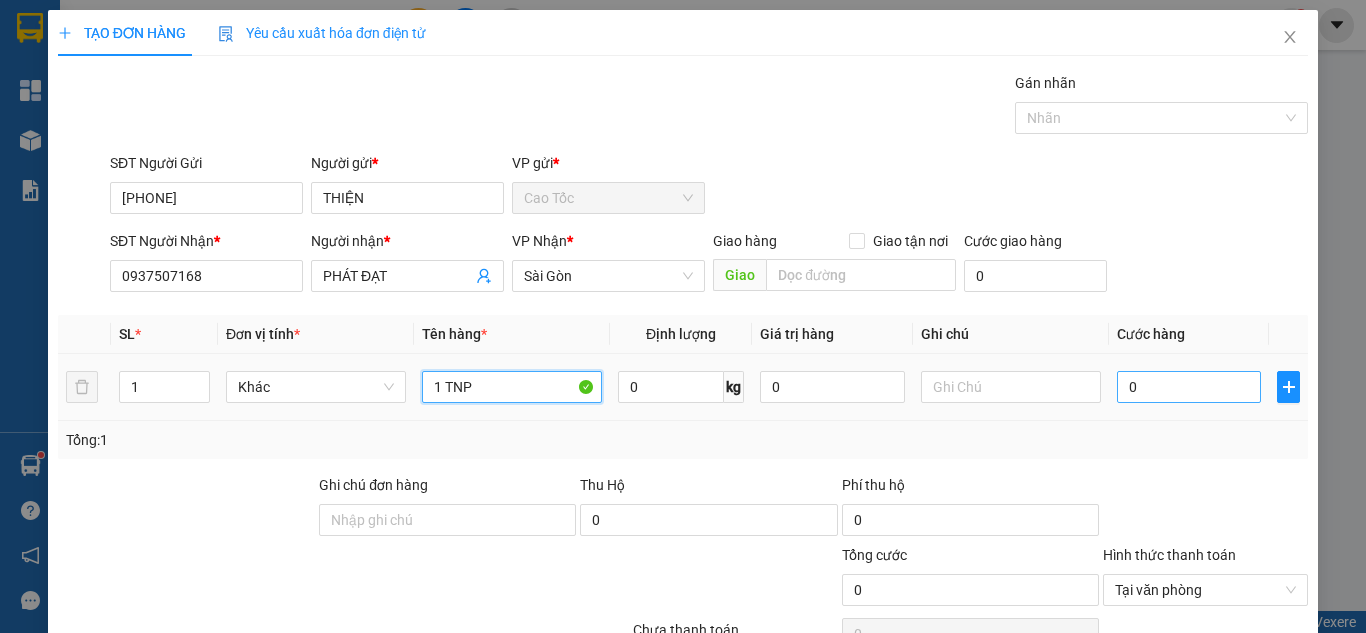 type on "1 TNP" 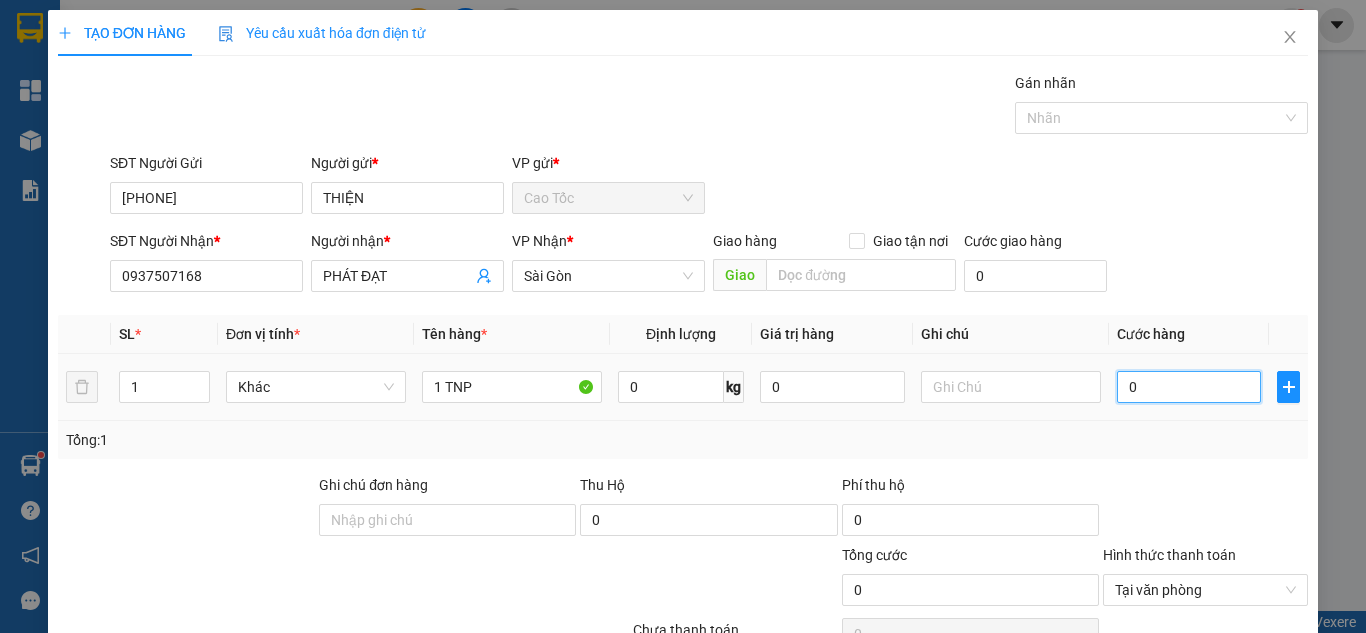 click on "0" at bounding box center (1189, 387) 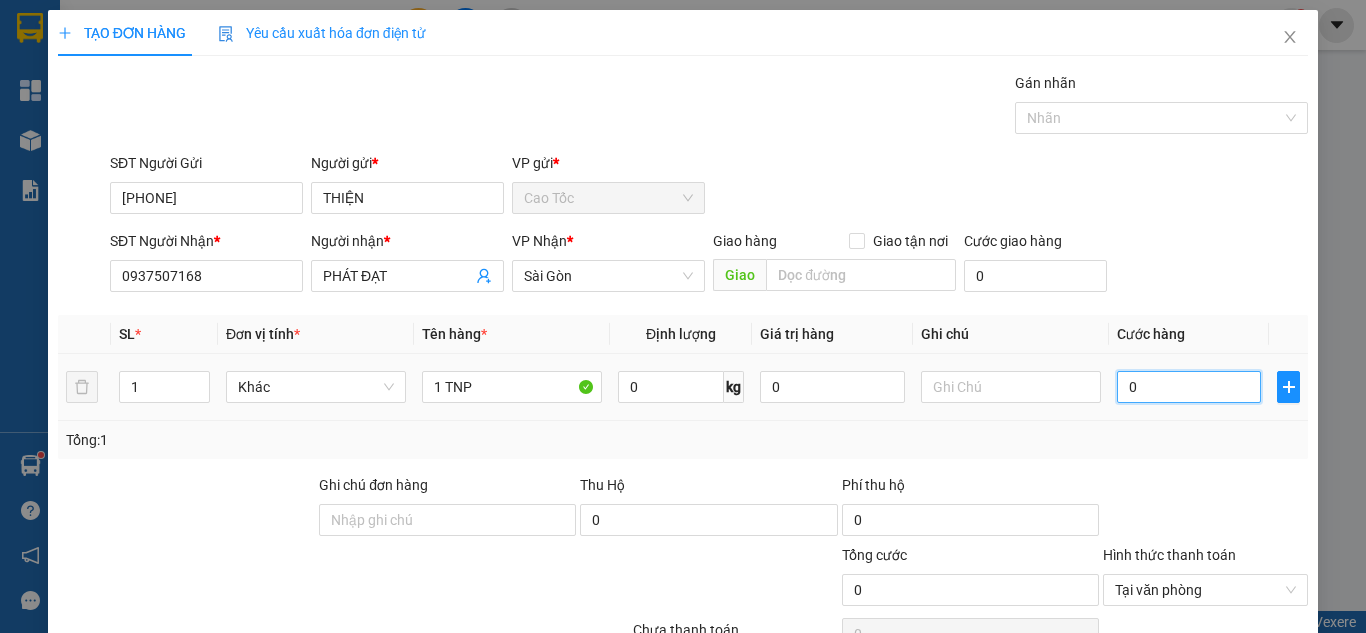type on "3" 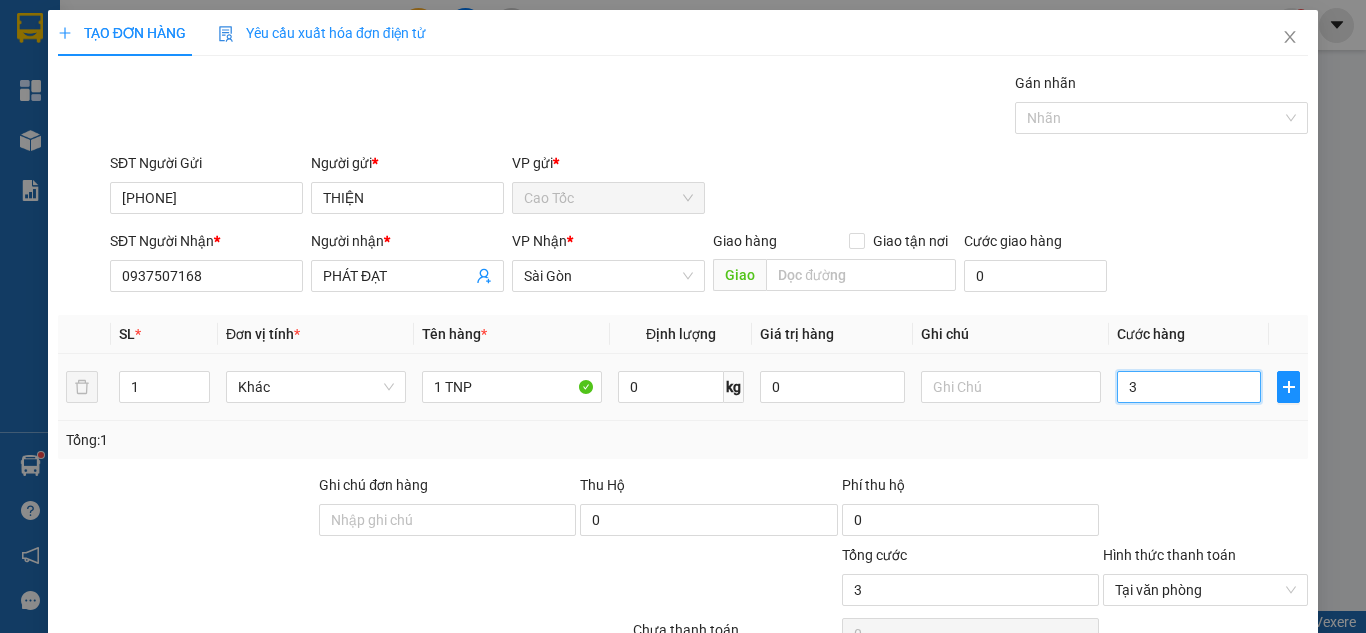 type on "35" 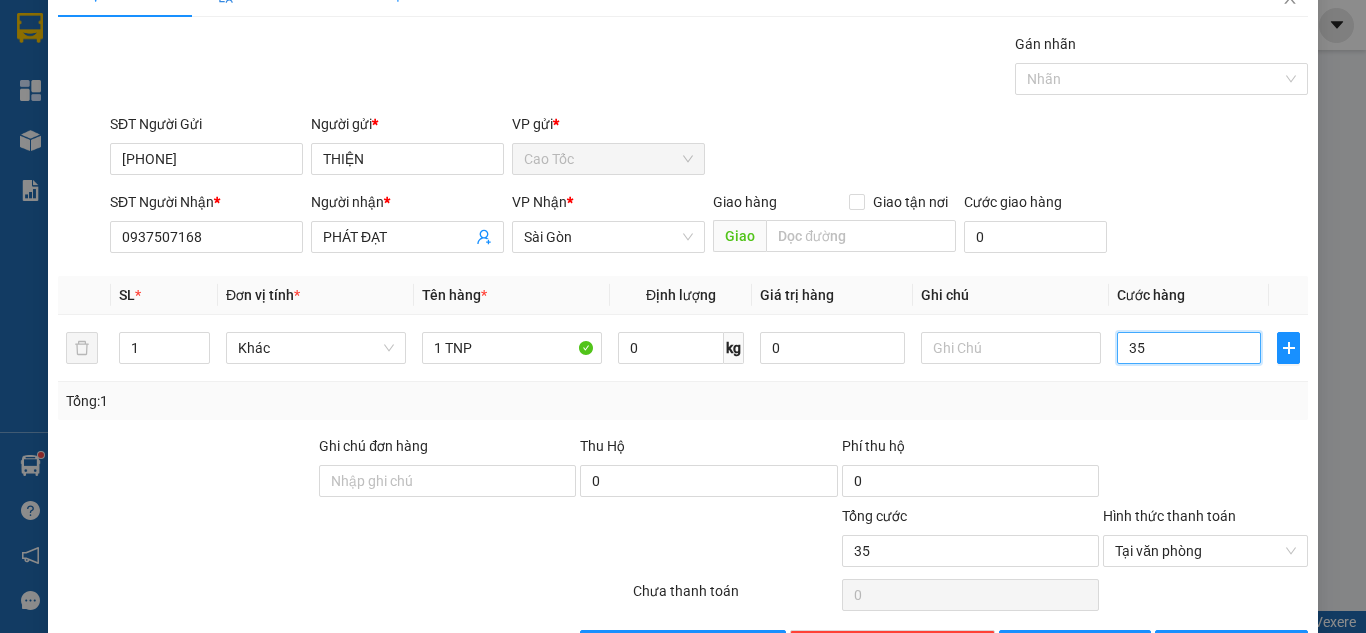 scroll, scrollTop: 107, scrollLeft: 0, axis: vertical 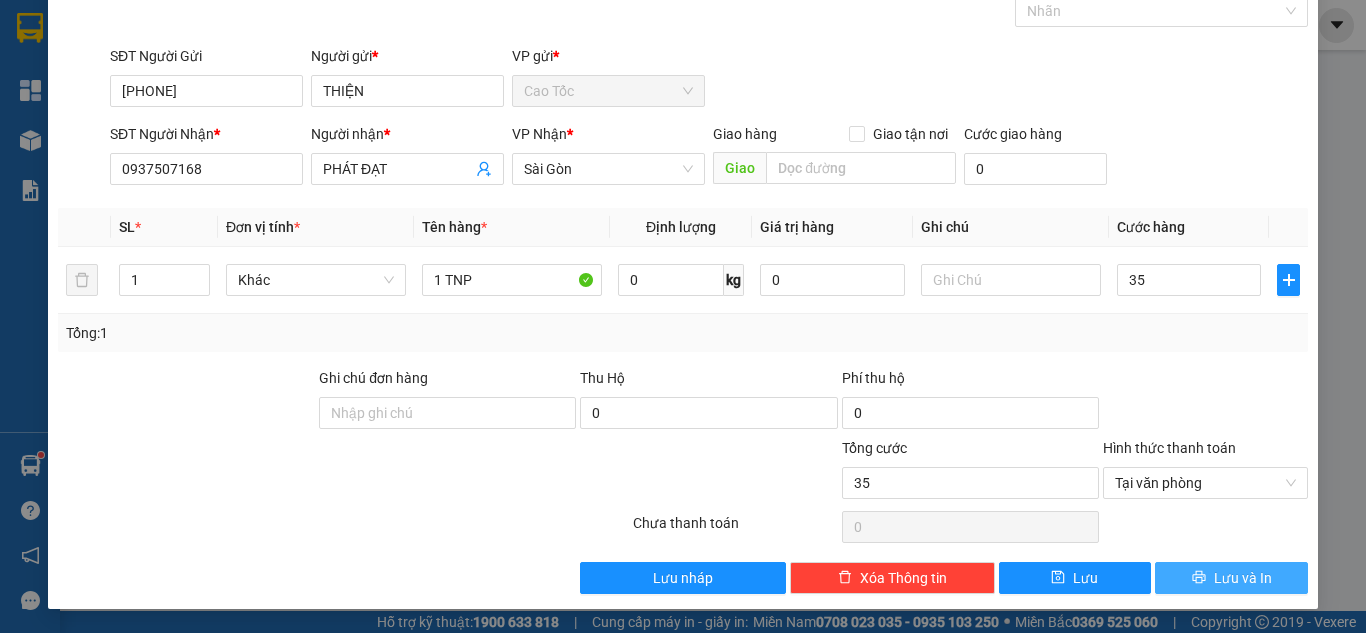 type on "35.000" 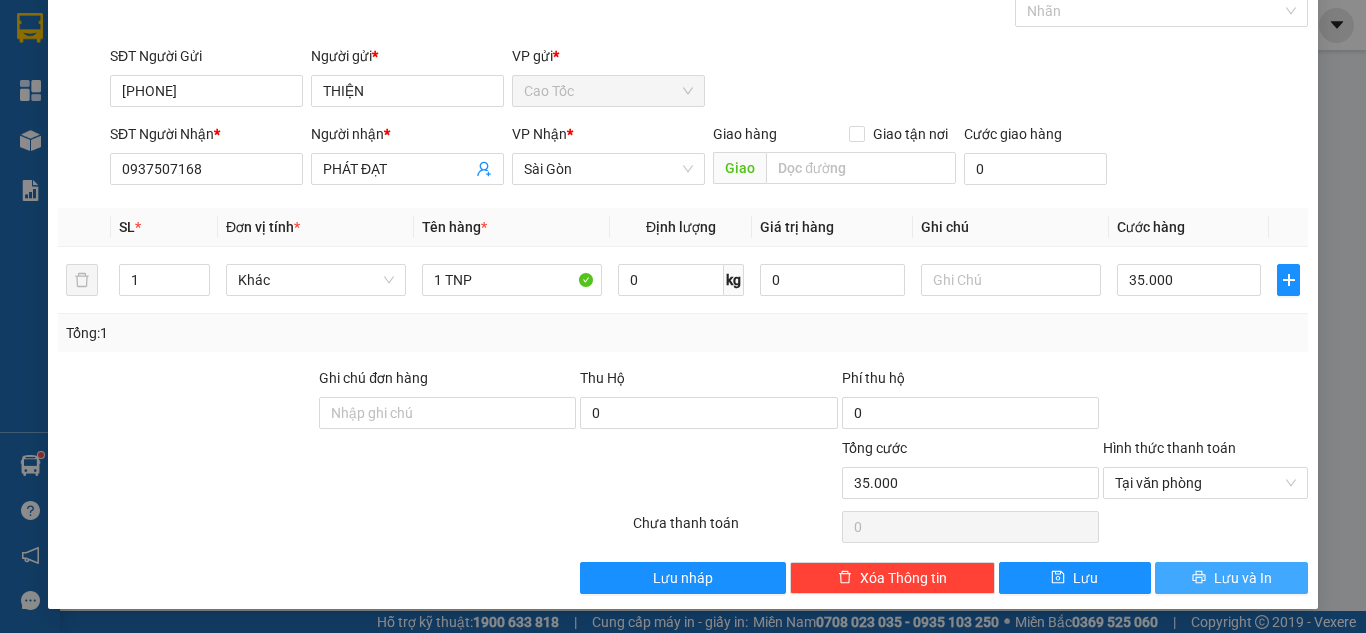 click on "Lưu và In" at bounding box center (1243, 578) 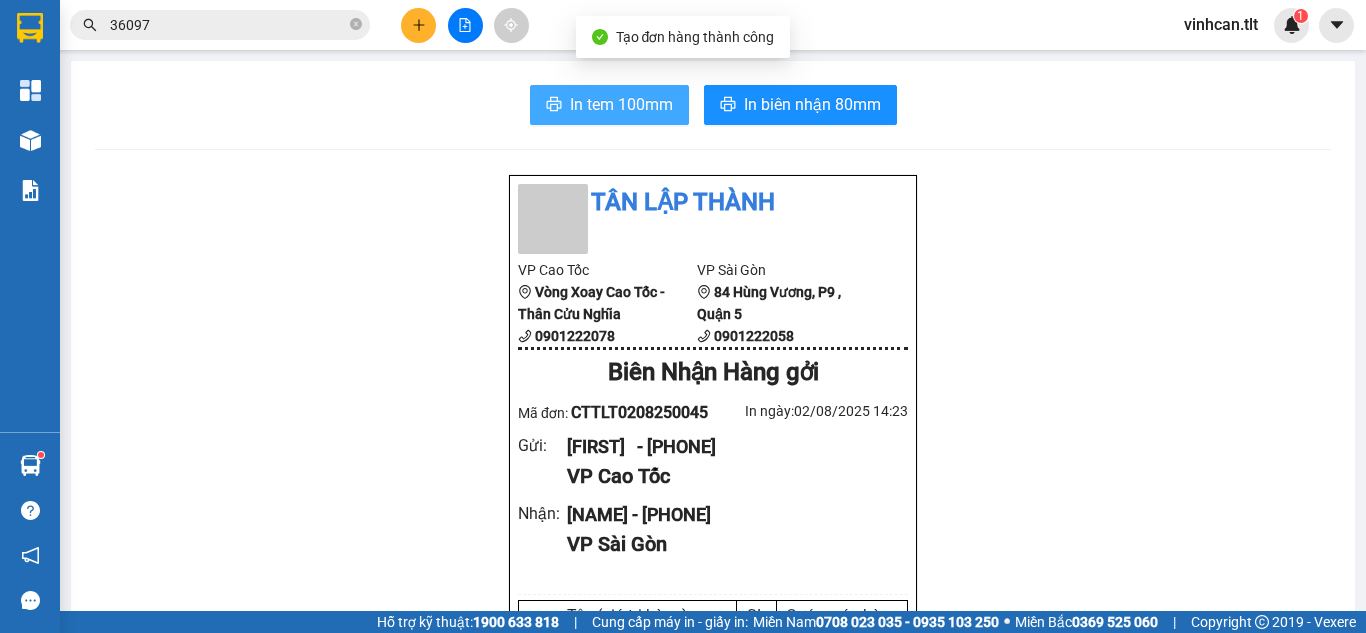 click on "In tem 100mm" at bounding box center (621, 104) 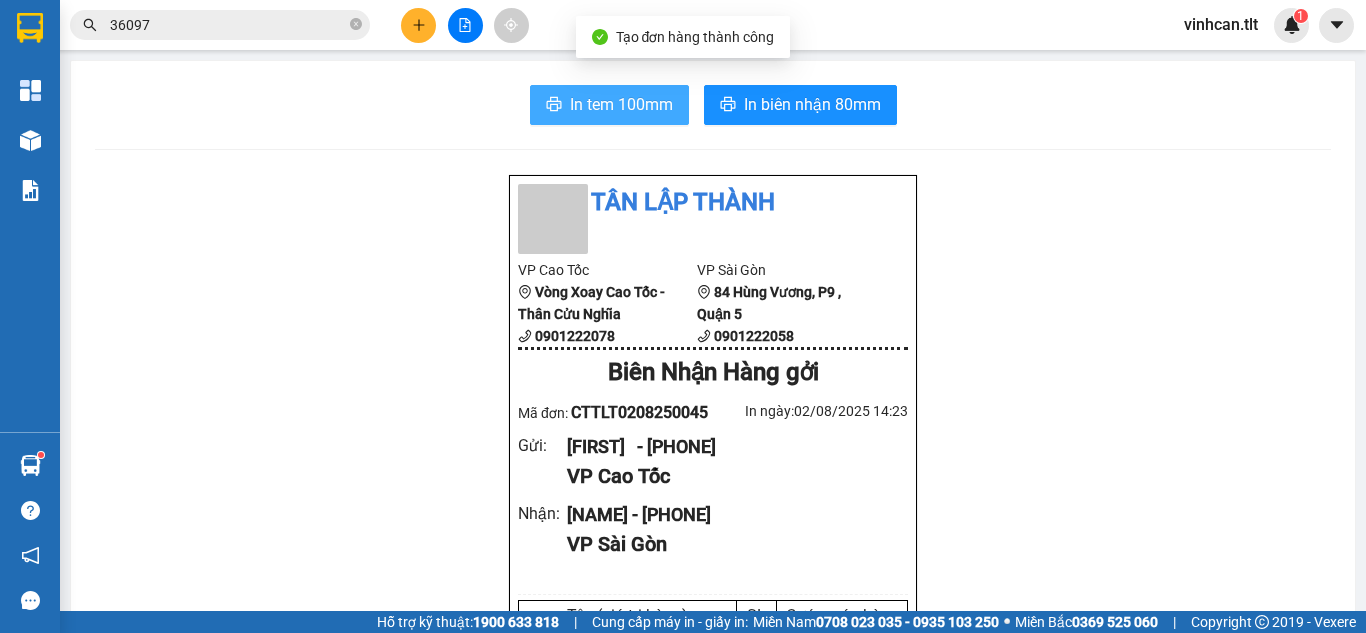 scroll, scrollTop: 0, scrollLeft: 0, axis: both 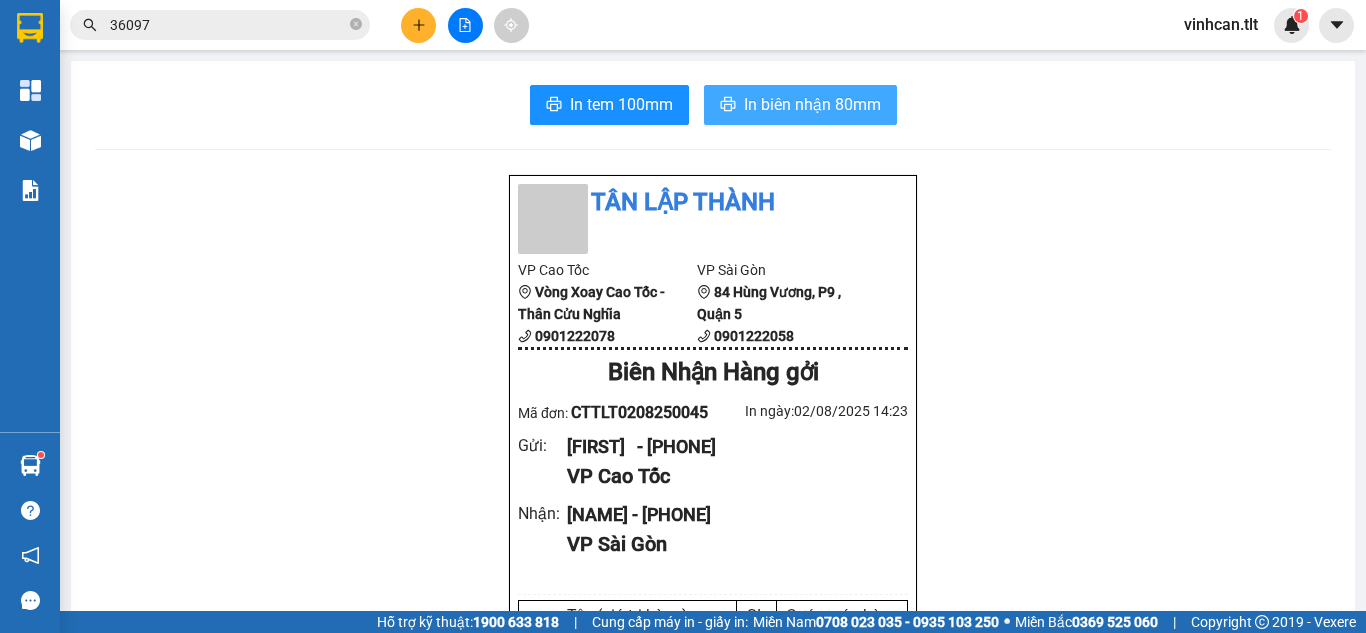 click on "In biên nhận 80mm" at bounding box center [800, 105] 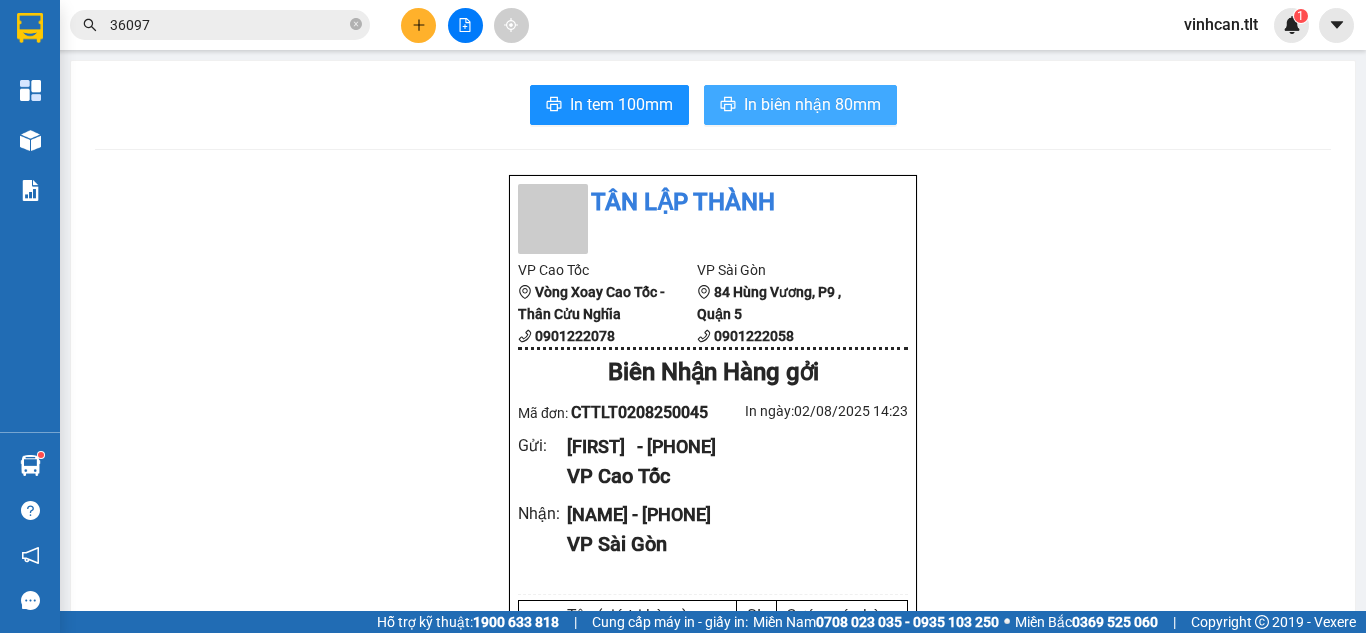 scroll, scrollTop: 0, scrollLeft: 0, axis: both 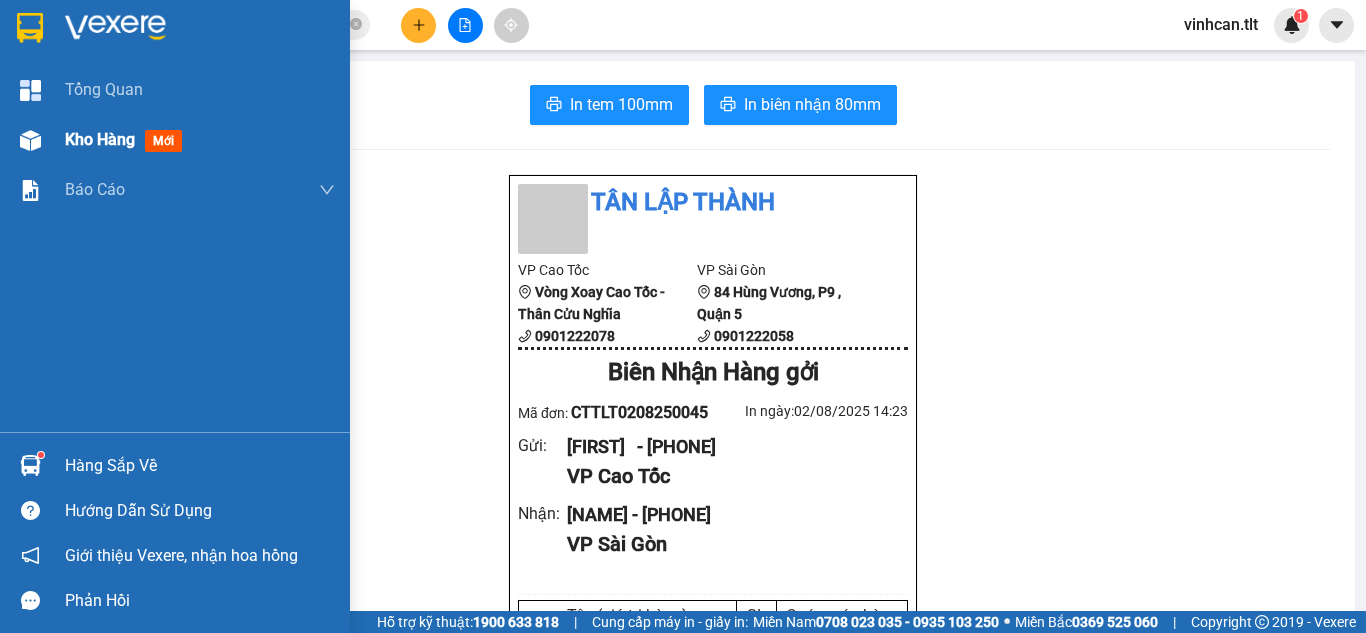 click on "Kho hàng mới" at bounding box center [200, 140] 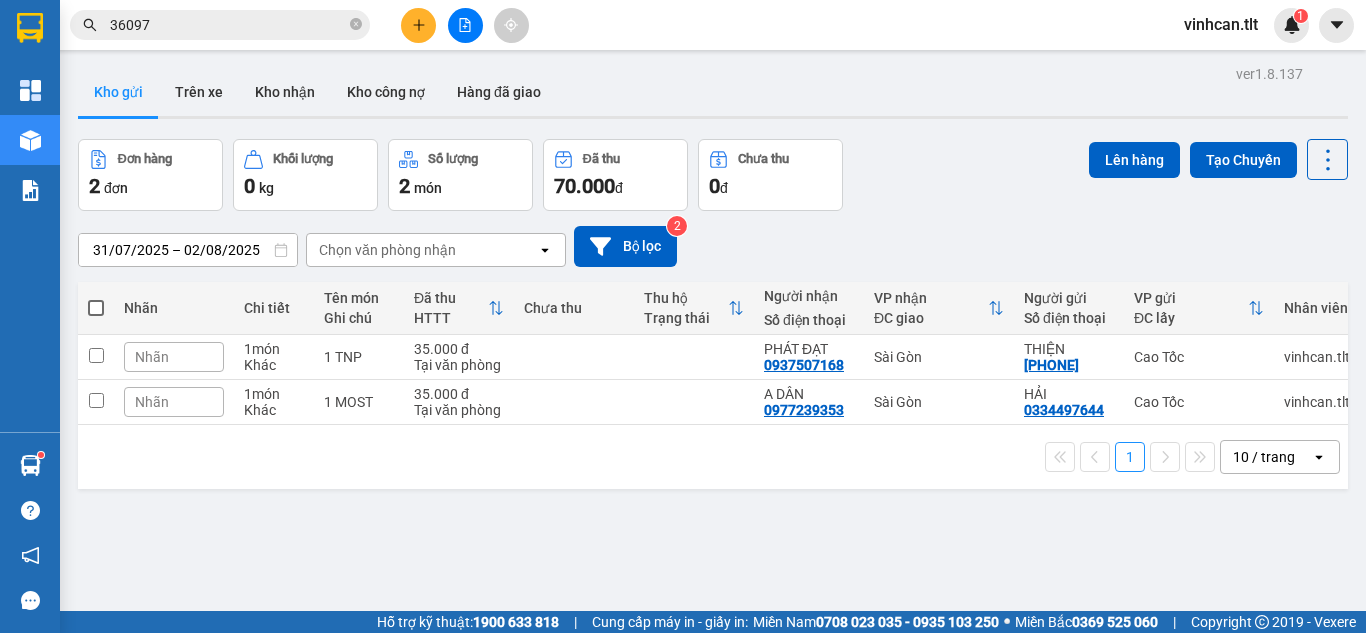 click on "1 10 / trang open" at bounding box center [713, 457] 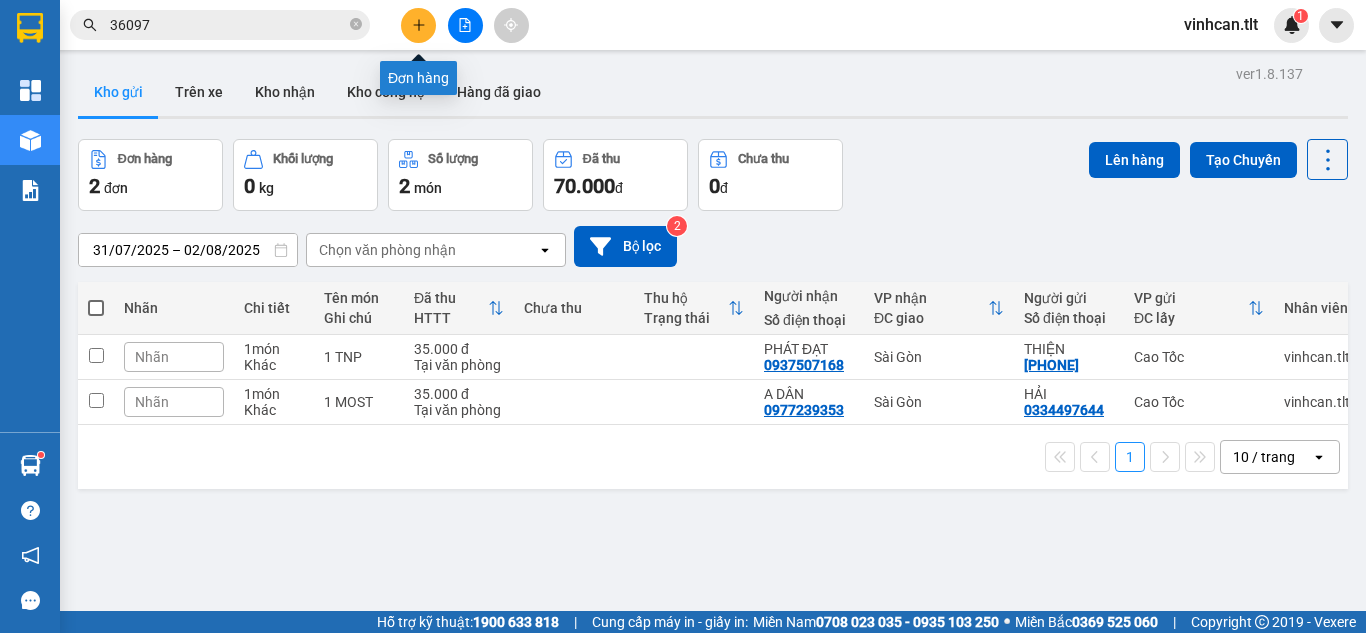 click 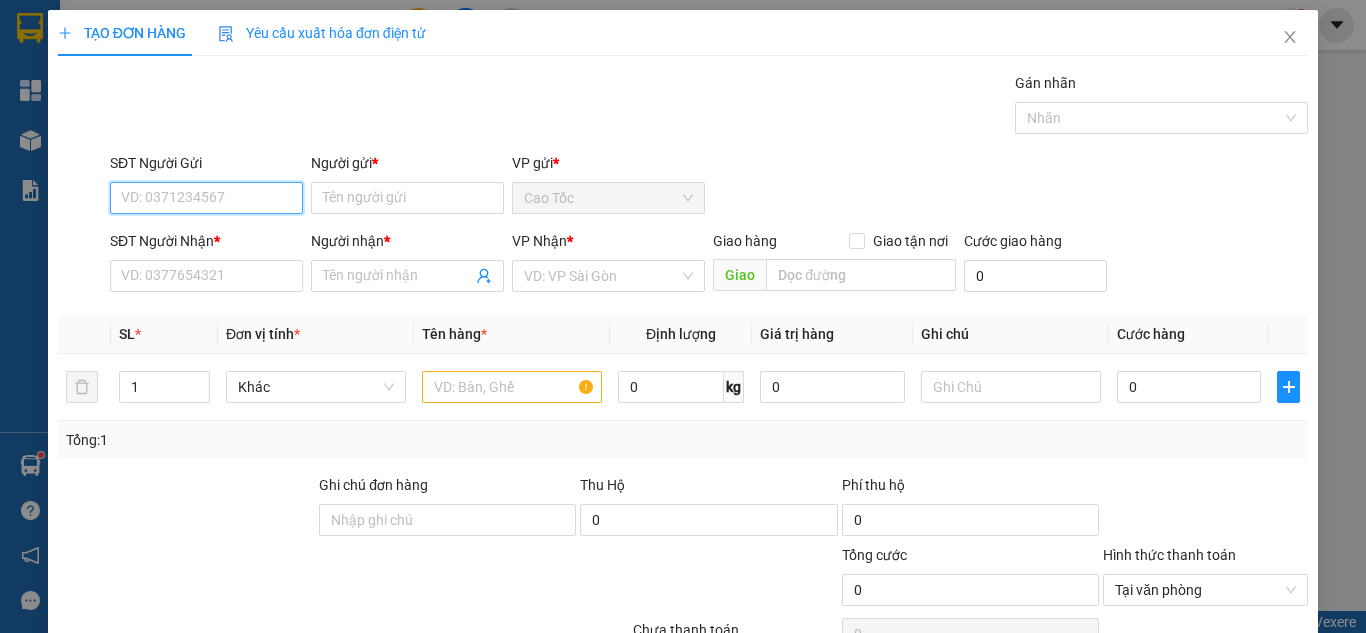 click on "SĐT Người Gửi" at bounding box center (206, 198) 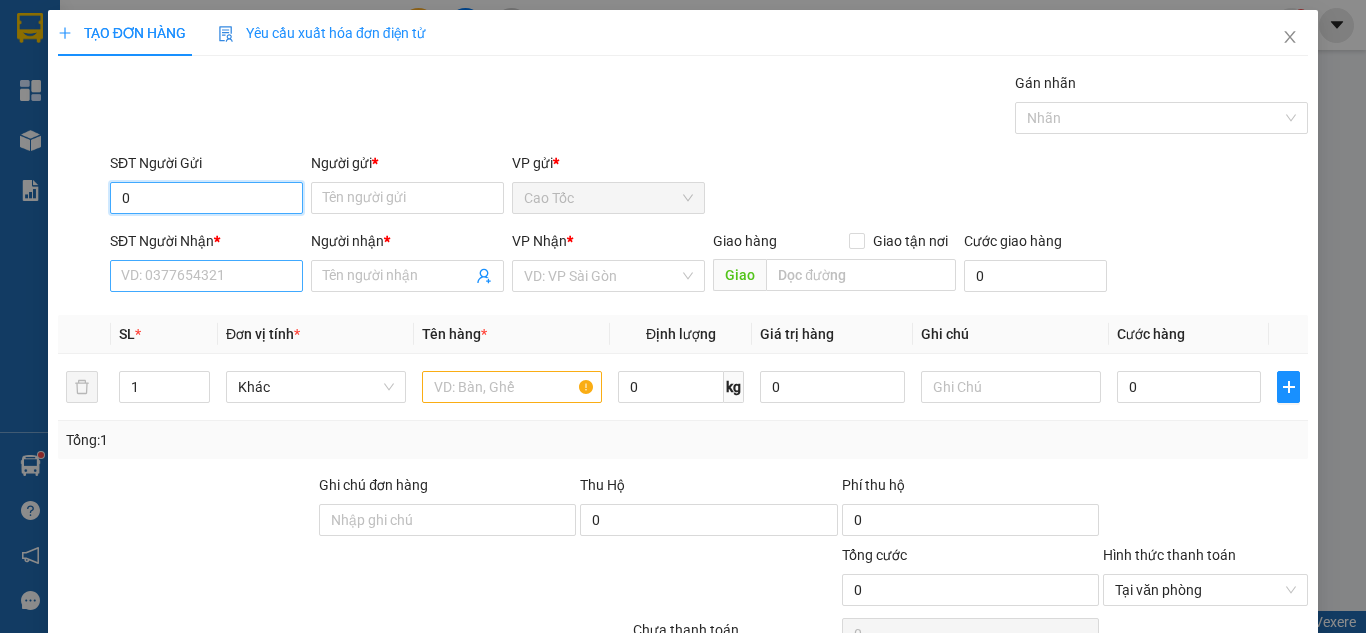 type on "0" 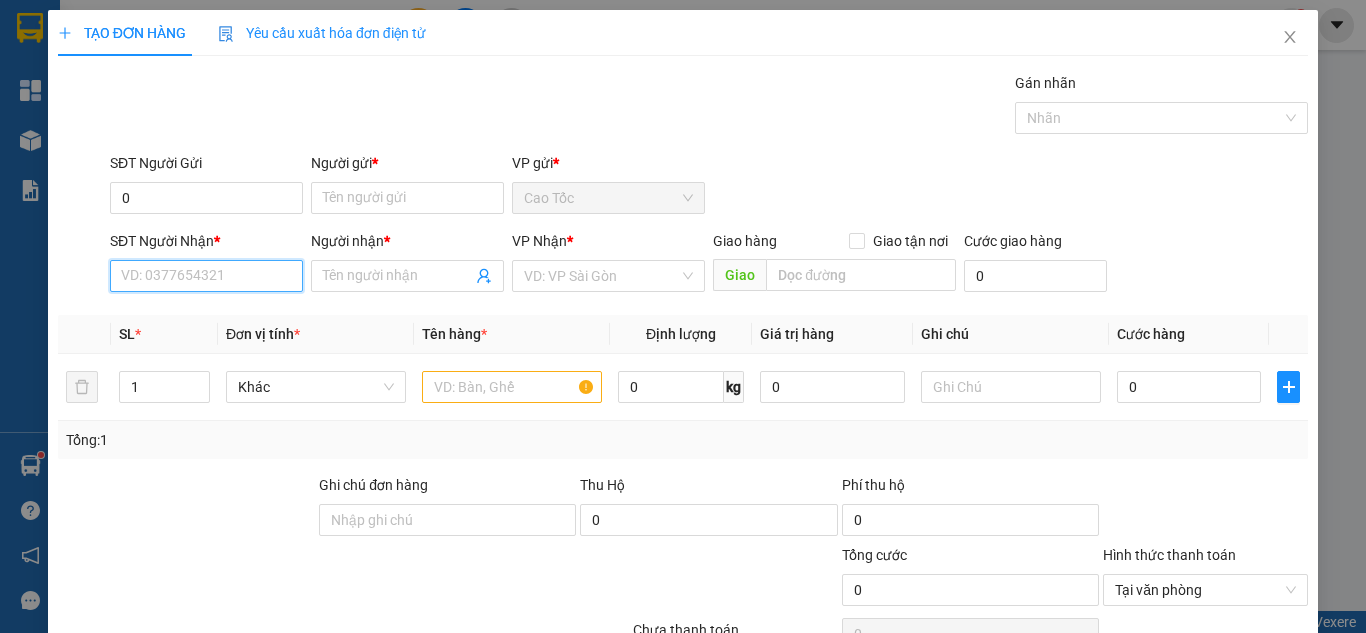 click on "SĐT Người Nhận  *" at bounding box center [206, 276] 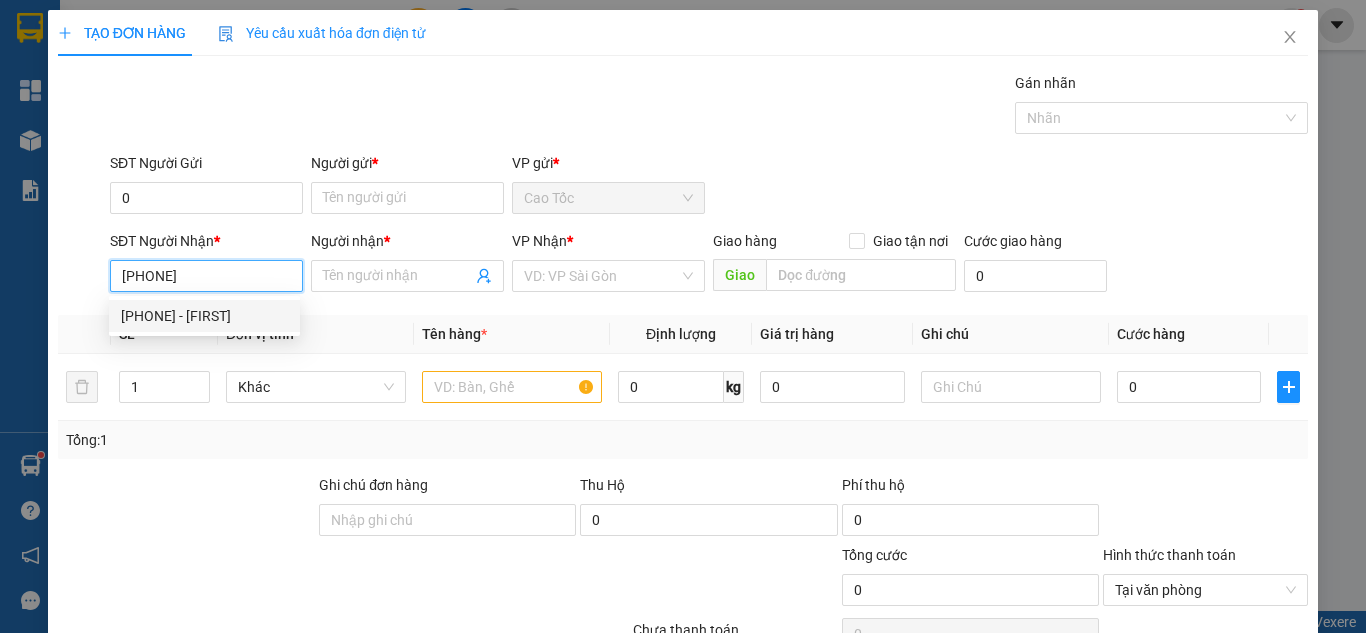click on "[PHONE] - [FIRST]" at bounding box center [204, 316] 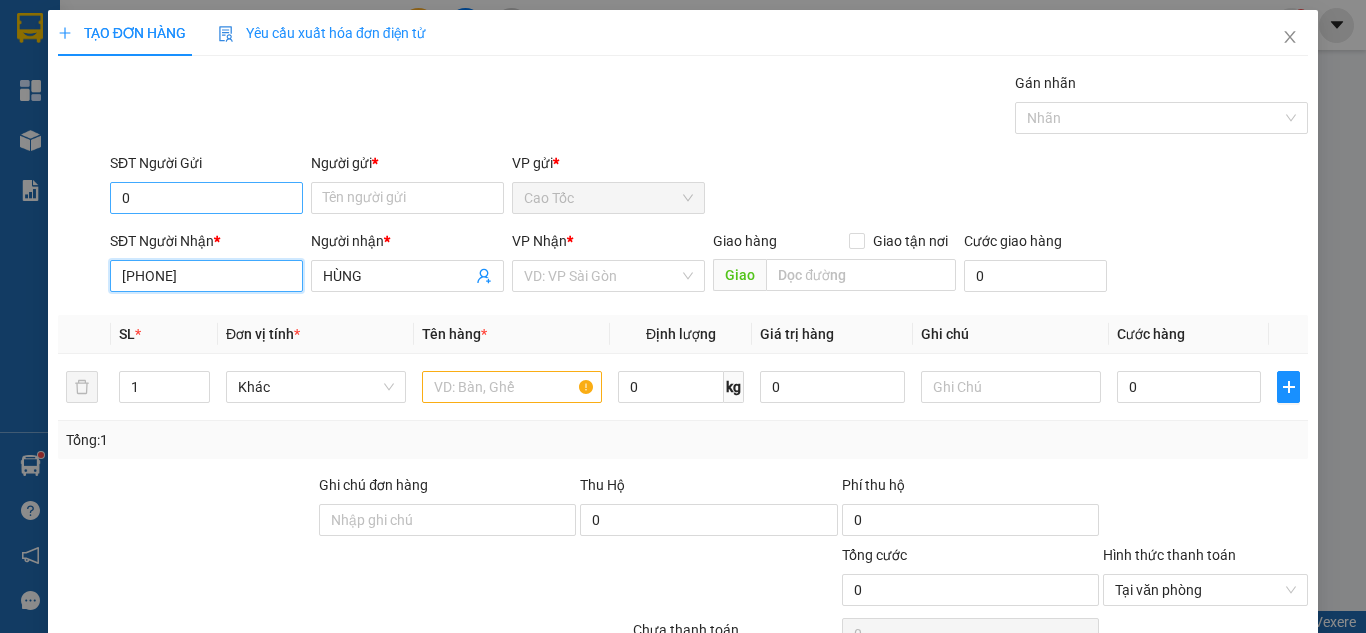 type on "[PHONE]" 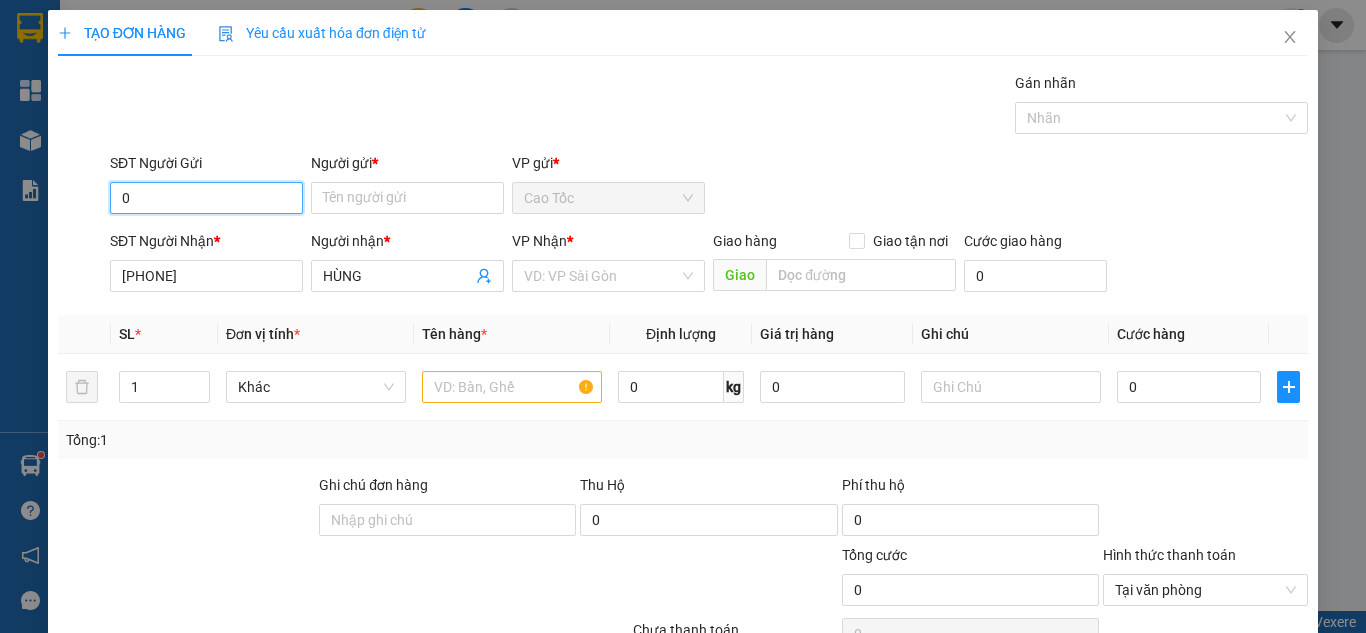 click on "0" at bounding box center [206, 198] 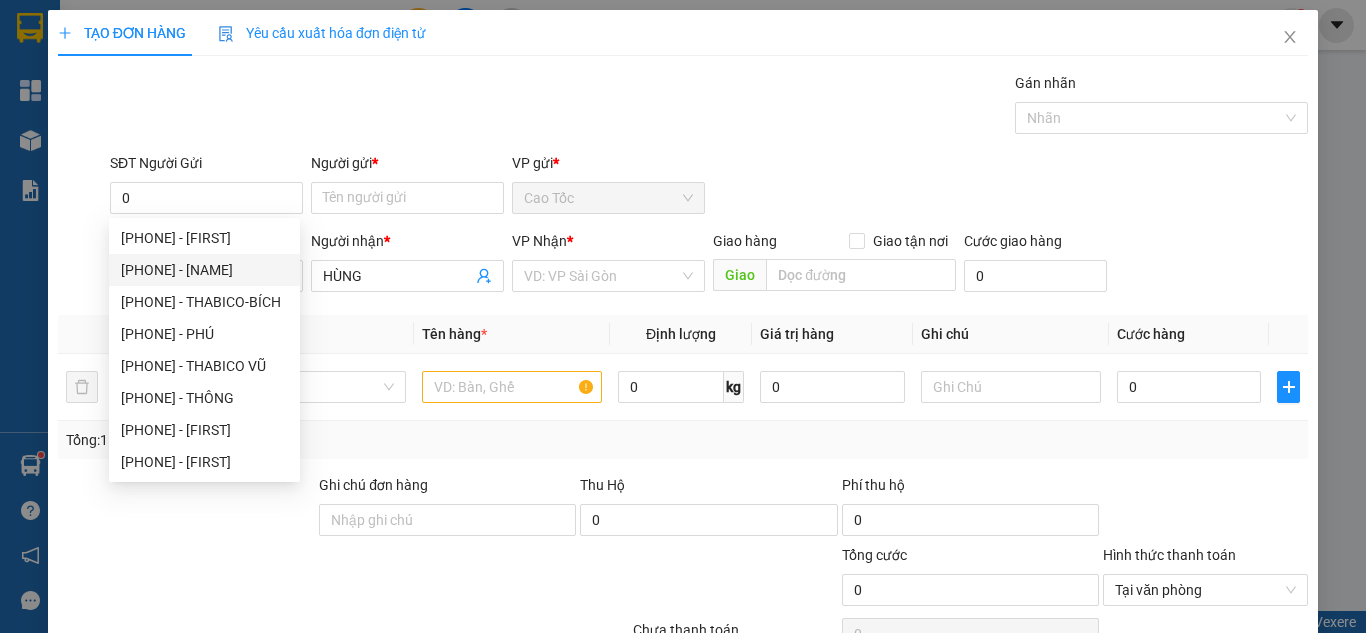 click on "Đơn vị tính  *" at bounding box center (316, 334) 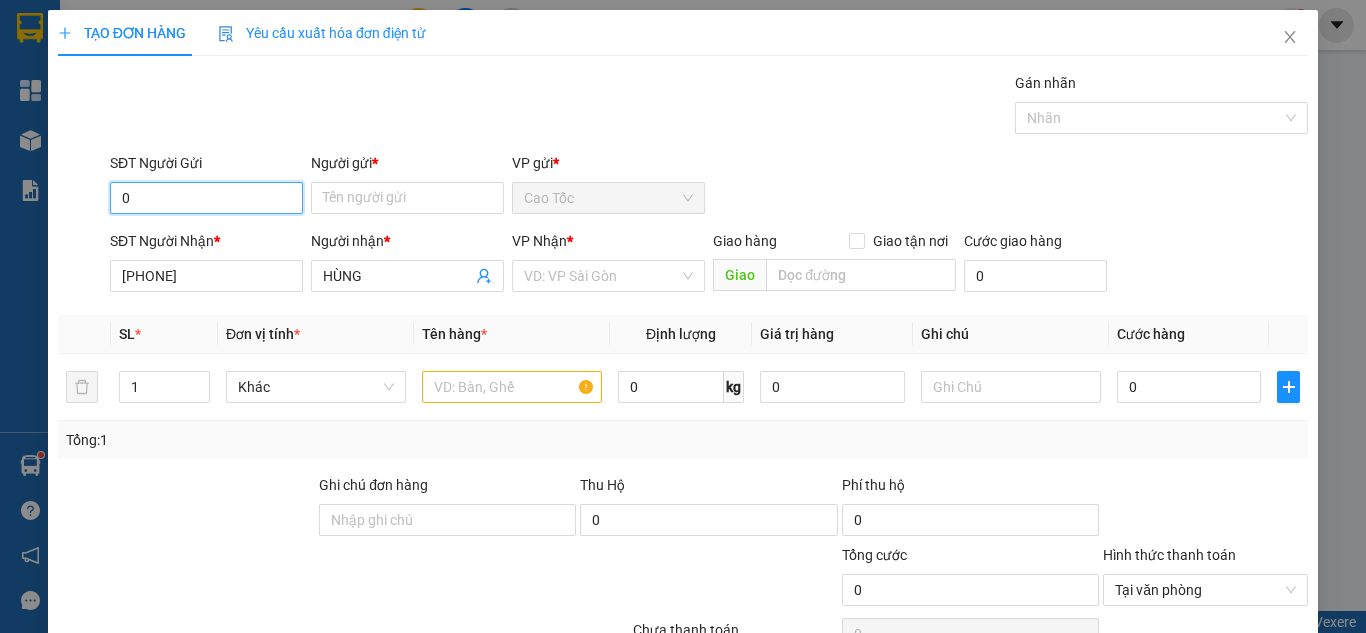 click on "0" at bounding box center (206, 198) 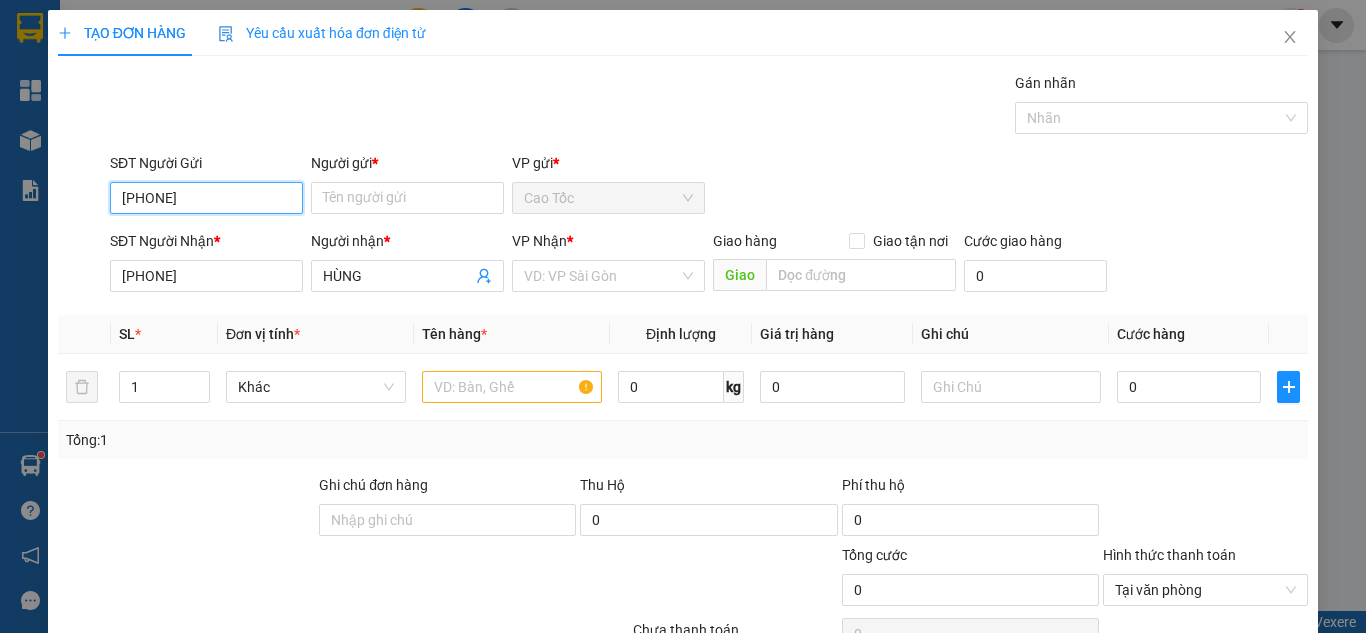 type on "[PHONE]" 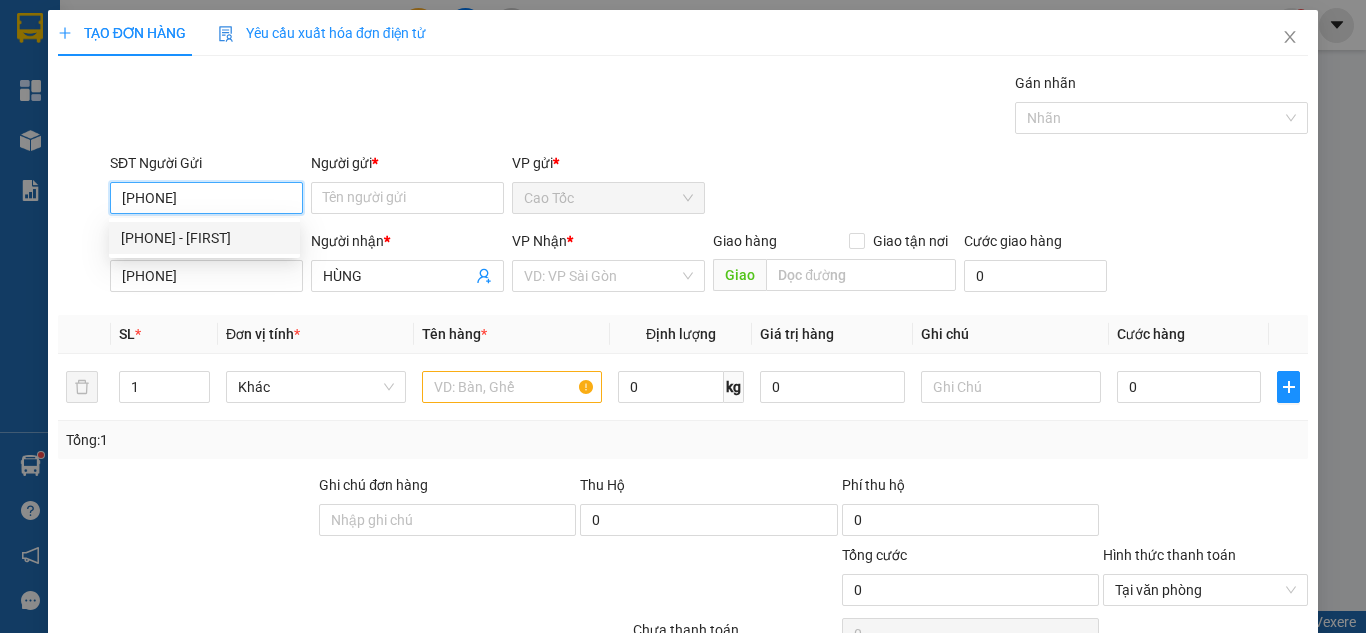 click on "[PHONE] - [FIRST]" at bounding box center [204, 238] 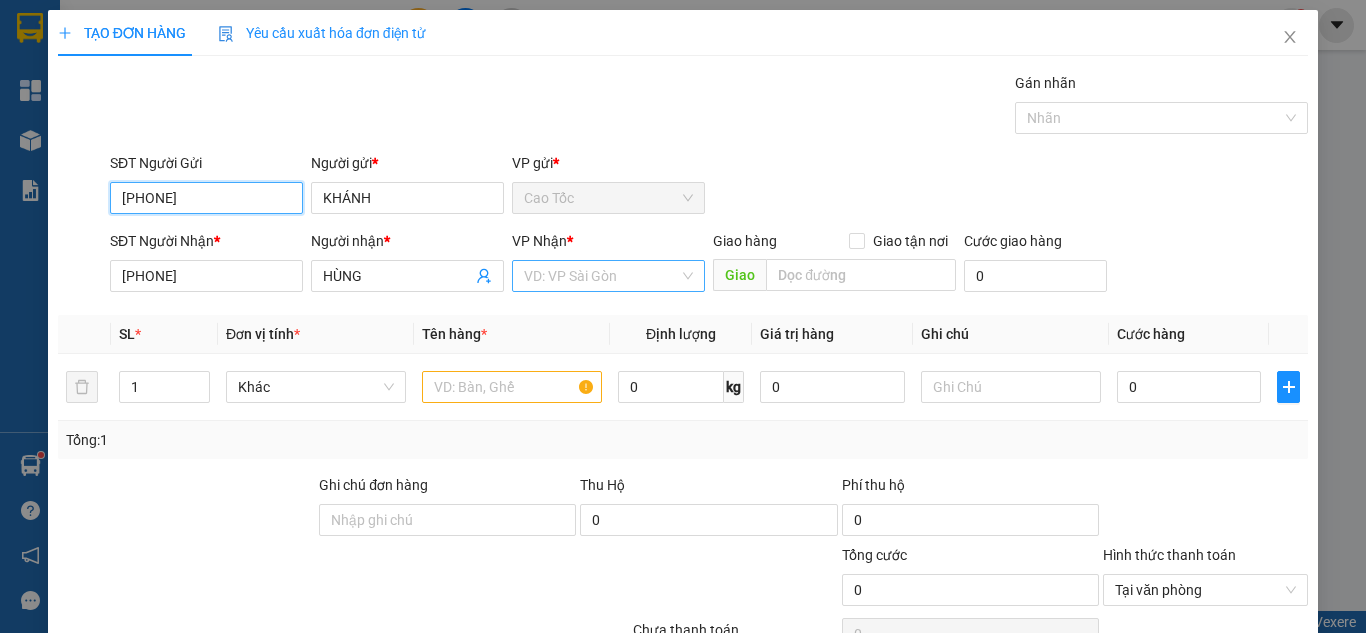 type on "[PHONE]" 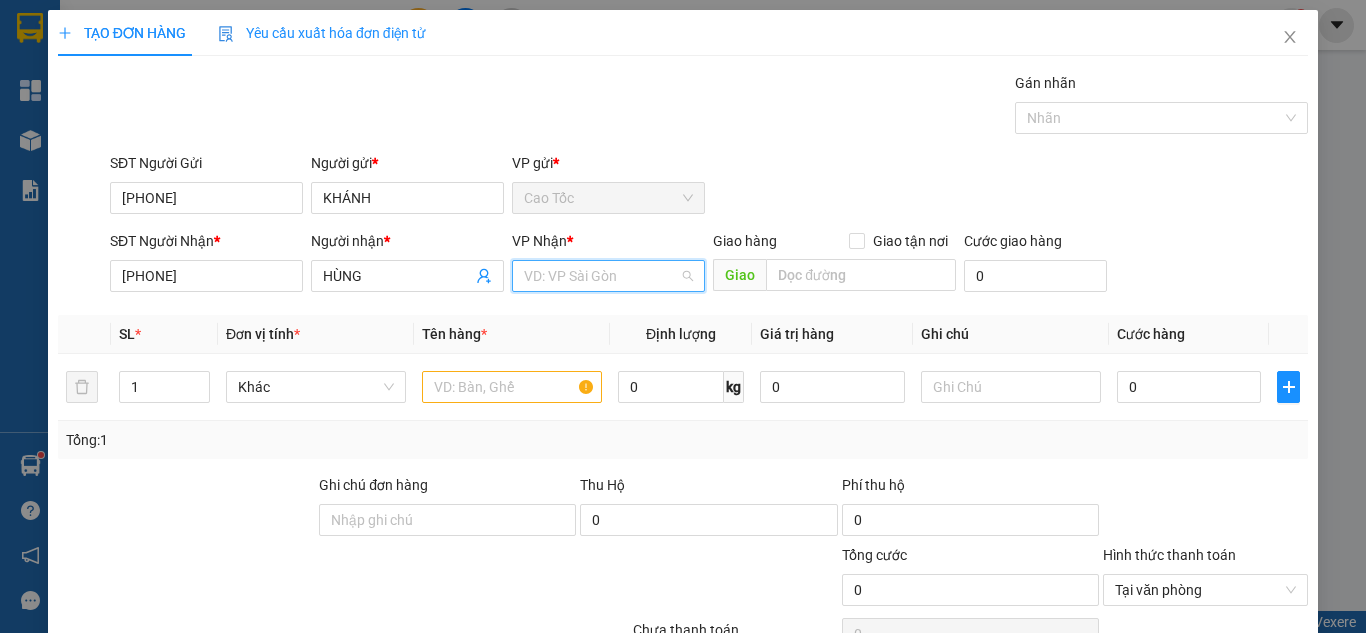 click at bounding box center (601, 276) 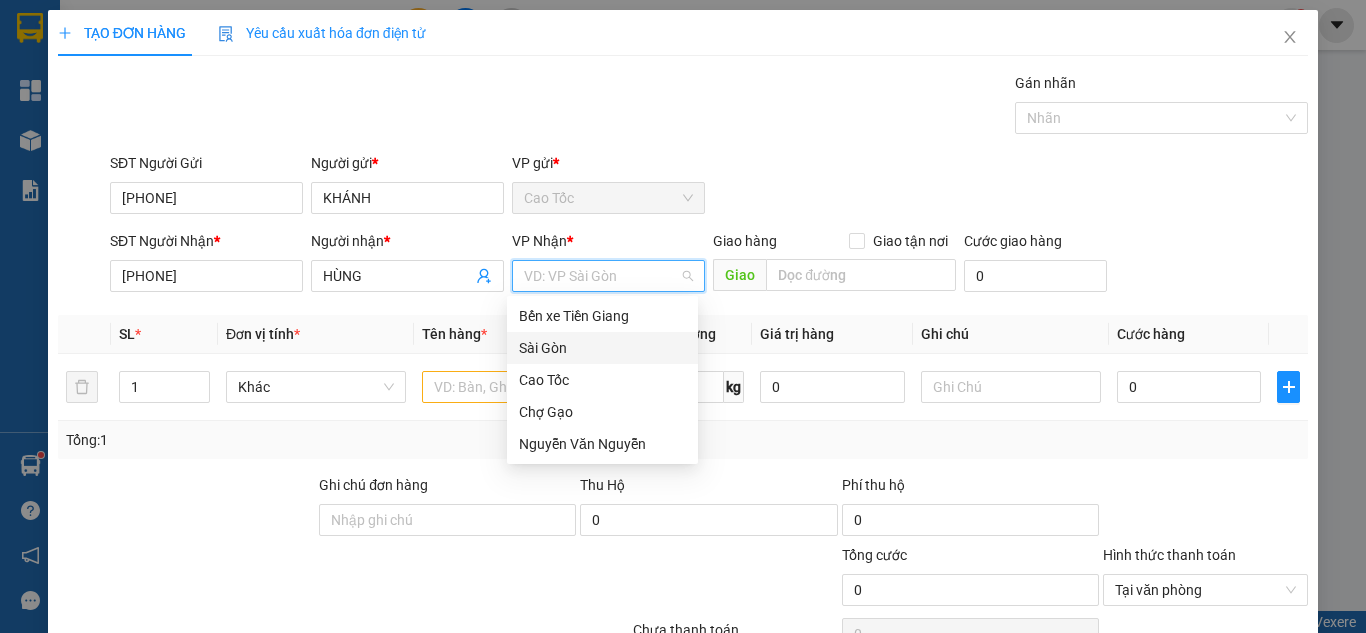 click on "Sài Gòn" at bounding box center (602, 348) 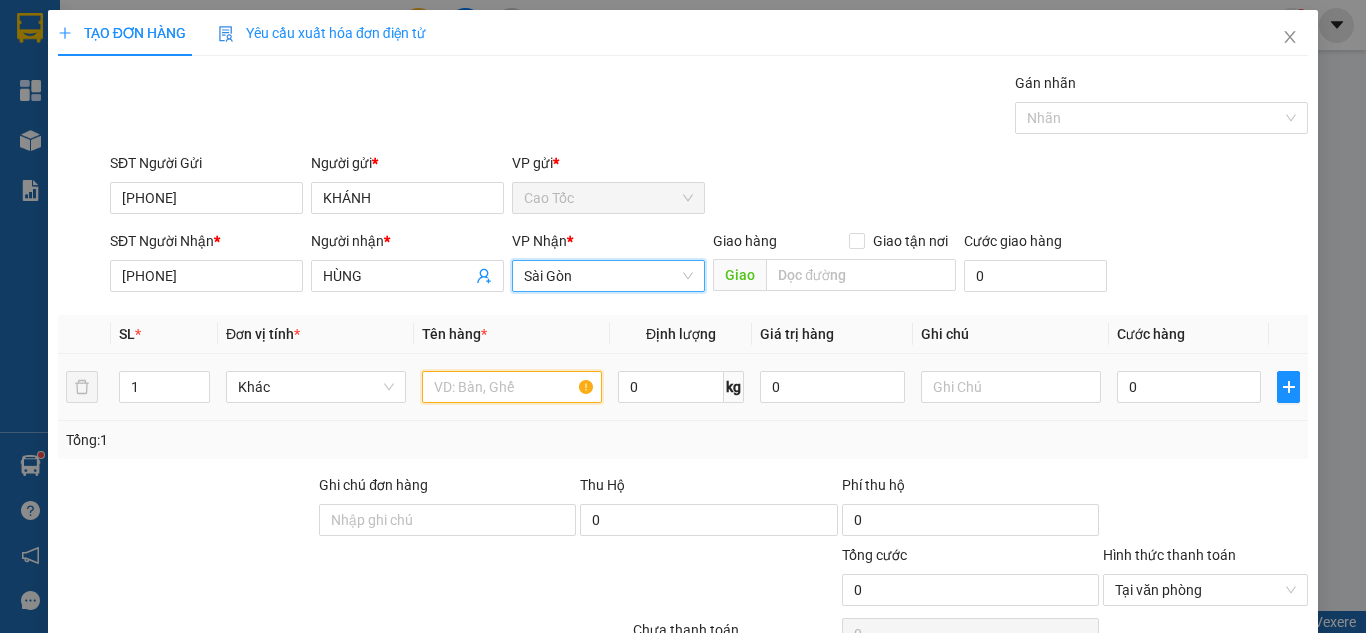 click at bounding box center [512, 387] 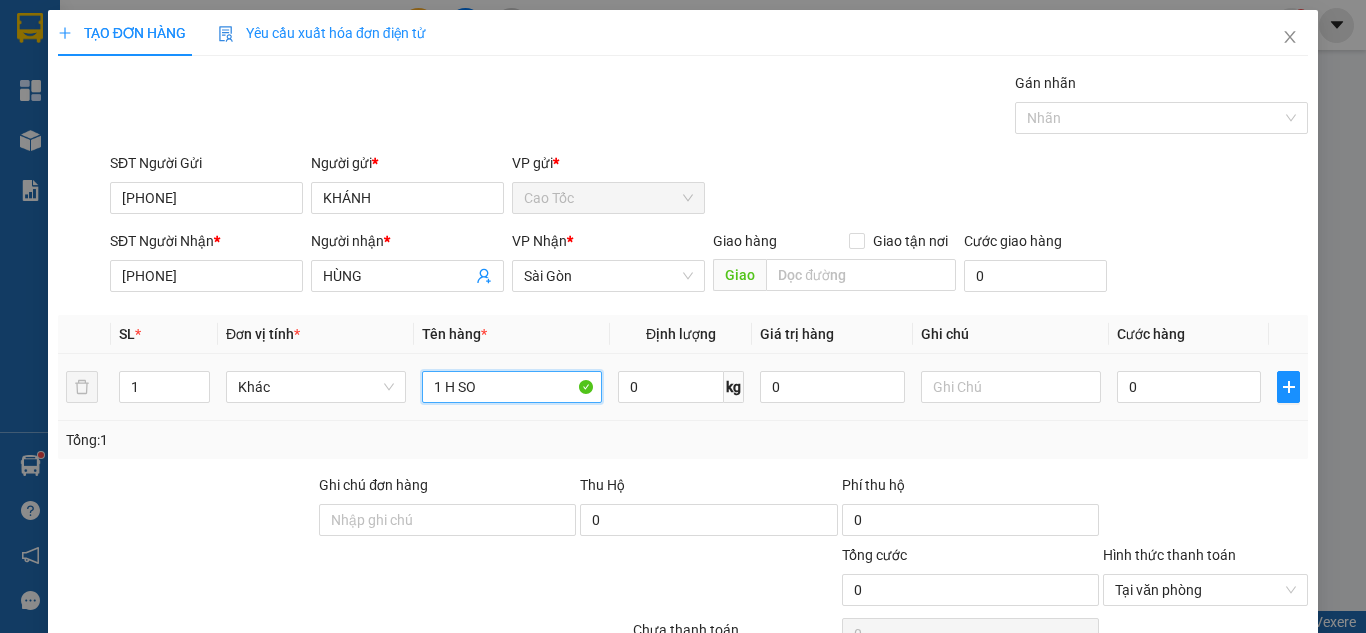 paste on "Ơ" 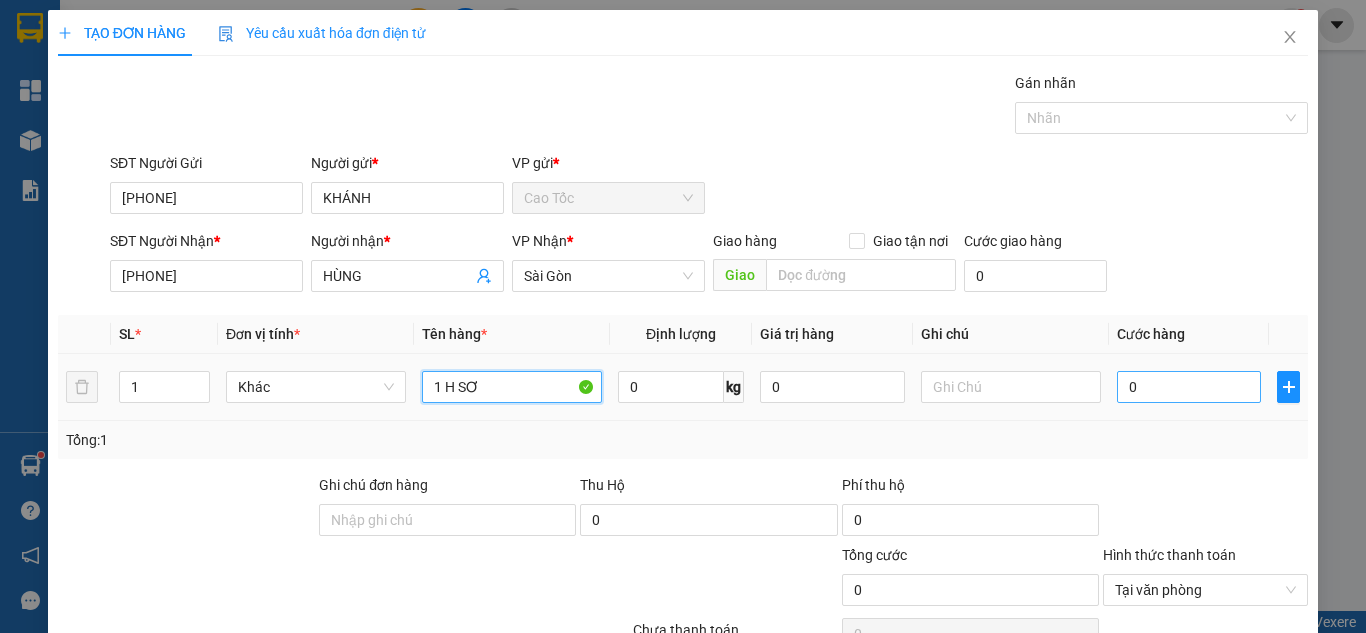 type on "1 H SƠ" 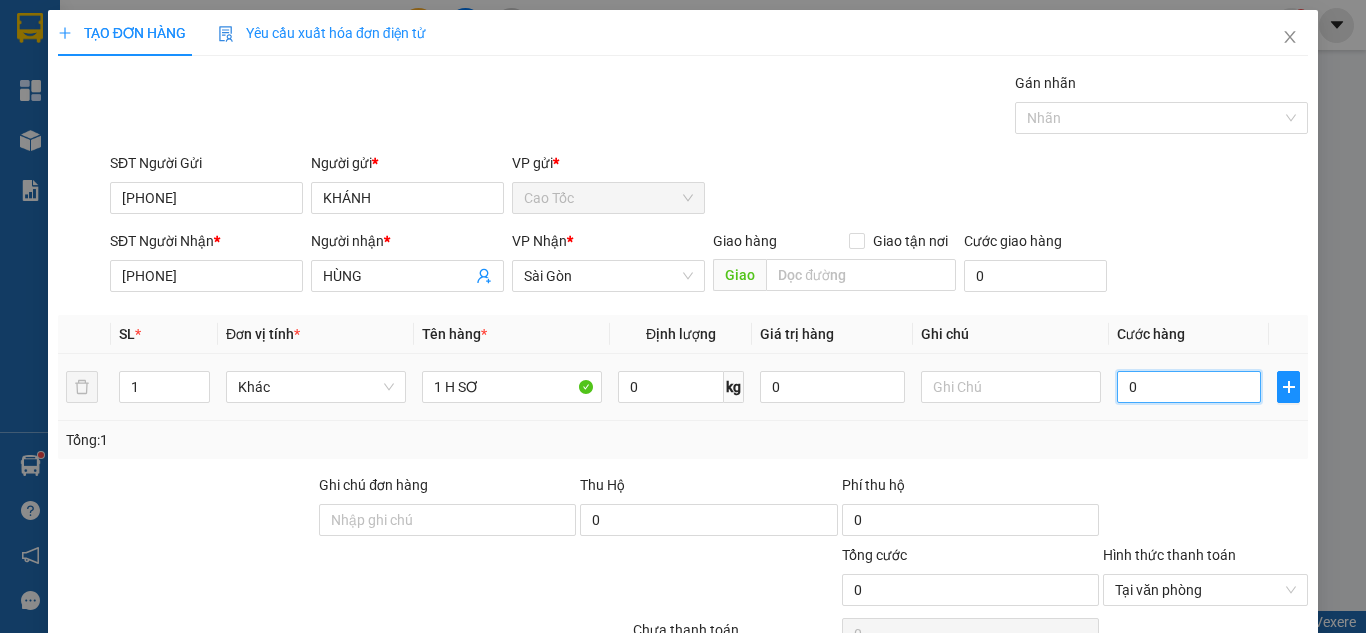 click on "0" at bounding box center [1189, 387] 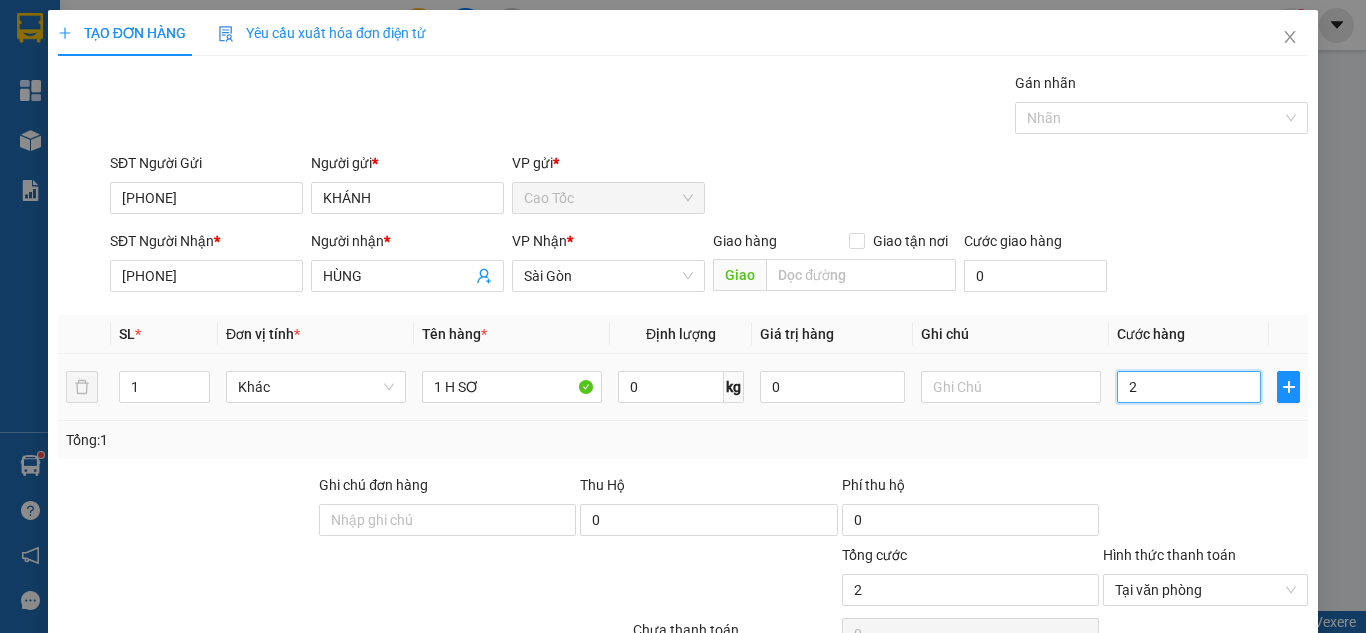 type on "20" 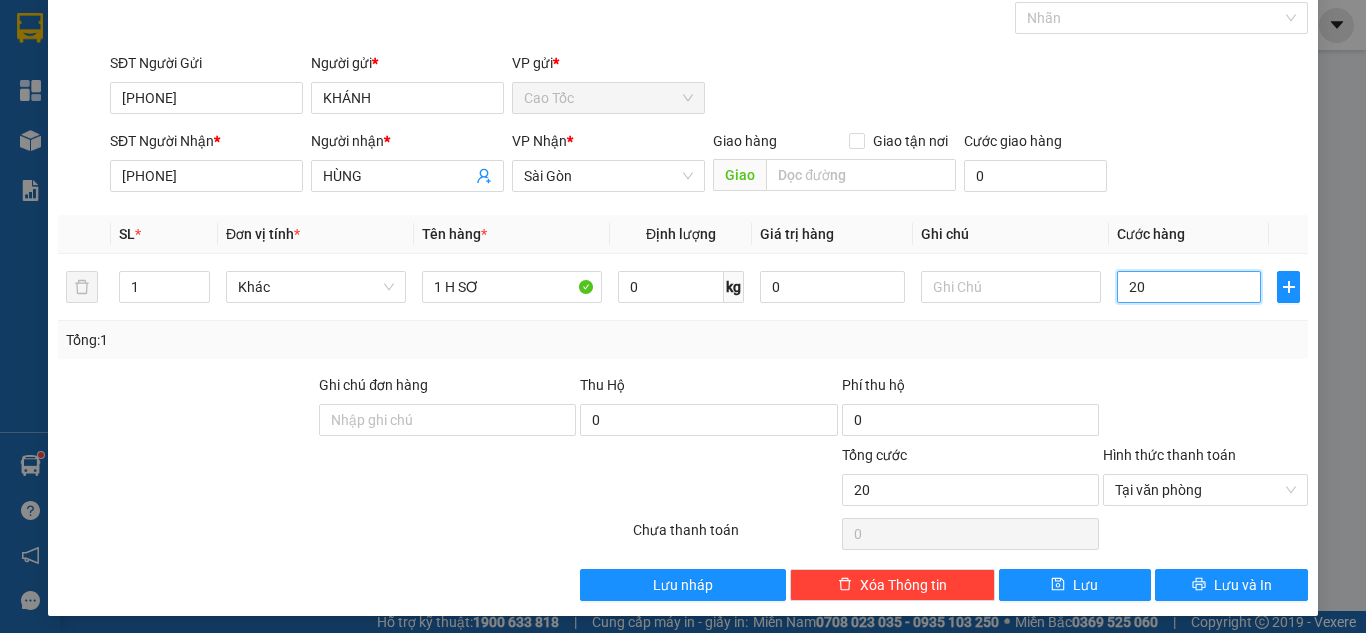 scroll, scrollTop: 107, scrollLeft: 0, axis: vertical 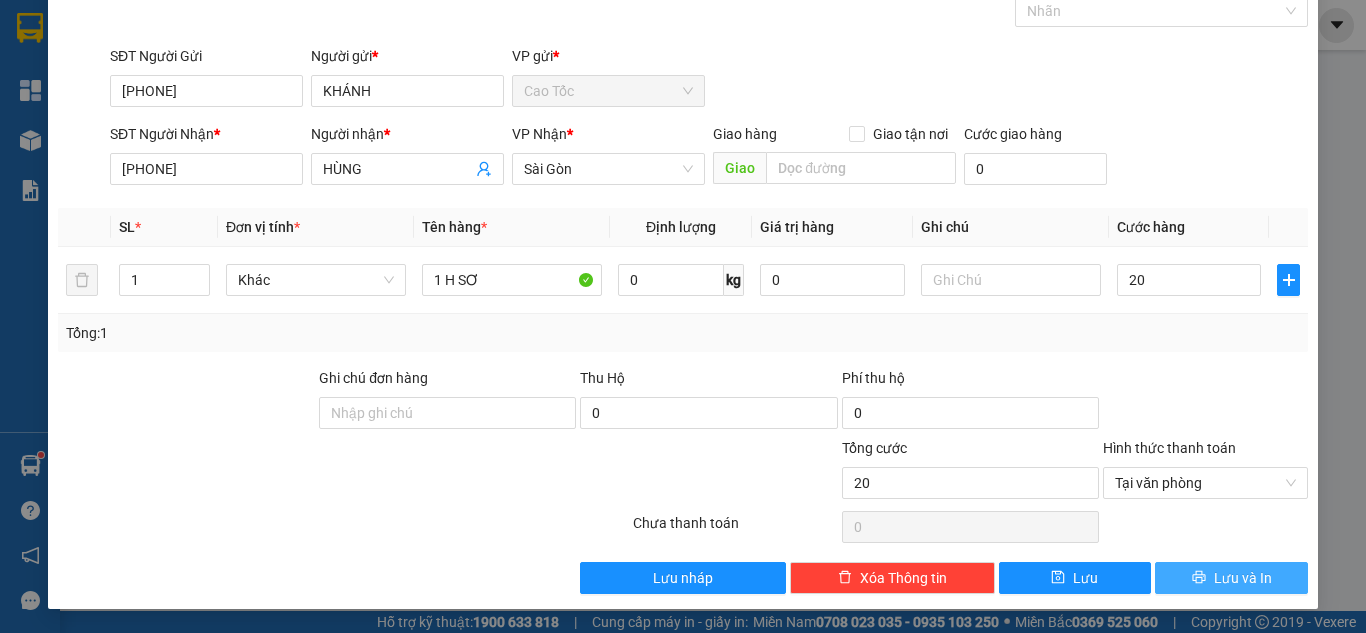 type on "20.000" 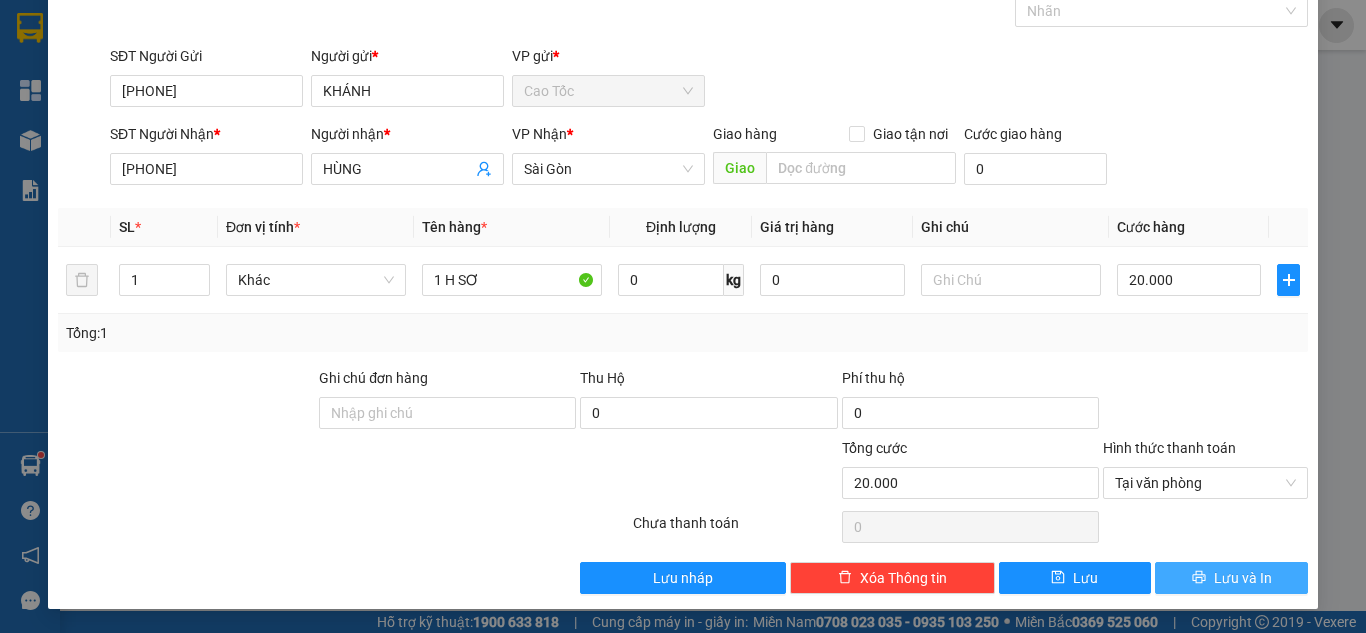 click on "Lưu và In" at bounding box center (1231, 578) 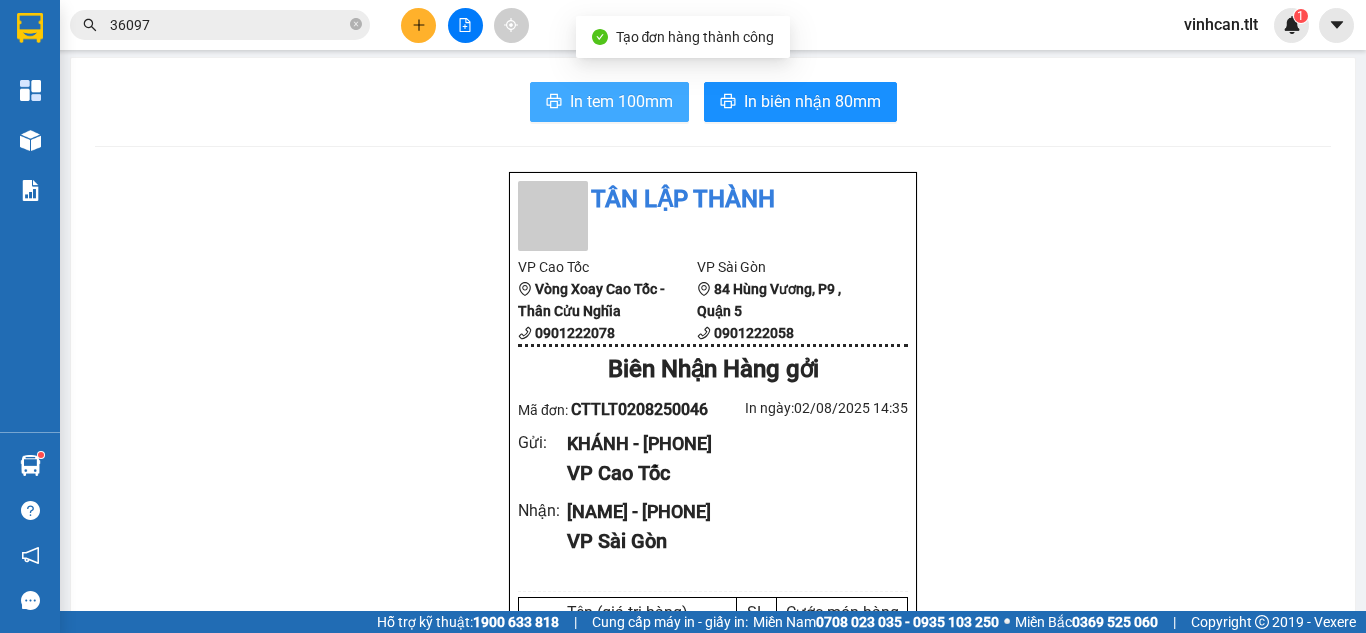 scroll, scrollTop: 0, scrollLeft: 0, axis: both 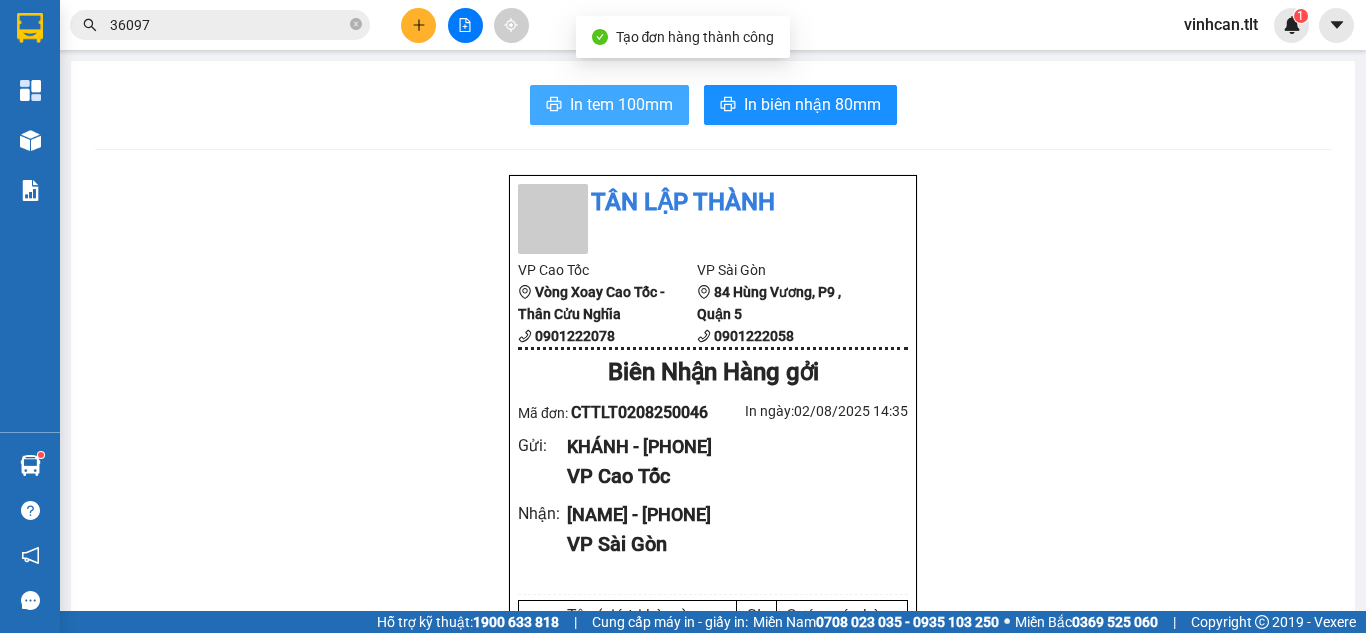 click on "In tem 100mm" at bounding box center [621, 104] 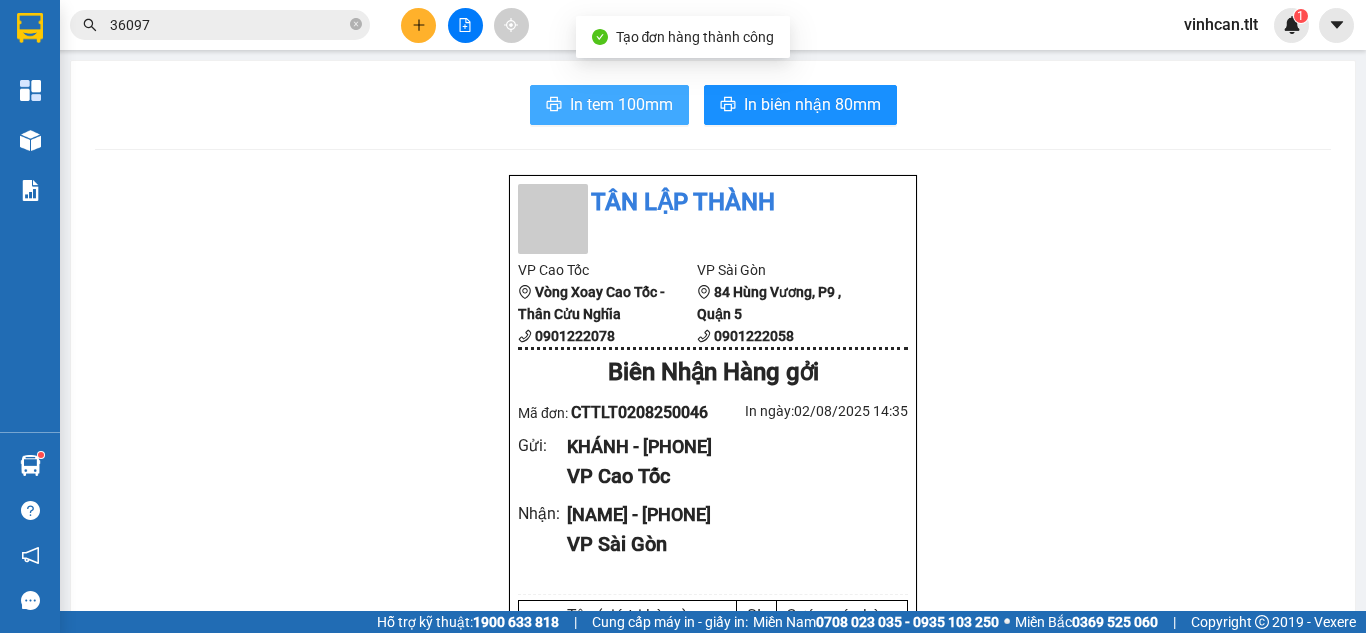 scroll, scrollTop: 0, scrollLeft: 0, axis: both 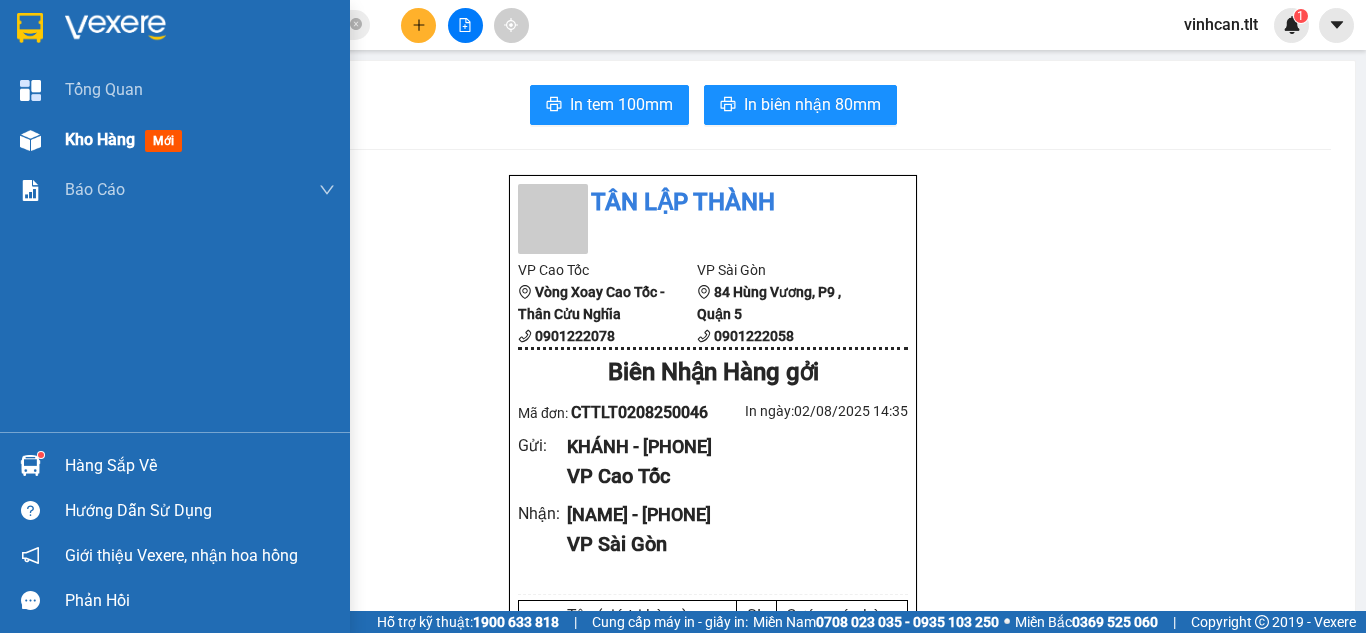 click on "Kho hàng" at bounding box center (100, 139) 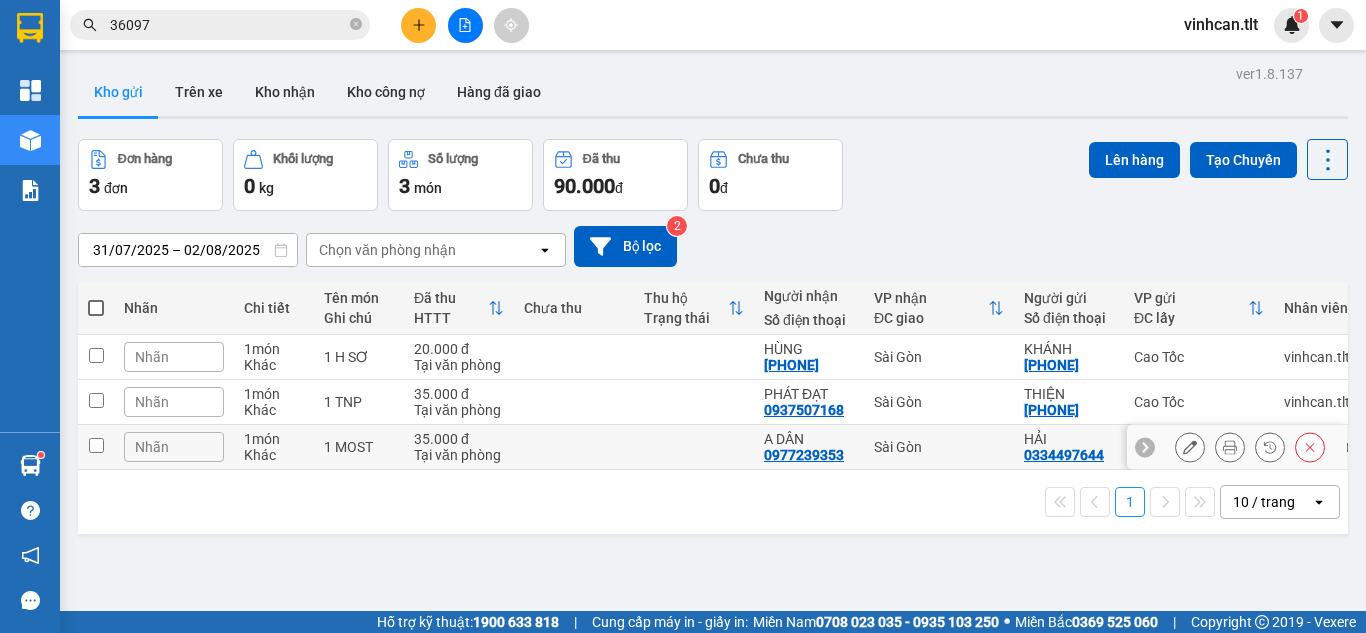 click at bounding box center (574, 447) 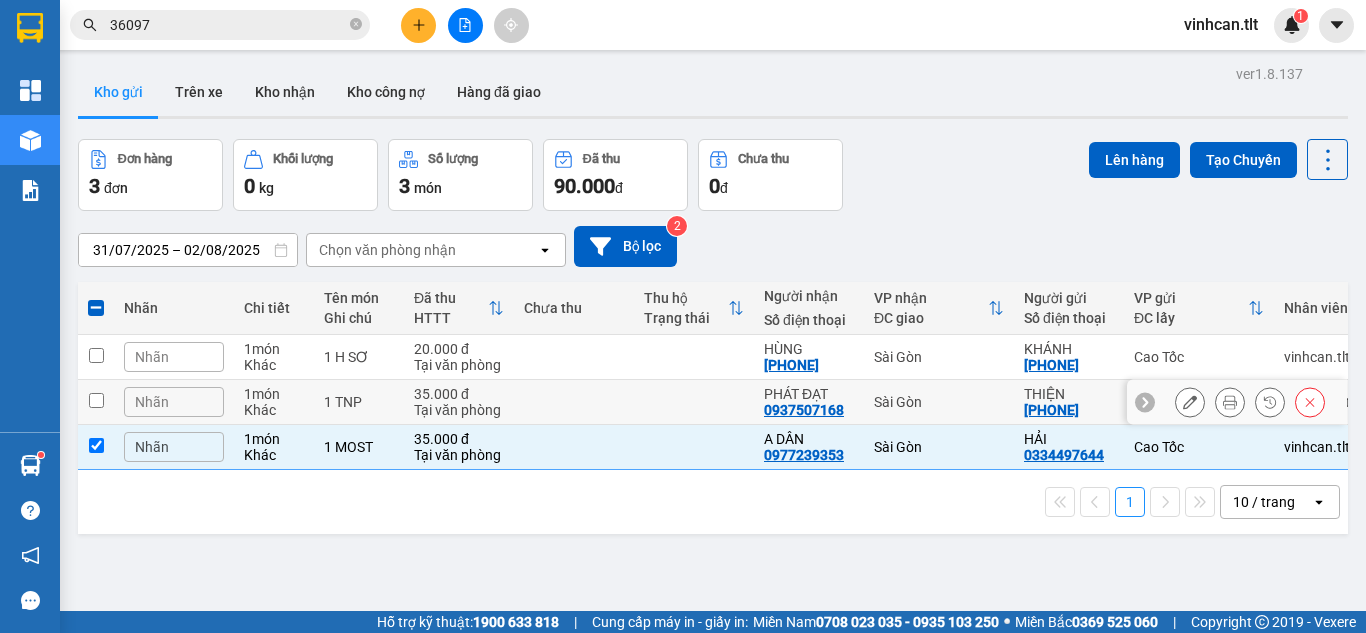 click at bounding box center [574, 402] 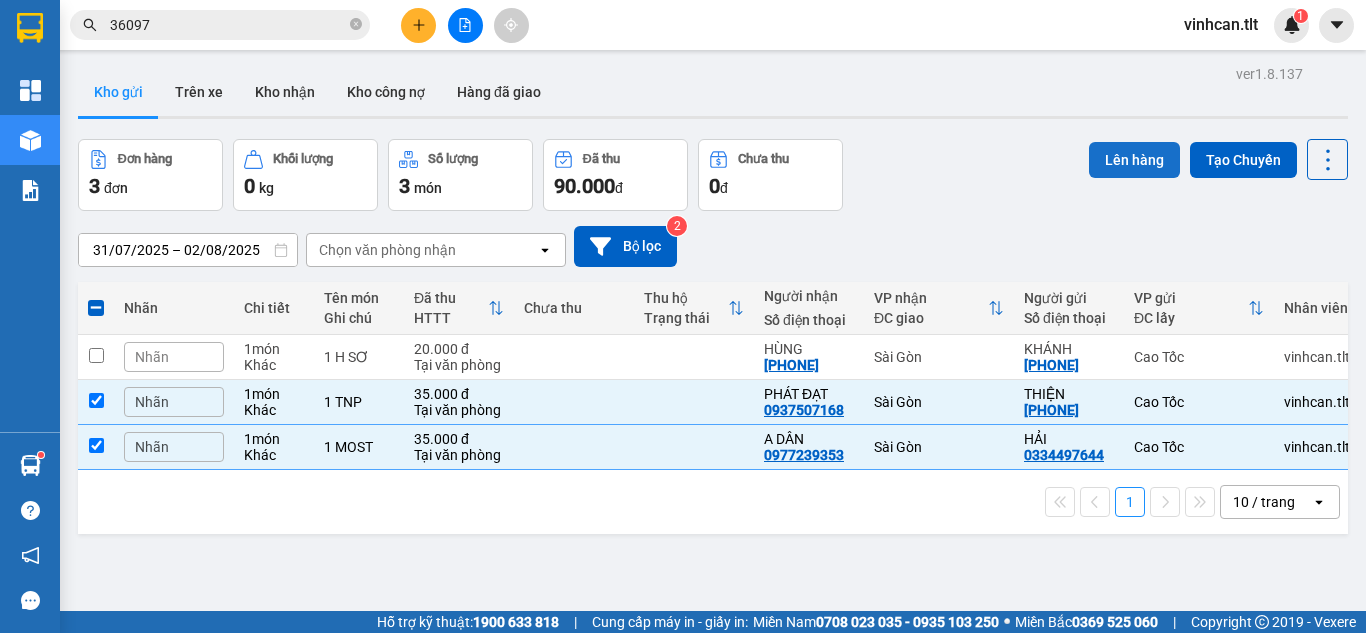 click on "Lên hàng" at bounding box center [1134, 160] 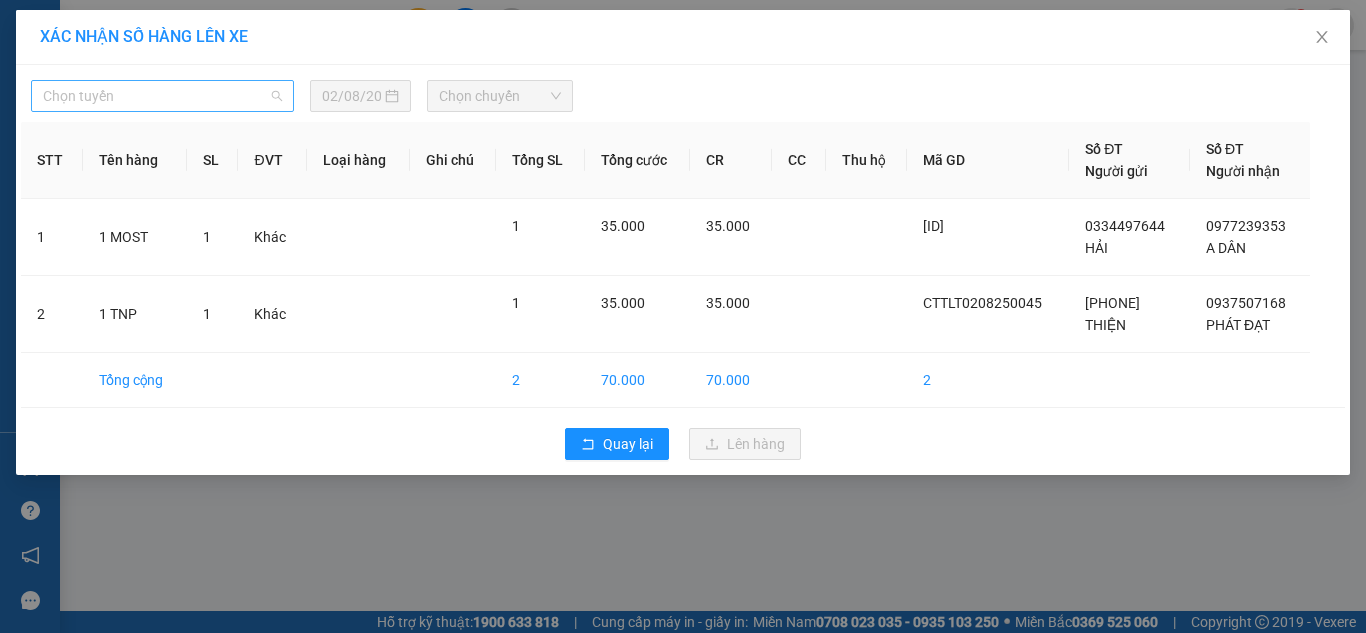 click on "Chọn tuyến" at bounding box center (162, 96) 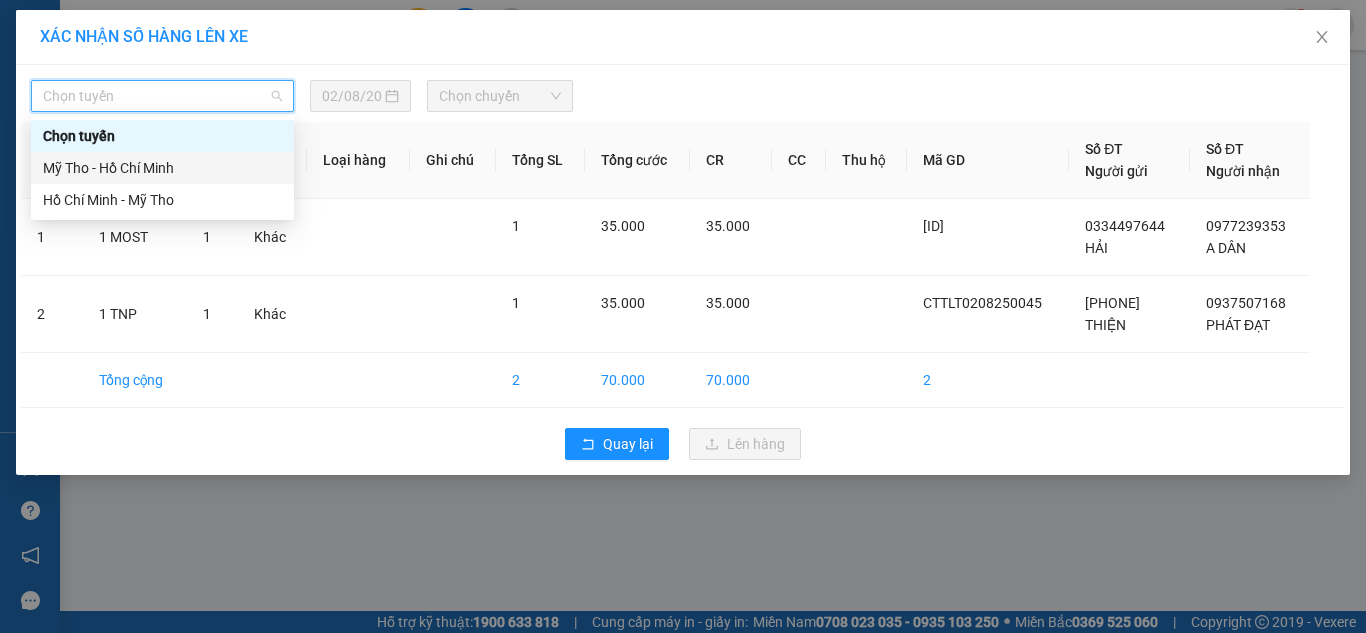click on "Mỹ Tho - Hồ Chí Minh" at bounding box center (162, 168) 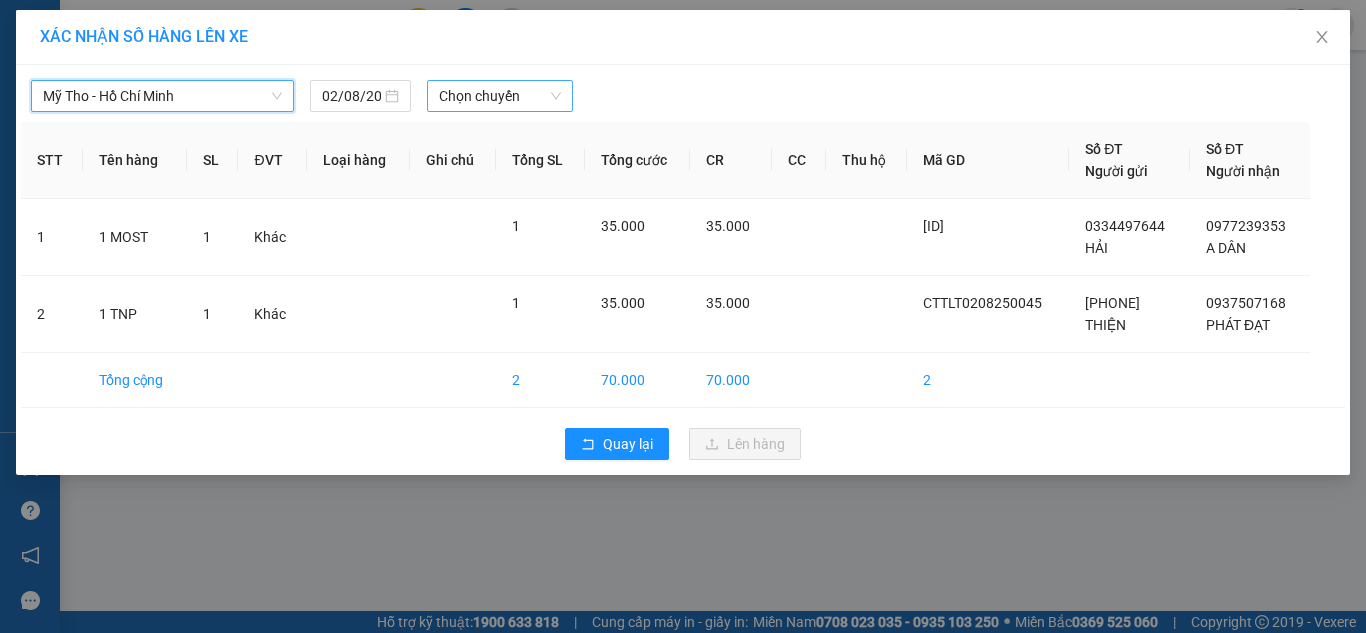 click on "Chọn chuyến" at bounding box center [500, 96] 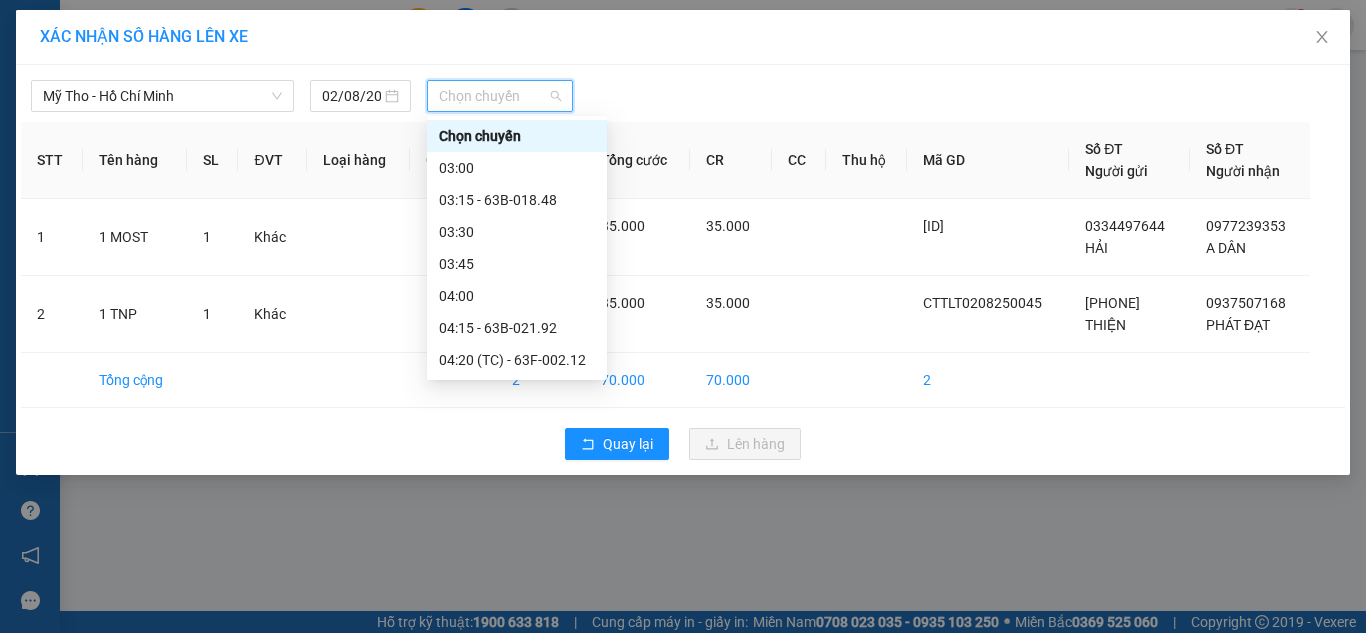 click on "13:30" at bounding box center [517, 2056] 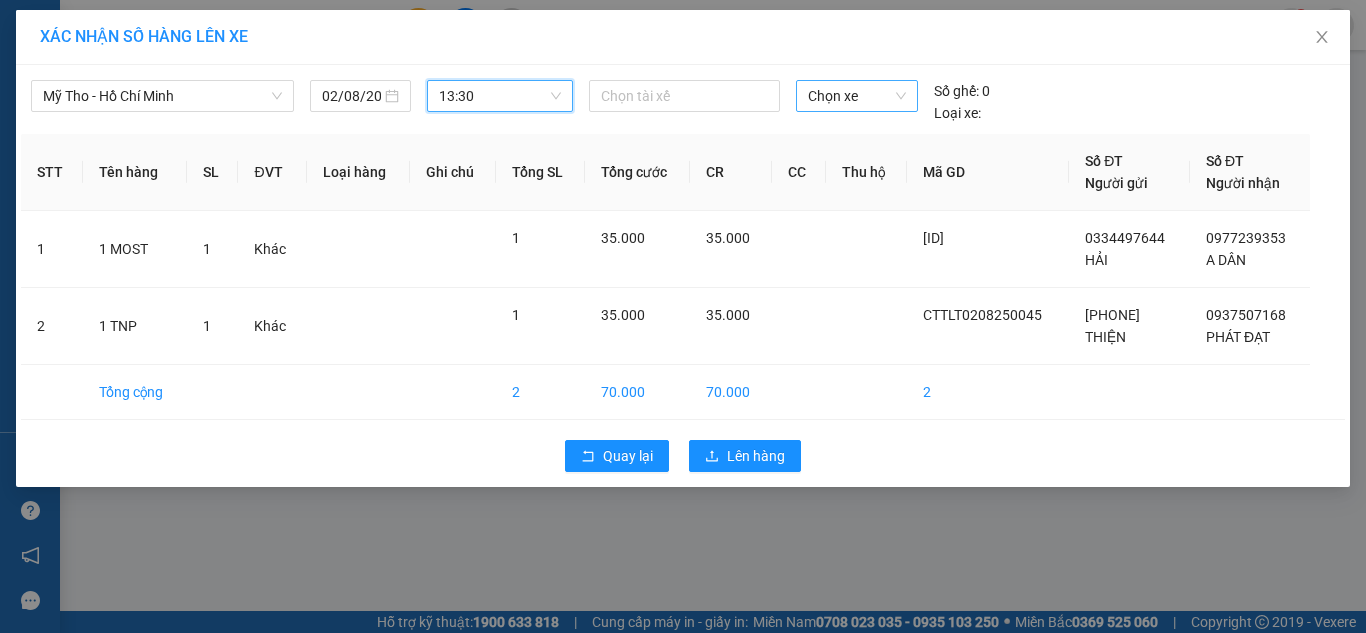 click on "Chọn xe" at bounding box center (857, 96) 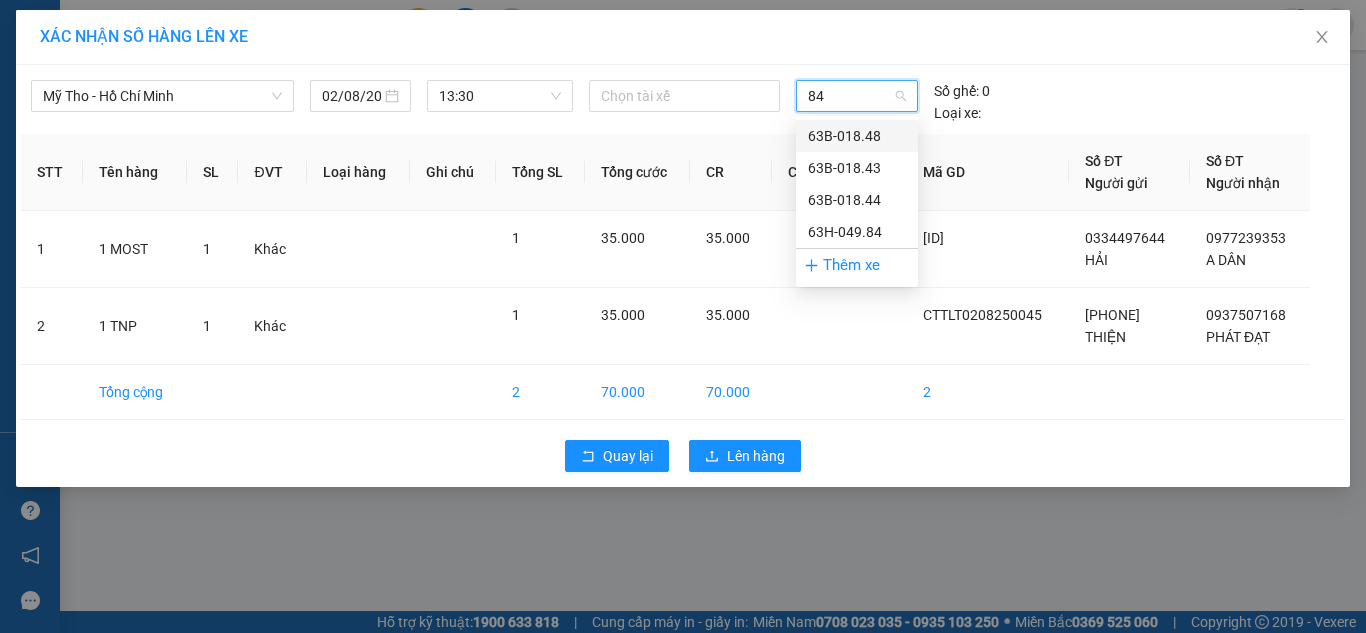 type on "843" 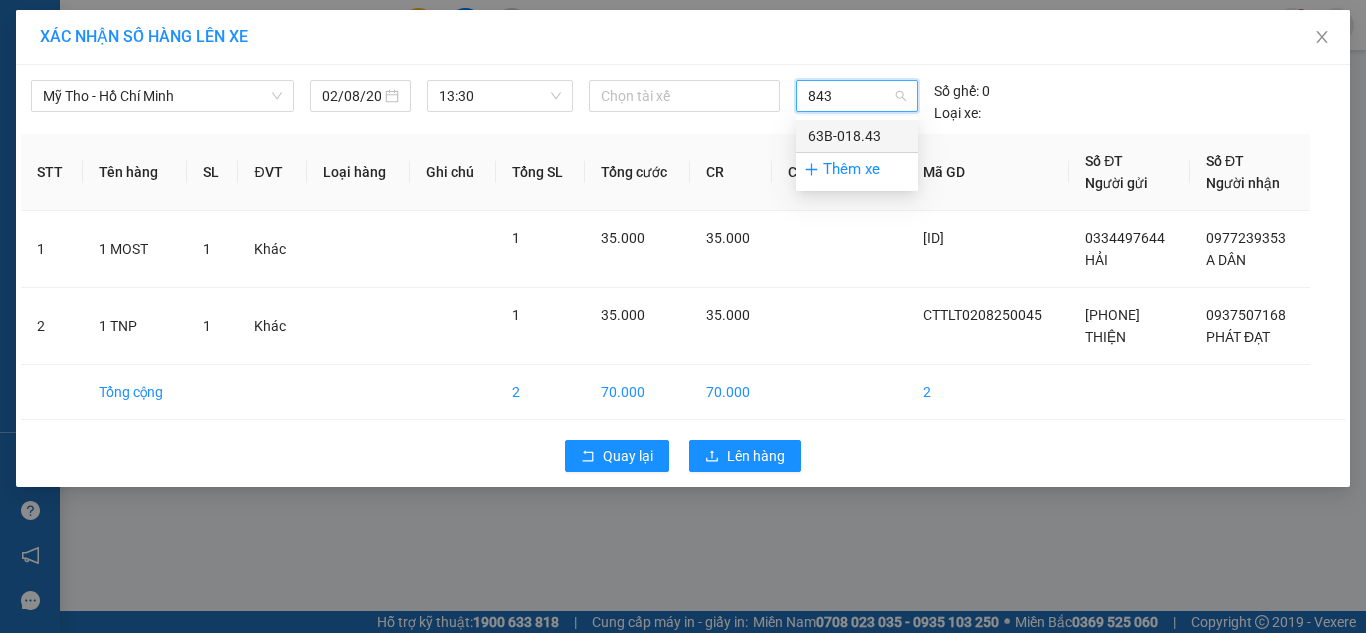 click on "63B-018.43" at bounding box center (857, 136) 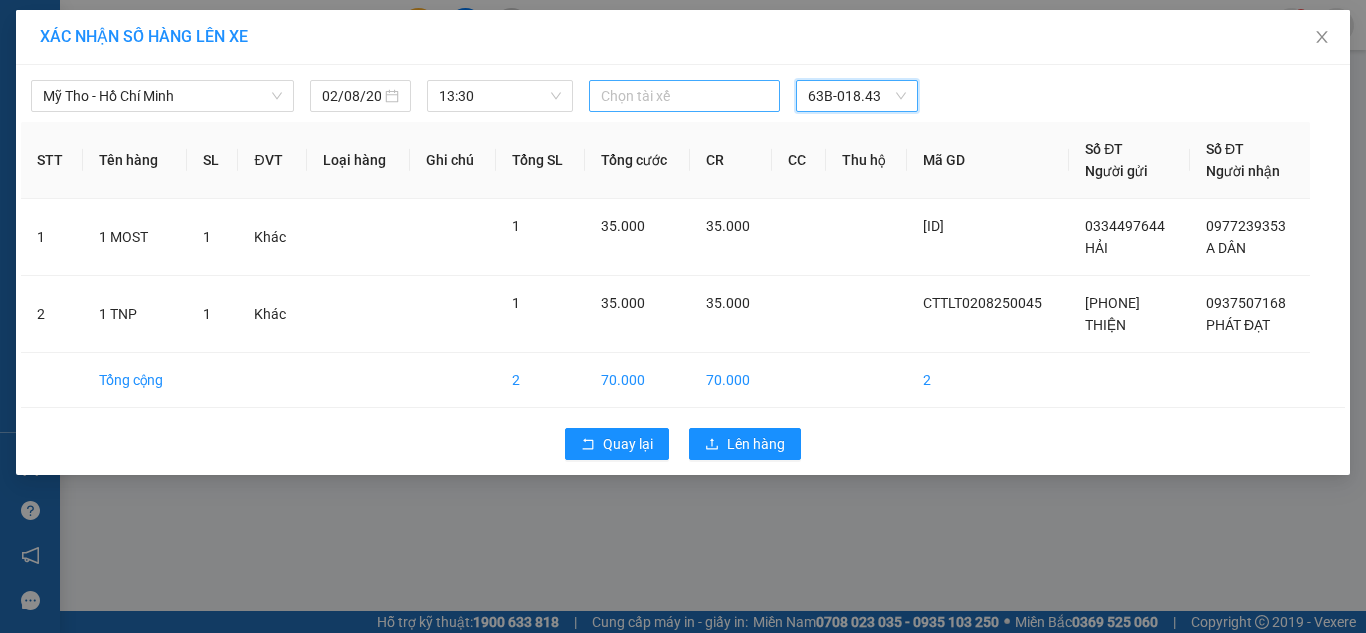 click at bounding box center [685, 96] 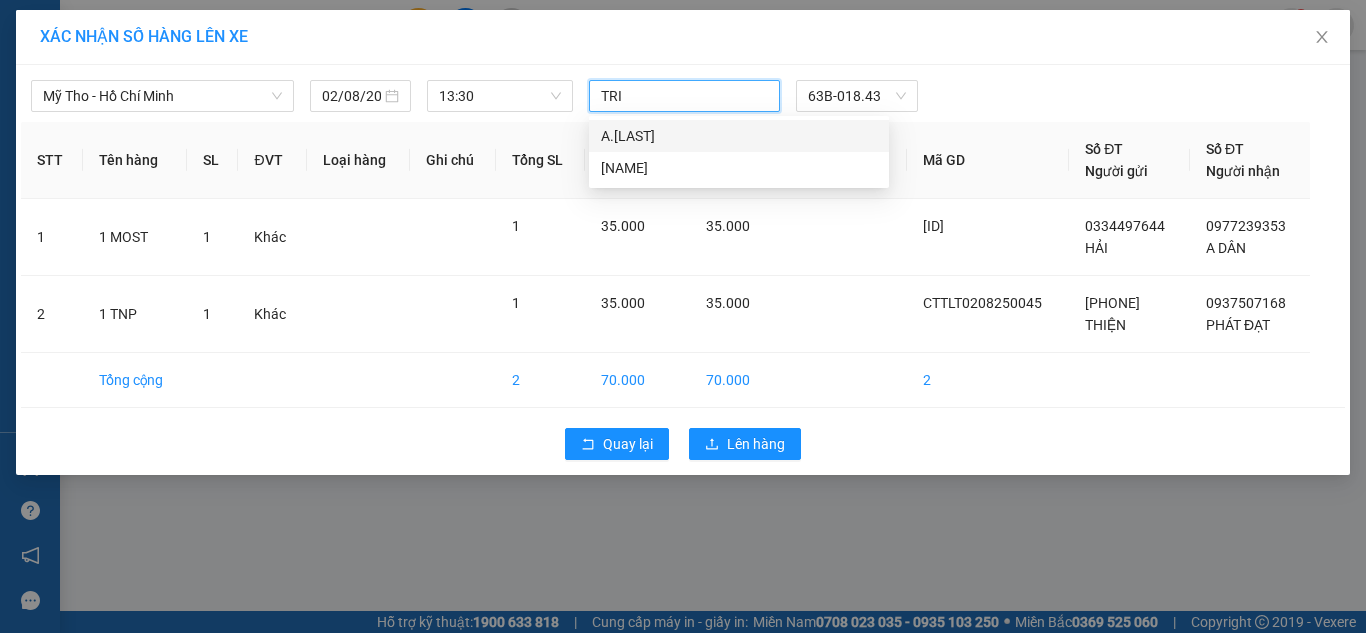 click on "A.[LAST]" at bounding box center (739, 136) 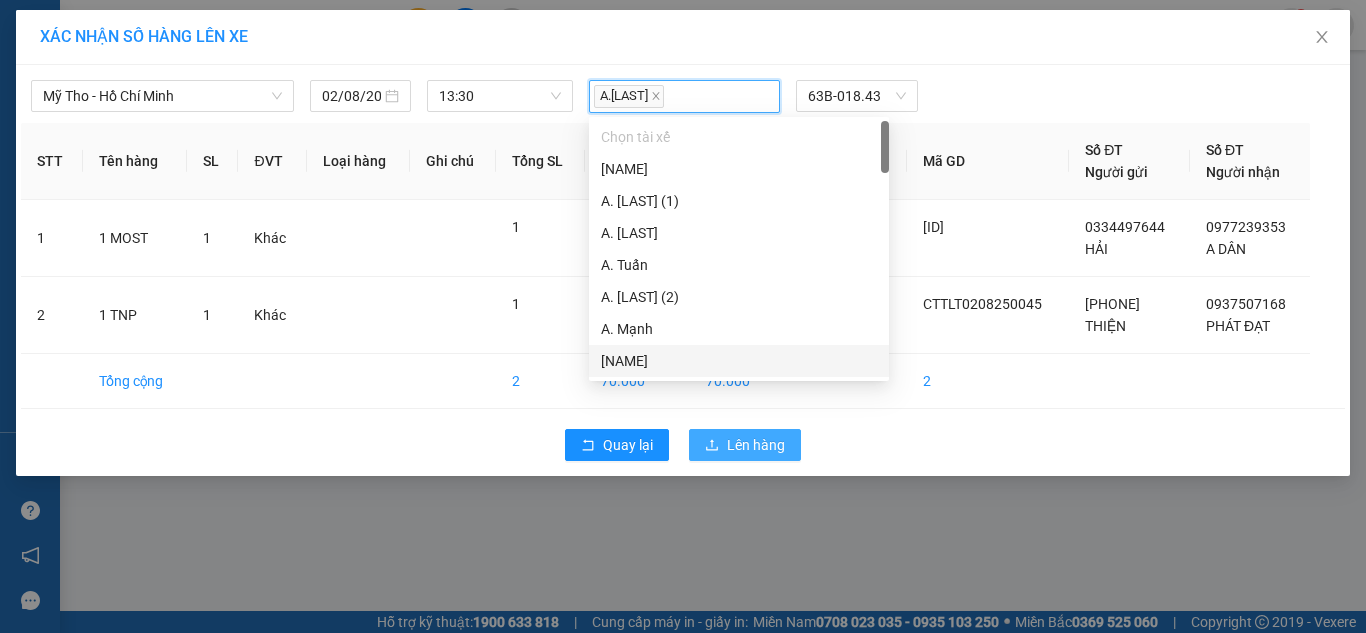 click on "Lên hàng" at bounding box center (756, 445) 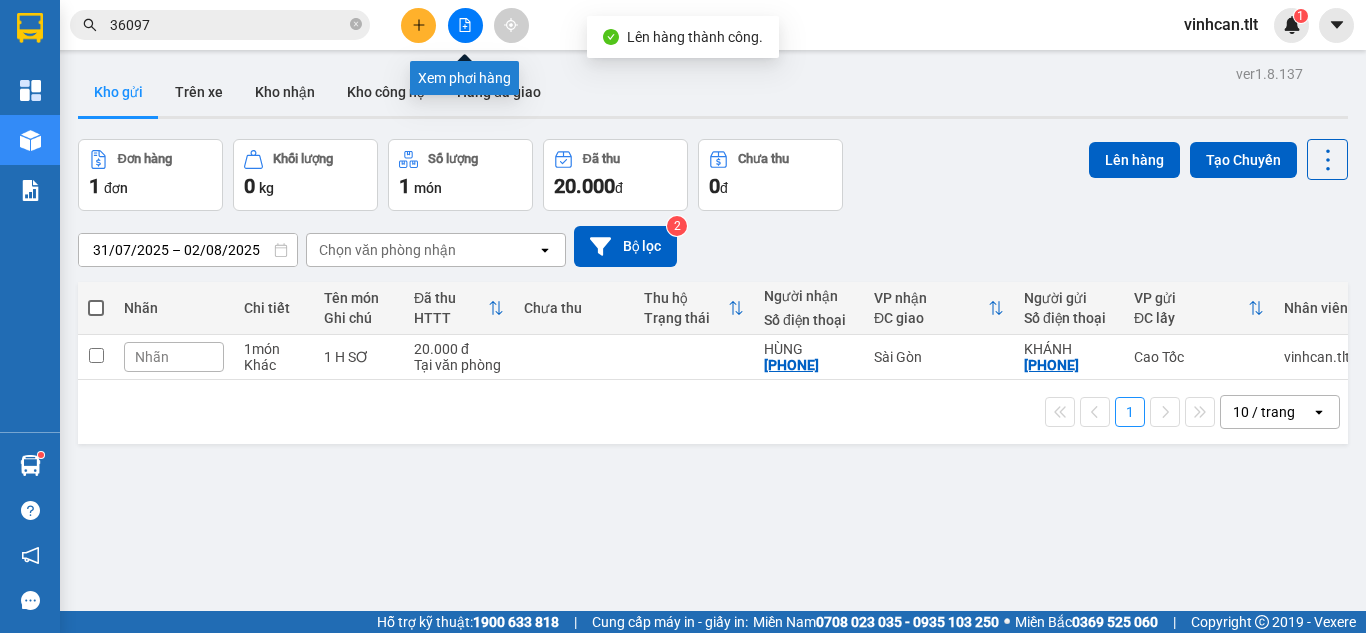 click 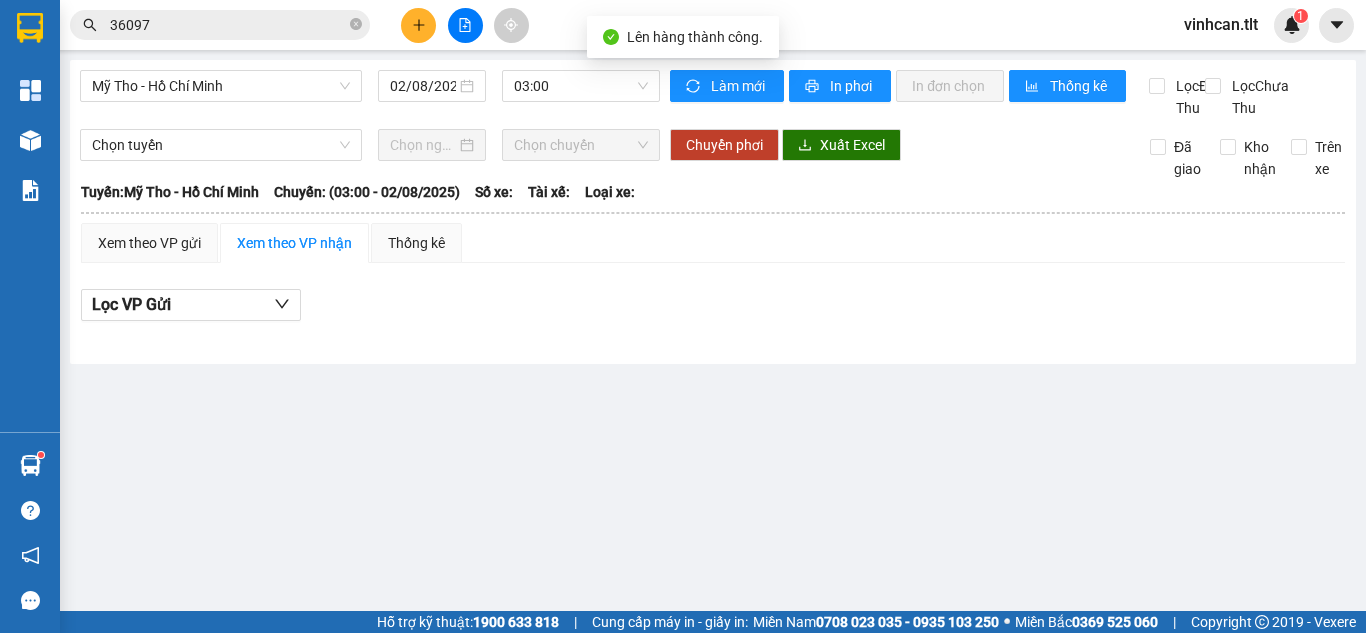 click on "Mỹ Tho - Hồ Chí Minh [DATE] [TIME]       Làm mới In phơi In đơn chọn Thống kê Lọc   Đã Thu Lọc   Chưa Thu Chọn tuyến Chọn chuyến Chuyển phơi Xuất Excel Đã giao Kho nhận Trên xe Tân Lập Thành 14:36 - 02/08/2025 Tuyến:   Mỹ Tho - Hồ Chí Minh Chuyến:     (03:00 - 02/08/2025) Tuyến:   Mỹ Tho - Hồ Chí Minh Chuyến:     (03:00 - 02/08/2025) Số xe:   Tài xế:   Loại xe:   Xem theo VP gửi Xem theo VP nhận Thống kê Lọc VP Gửi Tân Lập Thành Cao Tốc   -   14:36 - 02/08/2025 Tuyến:   Mỹ Tho - Hồ Chí Minh Chuyến:     (03:00 - 02/08/2025) Tên hàng SL Người gửi Người nhận Đã Thu Chưa Thu ĐC Giao Ký nhận VP Gửi (Ký & ghi rõ họ tên) Tài xế (Ký & ghi rõ họ tên) VP Nhận (Ký & ghi rõ họ tên) Tân Lập Thành Cao Tốc   -   14:36 - 02/08/2025 Tuyến:   Mỹ Tho - Hồ Chí Minh Chuyến:     (03:00 - 02/08/2025) Tên hàng SL Người gửi Người nhận Đã Thu Chưa Thu ĐC Giao Ký nhận VP Gửi Tài xế" at bounding box center [713, 212] 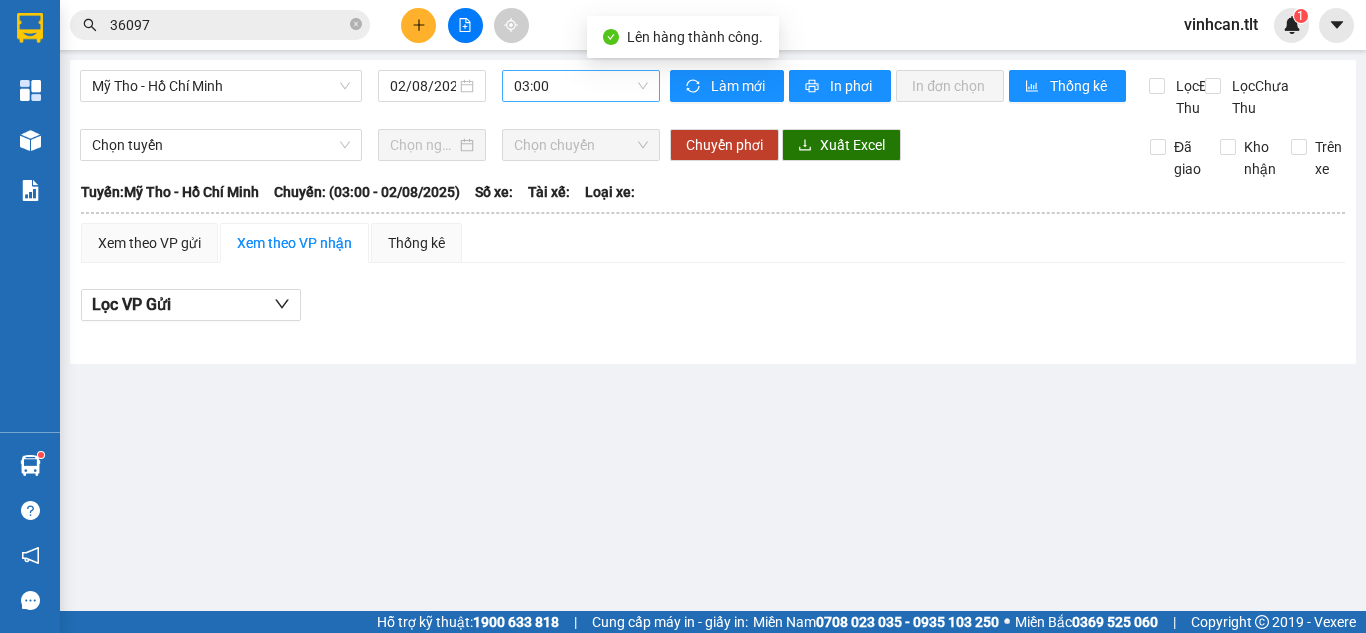 click on "03:00" at bounding box center (581, 86) 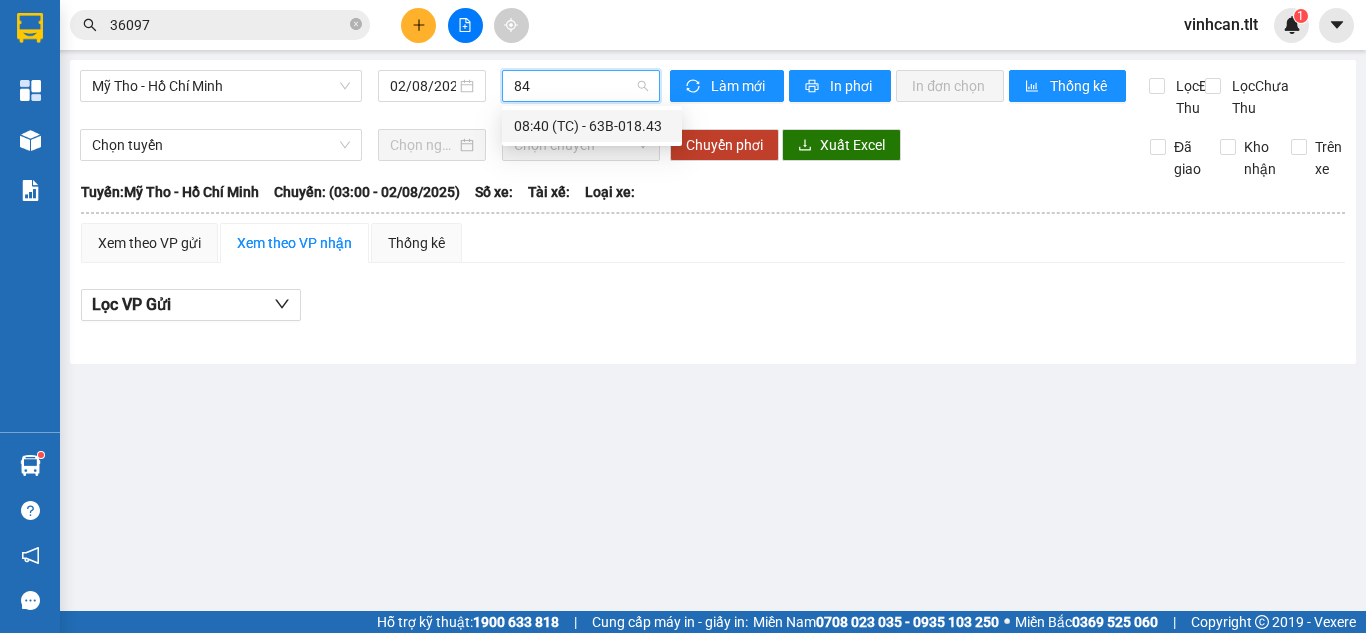 type on "8" 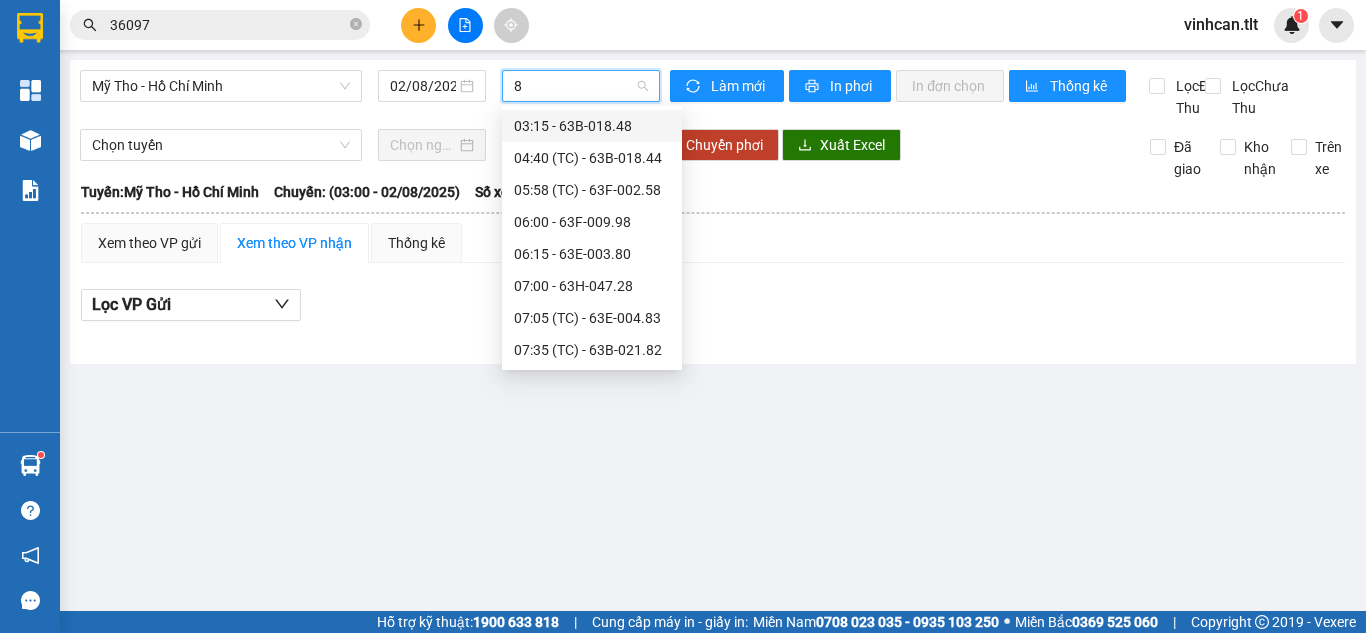 type 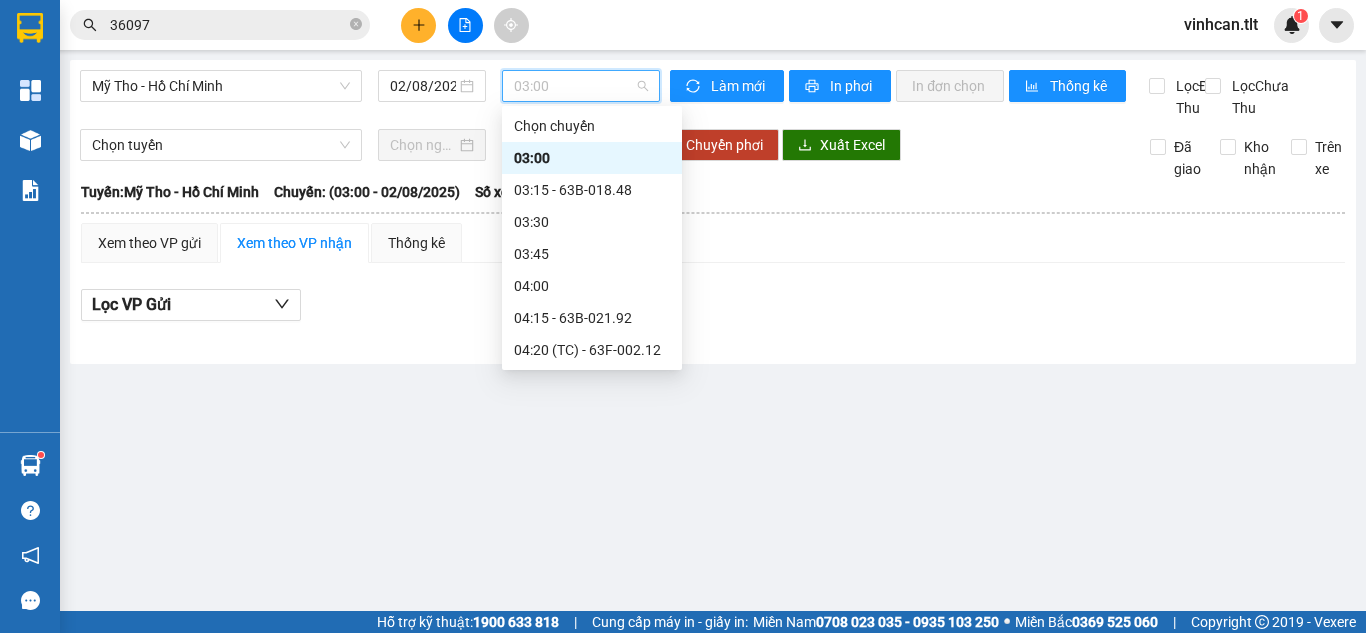 click on "13:30" at bounding box center (592, 2046) 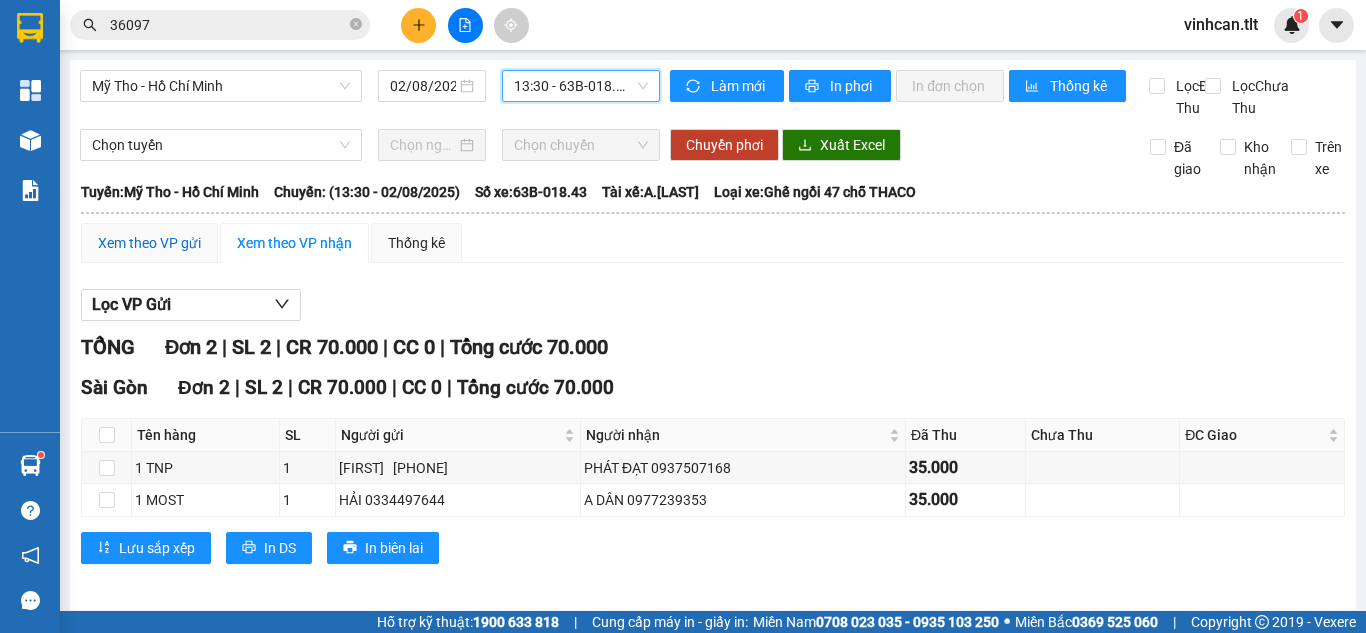 click on "Xem theo VP gửi" at bounding box center [149, 243] 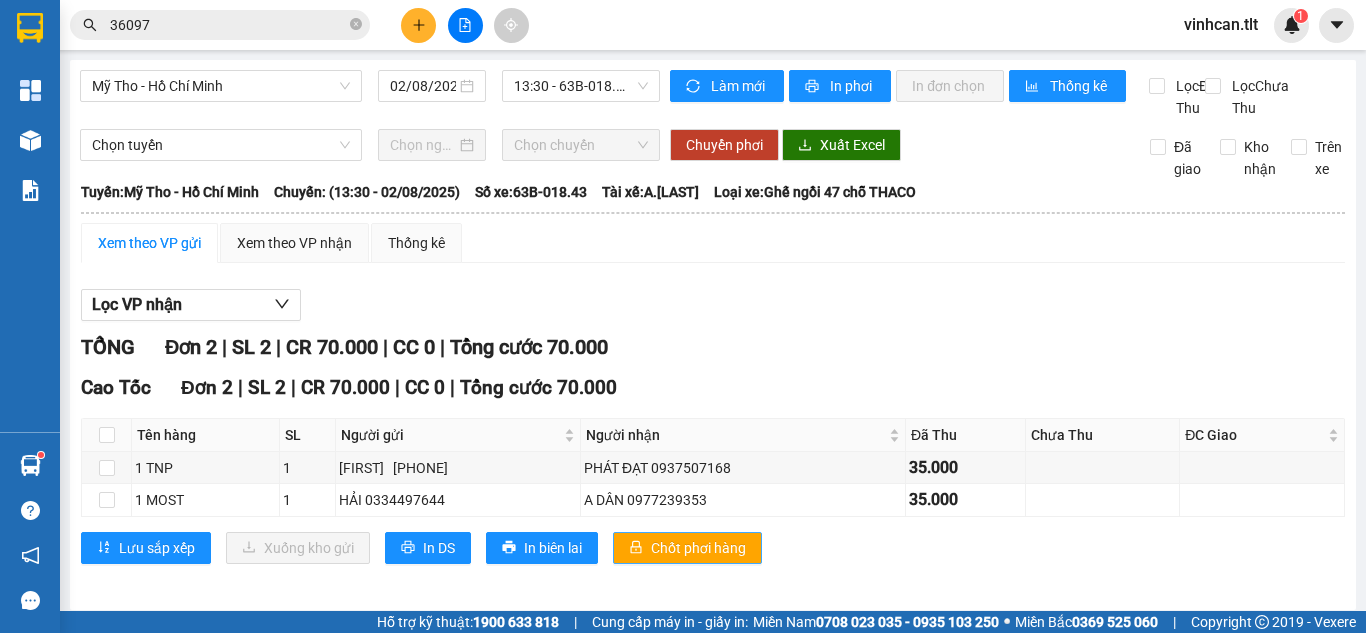 click on "Chốt phơi hàng" at bounding box center [687, 548] 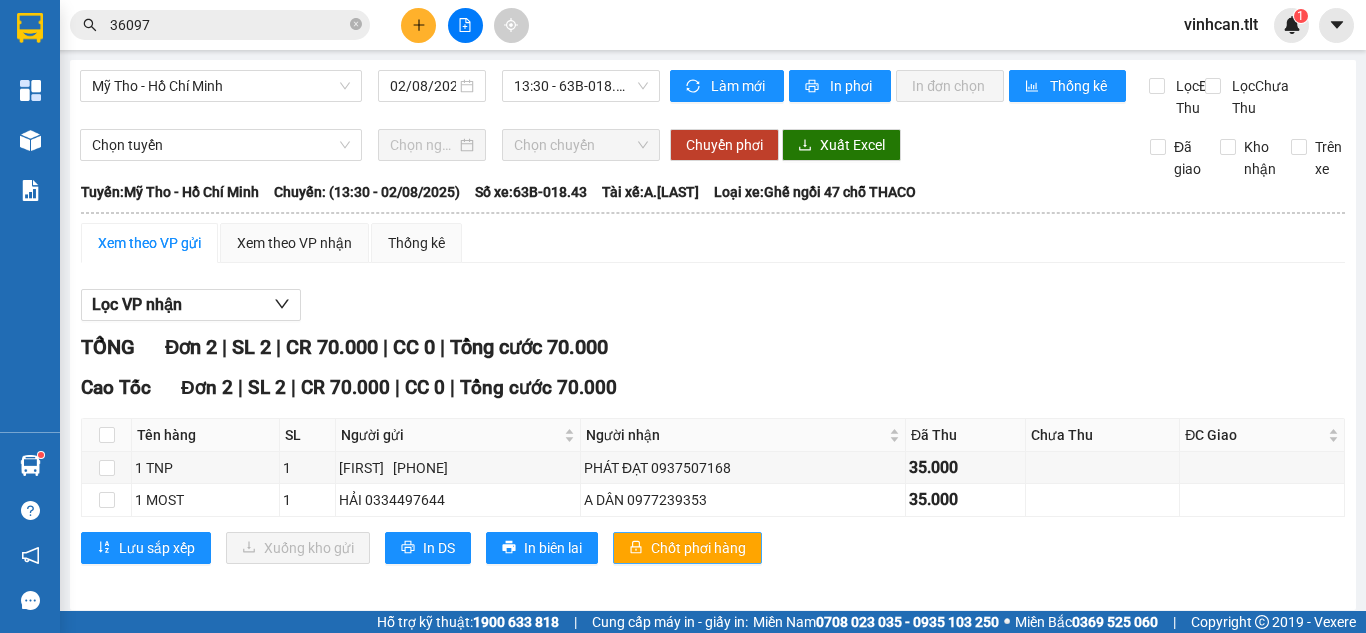 click on "Chốt phơi hàng" at bounding box center [687, 548] 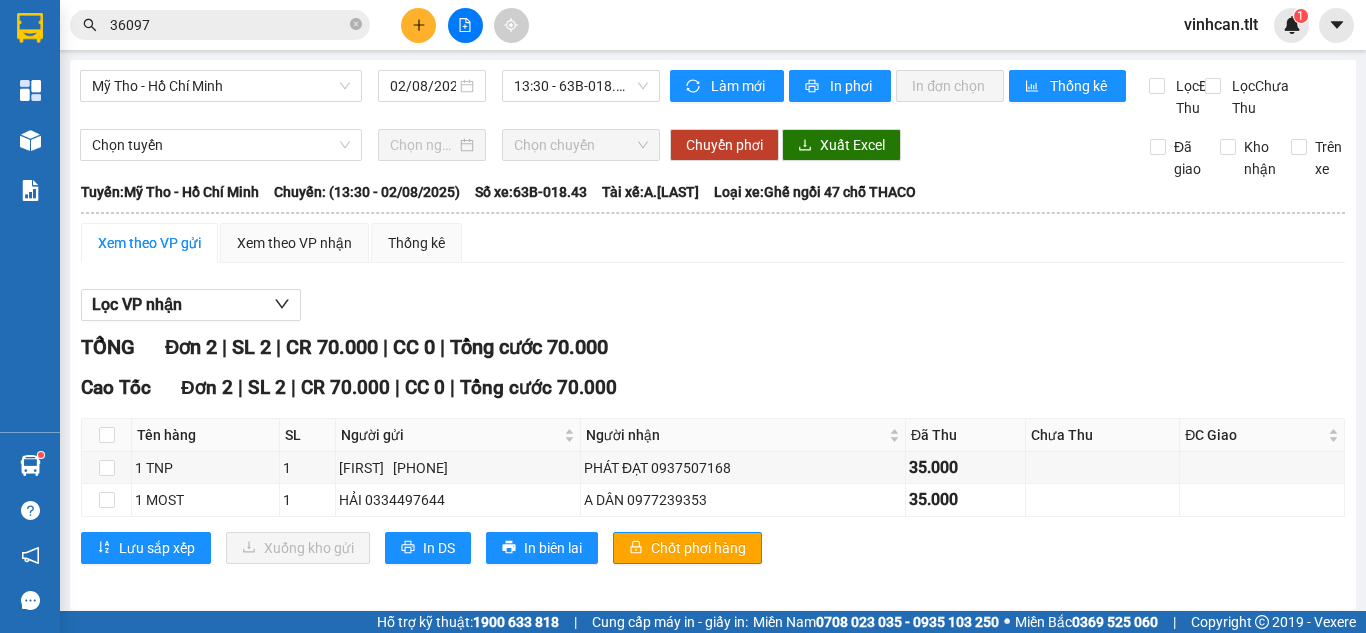 click on "TỔNG Đơn   2 | SL   2 | CR   70.000 | CC   0 | Tổng cước   70.000" at bounding box center [713, 347] 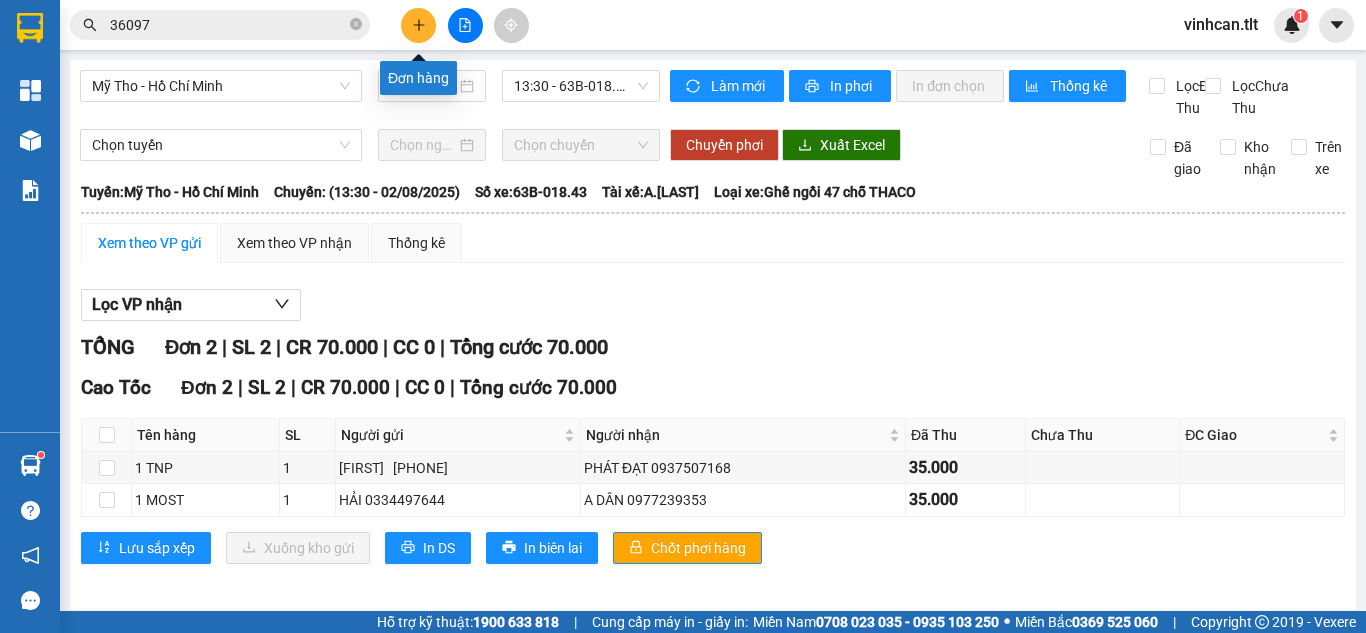 click 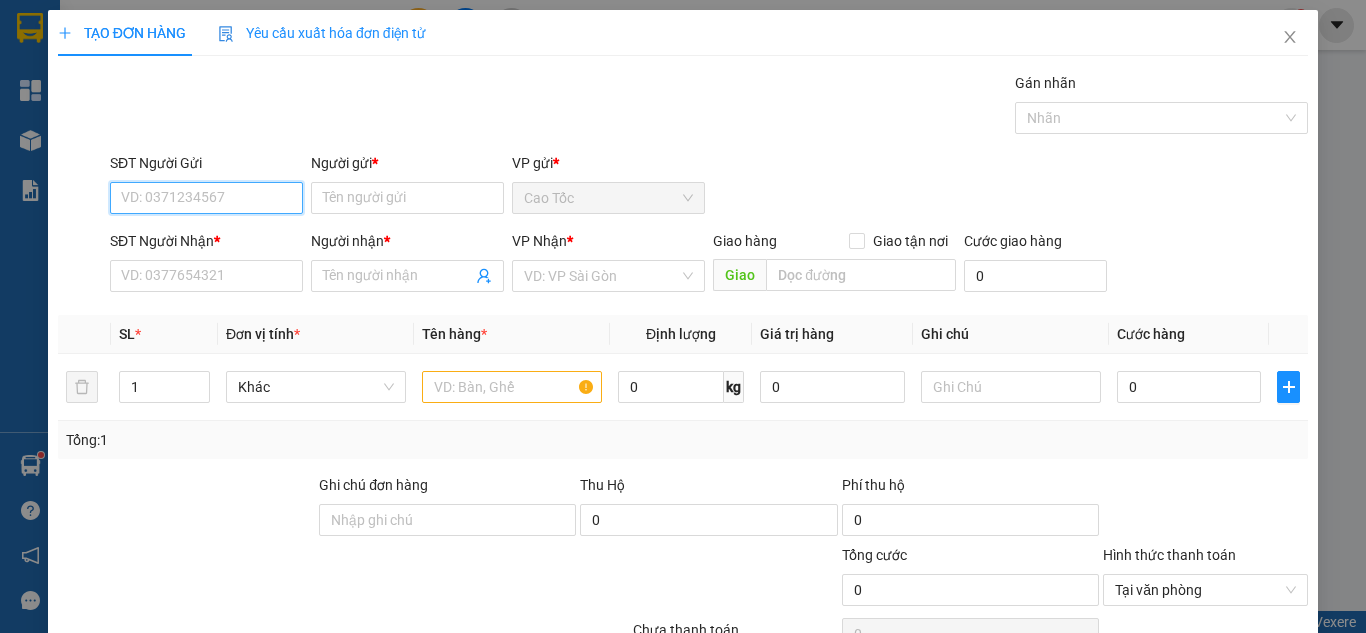 click on "SĐT Người Gửi" at bounding box center (206, 198) 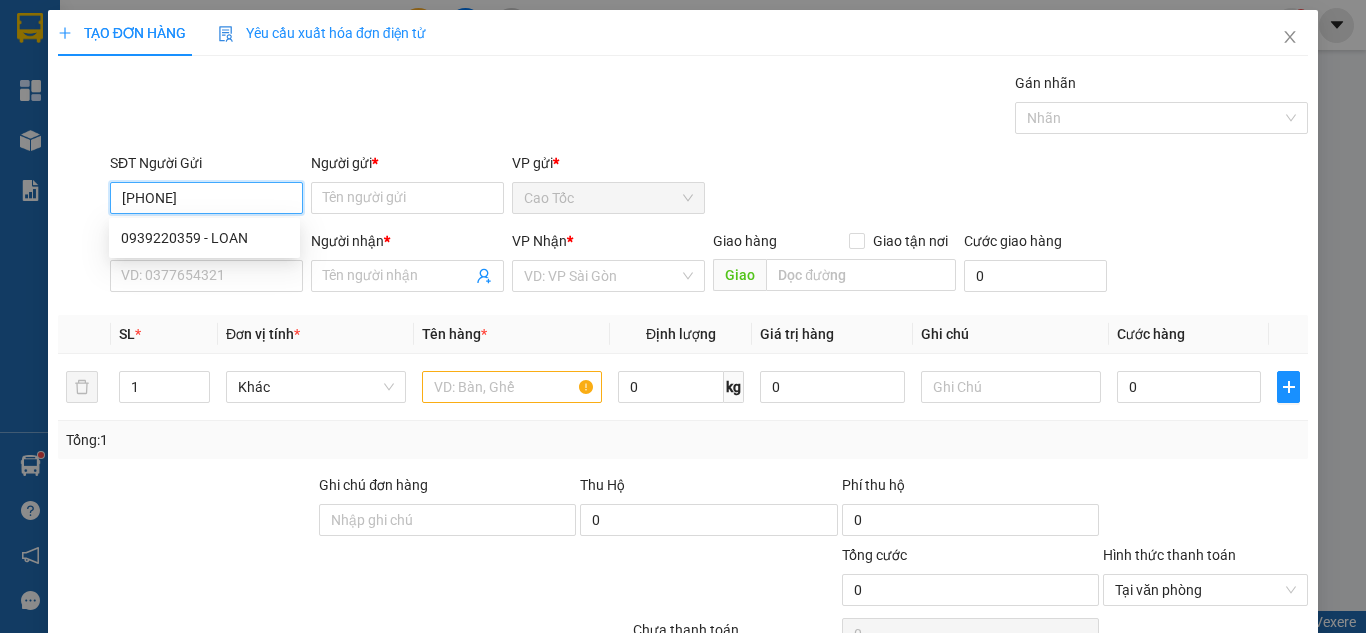 type on "0939220359" 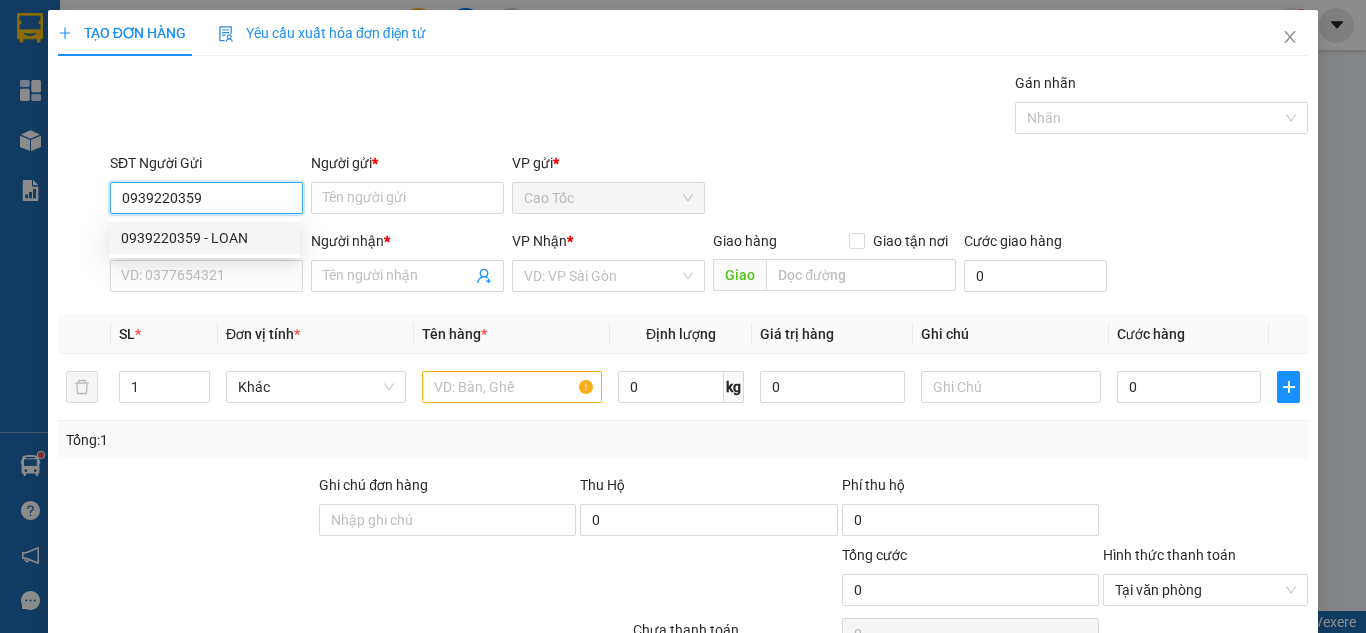 click on "0939220359 - LOAN" at bounding box center [204, 238] 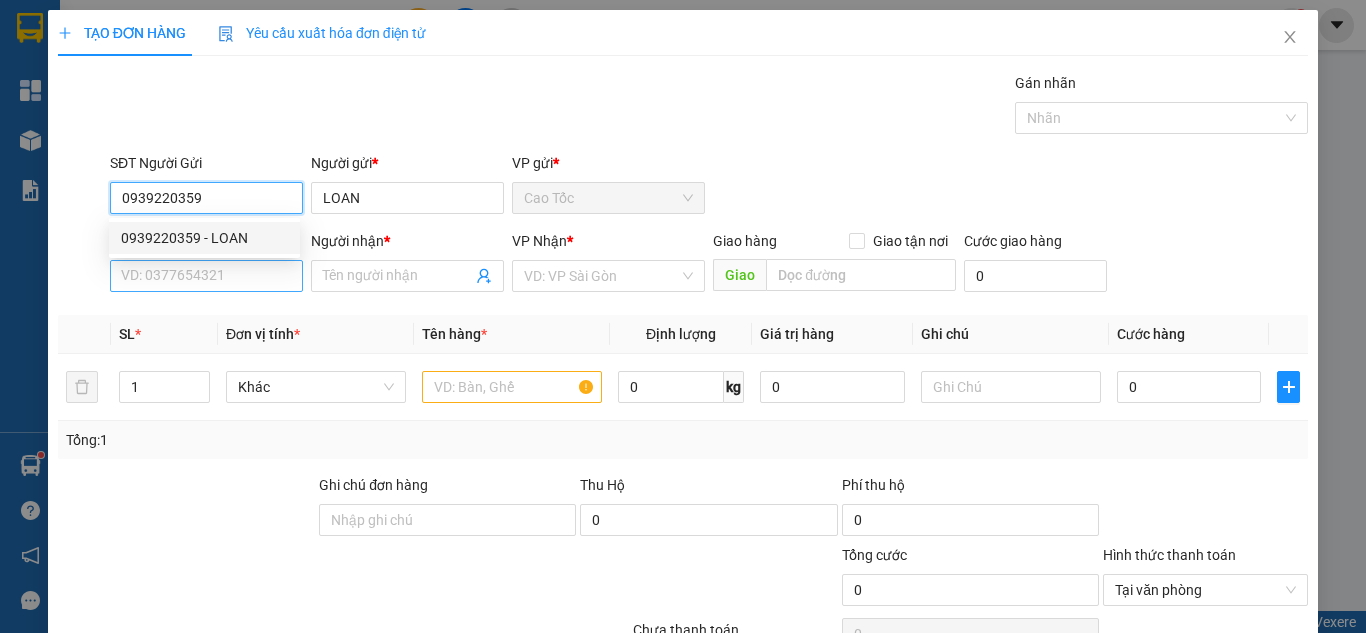 type on "0939220359" 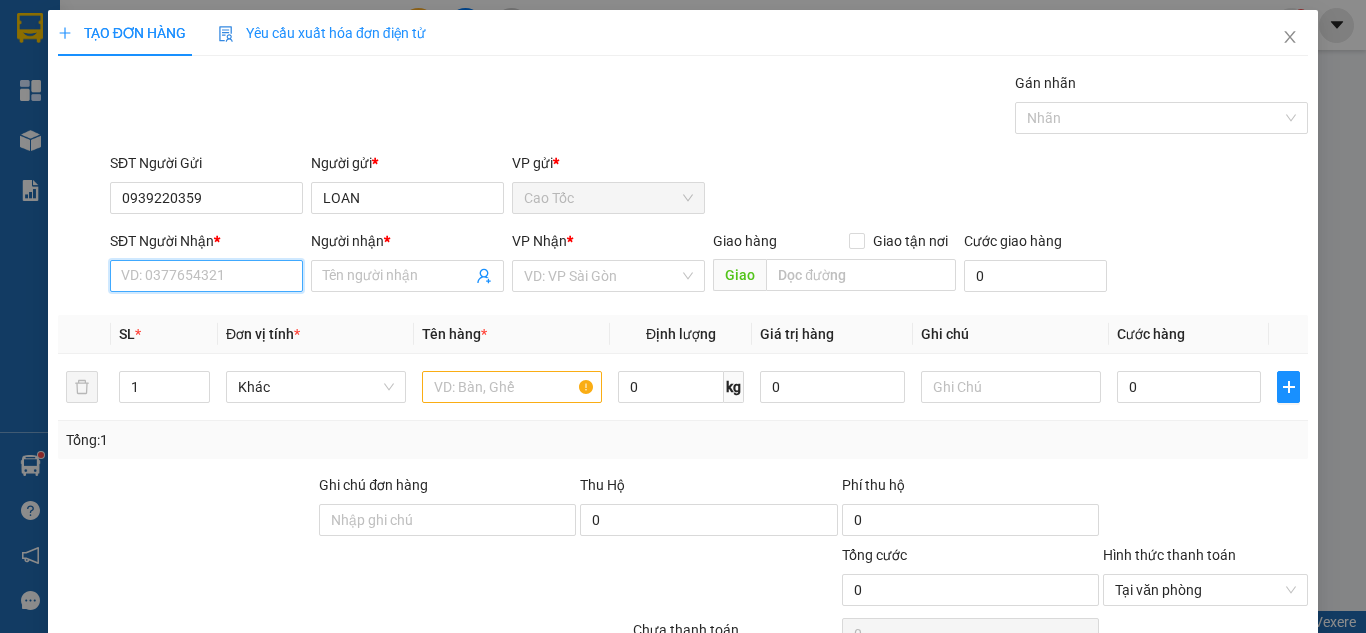 click on "SĐT Người Nhận  *" at bounding box center (206, 276) 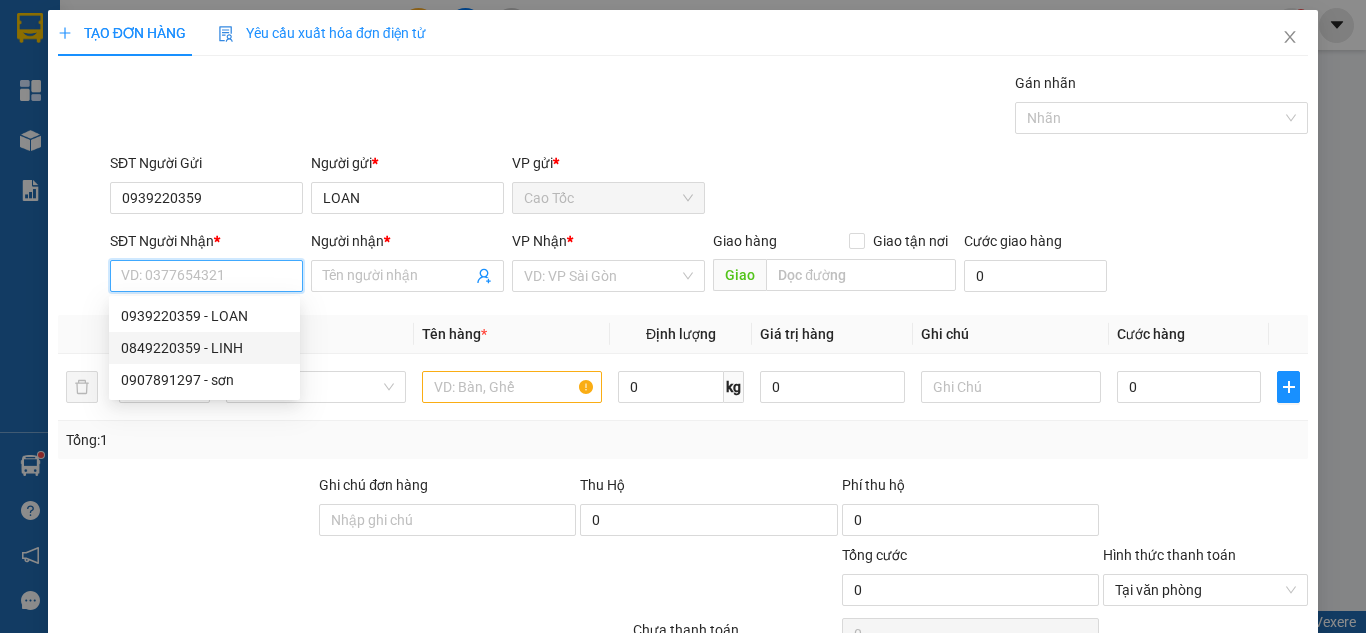 click on "0849220359 - LINH" at bounding box center [204, 348] 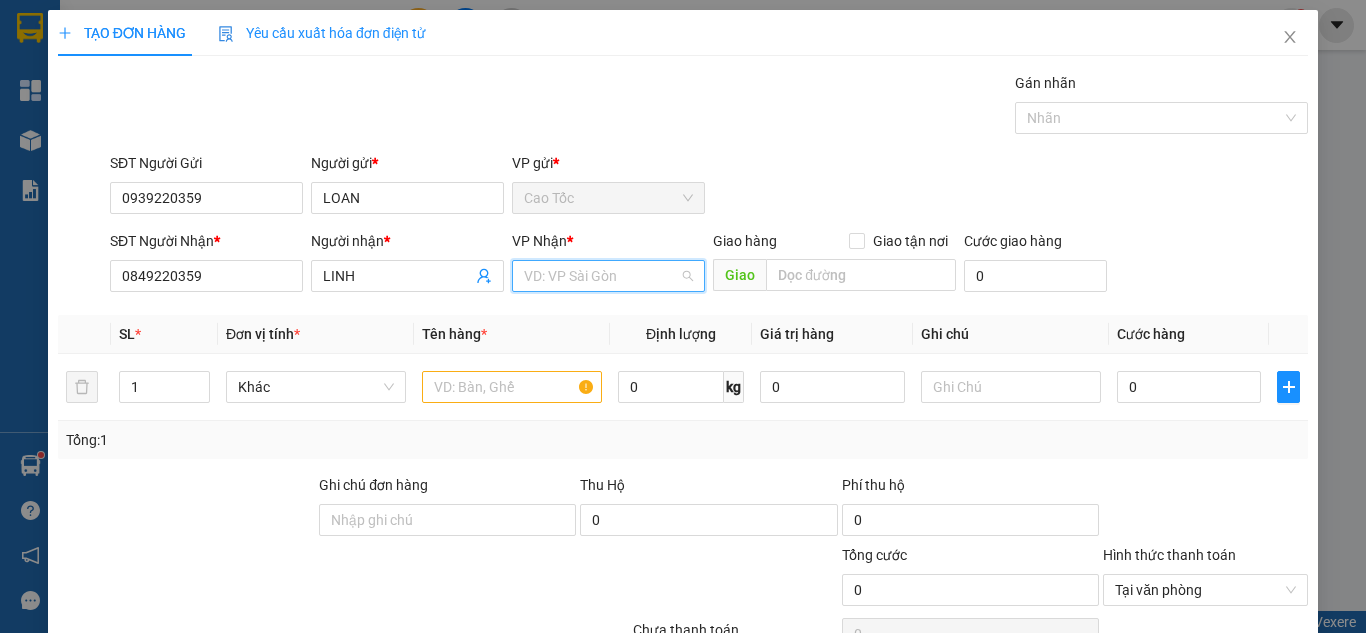 click at bounding box center [601, 276] 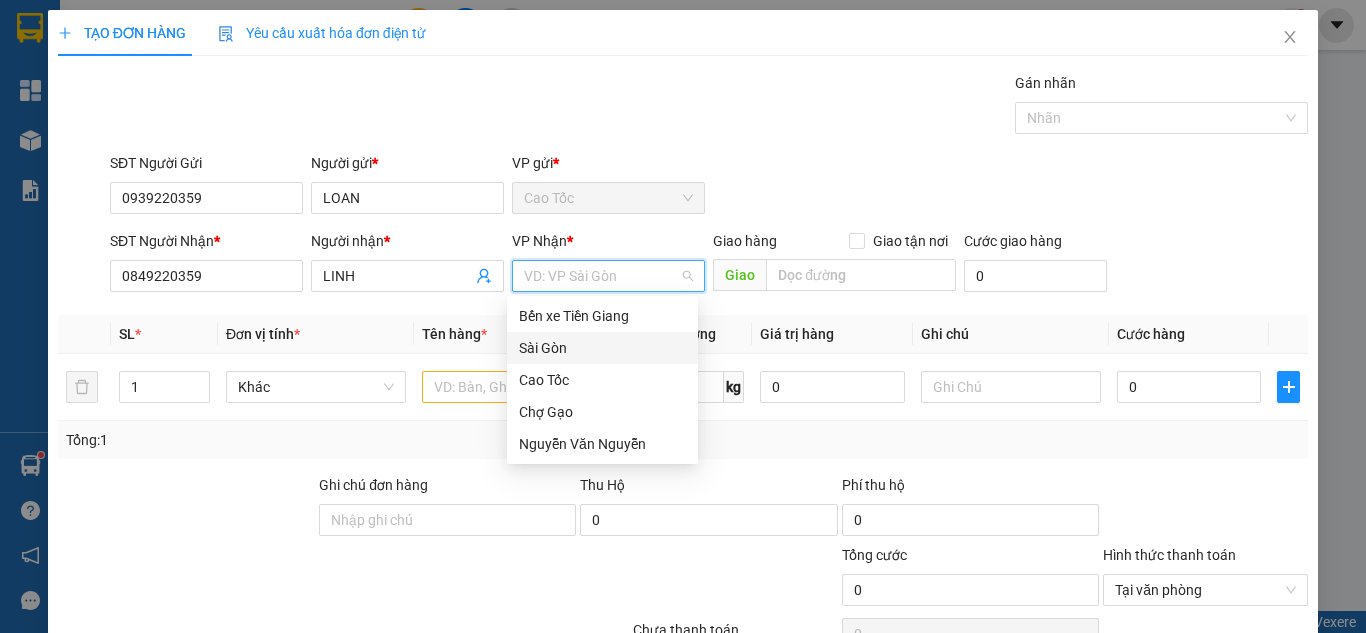 click on "Sài Gòn" at bounding box center [602, 348] 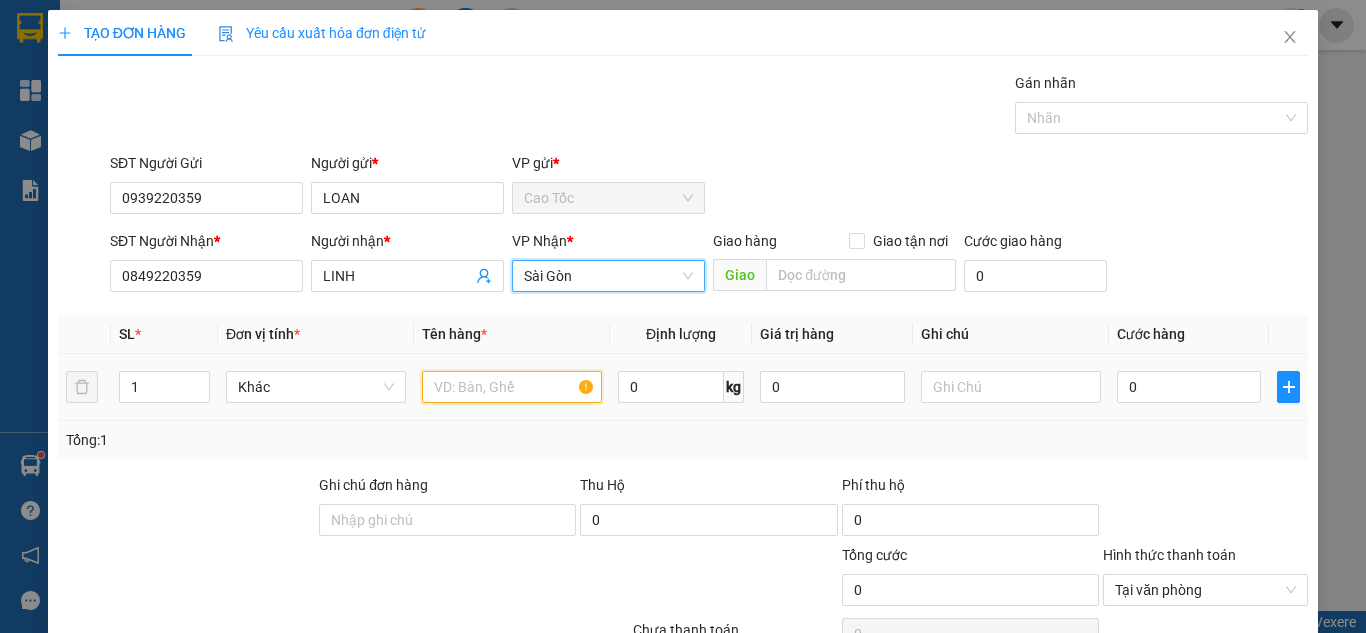 click at bounding box center (512, 387) 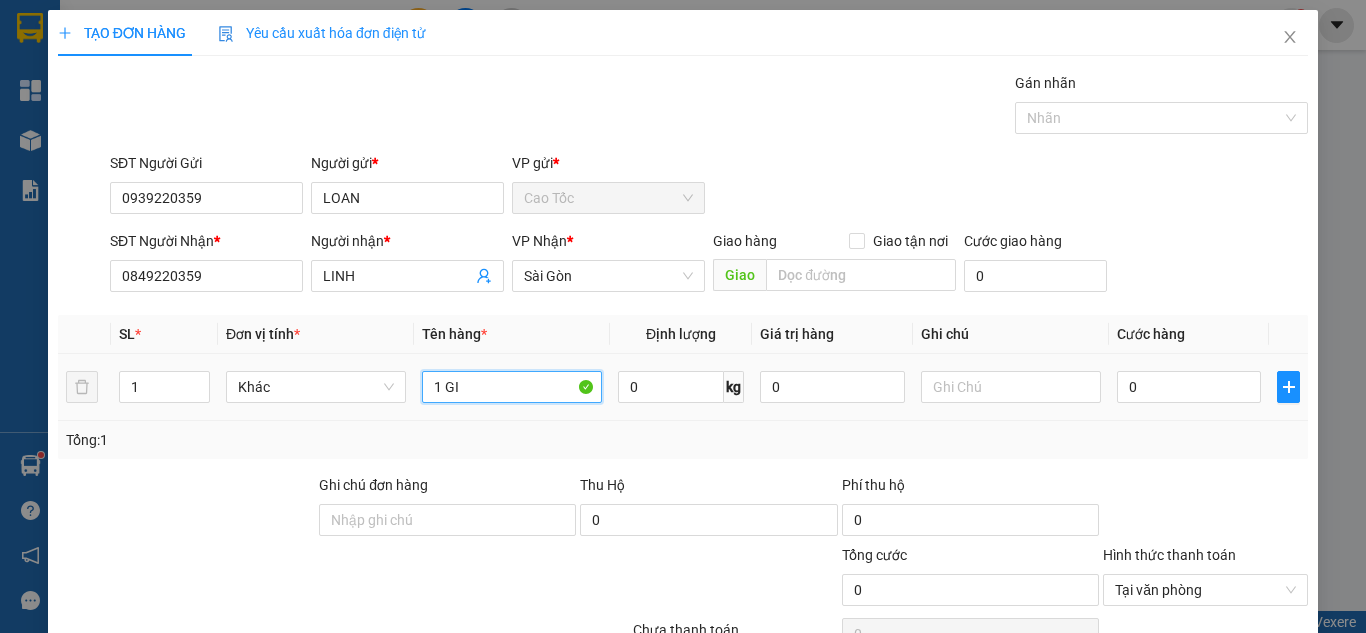 paste on "Ỏ" 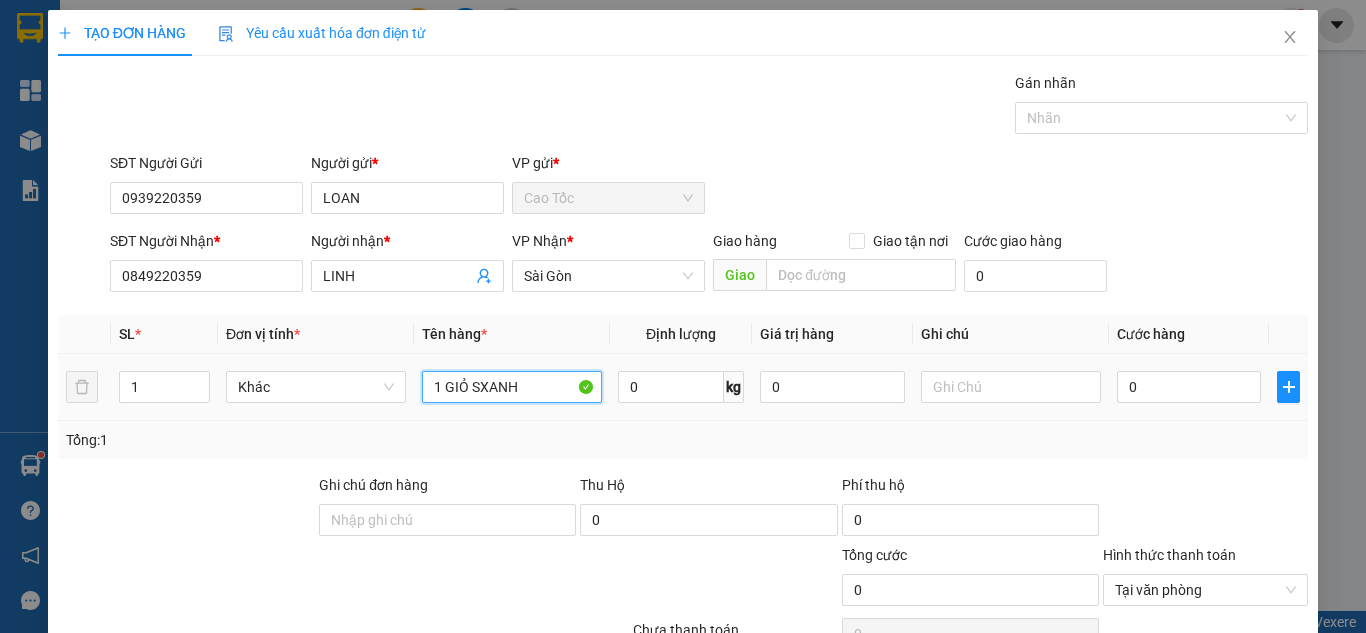 paste on "ỌC" 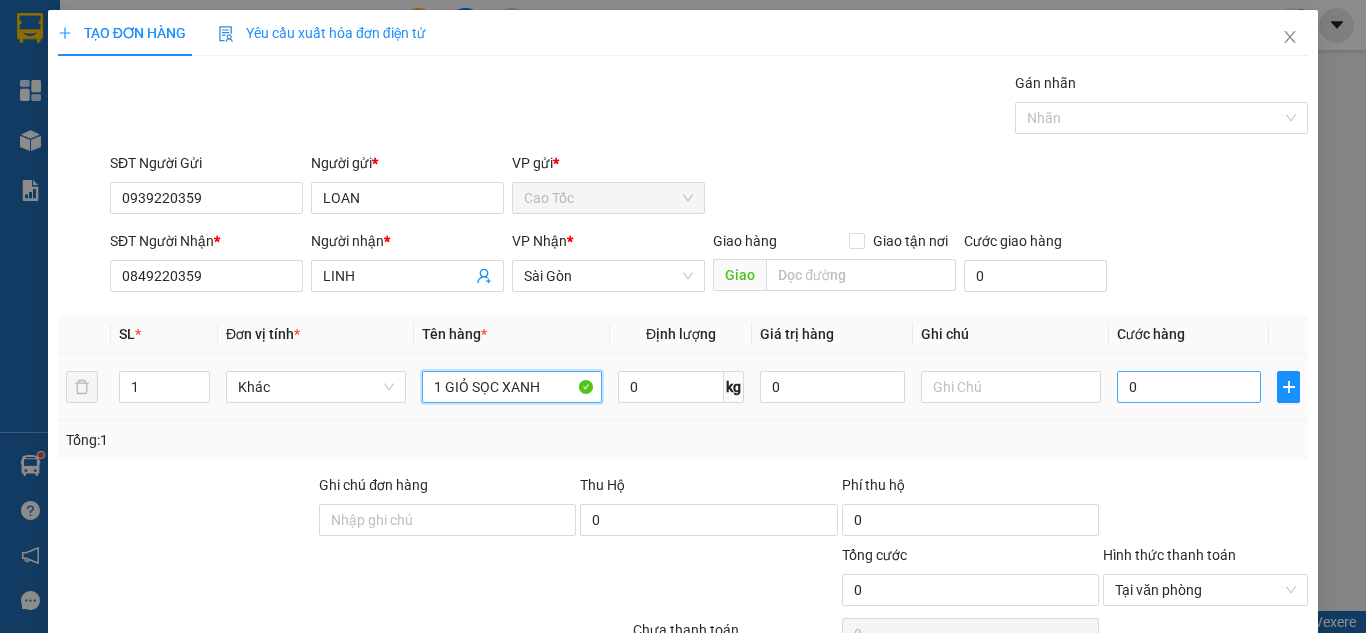 type on "1 GIỎ SỌC XANH" 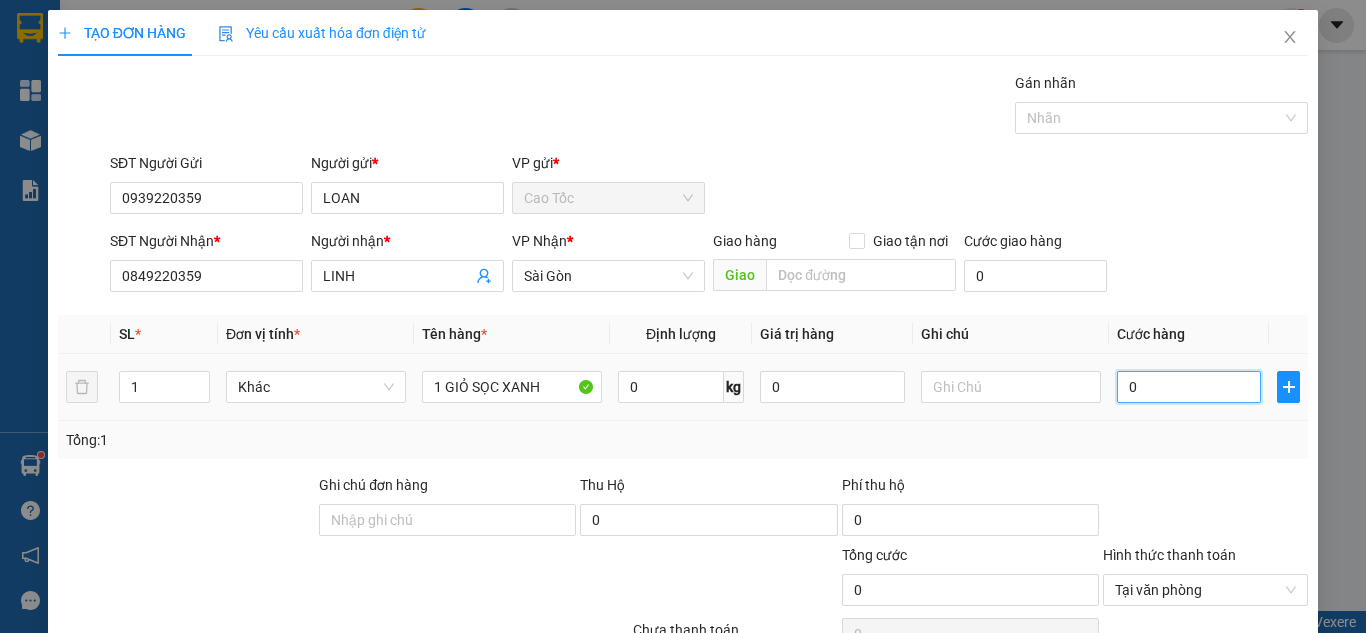 click on "0" at bounding box center (1189, 387) 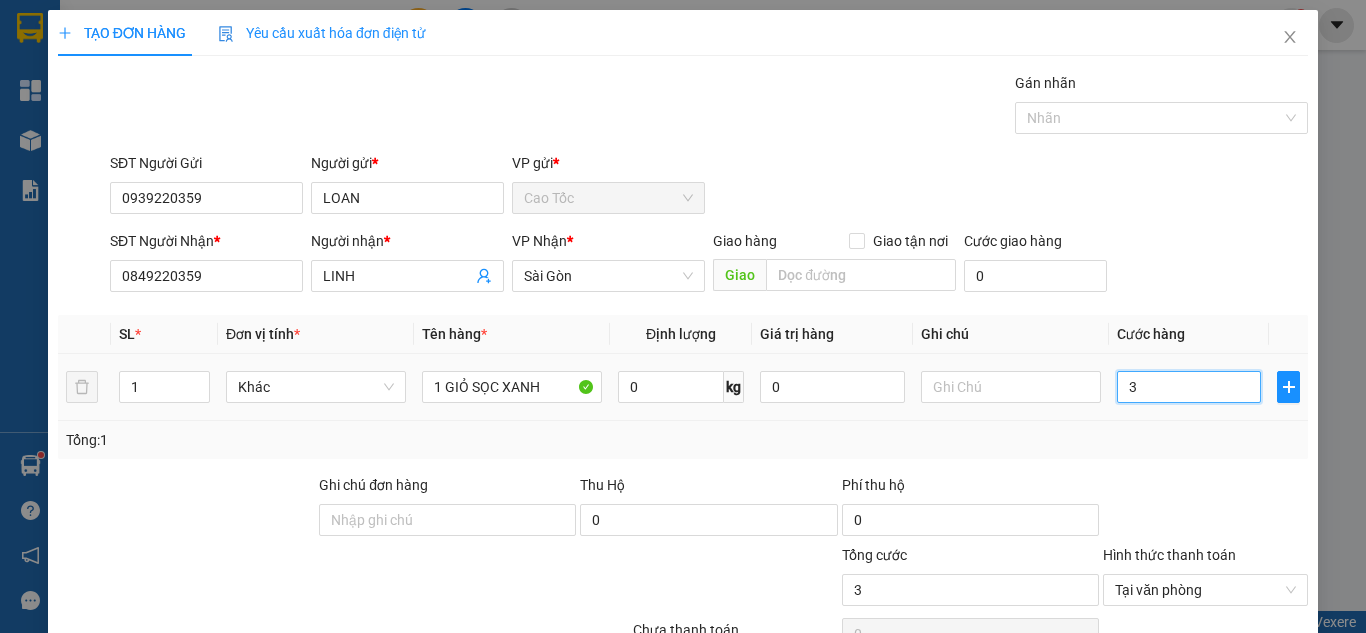 type on "30" 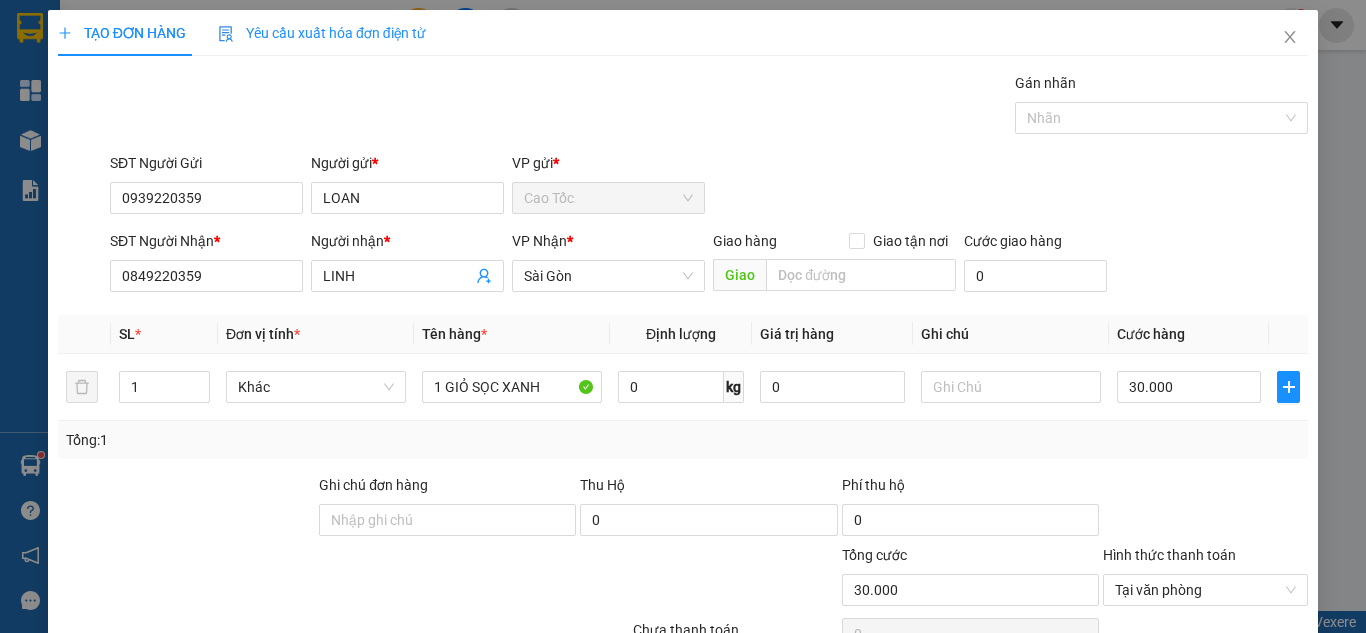 click 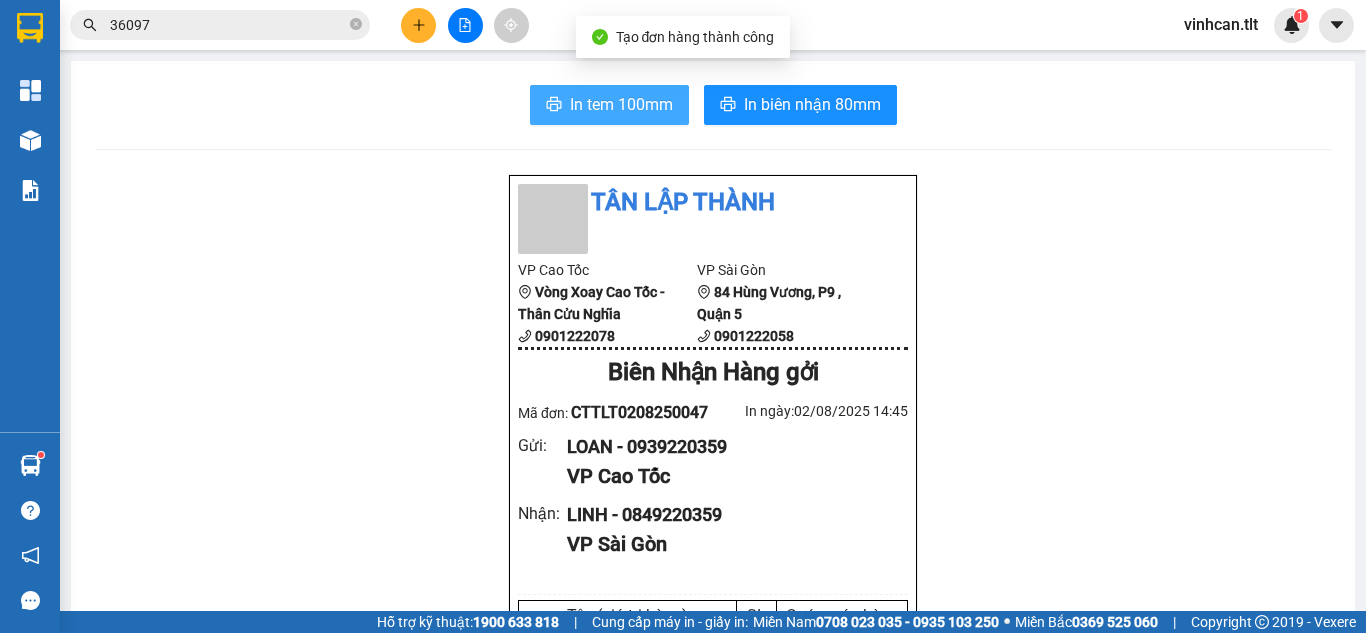 click on "In tem 100mm" at bounding box center (621, 104) 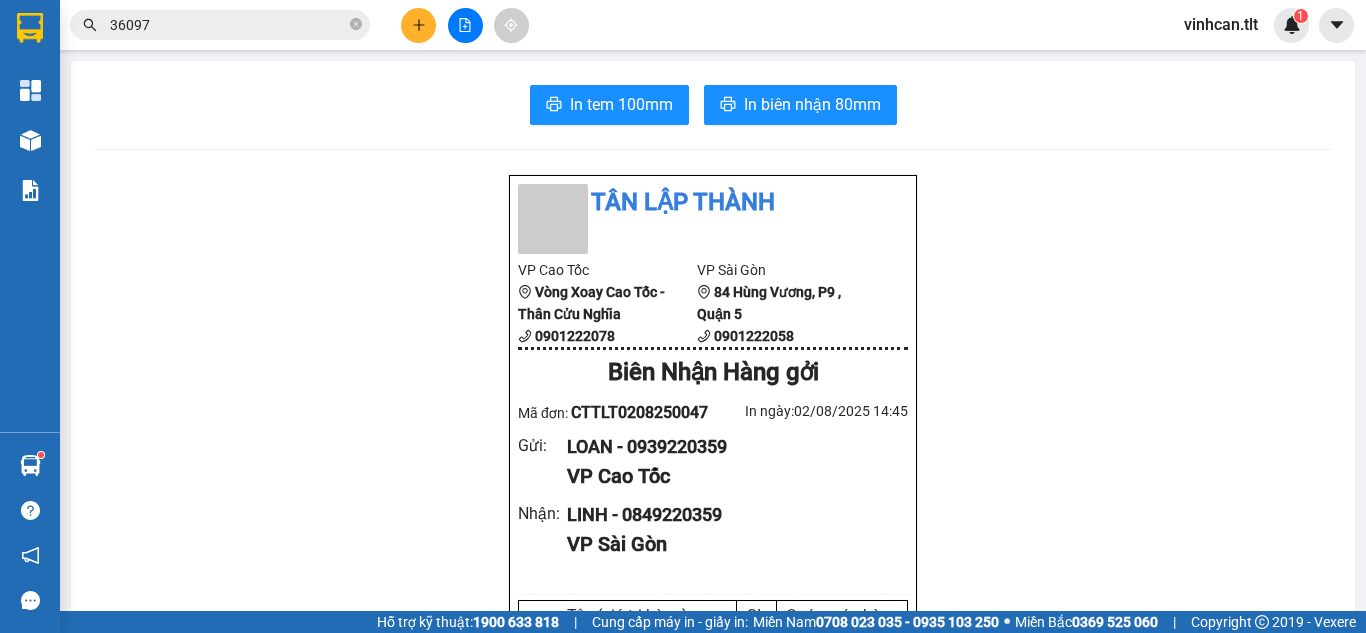 click 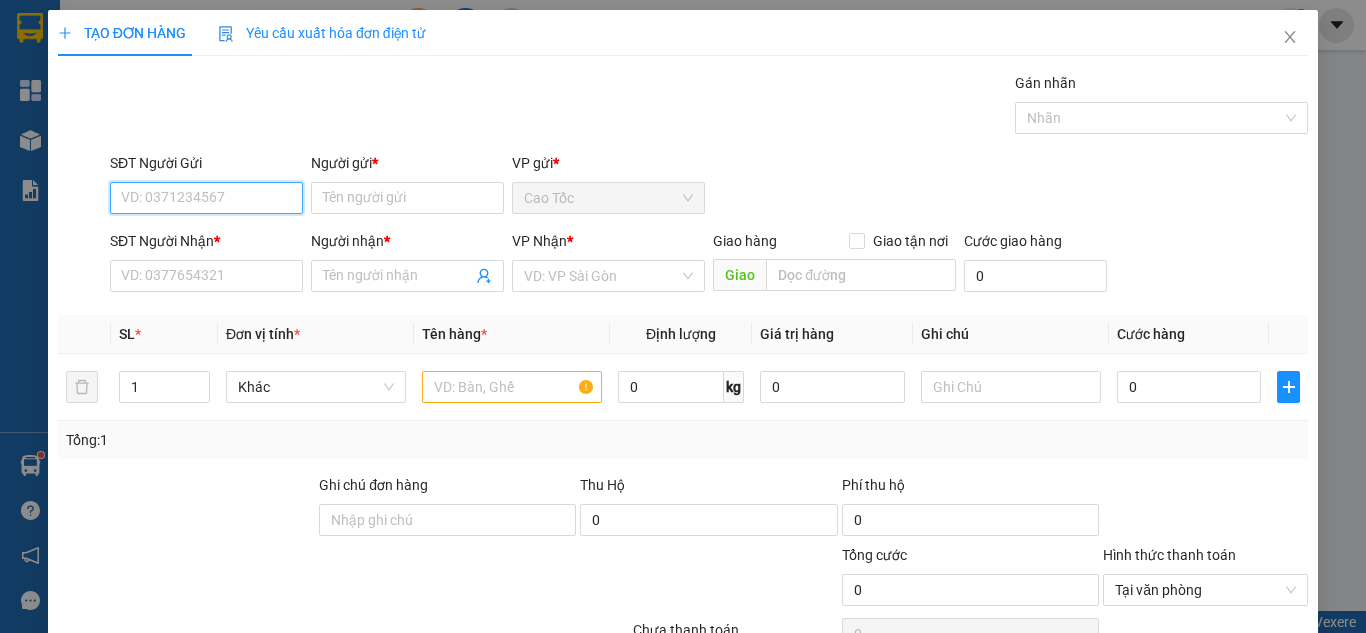 click on "SĐT Người Gửi" at bounding box center [206, 198] 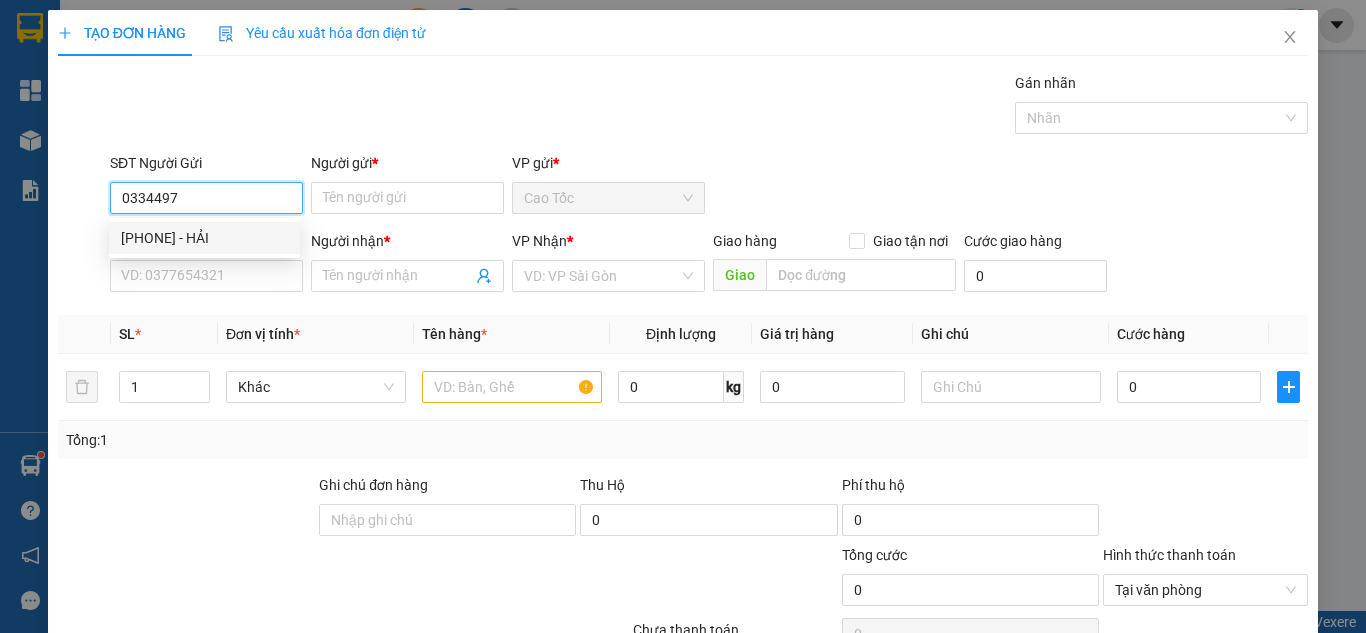 click on "[PHONE] - HẢI" at bounding box center (204, 238) 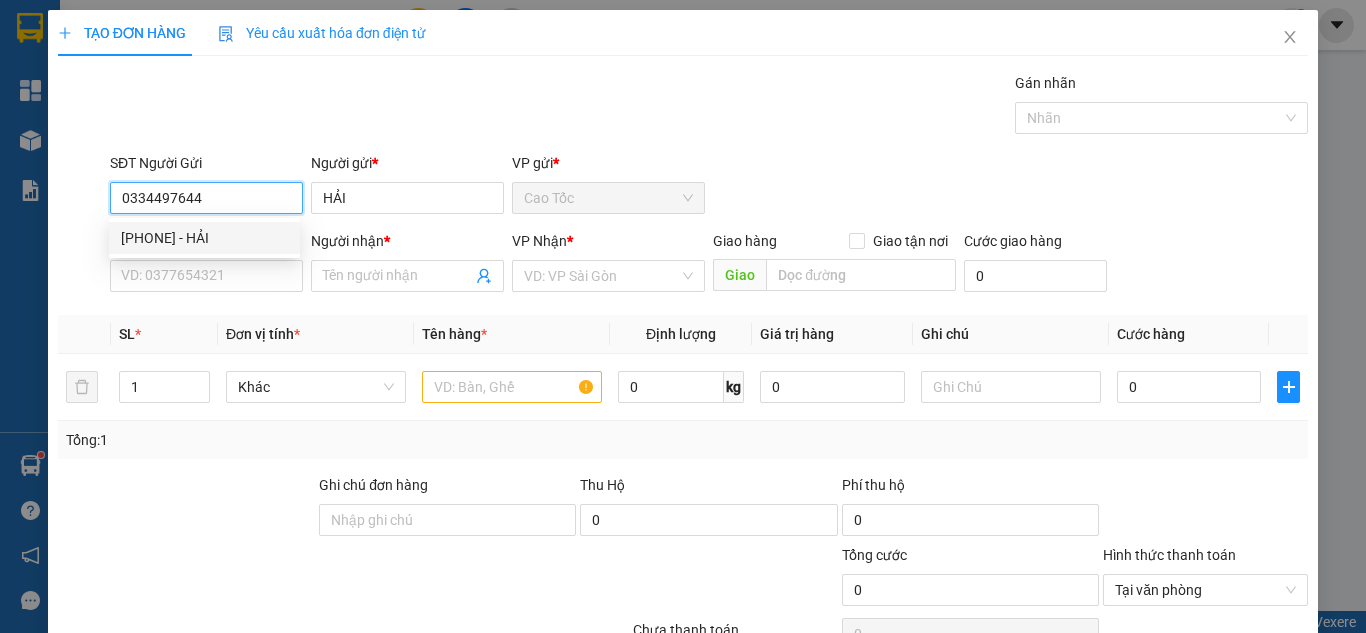 type on "0334497644" 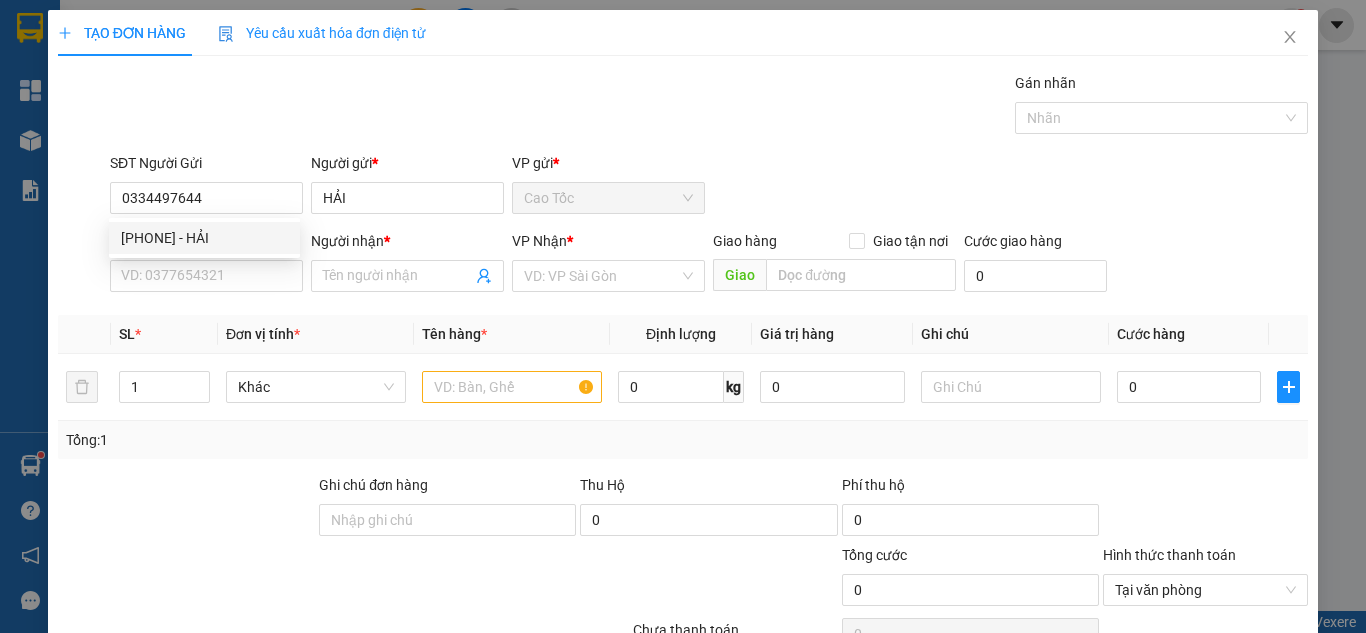 click on "SĐT Người Nhận  * VD: 0377654321" at bounding box center [206, 265] 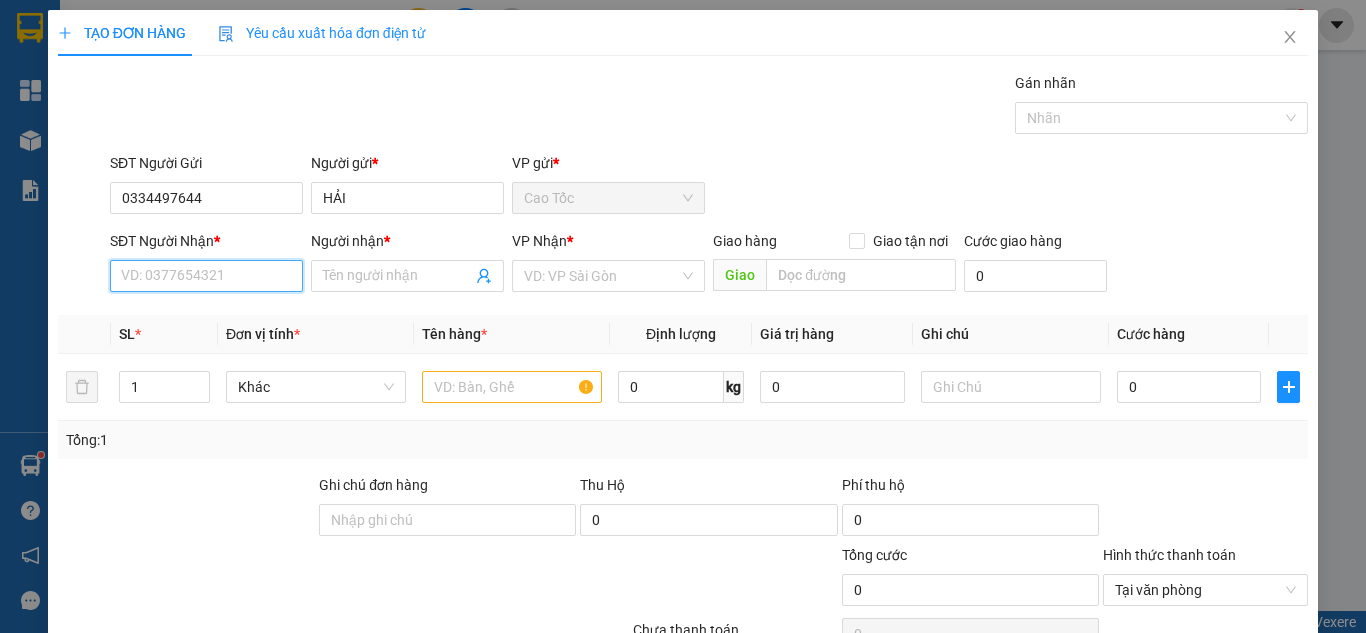 click on "SĐT Người Nhận  *" at bounding box center (206, 276) 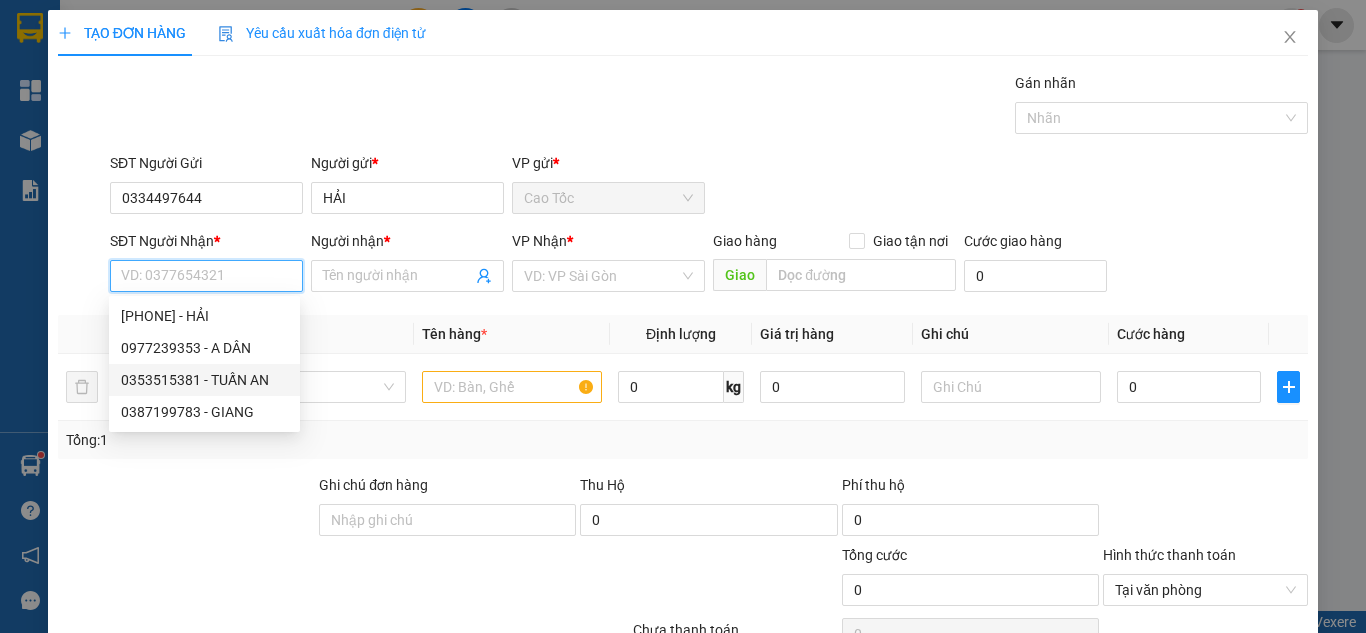 click on "0353515381 - TUẤN AN" at bounding box center [204, 380] 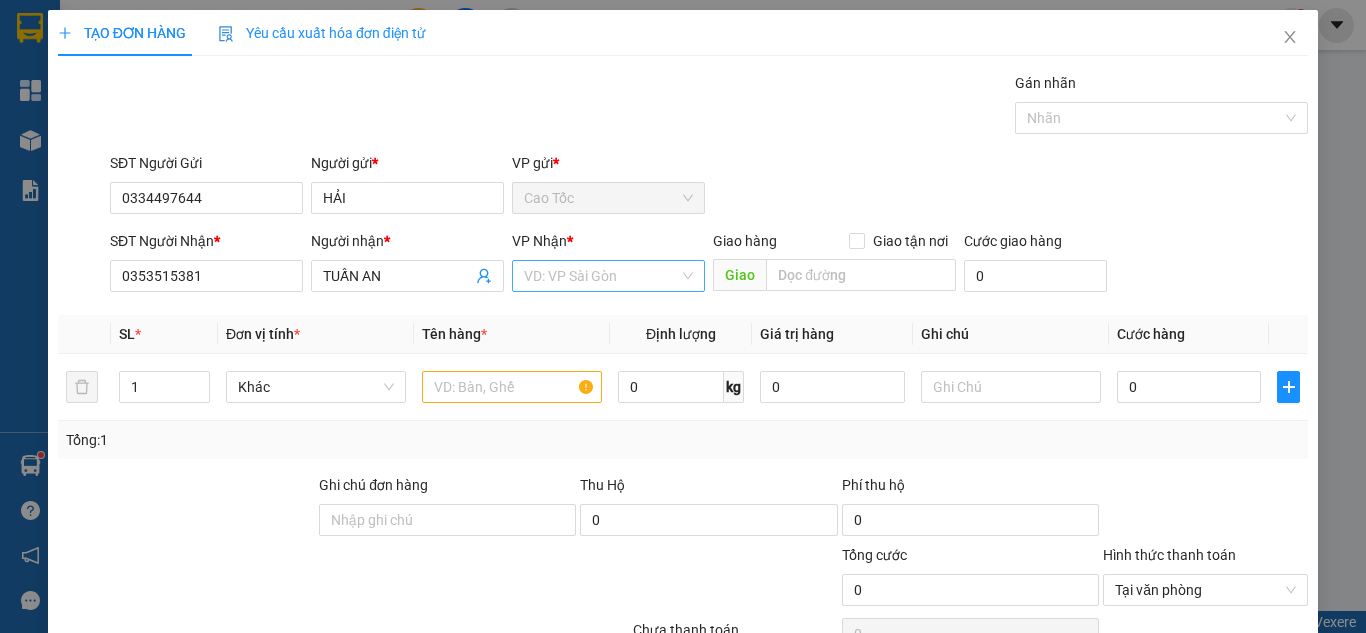 drag, startPoint x: 573, startPoint y: 279, endPoint x: 561, endPoint y: 288, distance: 15 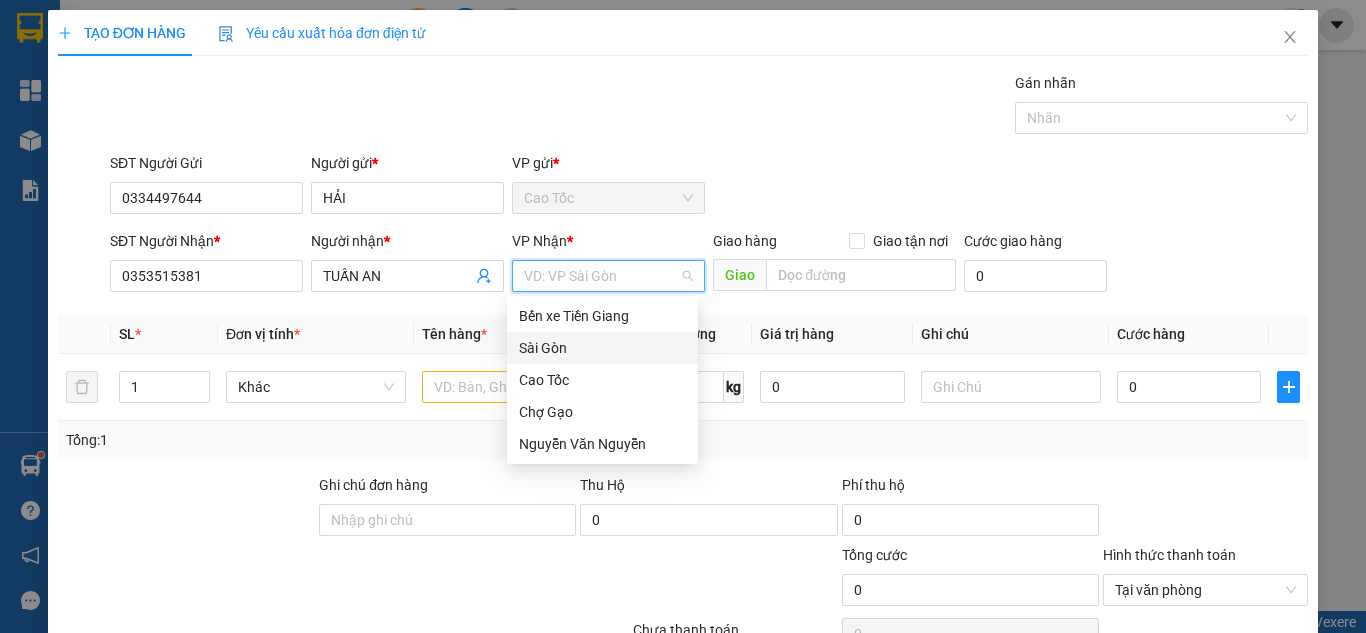 click on "Sài Gòn" at bounding box center (602, 348) 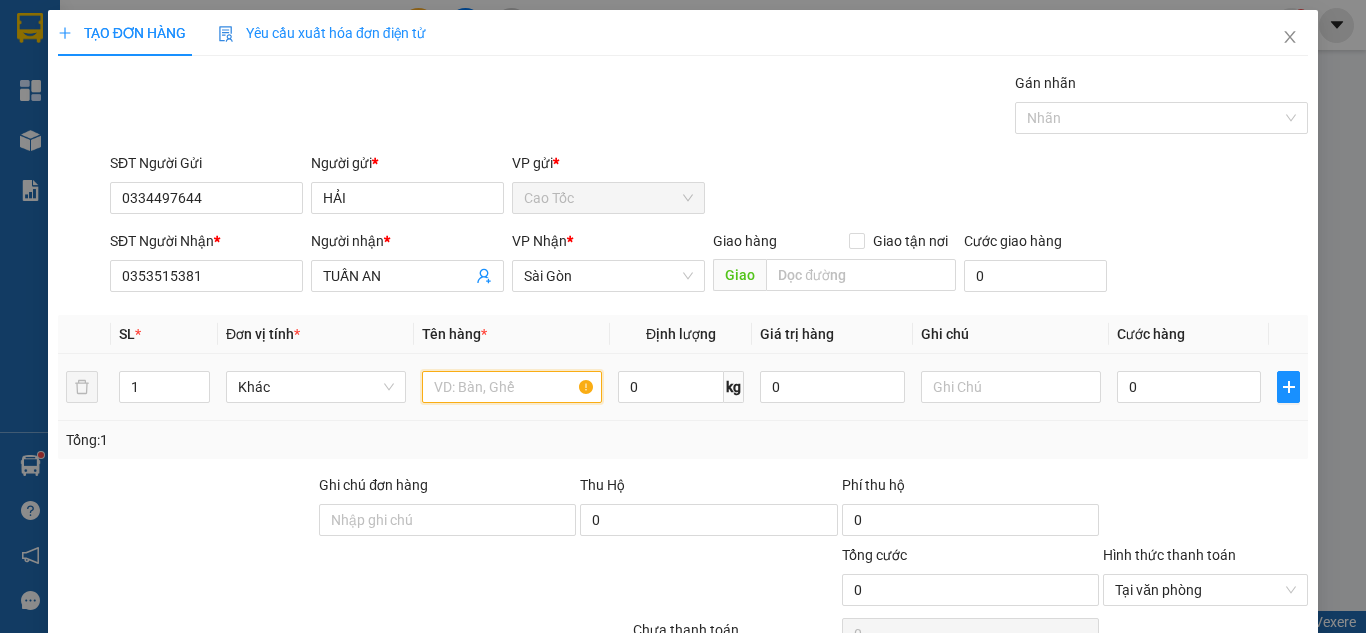 click at bounding box center [512, 387] 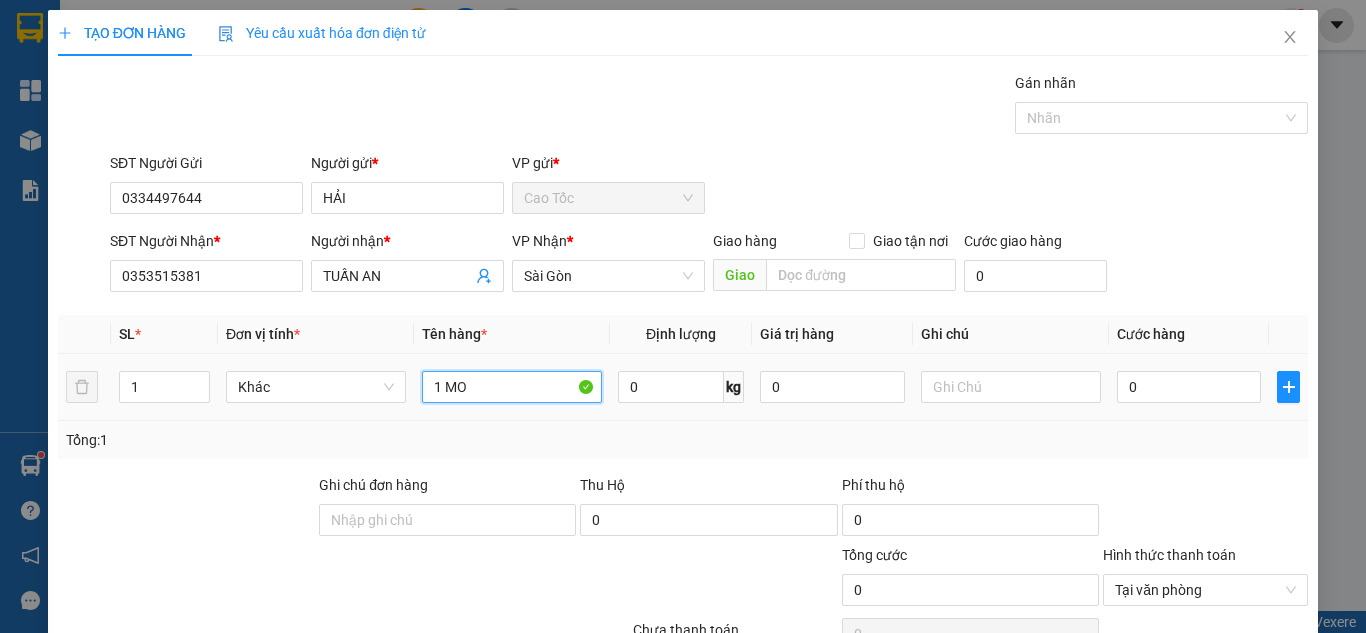 paste on "Ó" 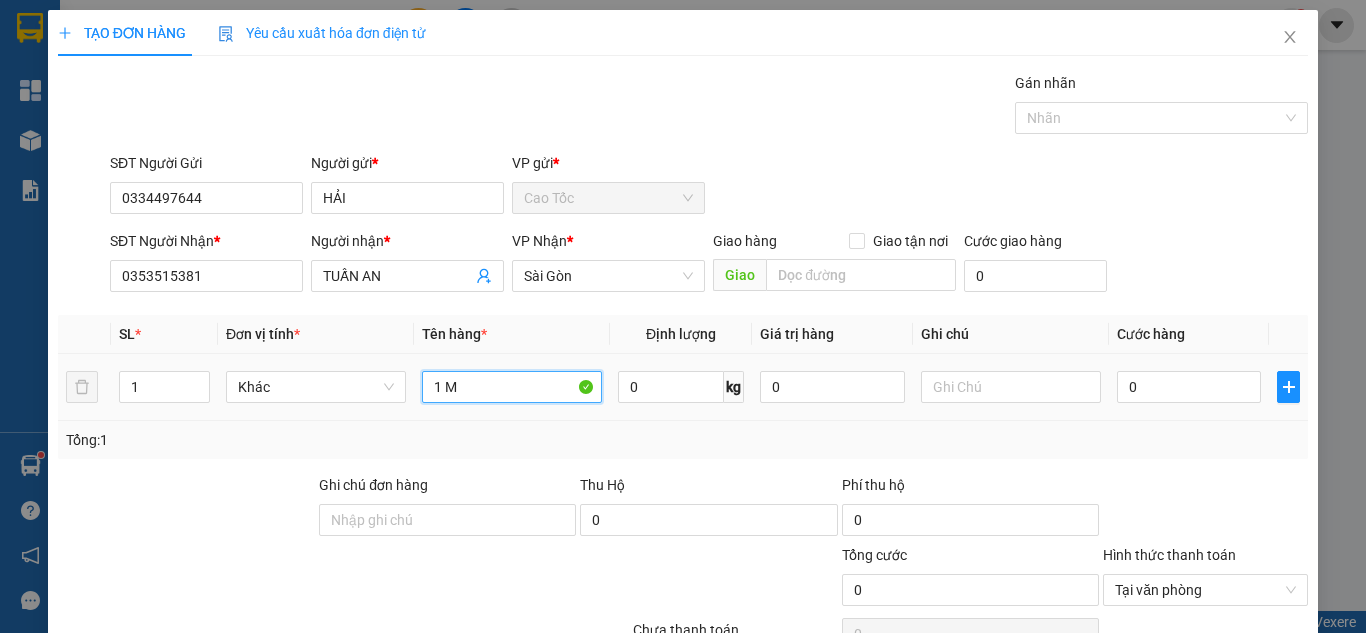 paste on "OS" 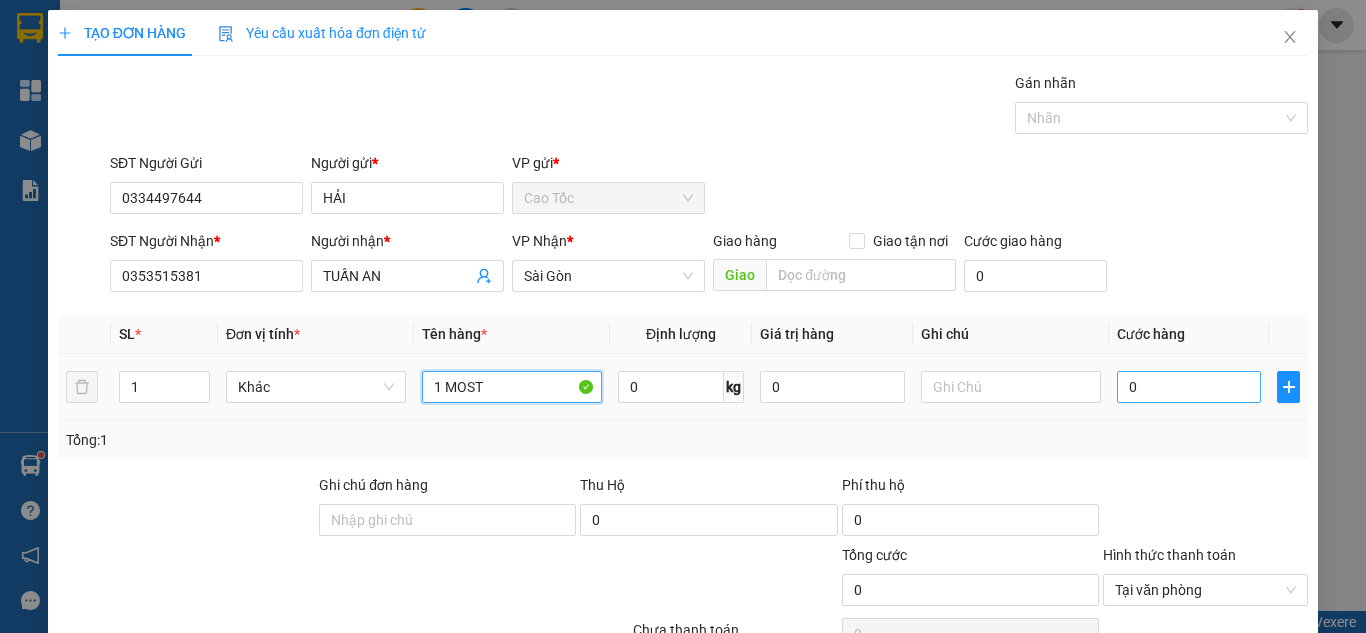 type on "1 MOST" 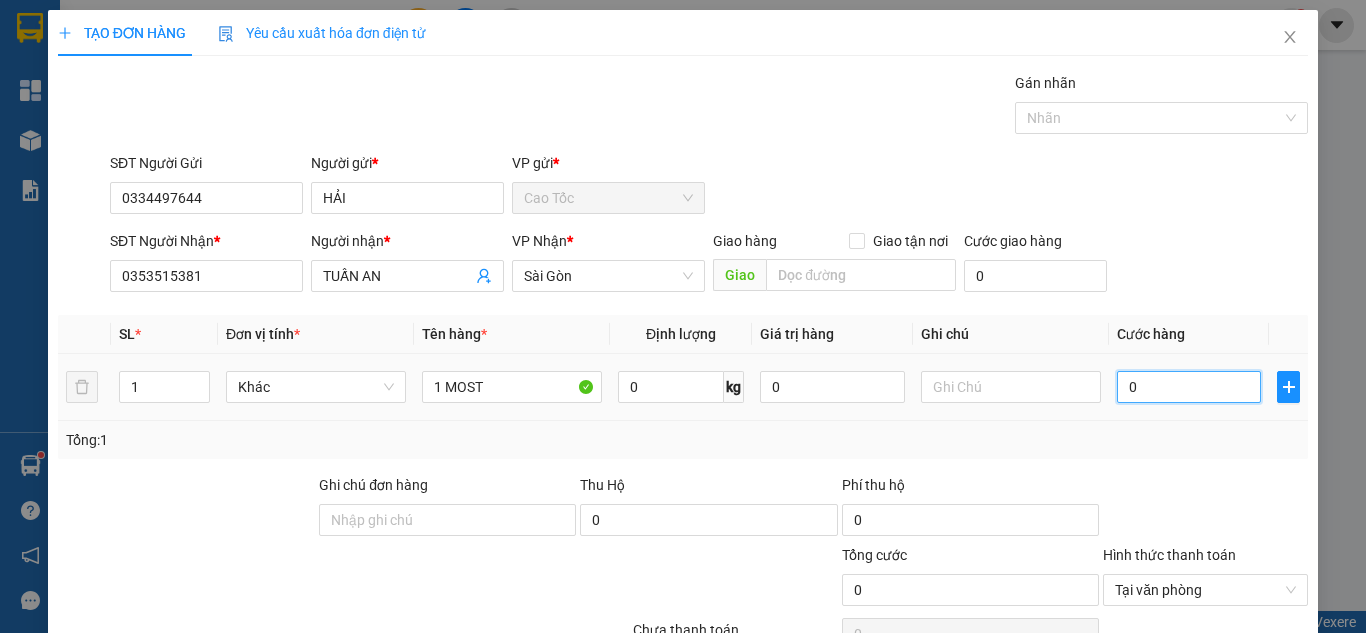 click on "0" at bounding box center (1189, 387) 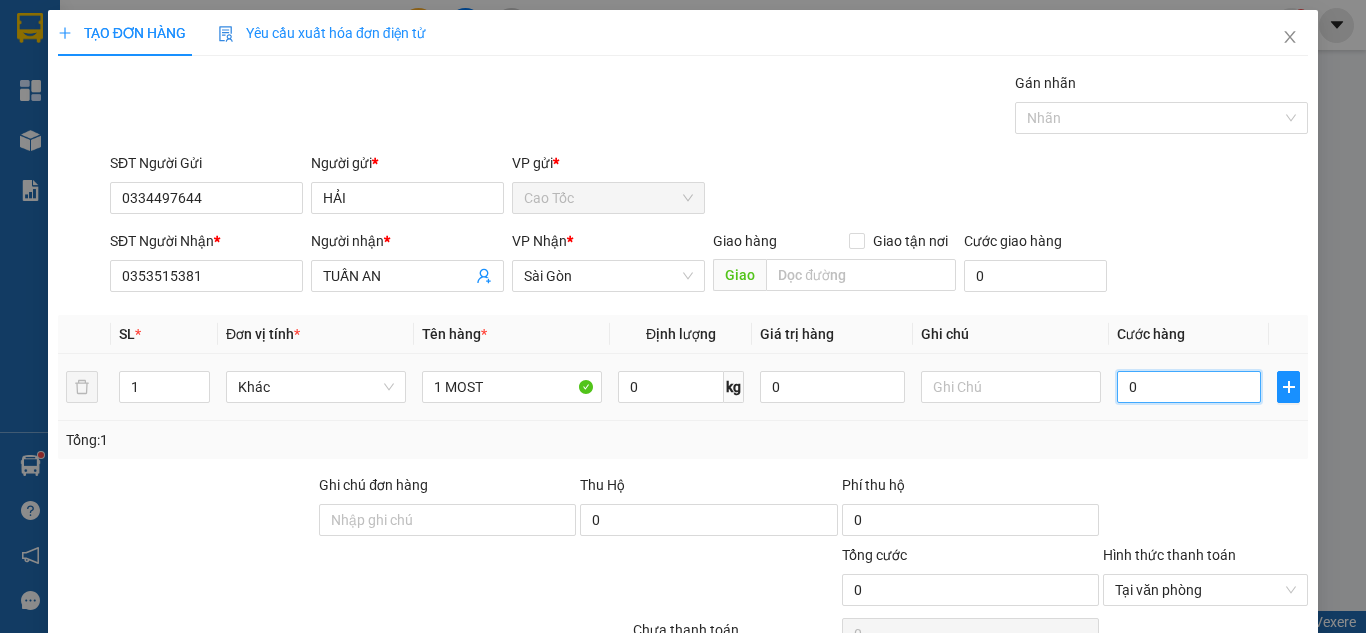 type on "3" 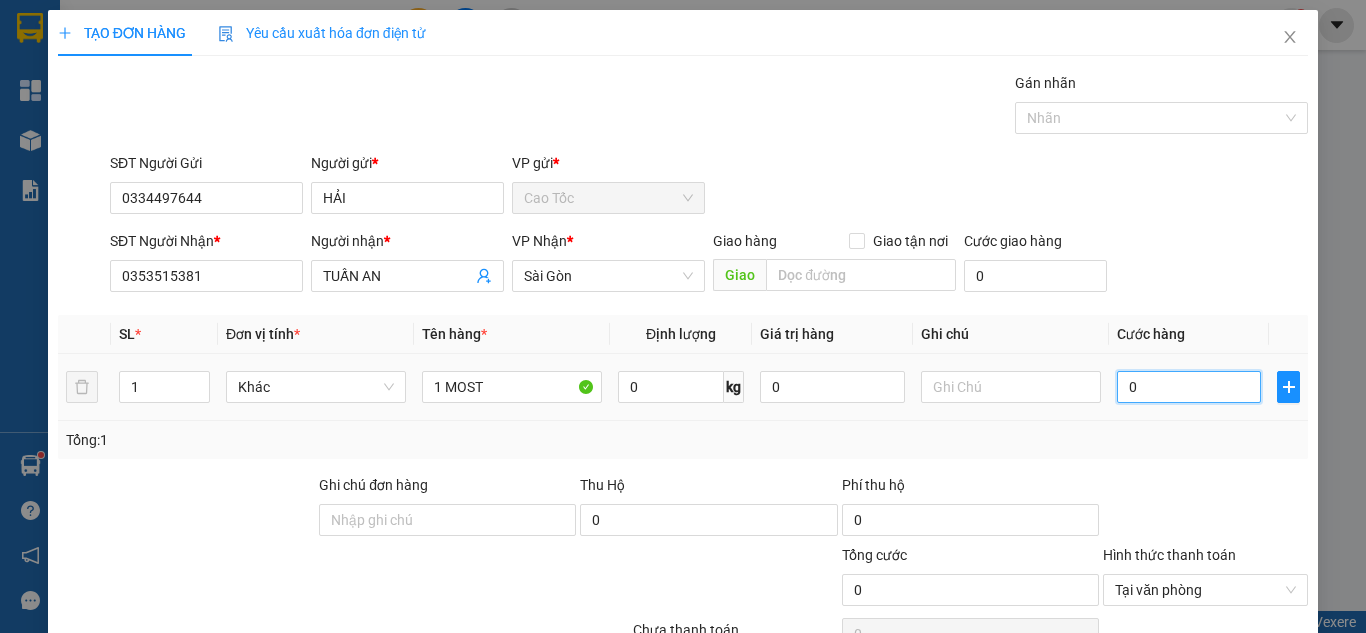 type on "3" 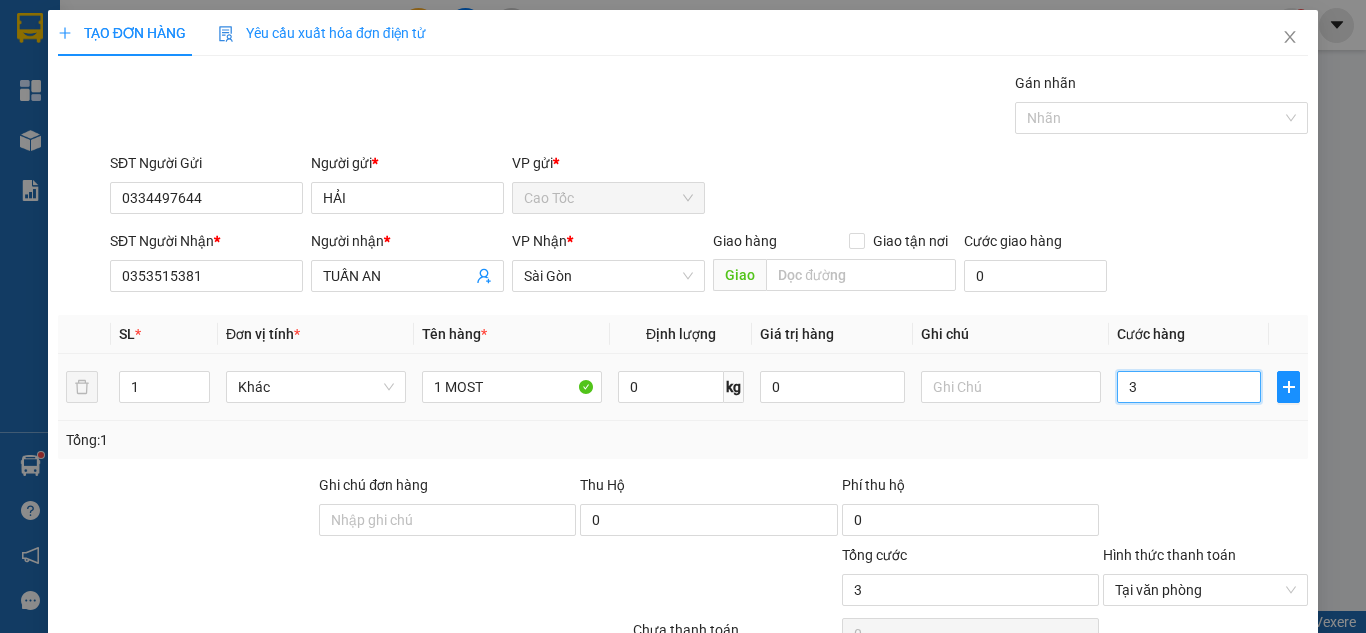 type on "35" 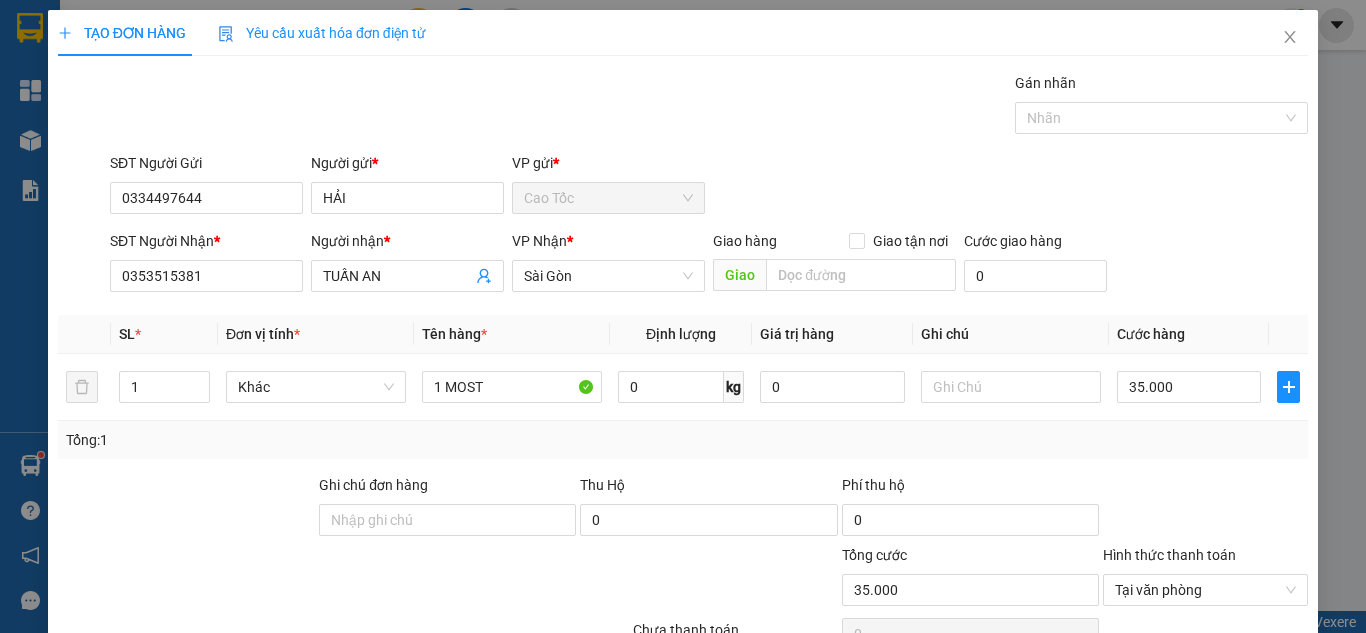 drag, startPoint x: 1176, startPoint y: 583, endPoint x: 1177, endPoint y: 572, distance: 11.045361 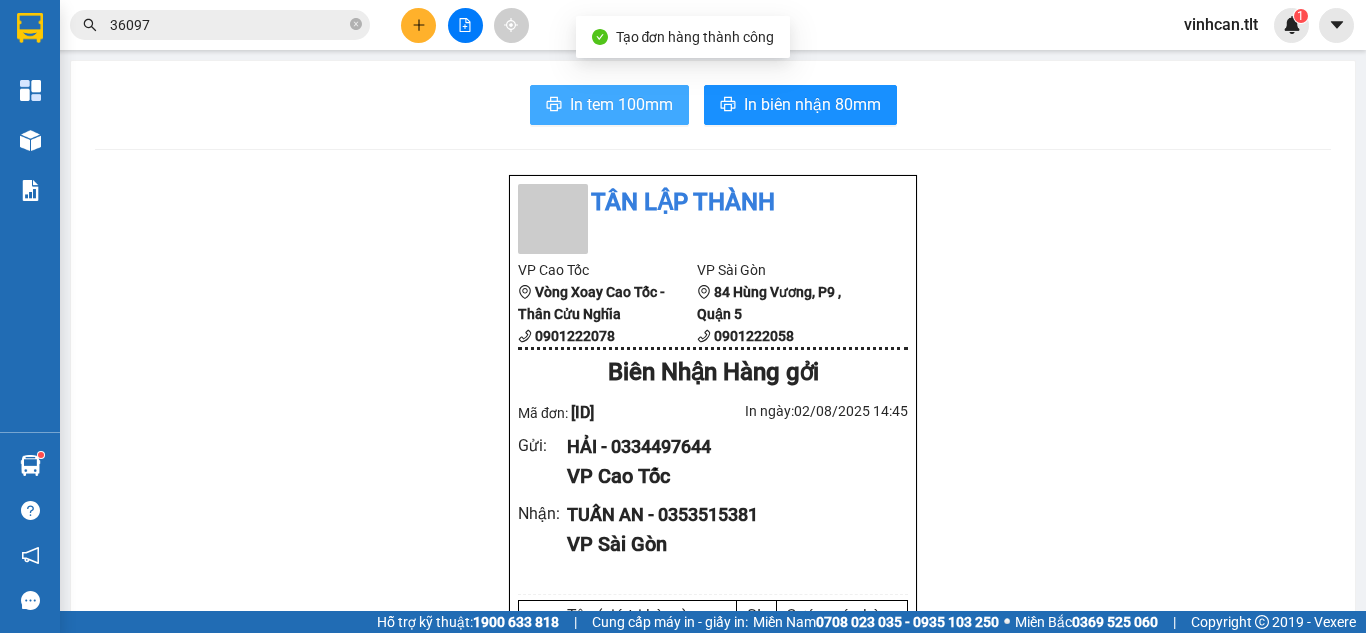 click on "In tem 100mm" at bounding box center [621, 104] 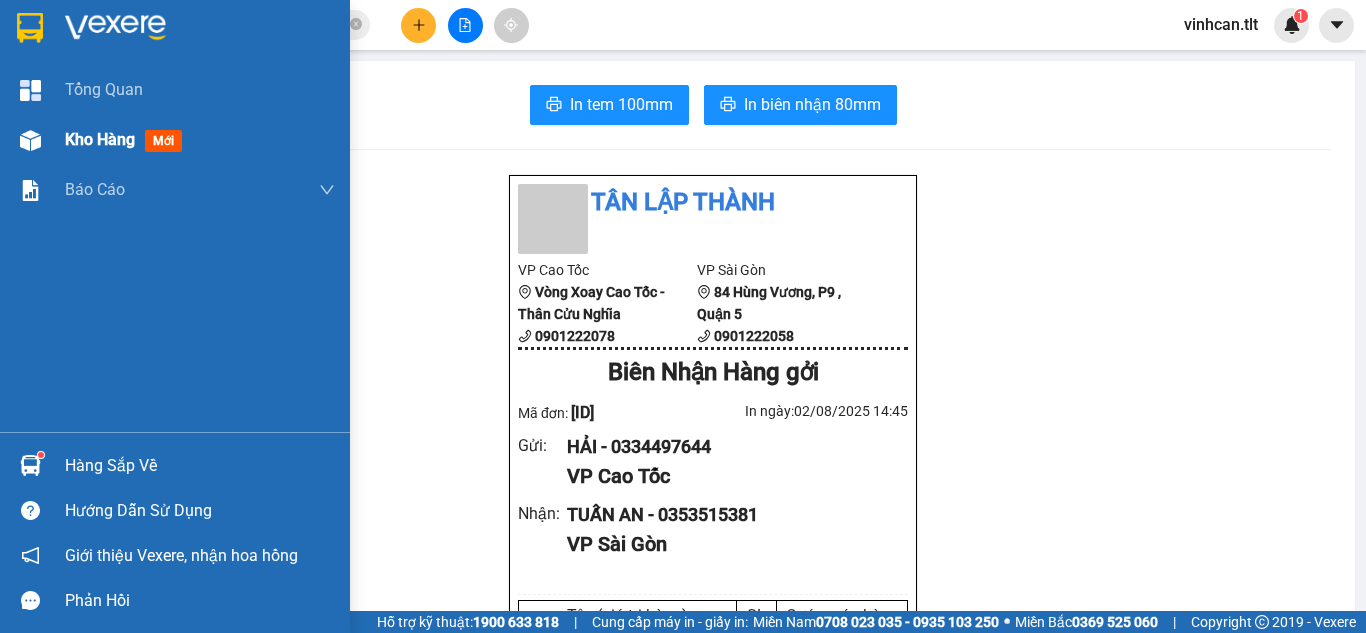 click on "Kho hàng" at bounding box center [100, 139] 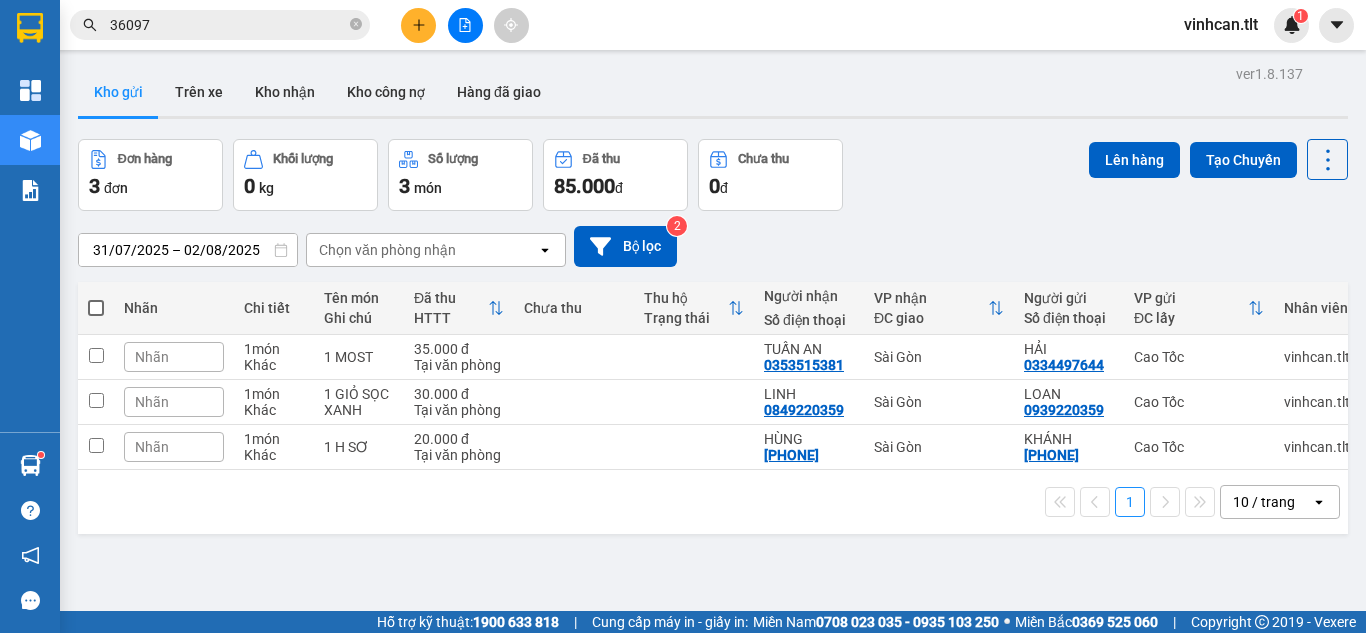 click on "1 10 / trang open" at bounding box center [713, 502] 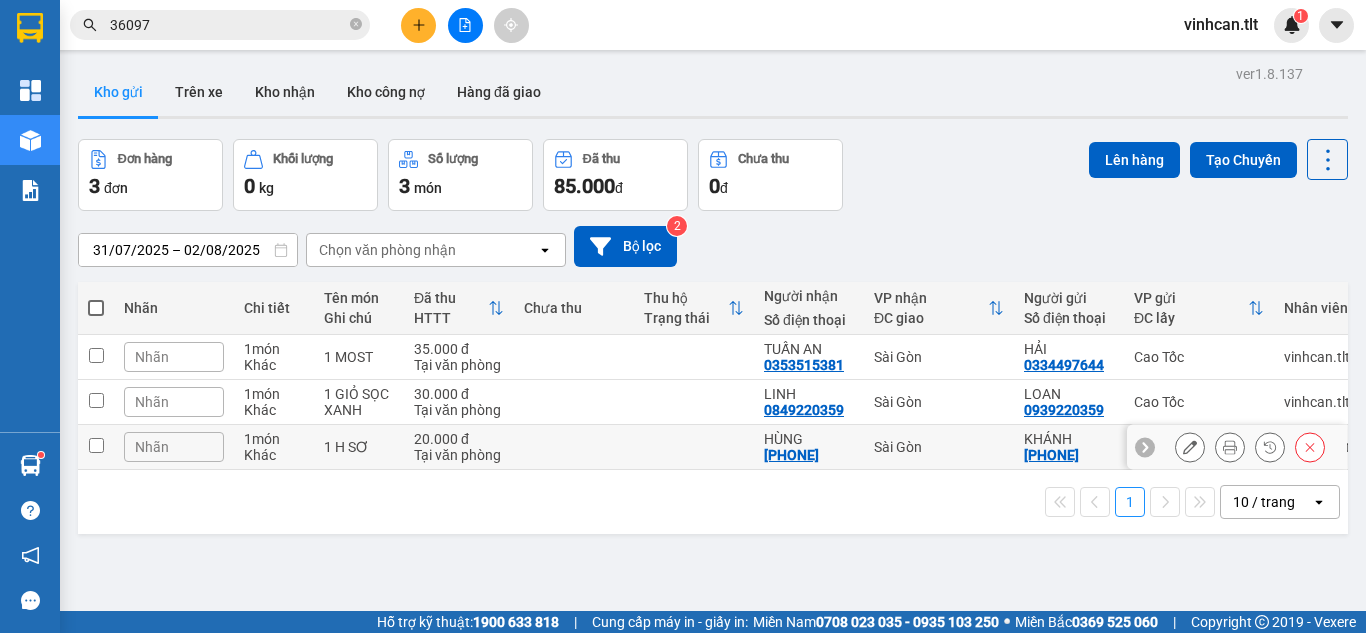 click at bounding box center (574, 447) 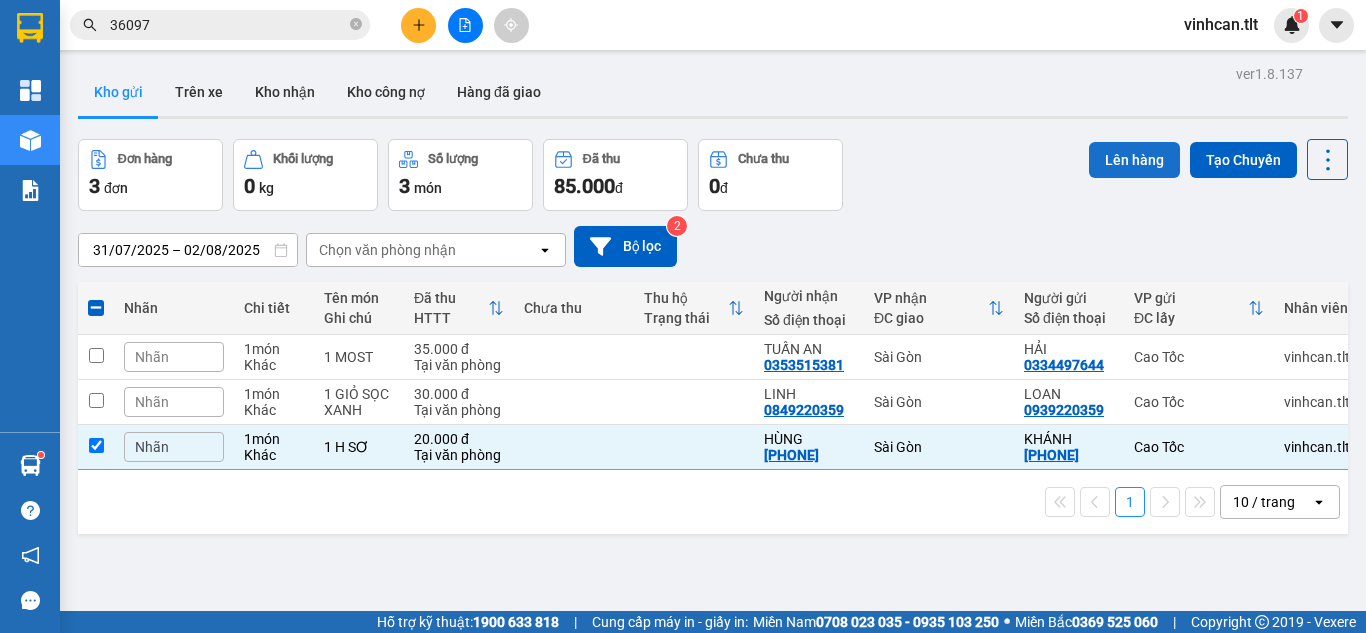 click on "Lên hàng" at bounding box center (1134, 160) 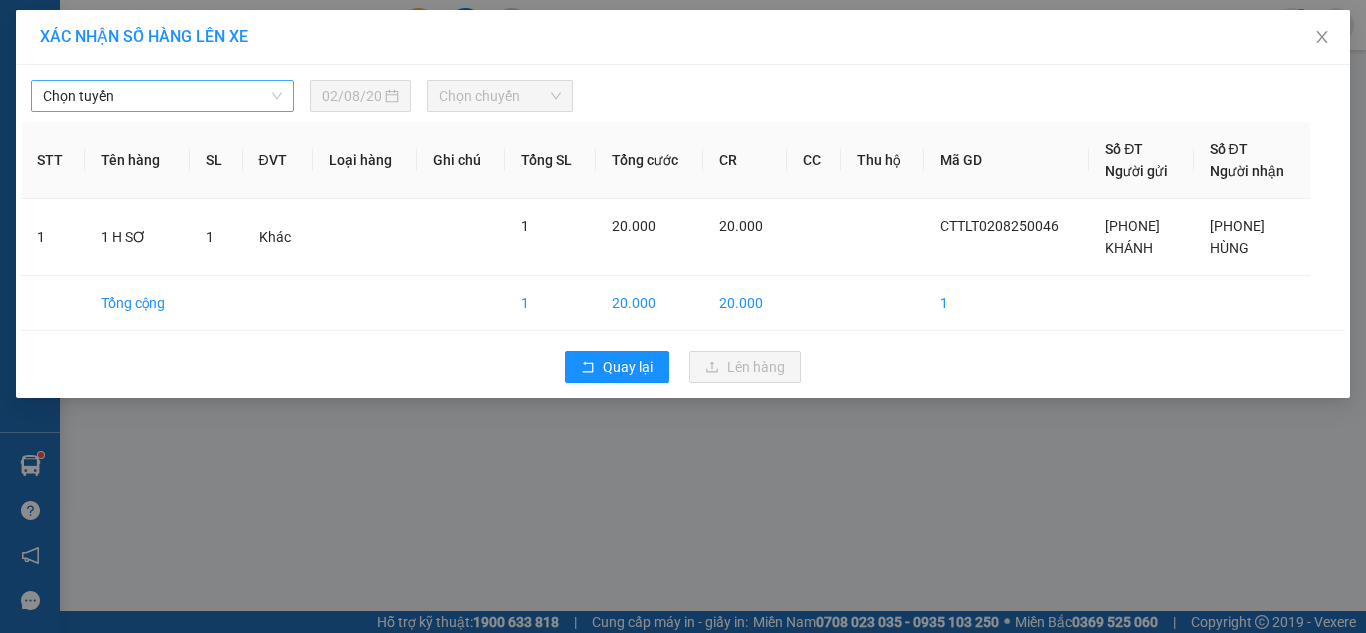 click on "Chọn tuyến" at bounding box center [162, 96] 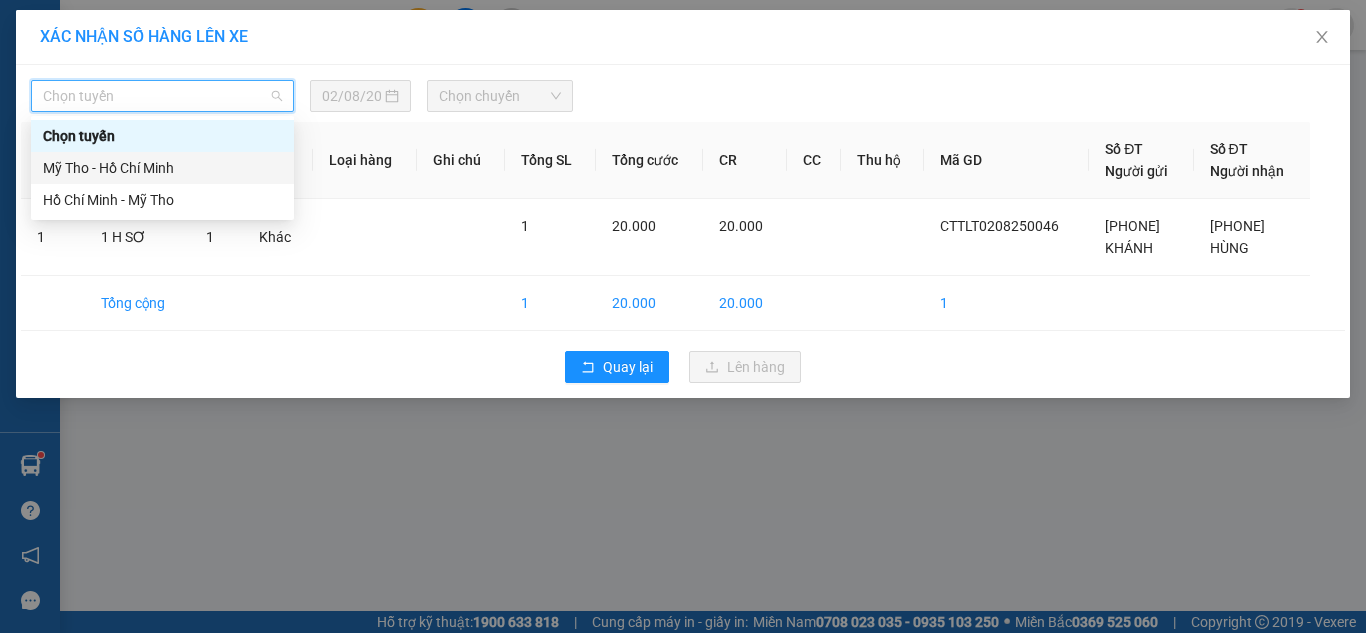 click on "Mỹ Tho - Hồ Chí Minh" at bounding box center (162, 168) 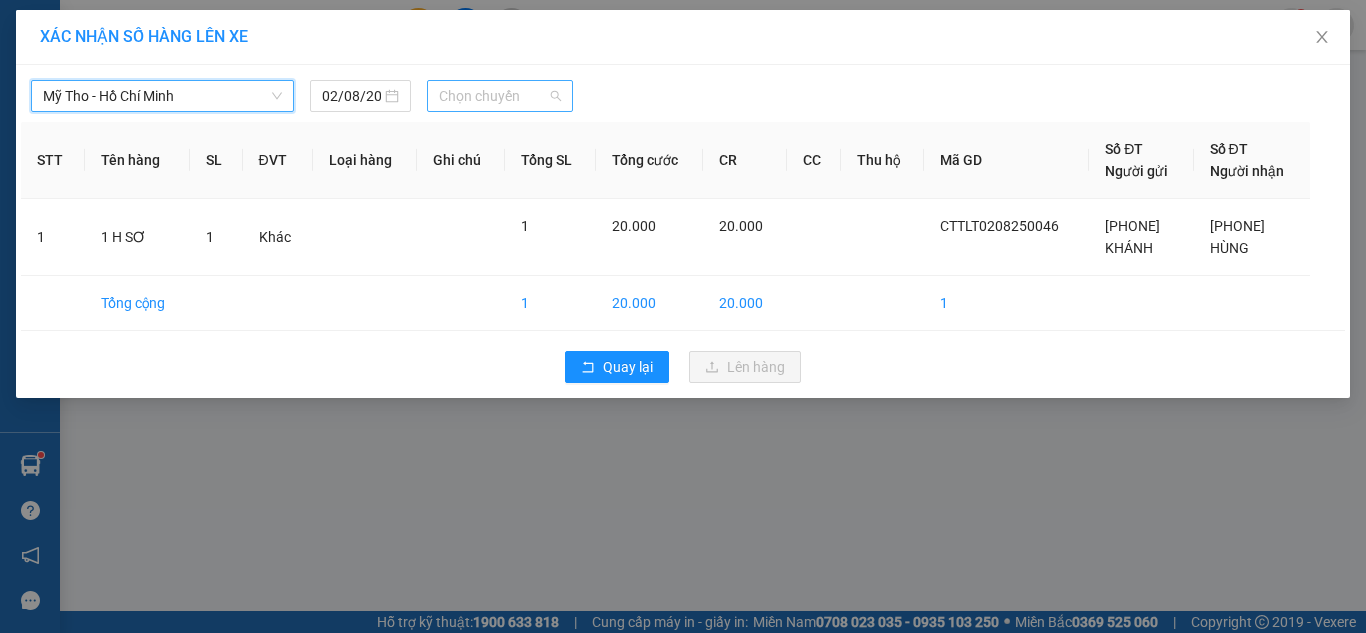 click on "Chọn chuyến" at bounding box center (500, 96) 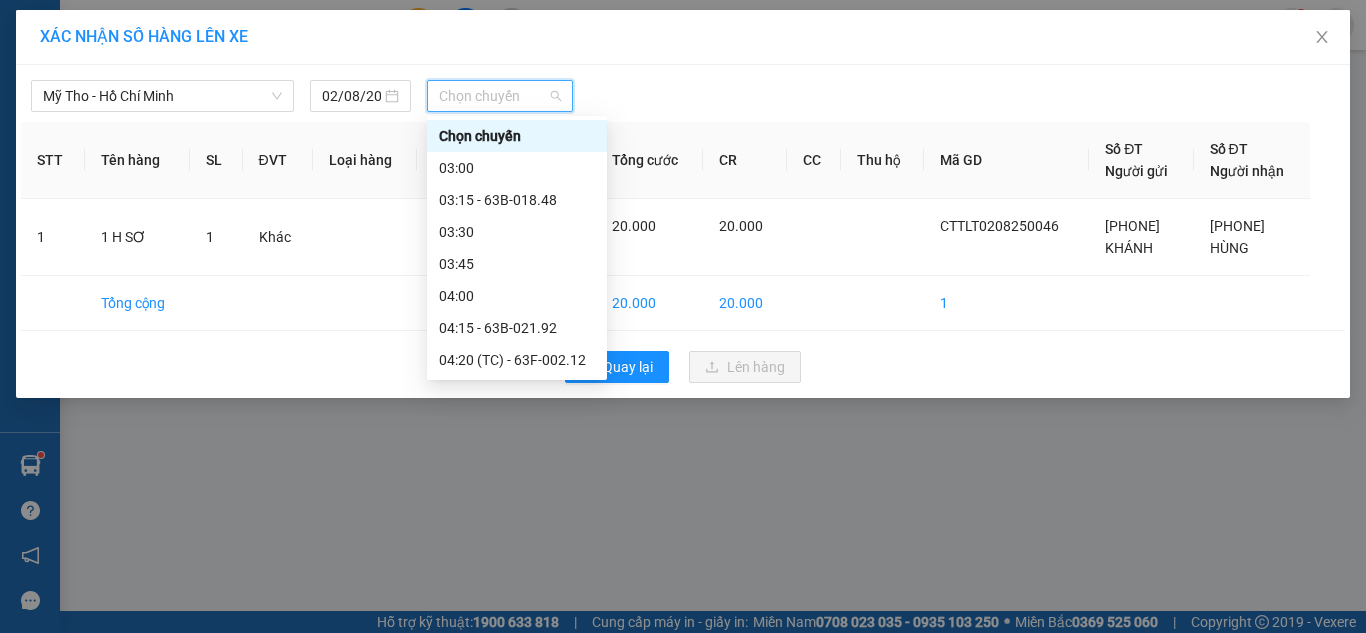 click on "[TIME]   (TC)   - 63B-021.82" at bounding box center [517, 2088] 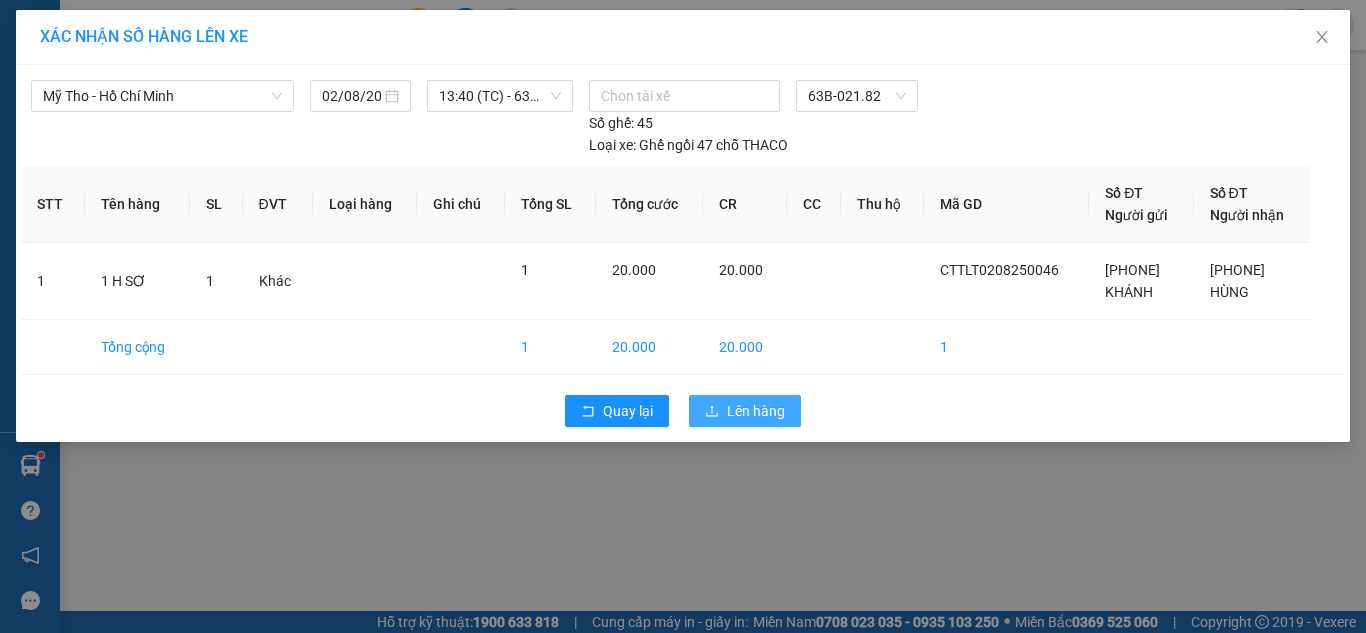 click on "Lên hàng" at bounding box center (745, 411) 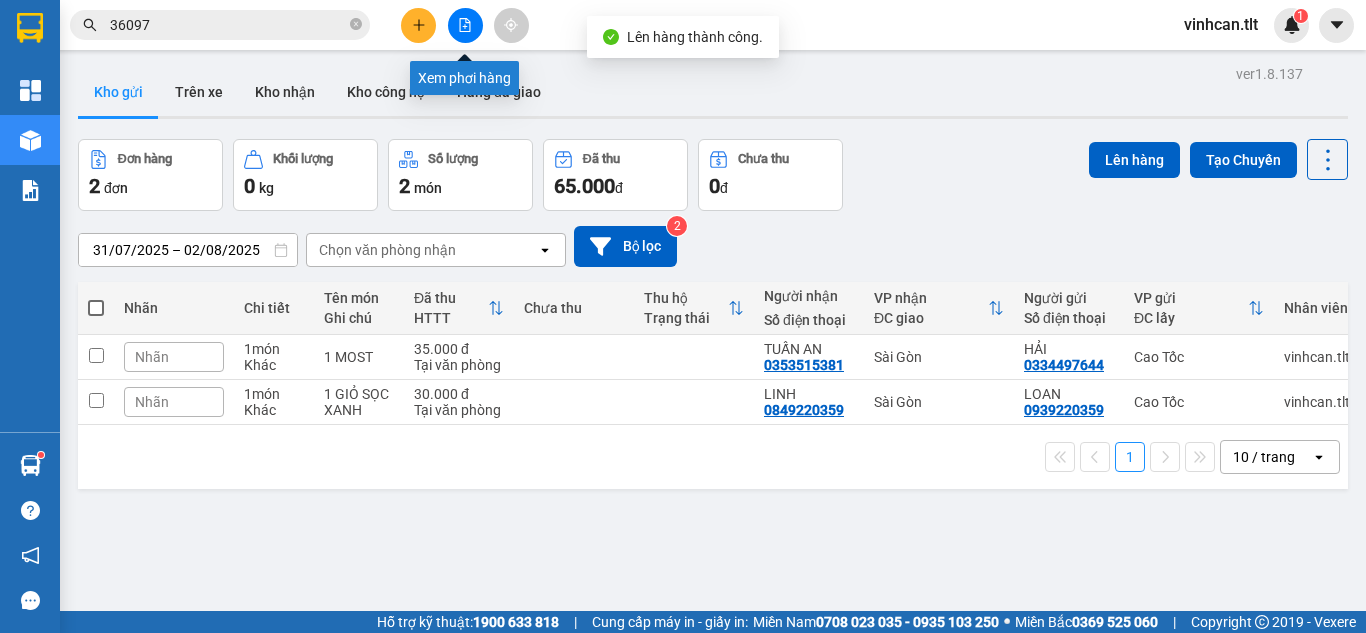 click at bounding box center (465, 25) 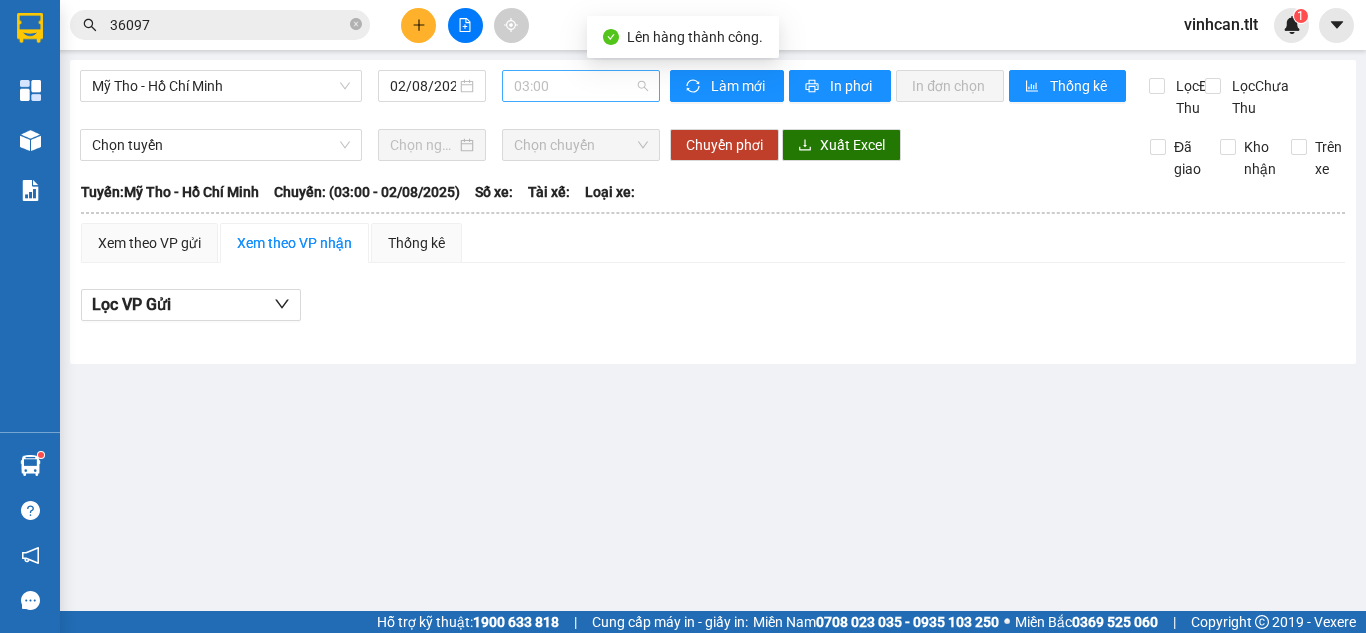 click on "03:00" at bounding box center (581, 86) 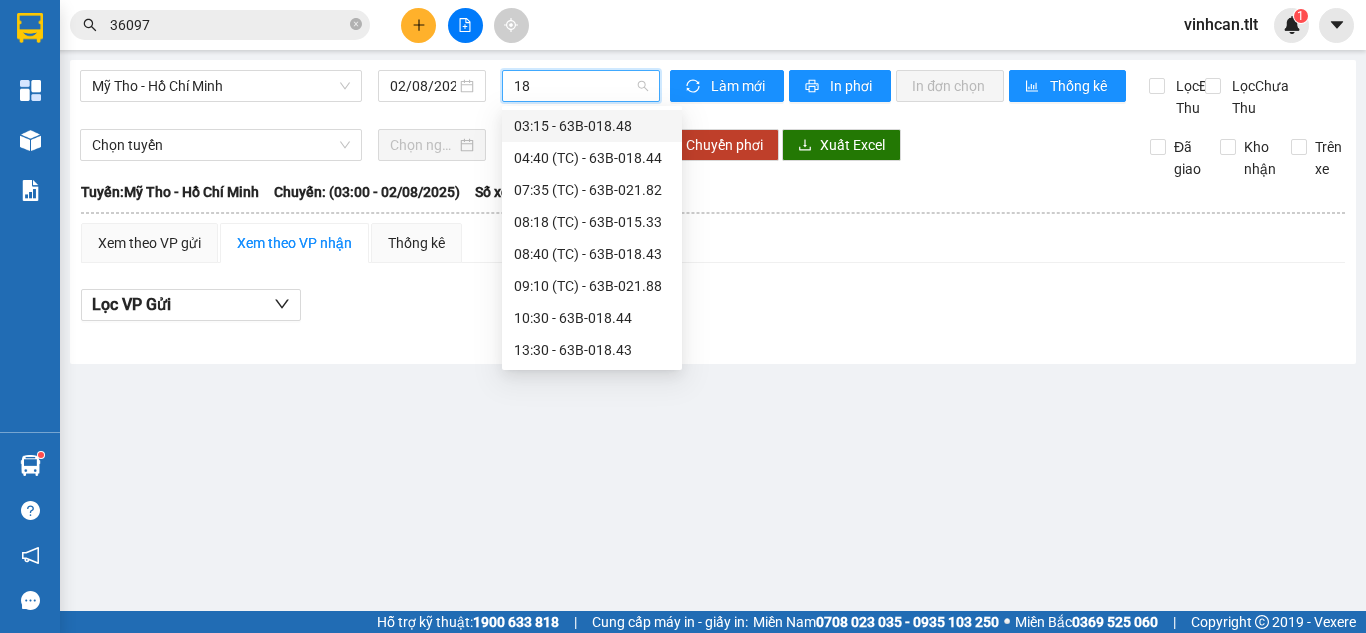 type on "182" 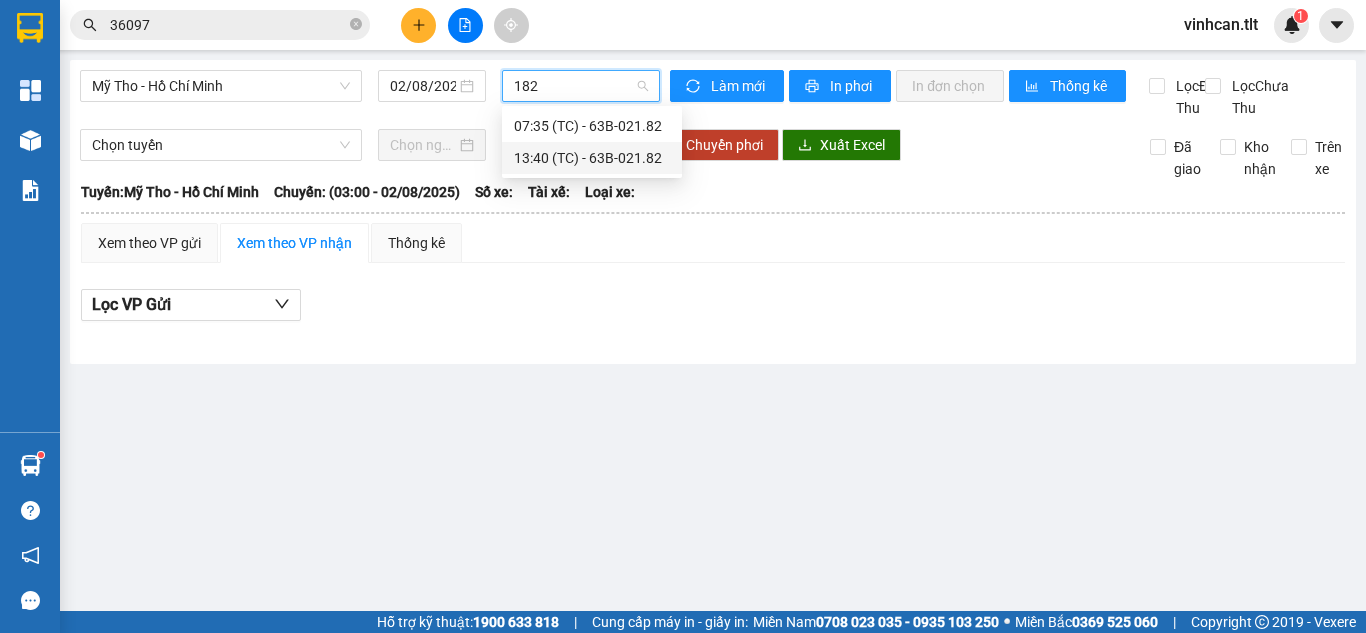 click on "[TIME]   (TC)   - 63B-021.82" at bounding box center [592, 158] 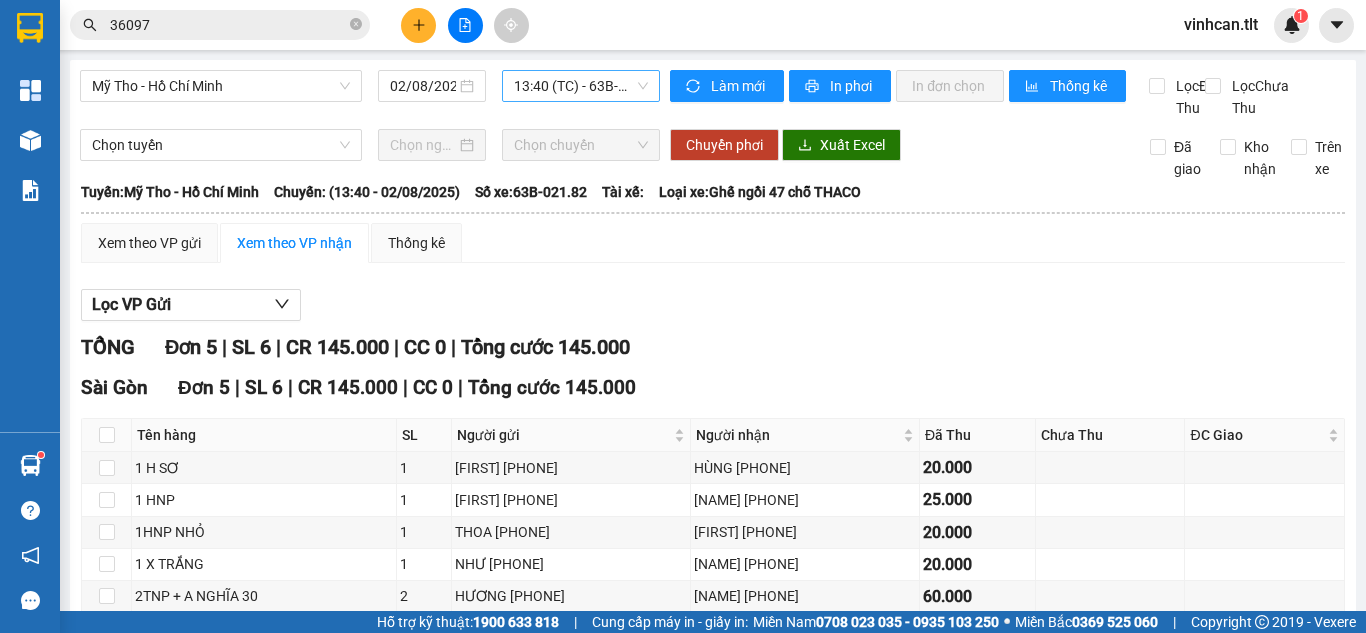click on "Lọc VP nhận TỔNG Đơn   5 | SL   6 | CR   145.000 | CC   0 | Tổng cước   145.000 Sài Gòn Đơn   5 | SL   6 | CR   145.000 | CC   0 | Tổng cước   145.000 Tên hàng SL Người gửi Người nhận Đã Thu Chưa Thu ĐC Giao Ký nhận                   1 H SƠ 1 [NAME] [PHONE] [NAME] [PHONE] 20.000 1 HNP 1 [NAME] [PHONE] [NAME] [PHONE] 25.000 1HNP NHỎ 1 [NAME] [PHONE] [NAME] [PHONE] 20.000 1 X TRẮNG 1 [NAME] [PHONE] [NAME] [PHONE] 20.000 2TNP + [NAME] 30 2 [NAME] [PHONE] [NAME] [PHONE] 60.000 Lưu sắp xếp In DS In biên lai Tân Lập Thành Cao Tốc  -  14:46 - 02/08/2025 Tuyến:  Mỹ Tho - Hồ Chí Minh Chuyến:   (13:40 - 02/08/2025) Số xe:  63B-021.82   Loại xe:  Ghế ngồi 47 chỗ THACO Tên hàng SL Người gửi Người nhận Đã Thu Chưa Thu ĐC Giao Ký nhận Sài Gòn Đơn   5 | SL   6 | CR   145.000 | CC   0 | Tổng cước   145.000 1 H SƠ 1 [NAME] [PHONE] 20.000" at bounding box center (713, 454) 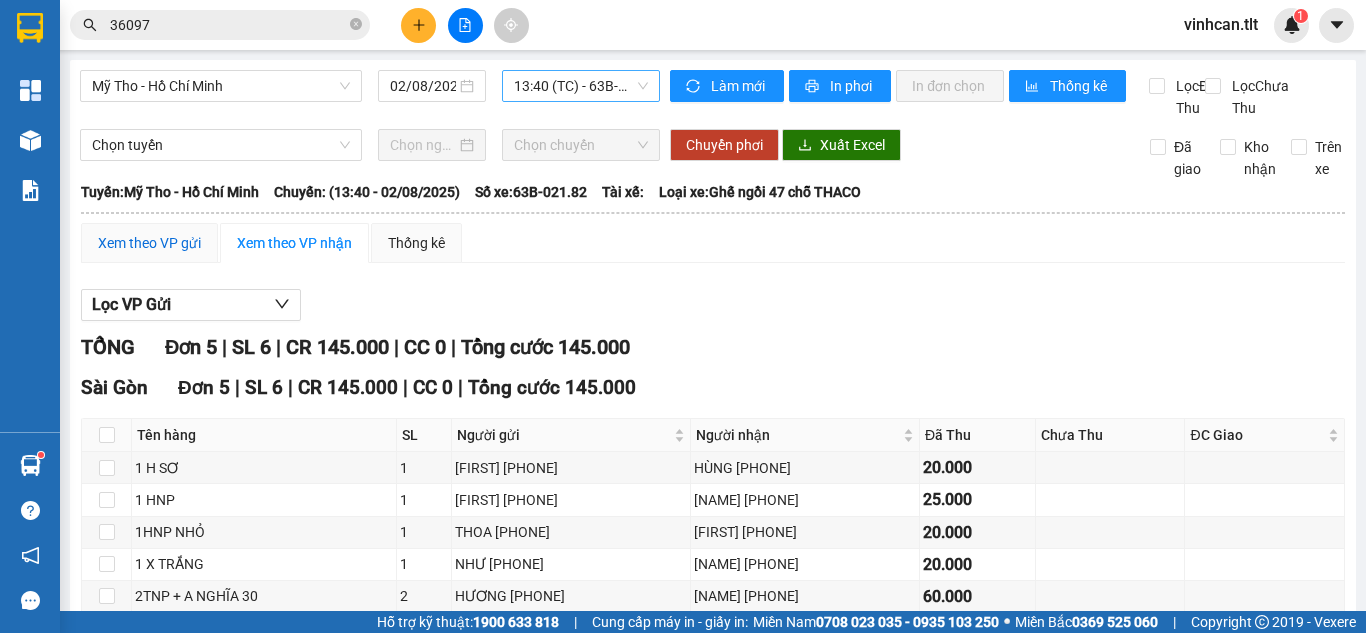 click on "Xem theo VP gửi" at bounding box center [149, 243] 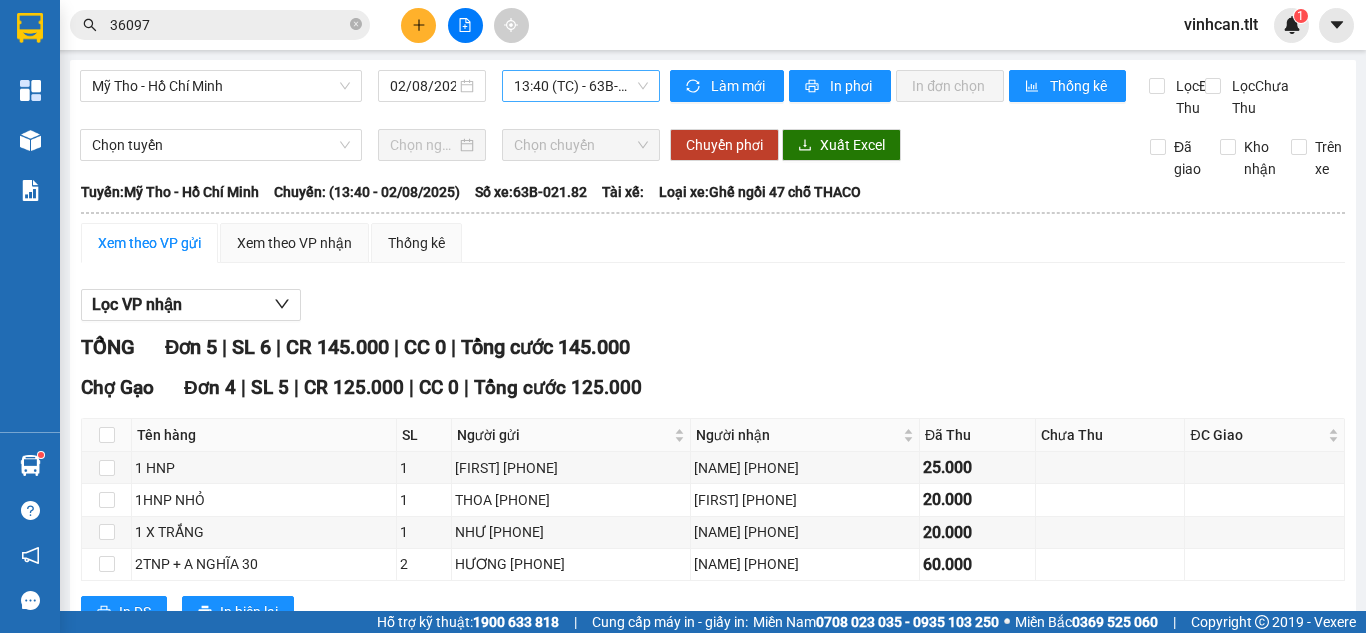 click on "Chốt phơi hàng" at bounding box center [687, 795] 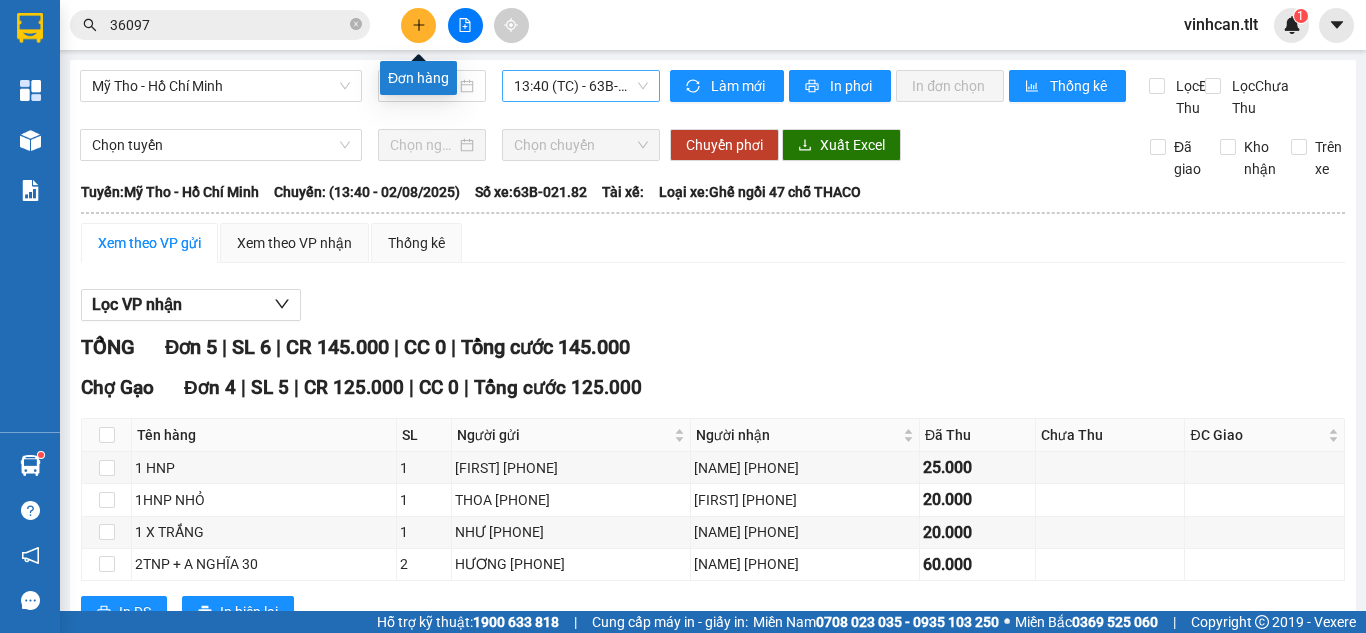 click at bounding box center [418, 25] 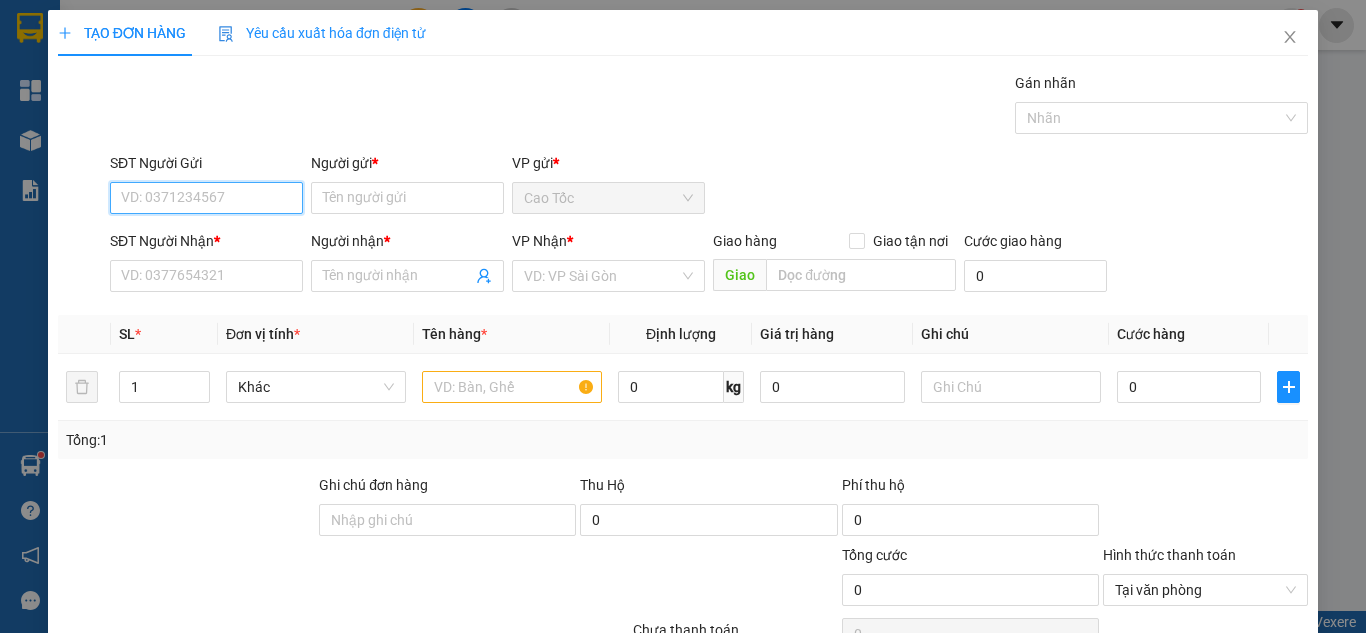 click on "SĐT Người Gửi" at bounding box center (206, 198) 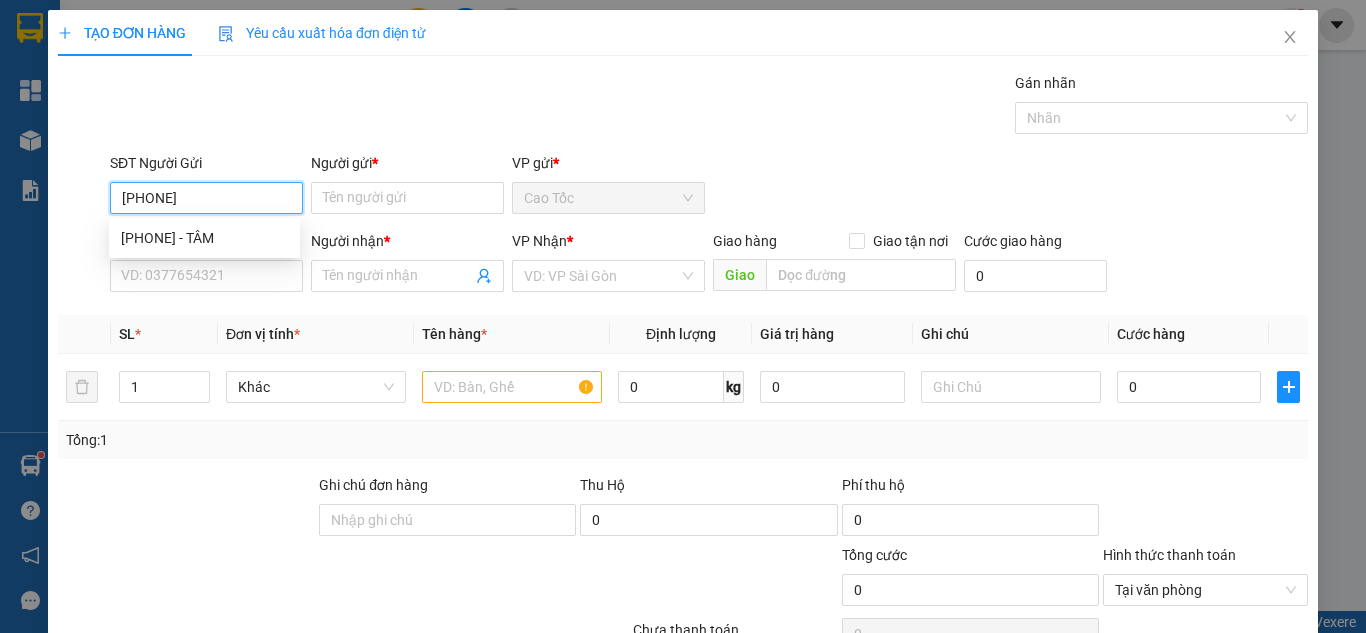 type on "[PHONE]" 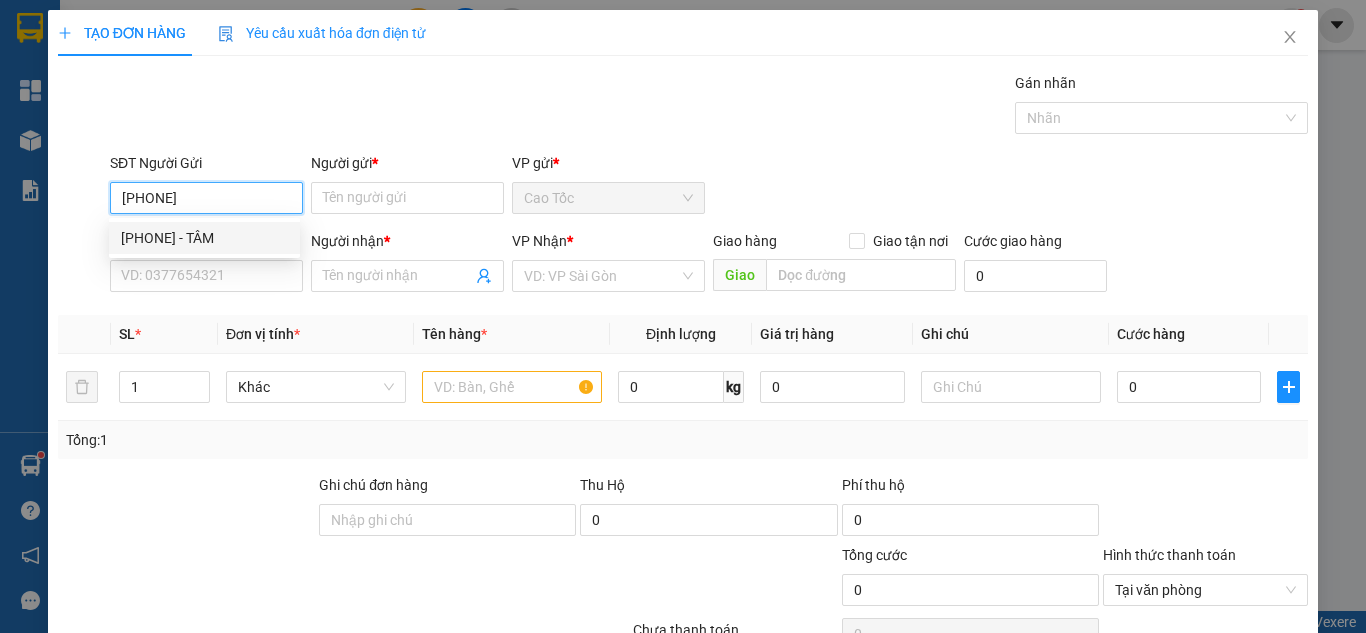 click on "[PHONE] - TÂM" at bounding box center (204, 238) 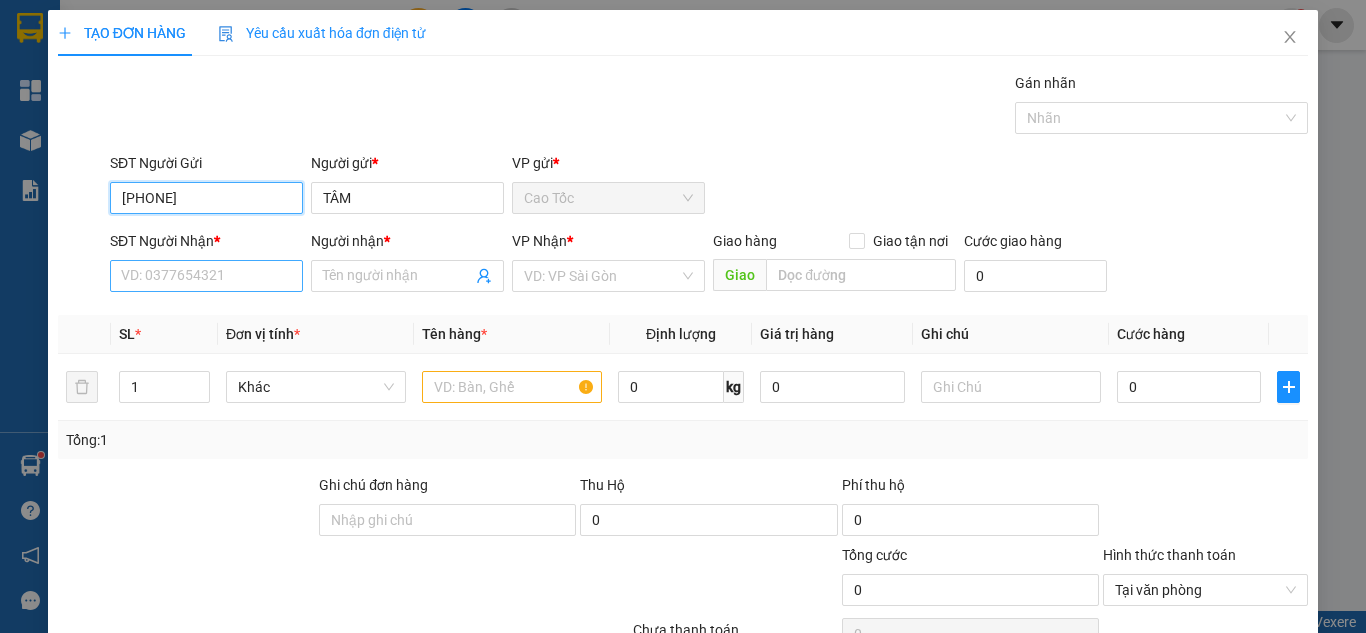 type on "[PHONE]" 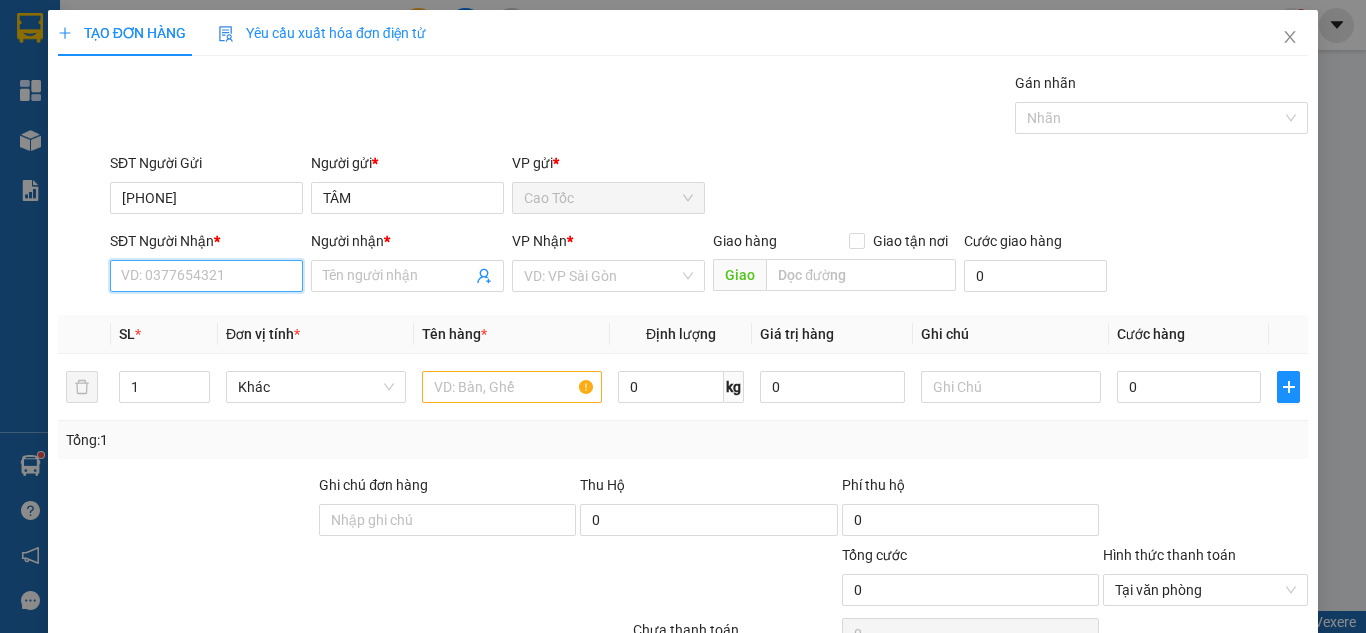 click on "SĐT Người Nhận  *" at bounding box center (206, 276) 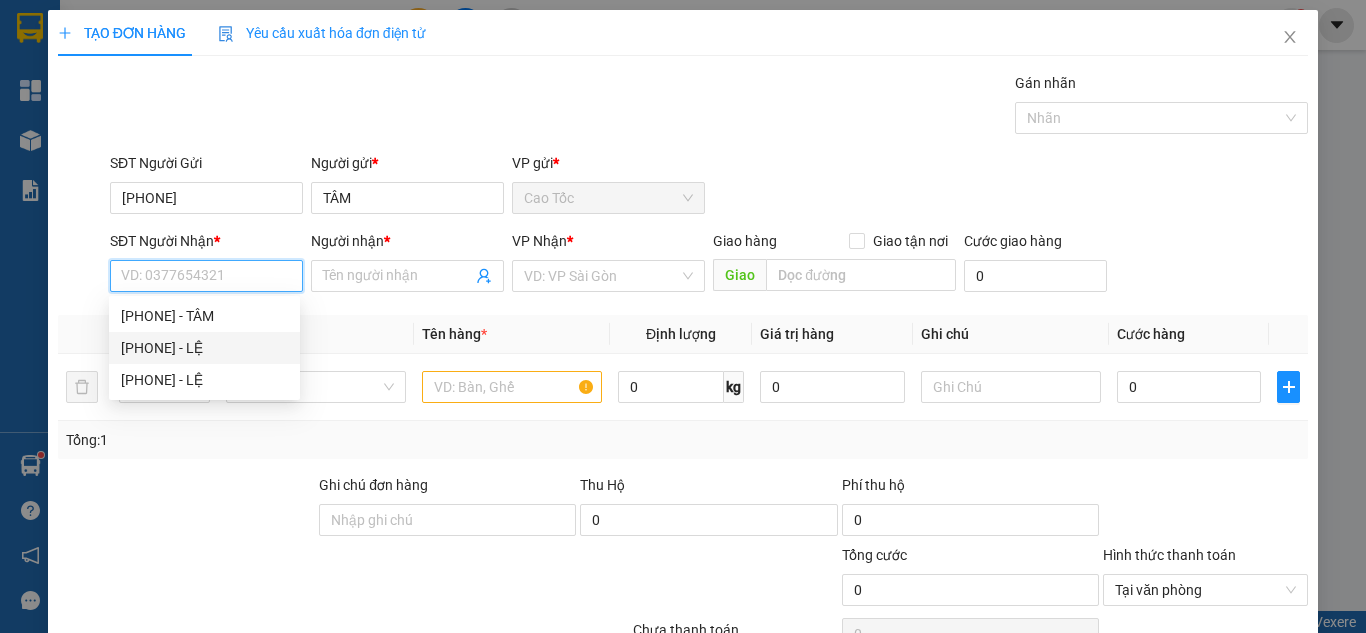 click on "[PHONE] - LỆ" at bounding box center [204, 348] 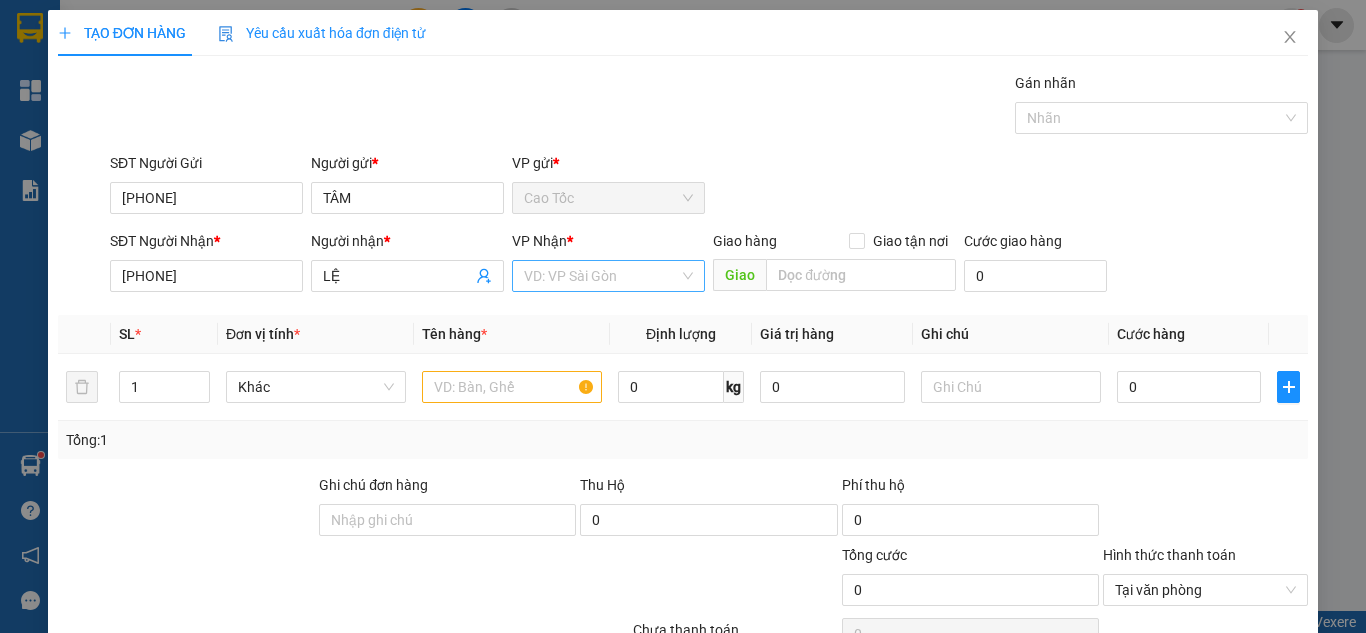 drag, startPoint x: 576, startPoint y: 272, endPoint x: 565, endPoint y: 279, distance: 13.038404 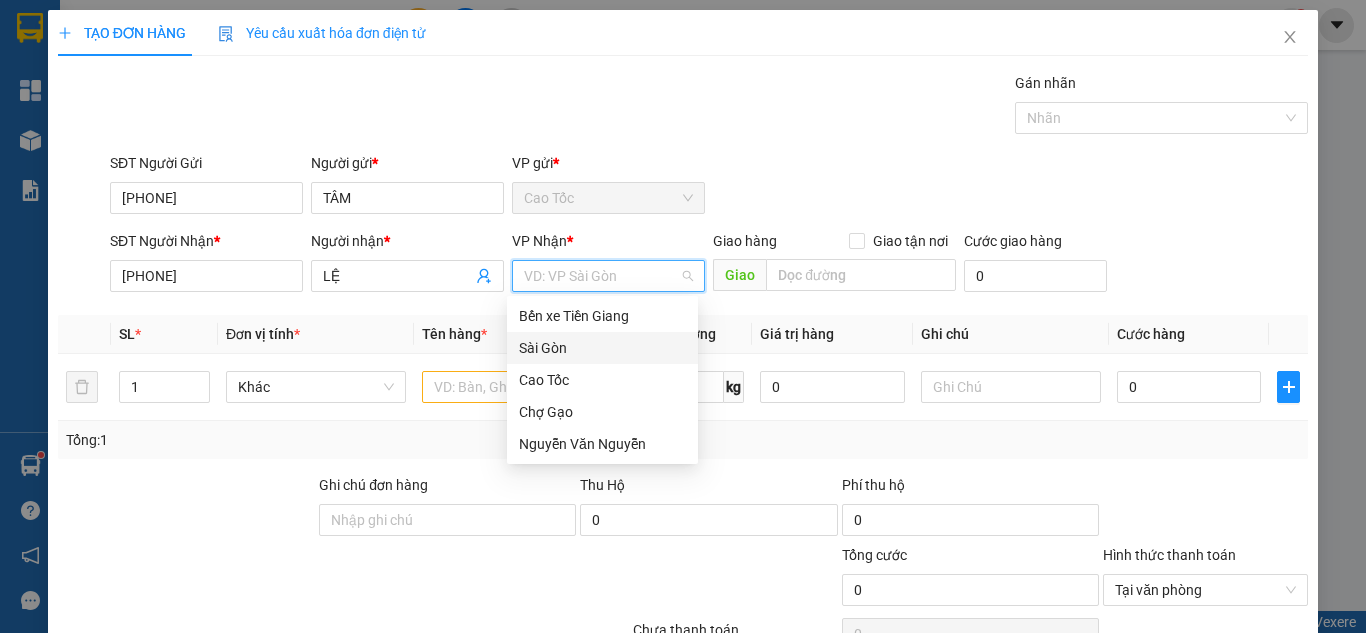 drag, startPoint x: 532, startPoint y: 350, endPoint x: 519, endPoint y: 351, distance: 13.038404 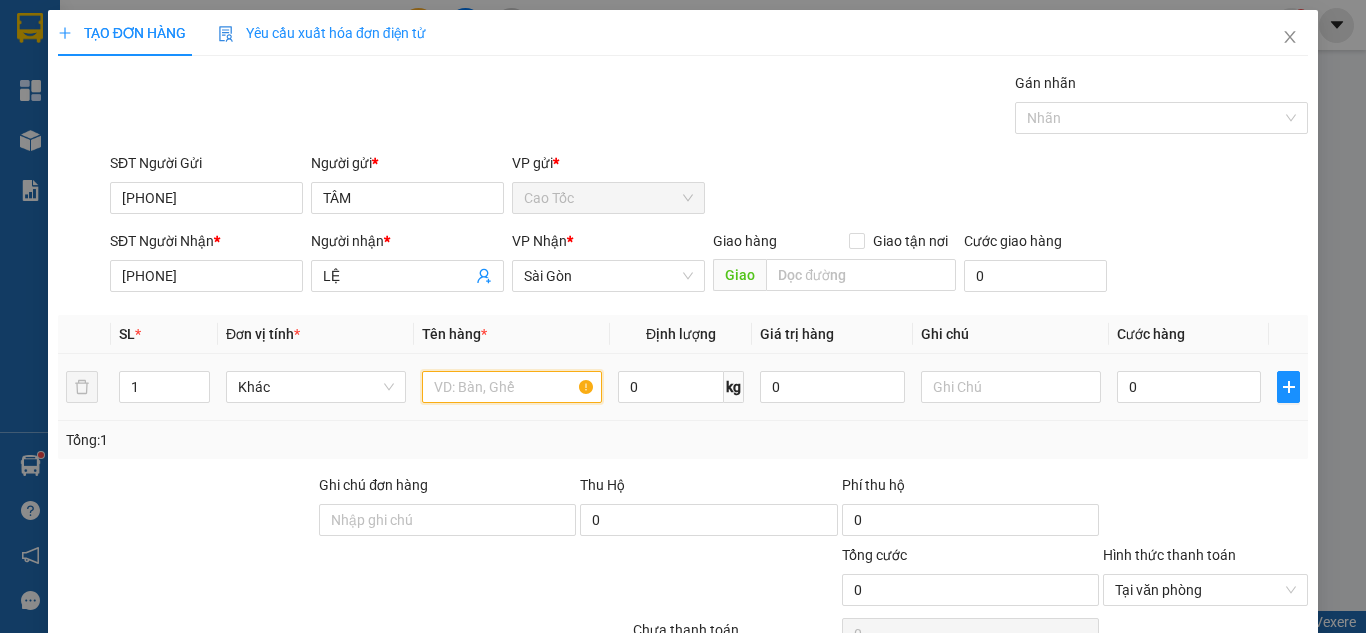 click at bounding box center (512, 387) 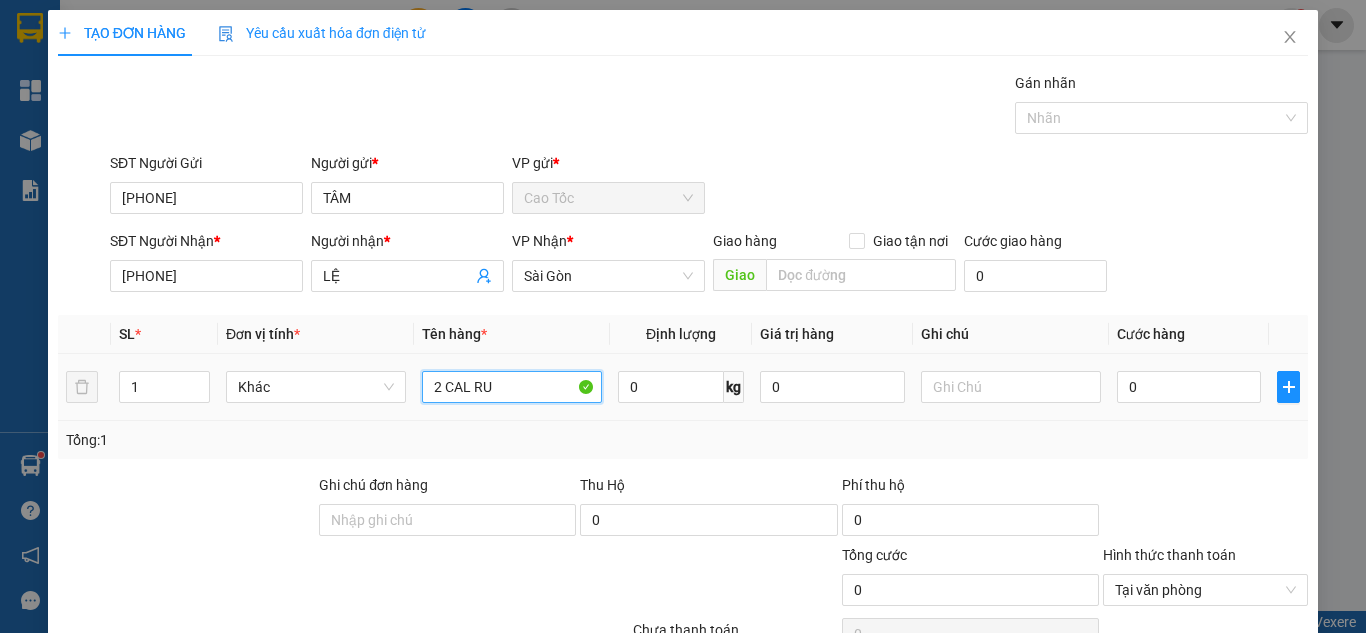 paste on "ƯƠU" 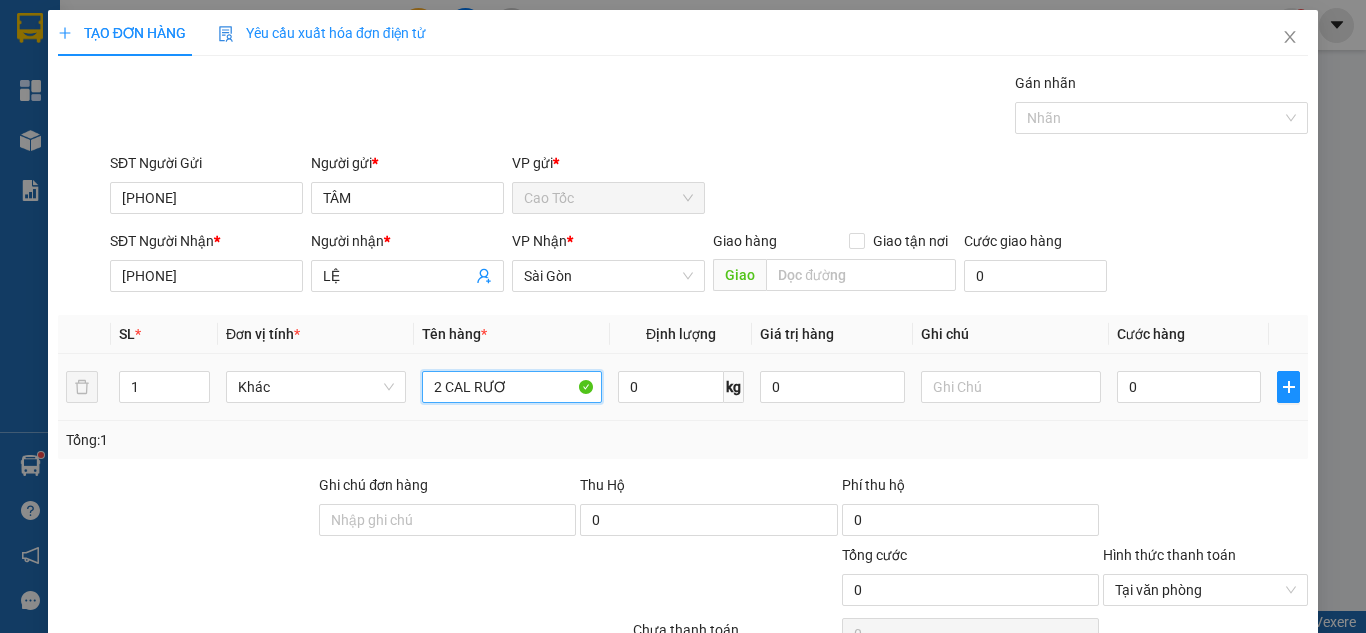 paste on "ỢU" 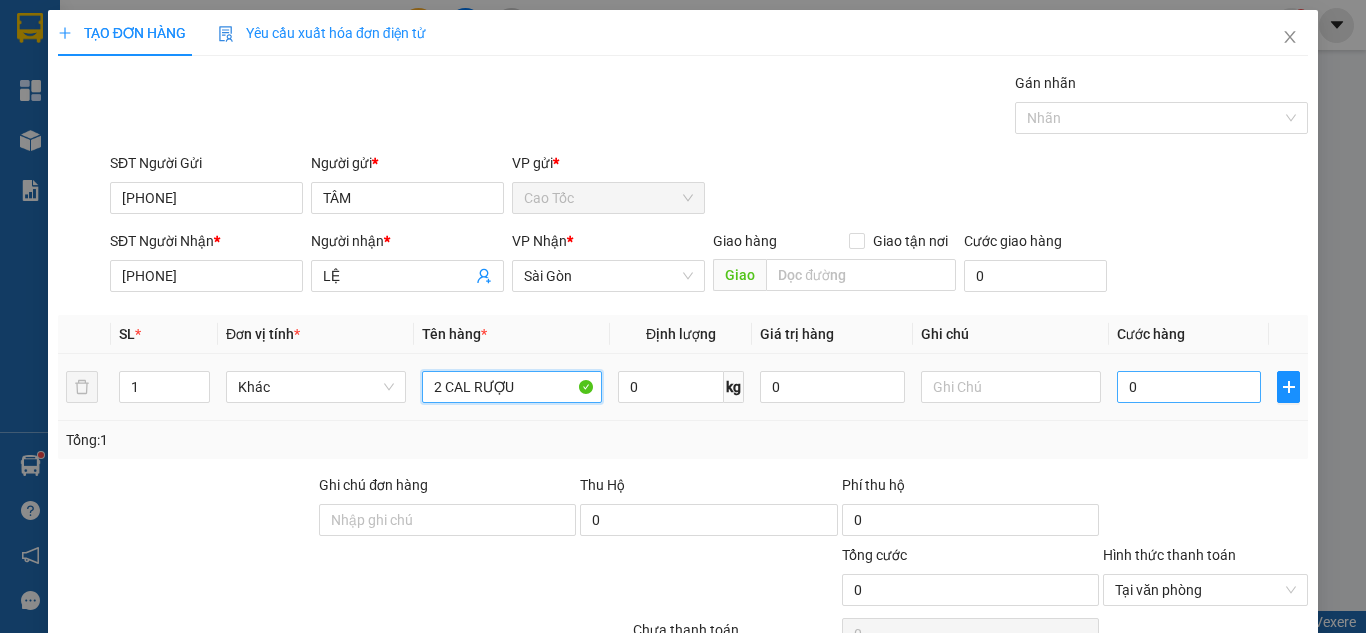 type on "2 CAL RƯỢU" 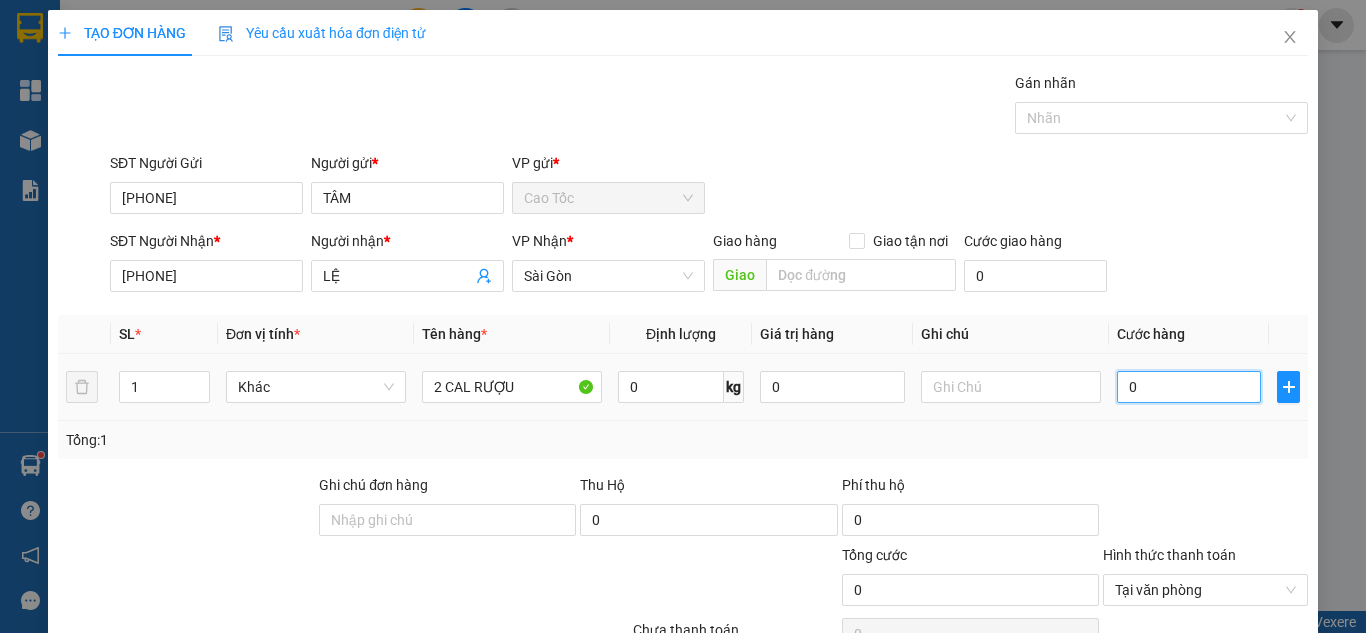 click on "0" at bounding box center [1189, 387] 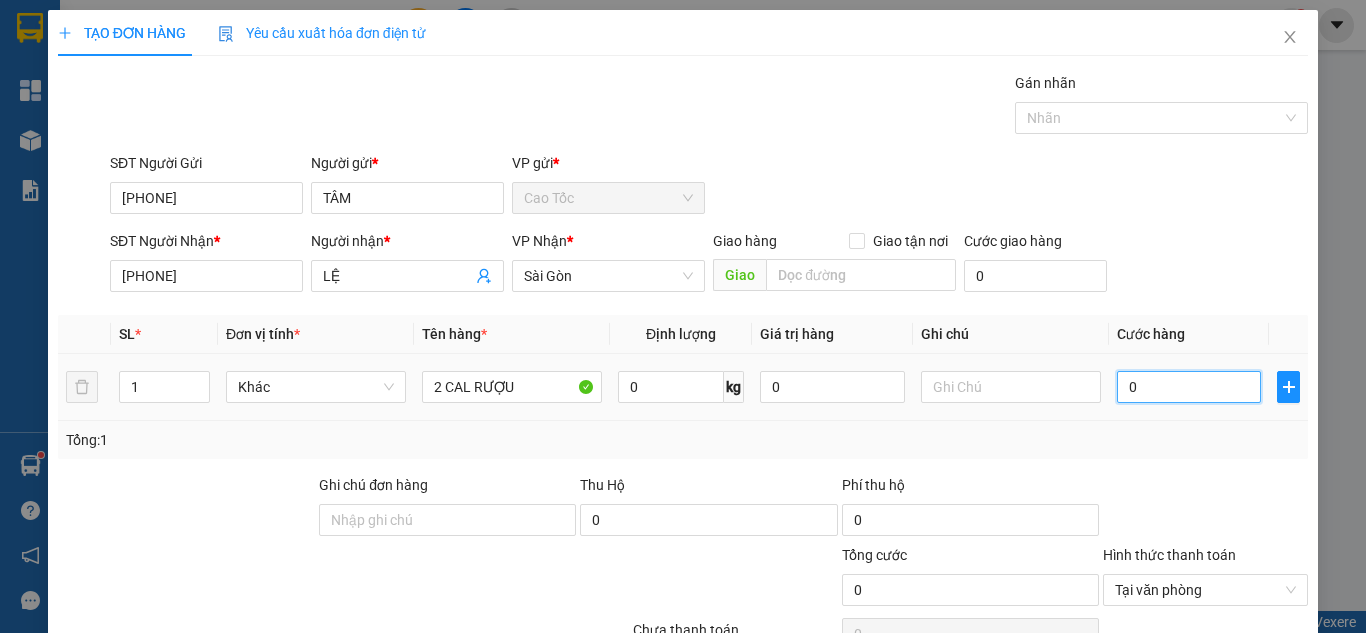 type on "4" 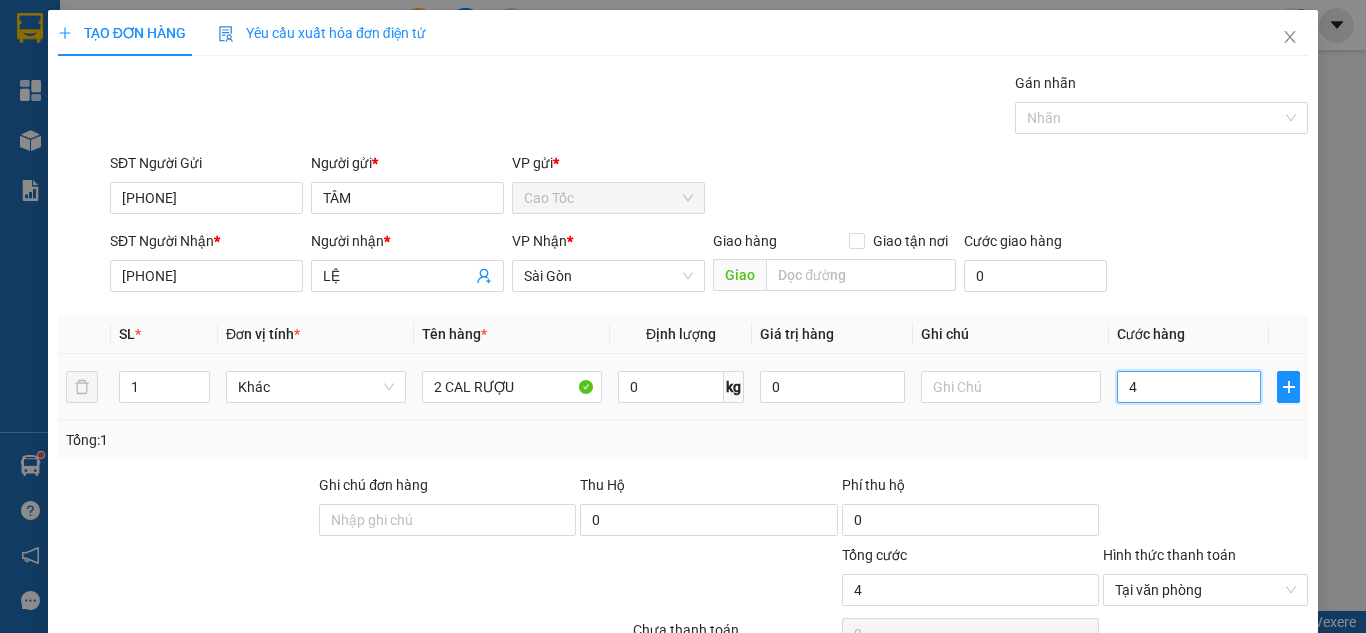 type on "45" 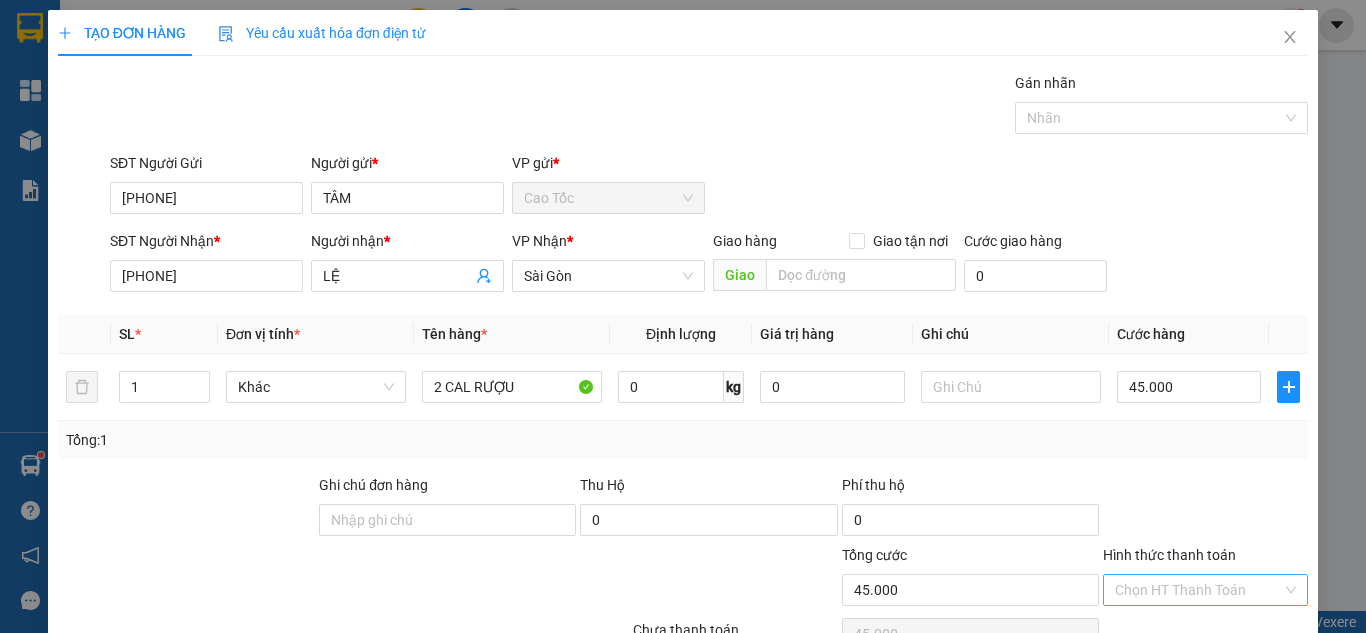 click on "Lưu và In" at bounding box center [1243, 685] 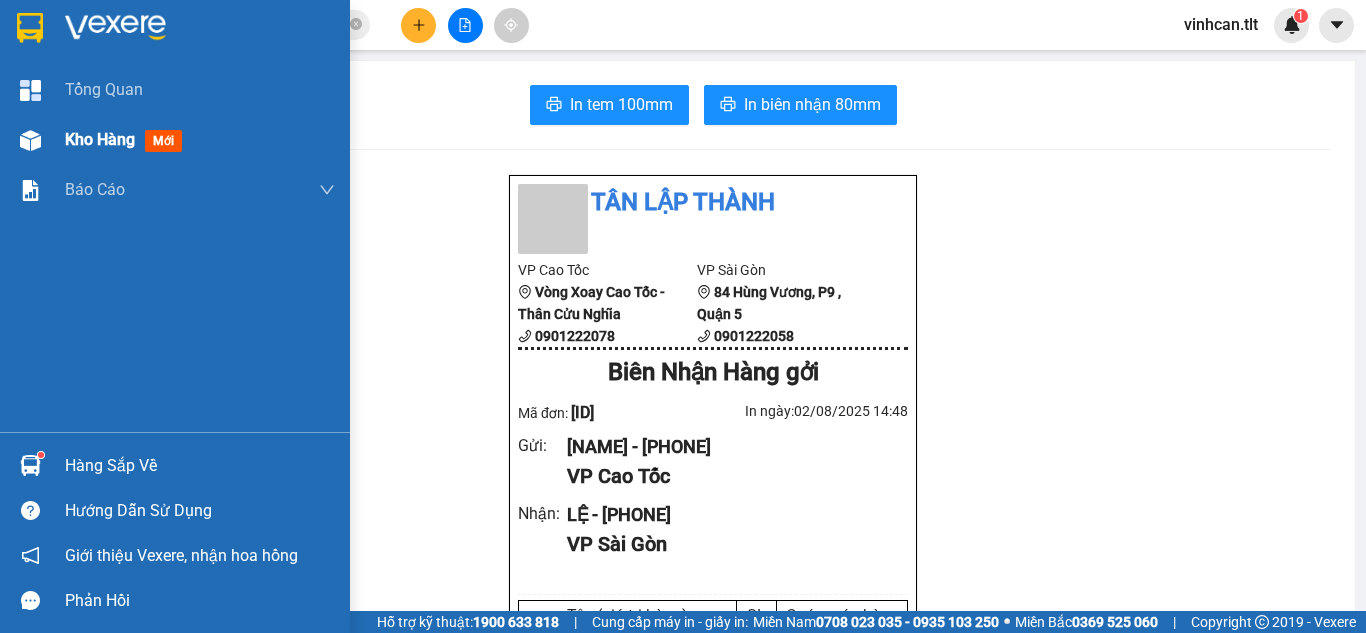 click on "Kho hàng" at bounding box center (100, 139) 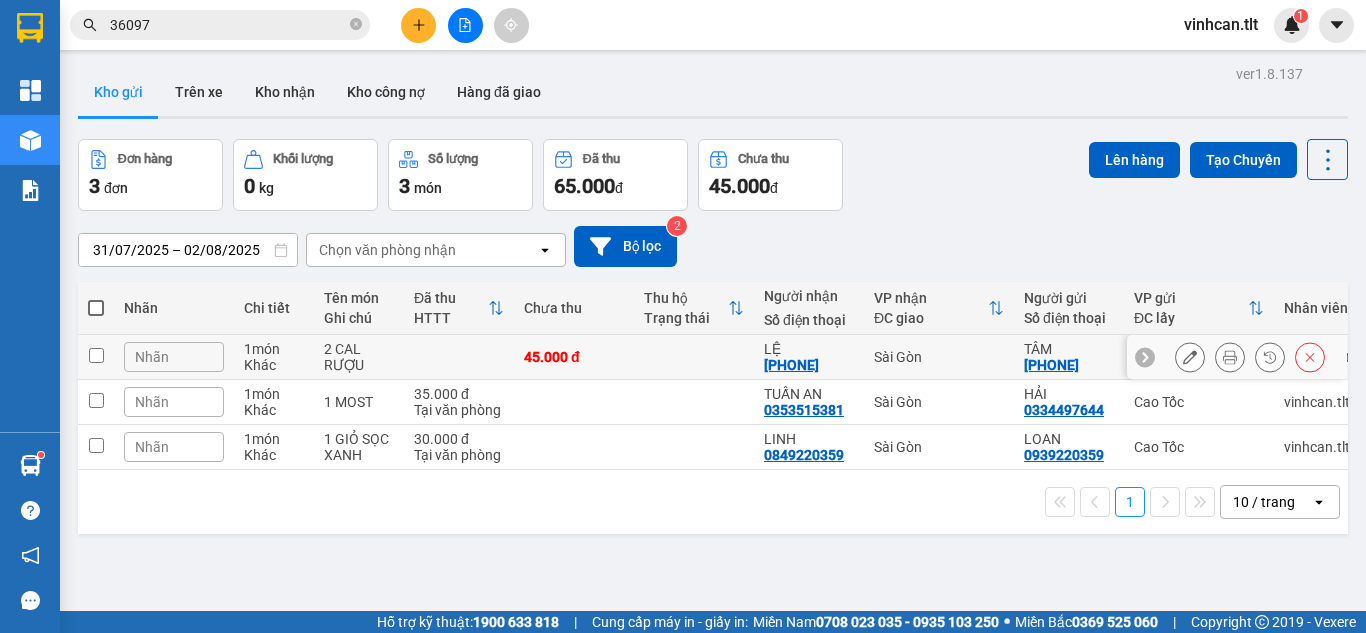 click 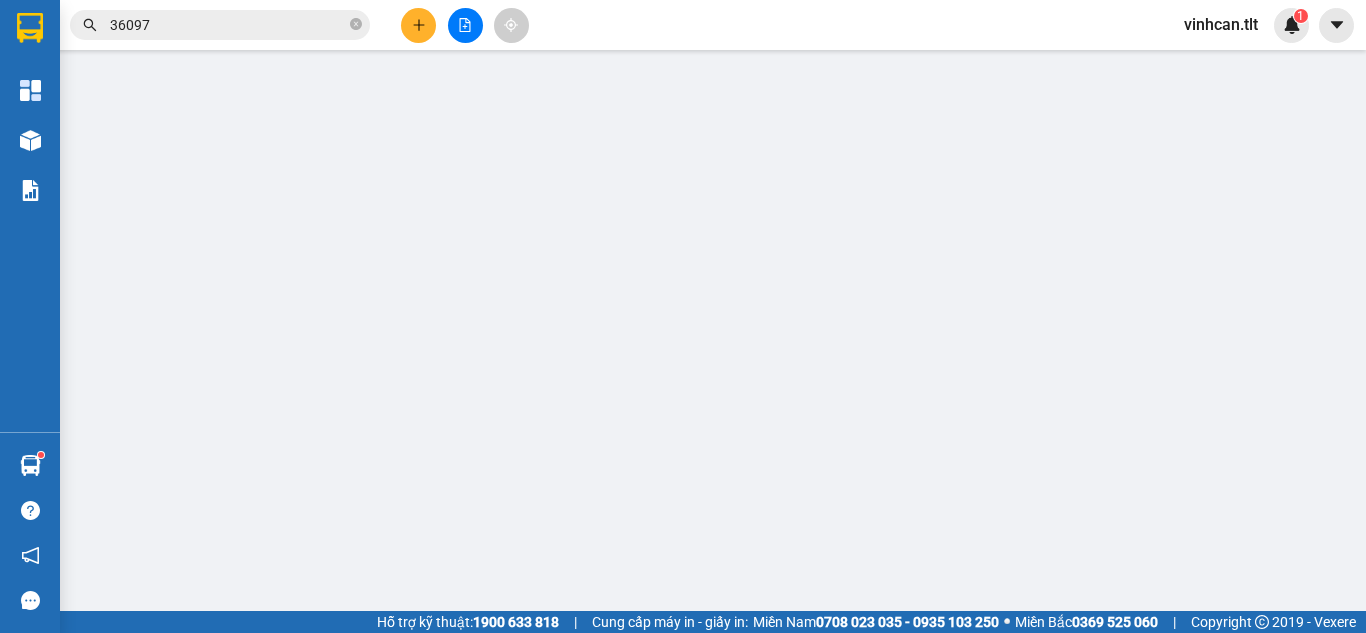 type on "[PHONE]" 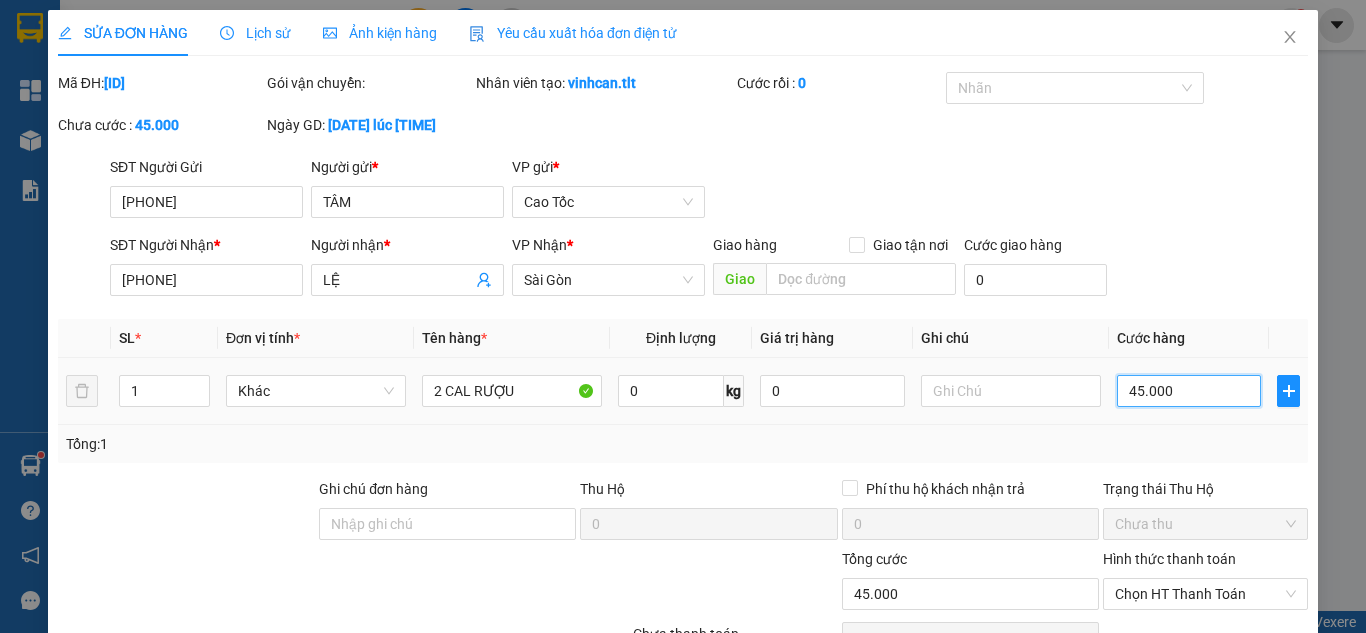 click on "45.000" at bounding box center (1189, 391) 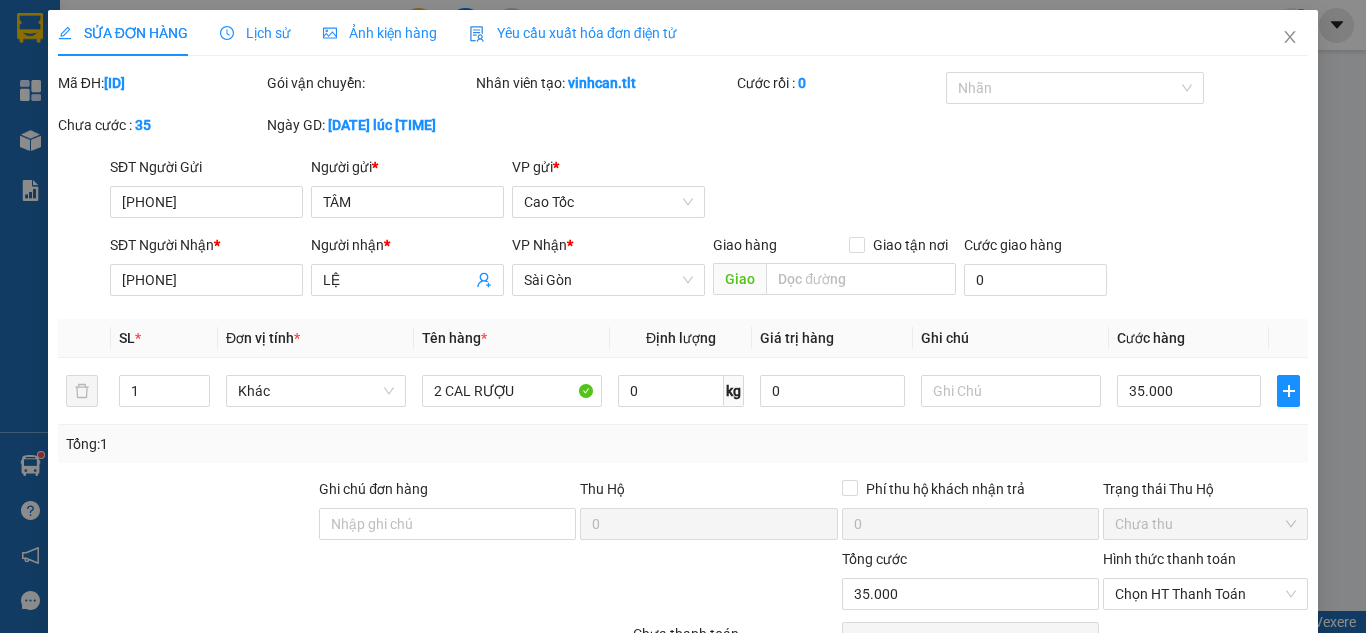 click 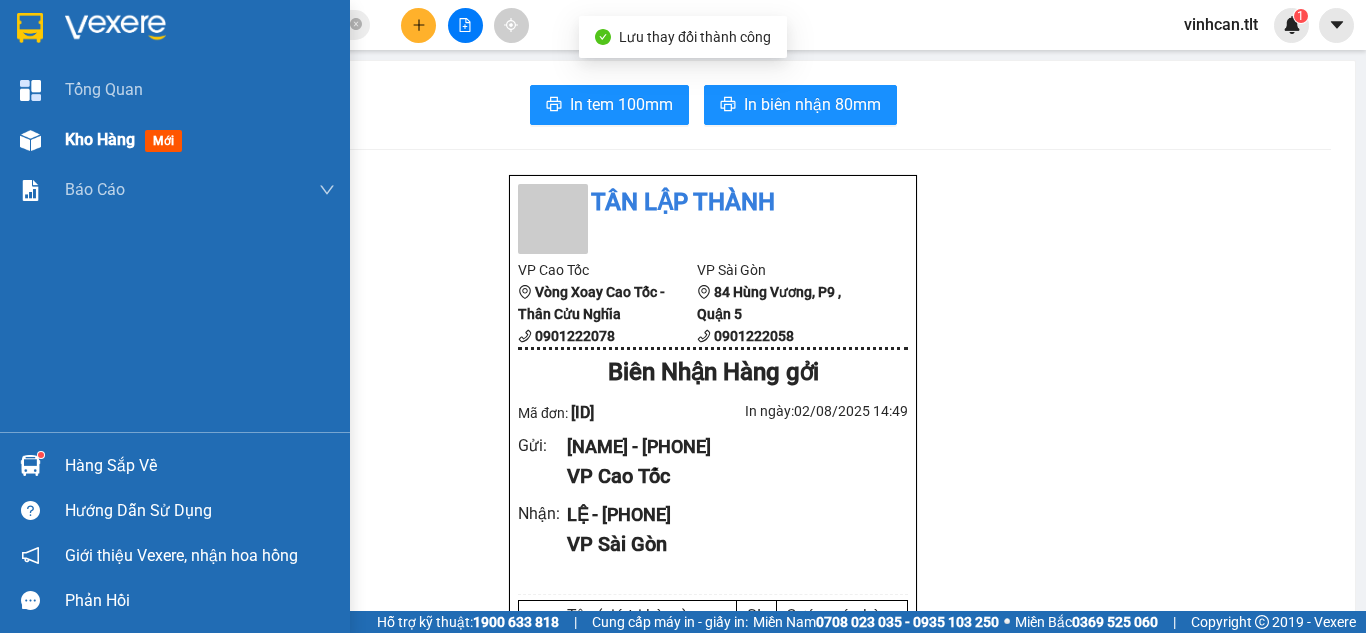 click on "Kho hàng mới" at bounding box center [175, 140] 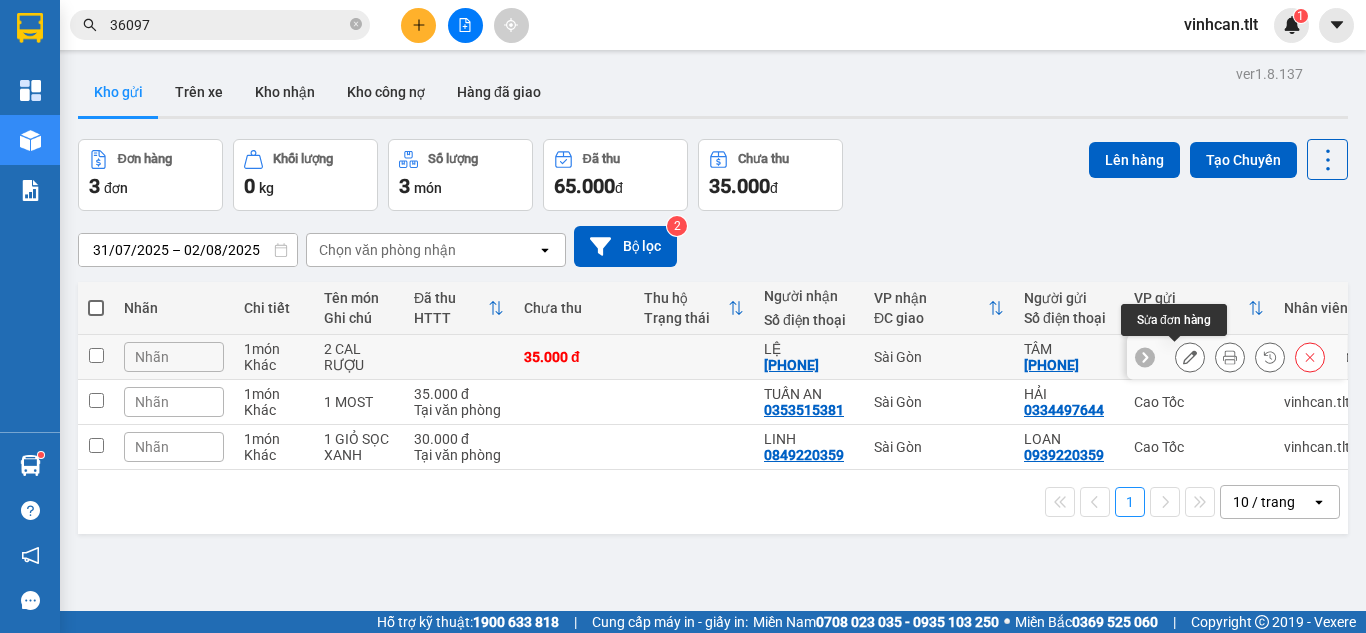 click 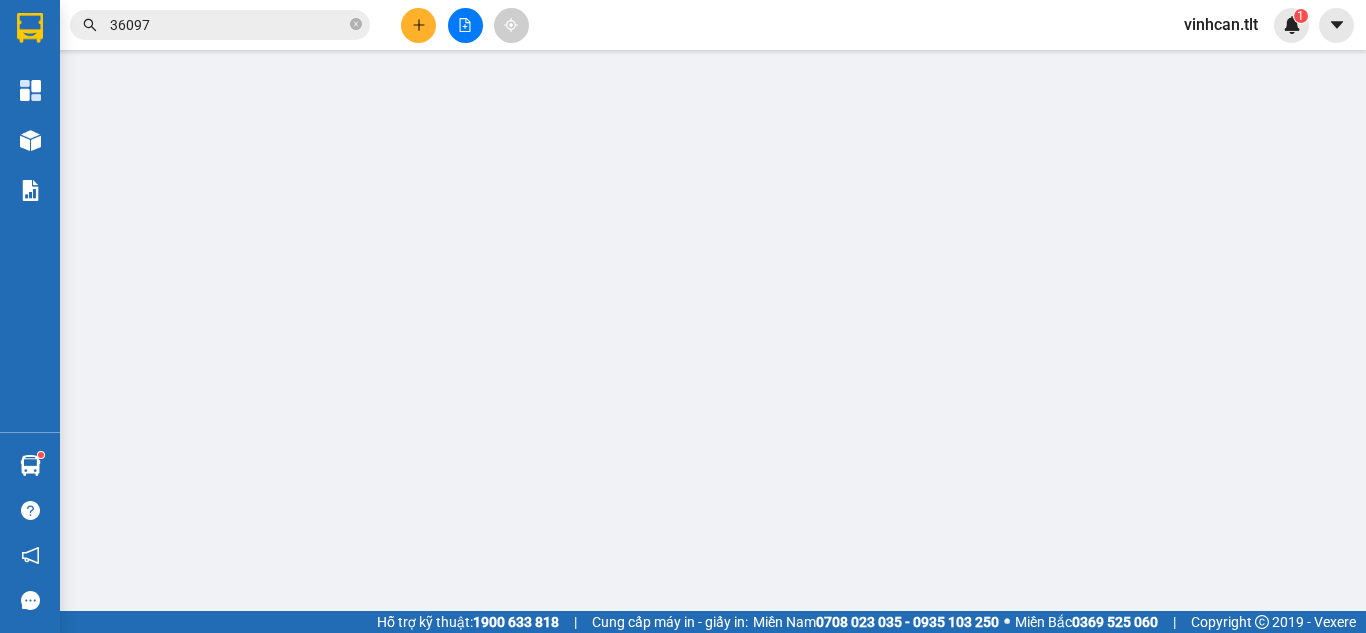 type on "[PHONE]" 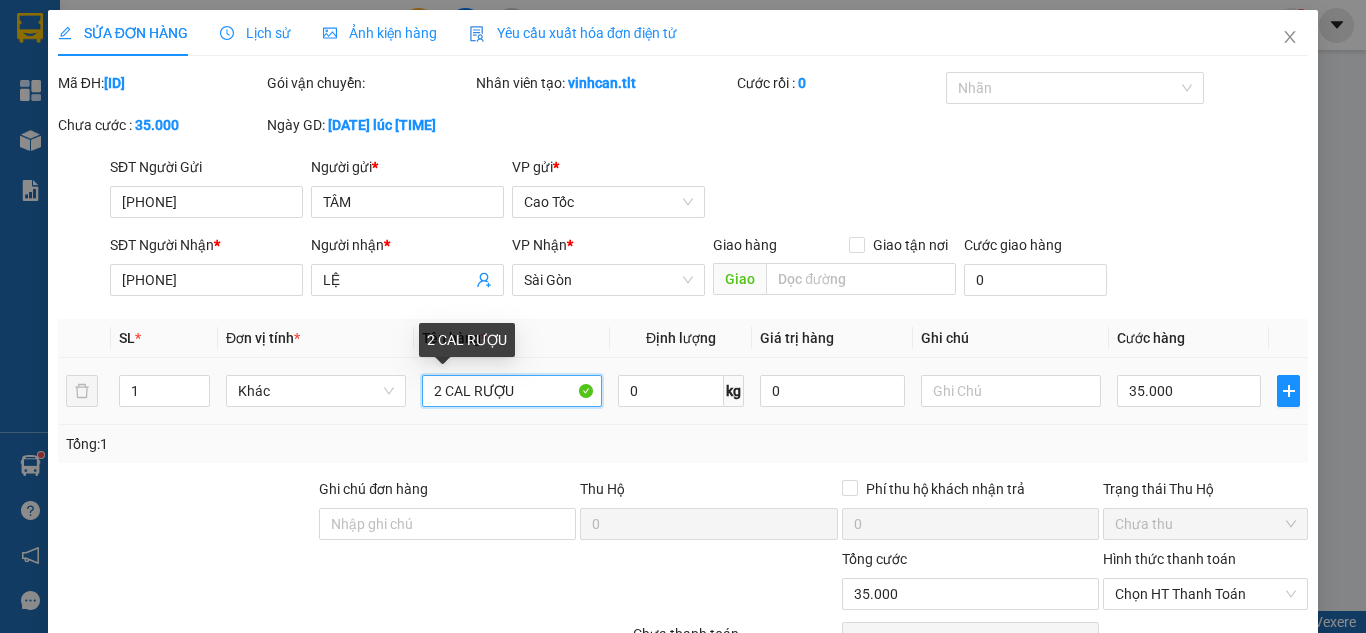 click on "2 CAL RƯỢU" at bounding box center (512, 391) 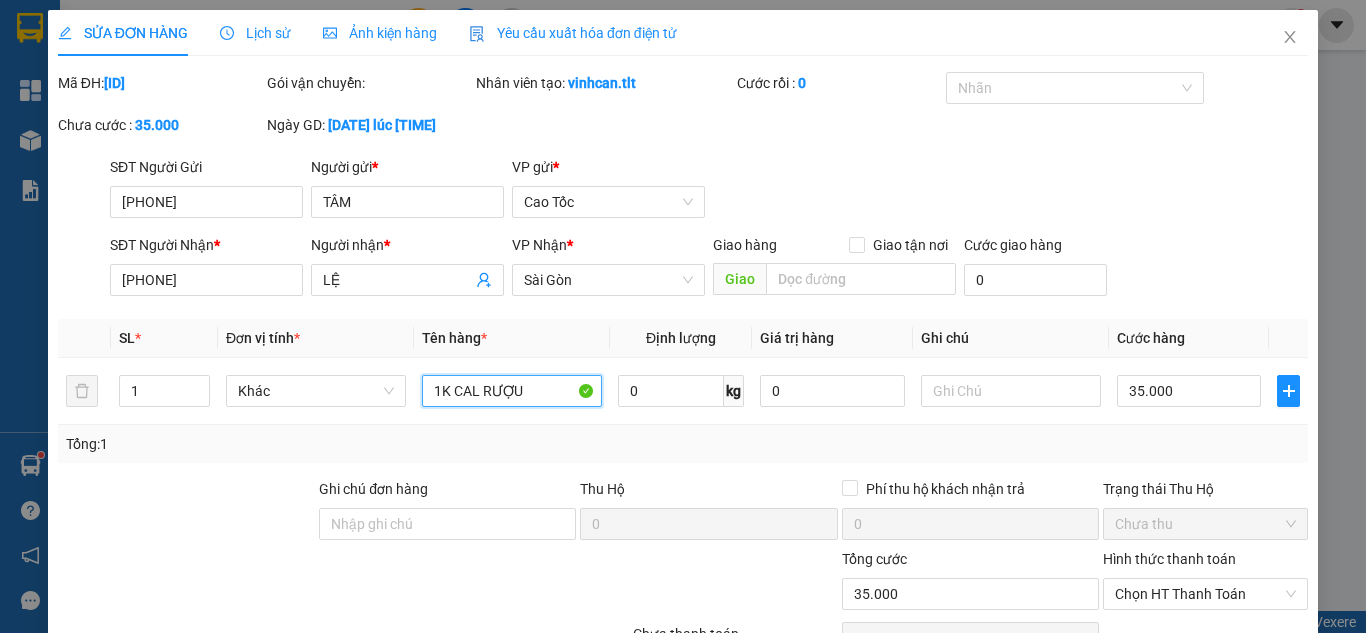 type on "1K  CAL RƯỢU" 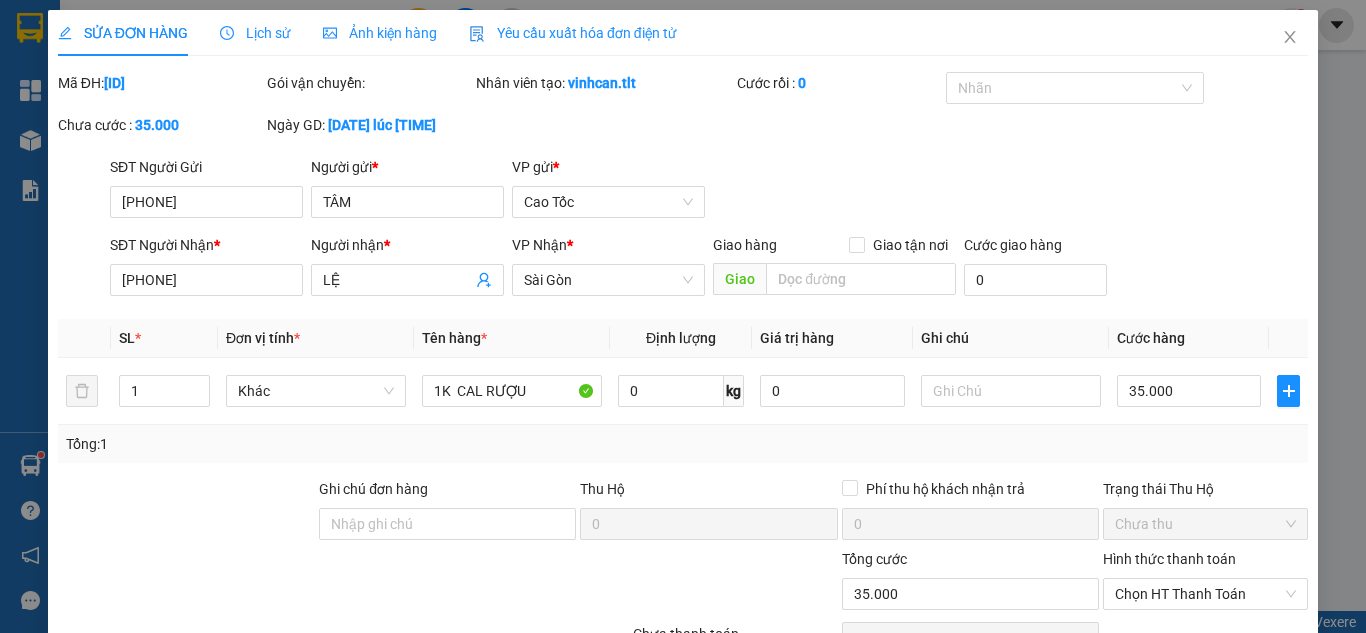 click on "Lưu và In" at bounding box center [1243, 689] 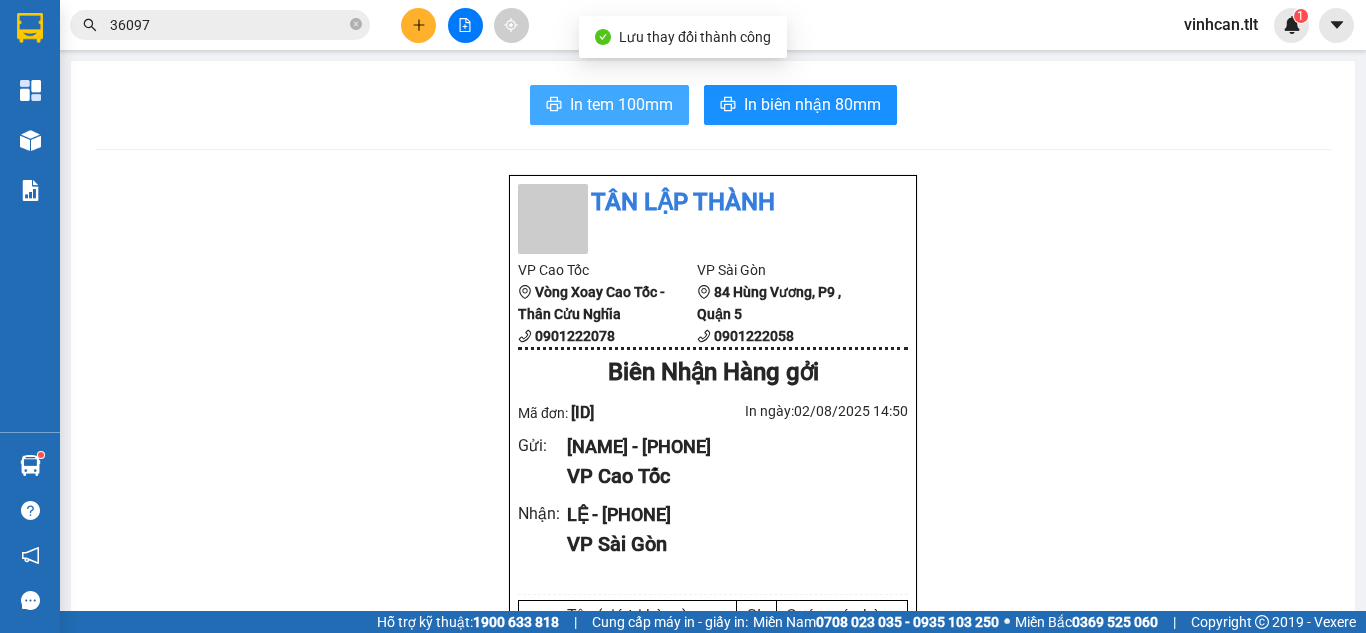 click on "In tem 100mm" at bounding box center [609, 105] 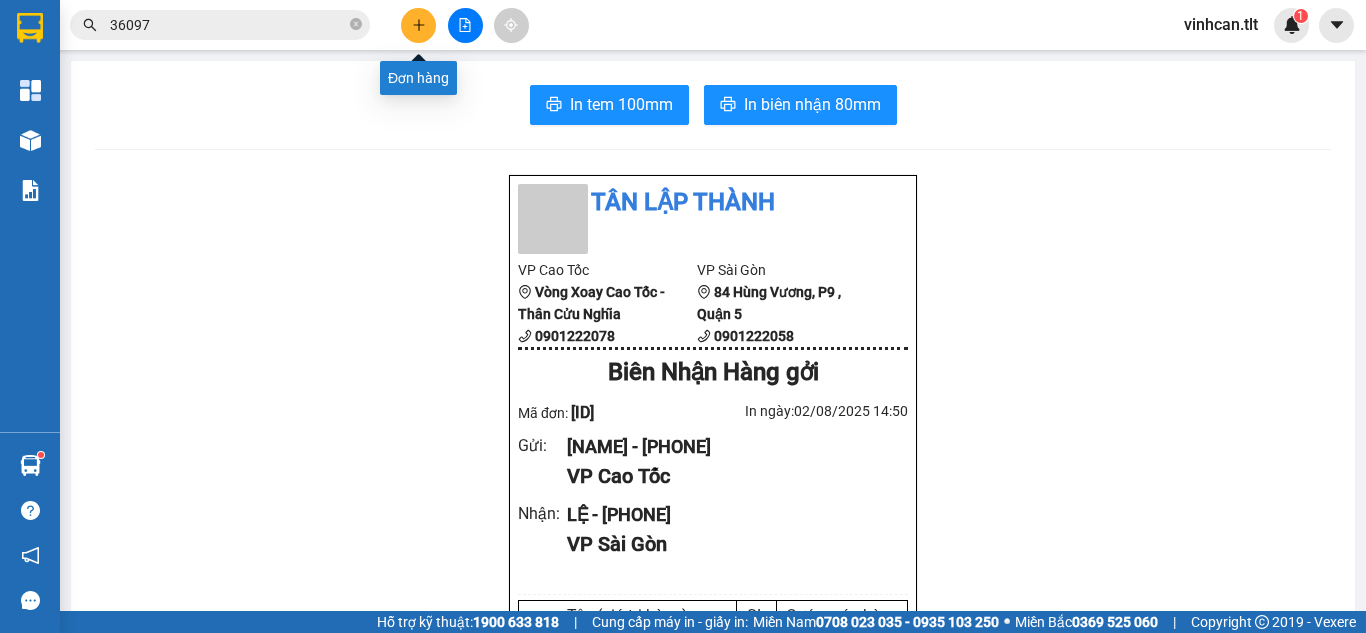 click 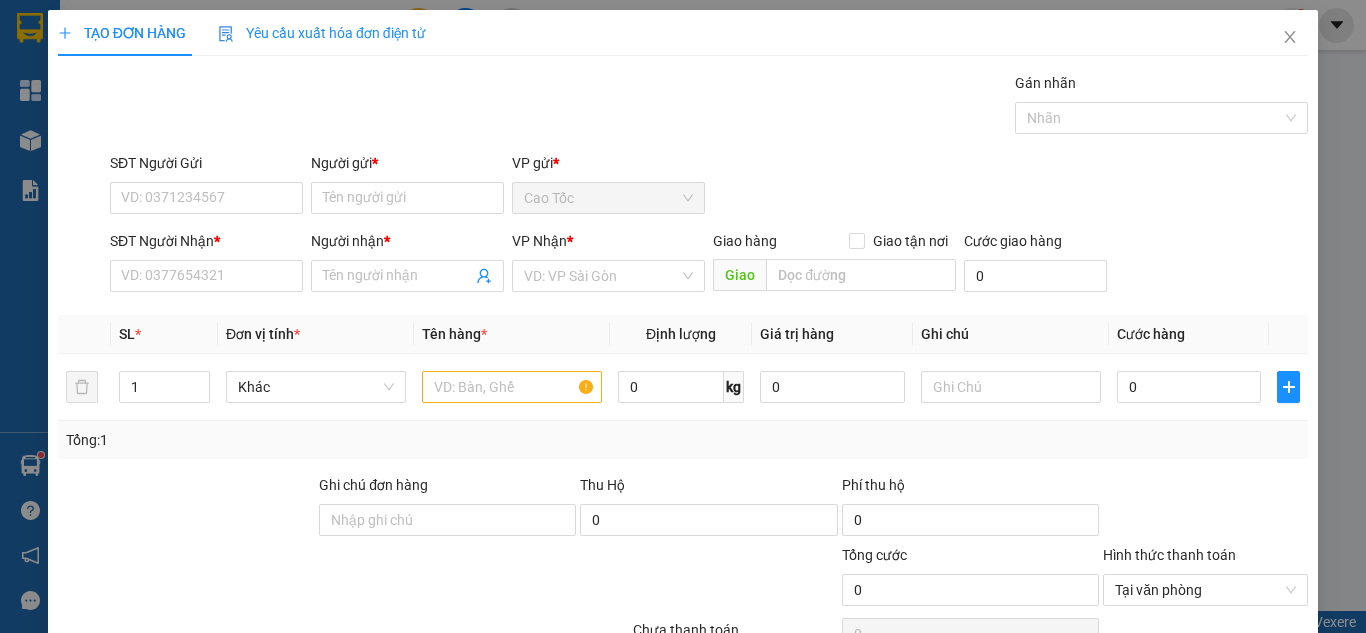 click on "SĐT Người Gửi" at bounding box center [206, 167] 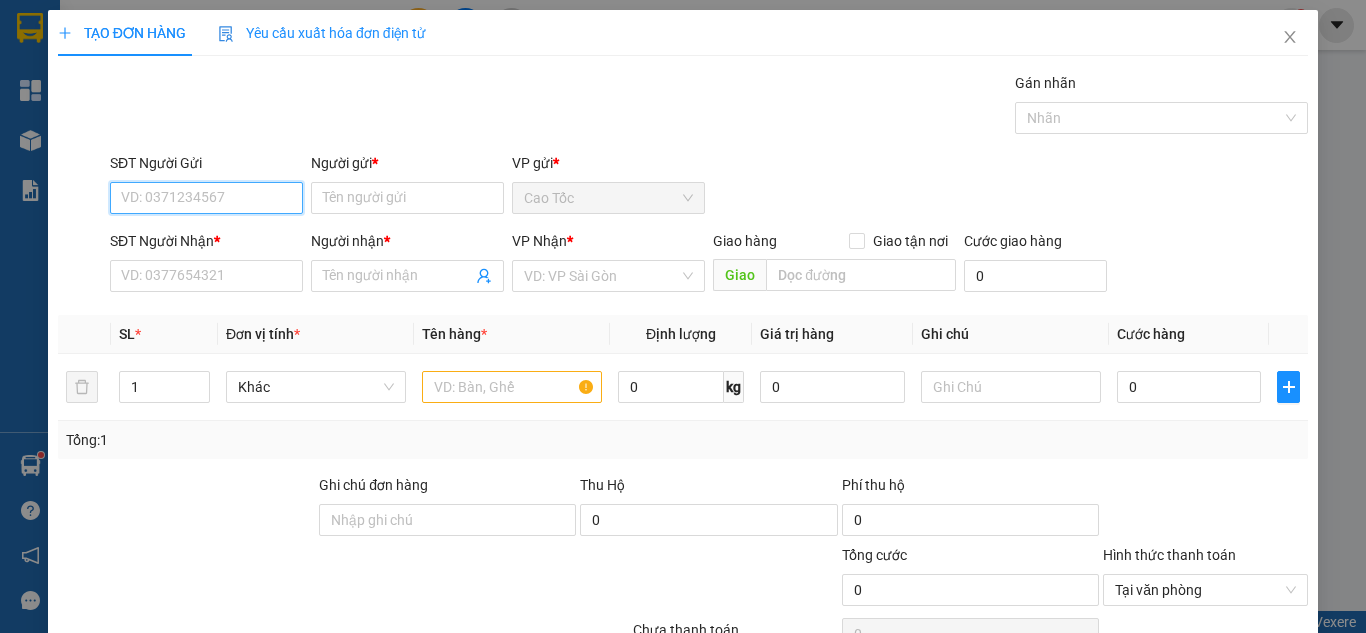 click on "SĐT Người Gửi" at bounding box center (206, 198) 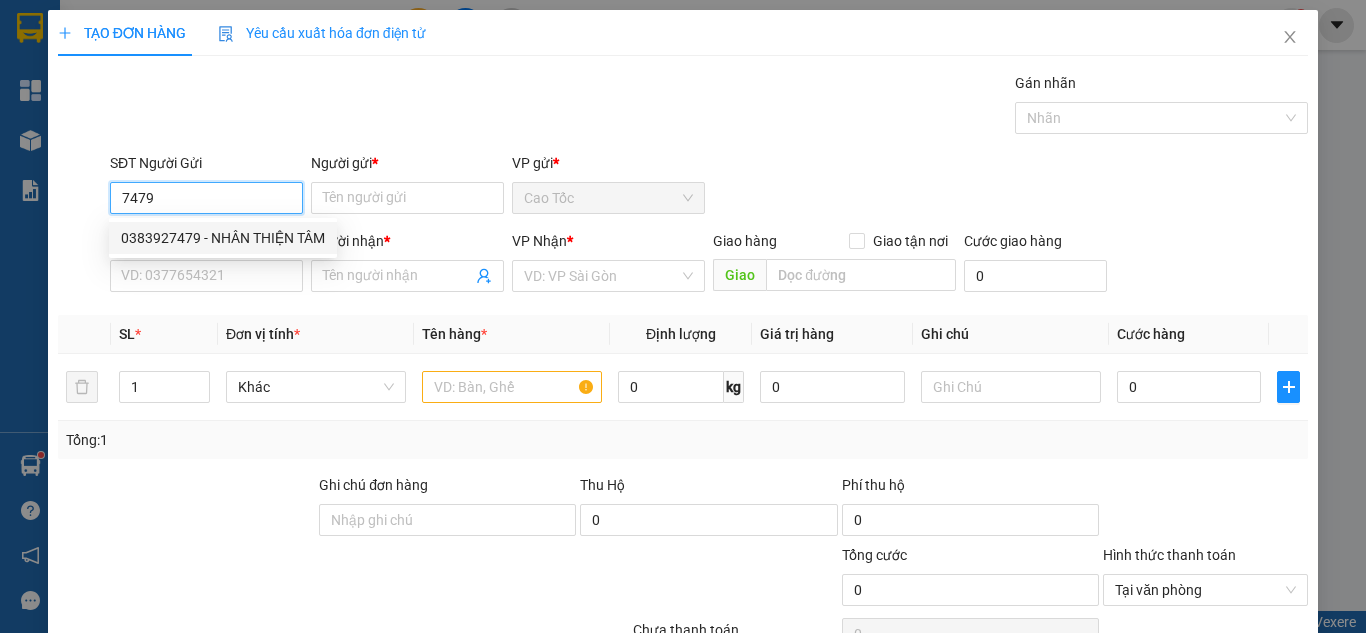 click on "0383927479 - NHÂN THIỆN TÂM" at bounding box center (223, 238) 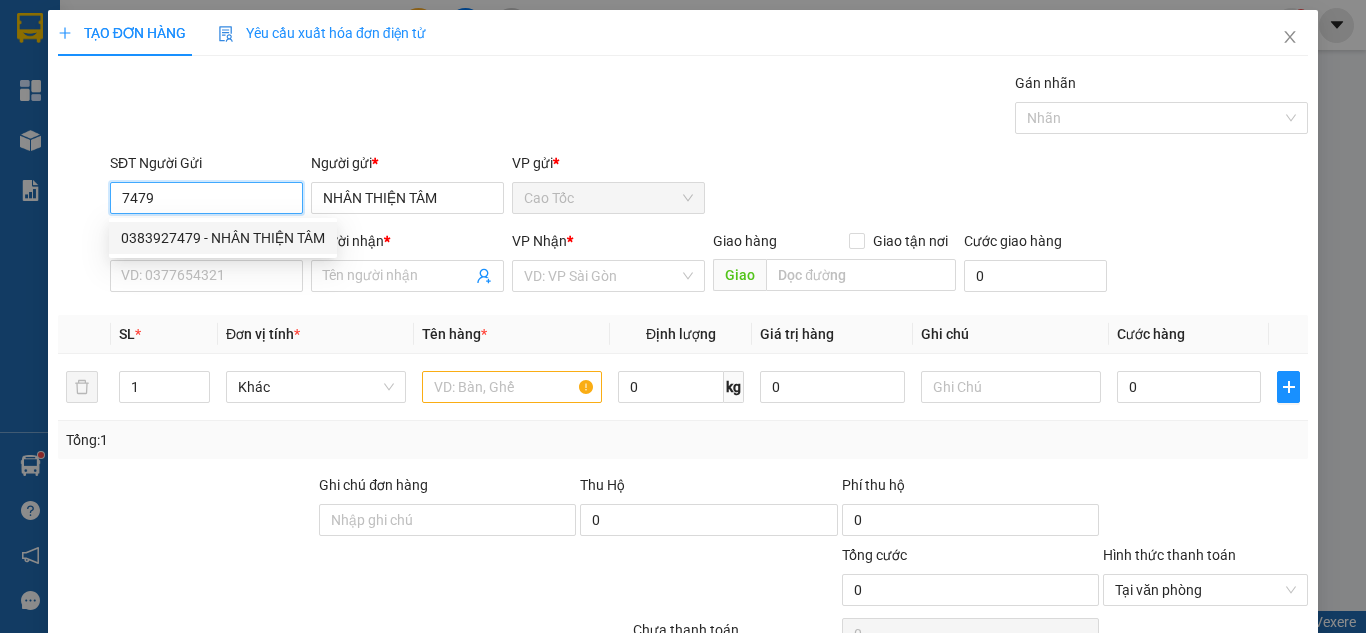 type on "0383927479" 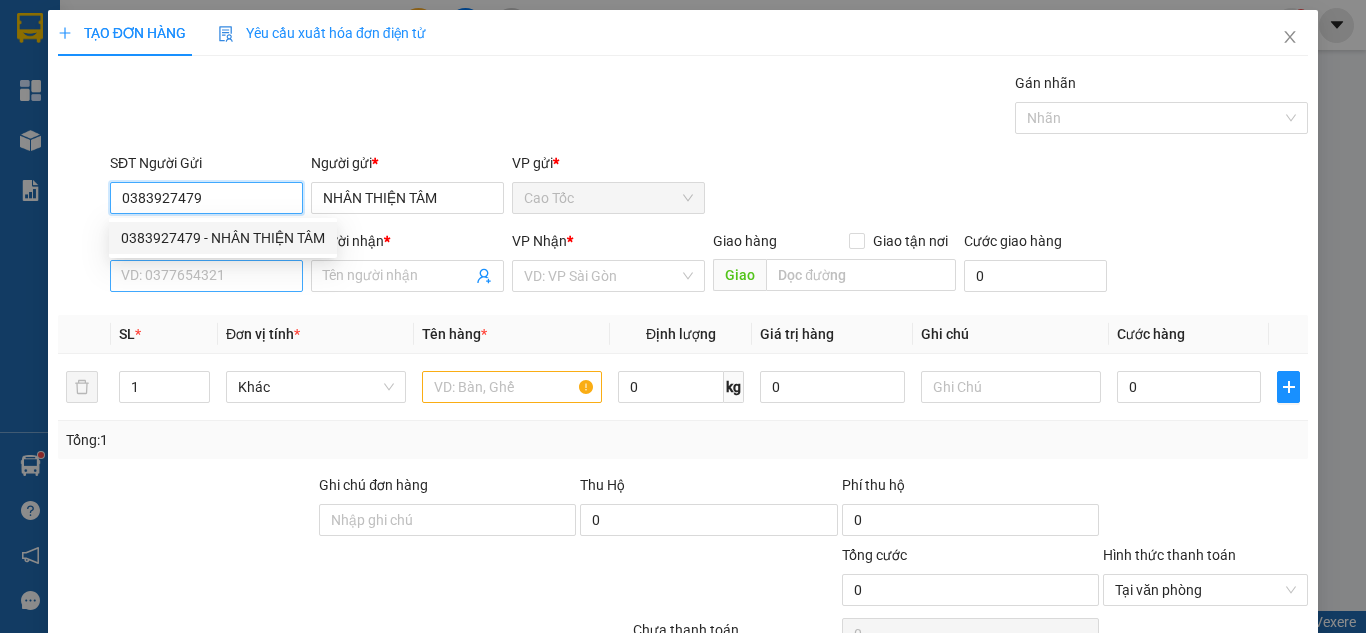 type on "0383927479" 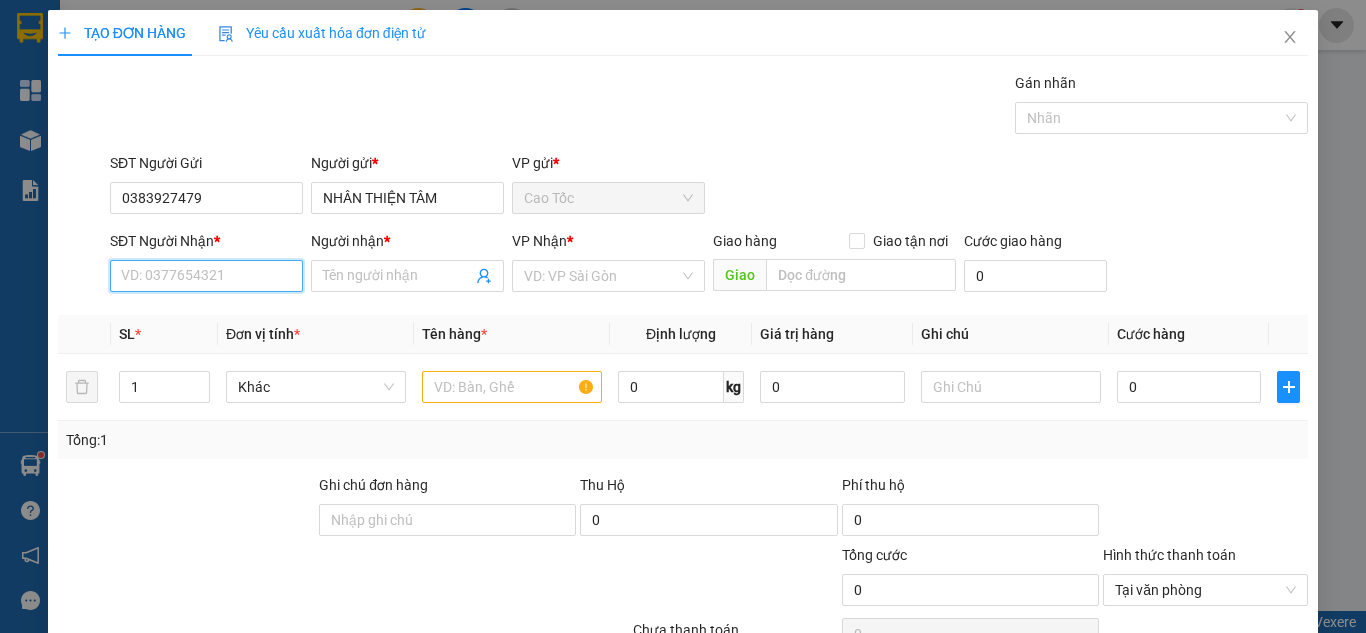 click on "SĐT Người Nhận  *" at bounding box center [206, 276] 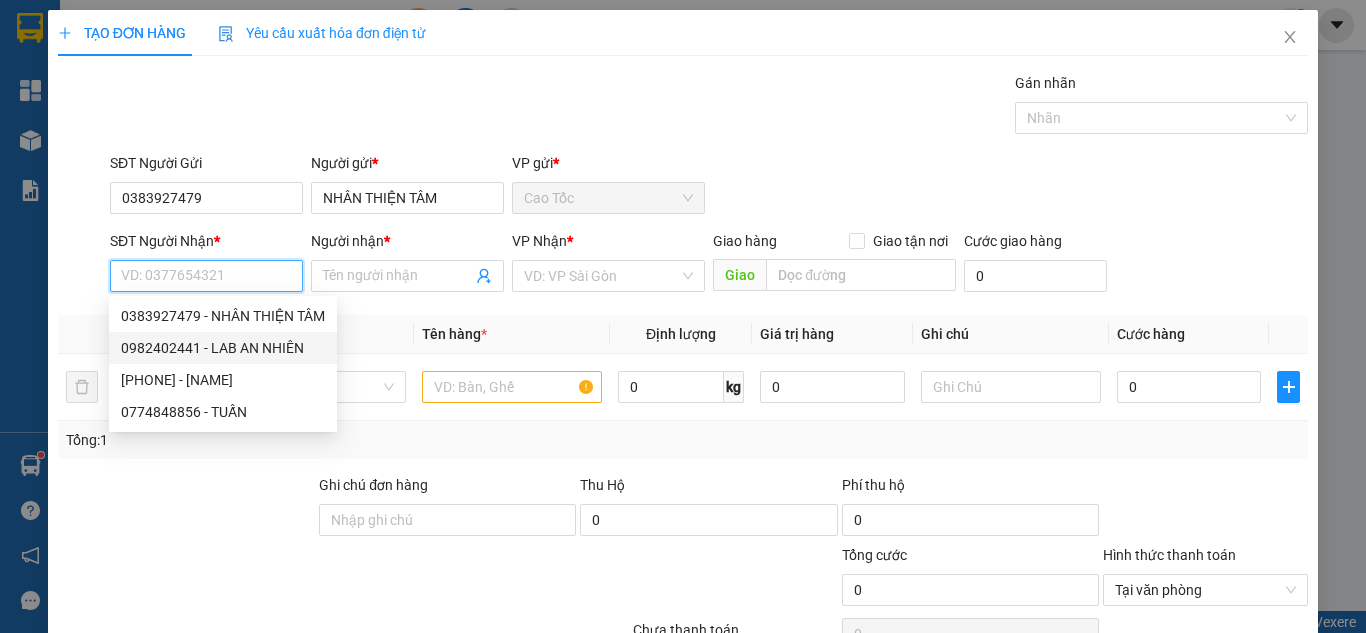 click on "0982402441 - LAB AN NHIÊN" at bounding box center [223, 348] 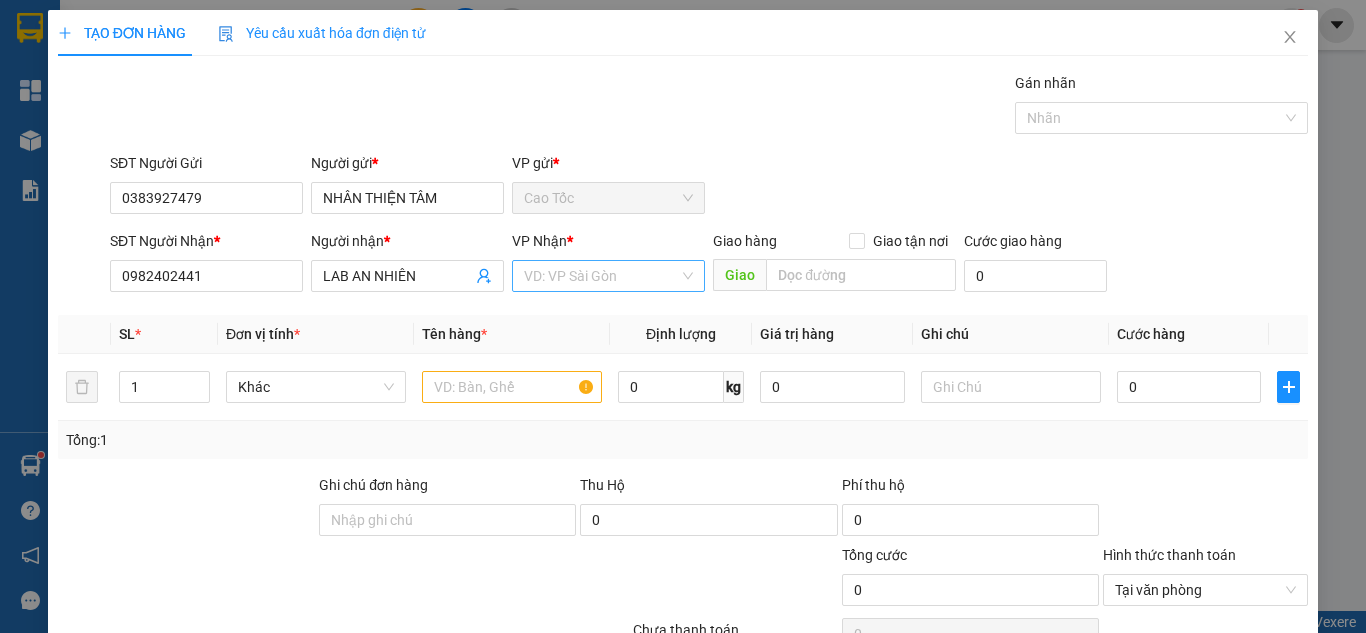click at bounding box center [601, 276] 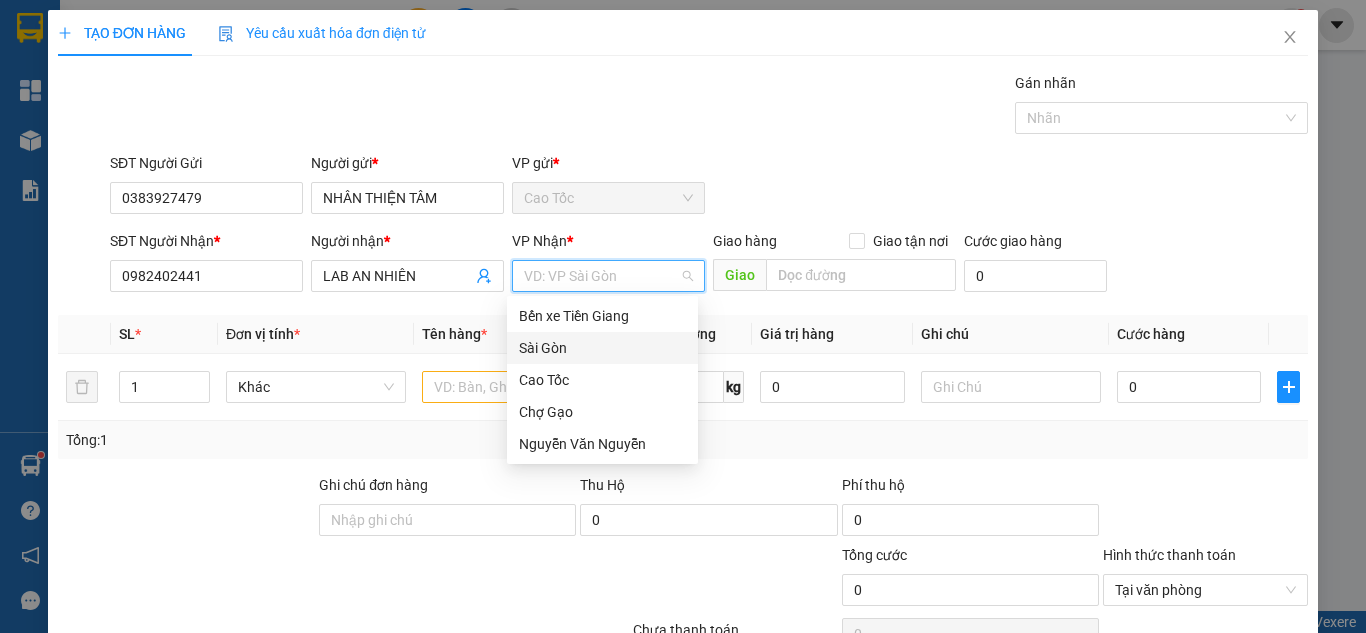 click on "Sài Gòn" at bounding box center [602, 348] 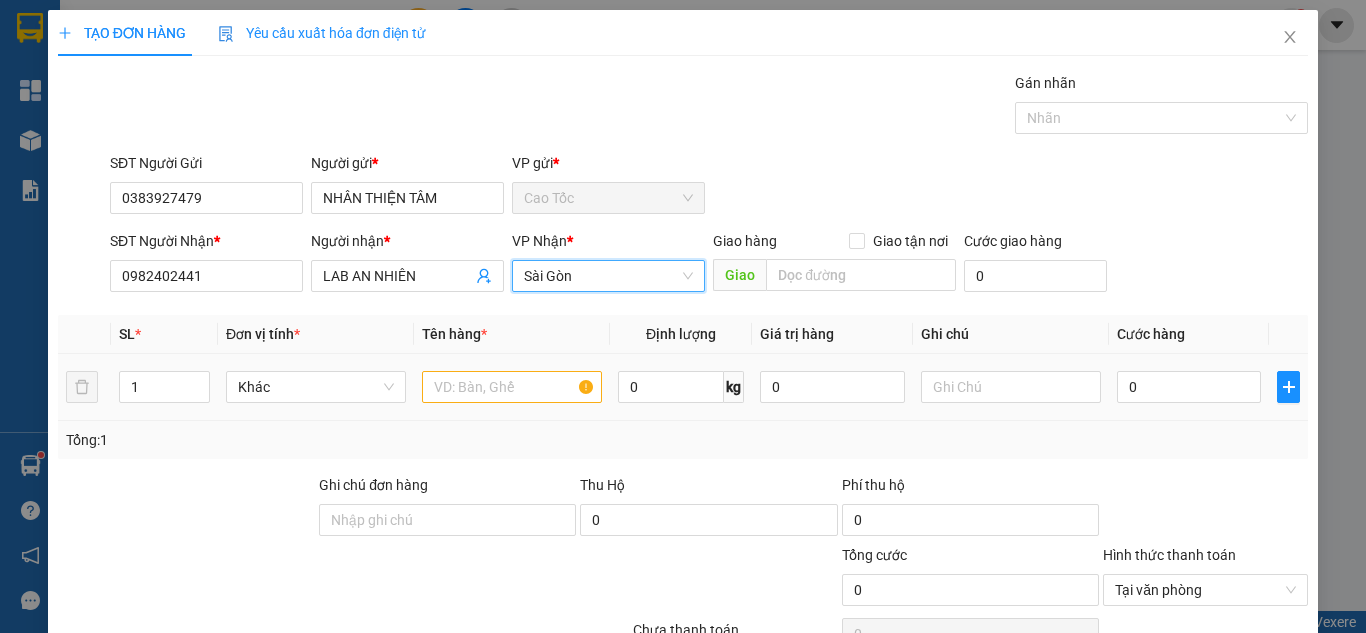 click at bounding box center [512, 387] 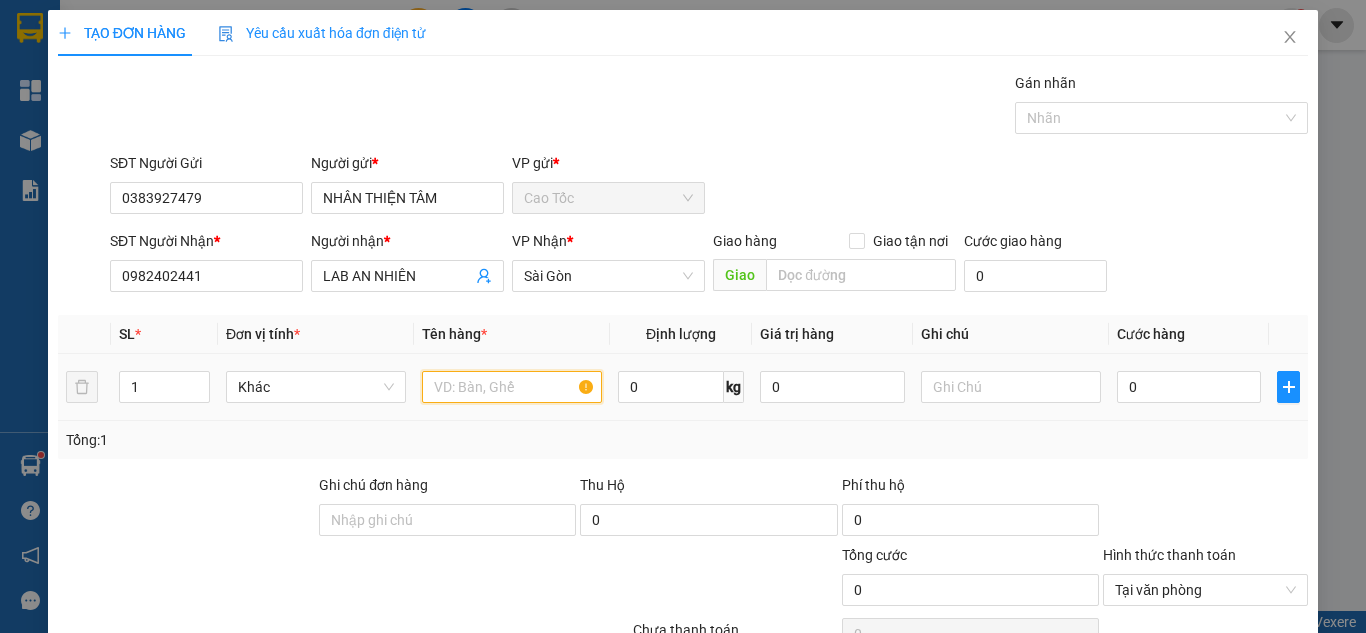 click at bounding box center (512, 387) 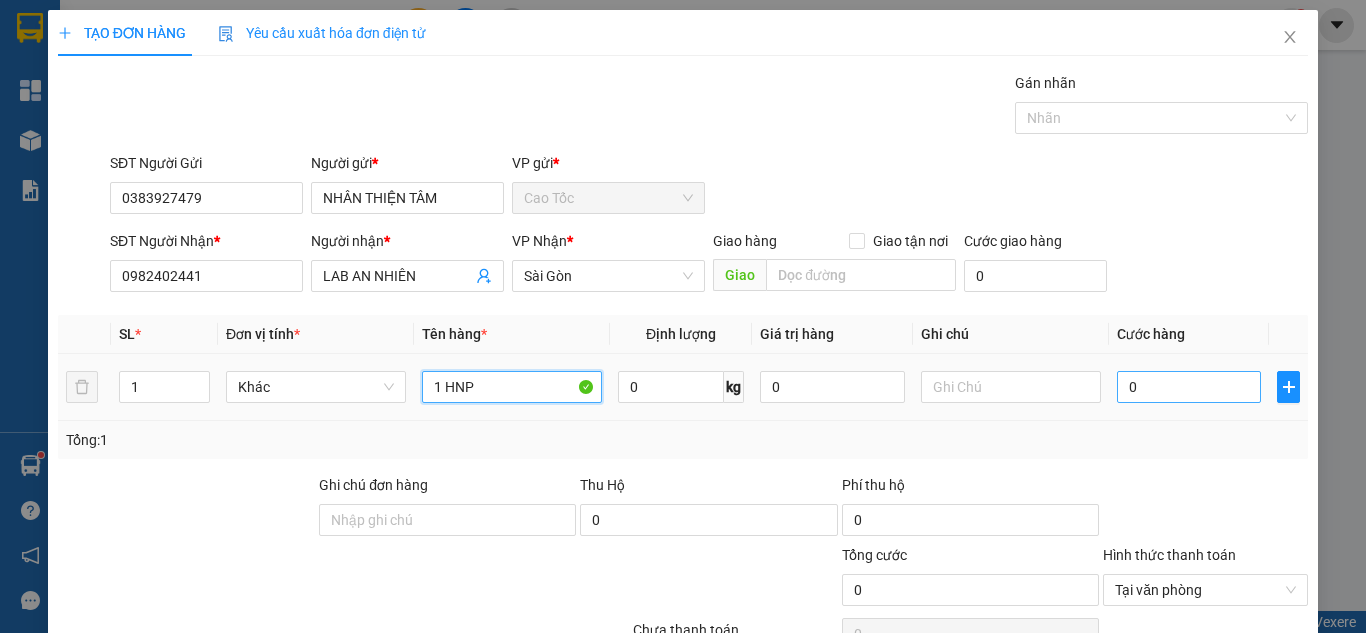 type on "1 HNP" 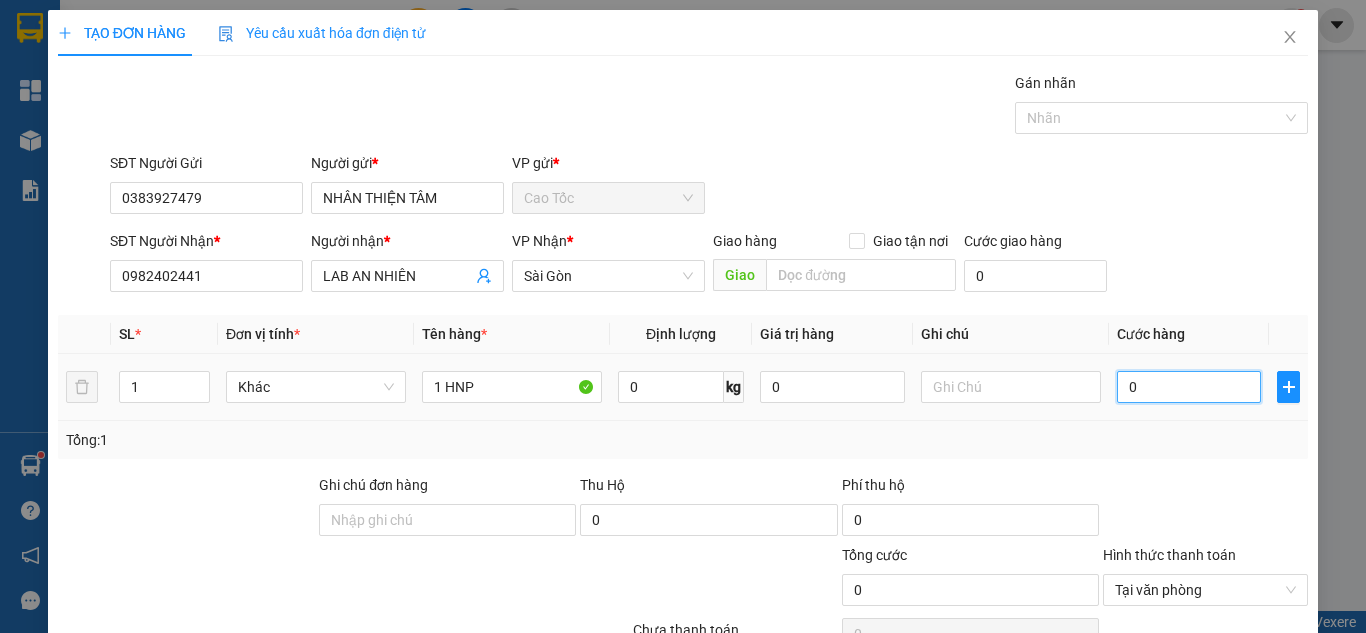 click on "0" at bounding box center (1189, 387) 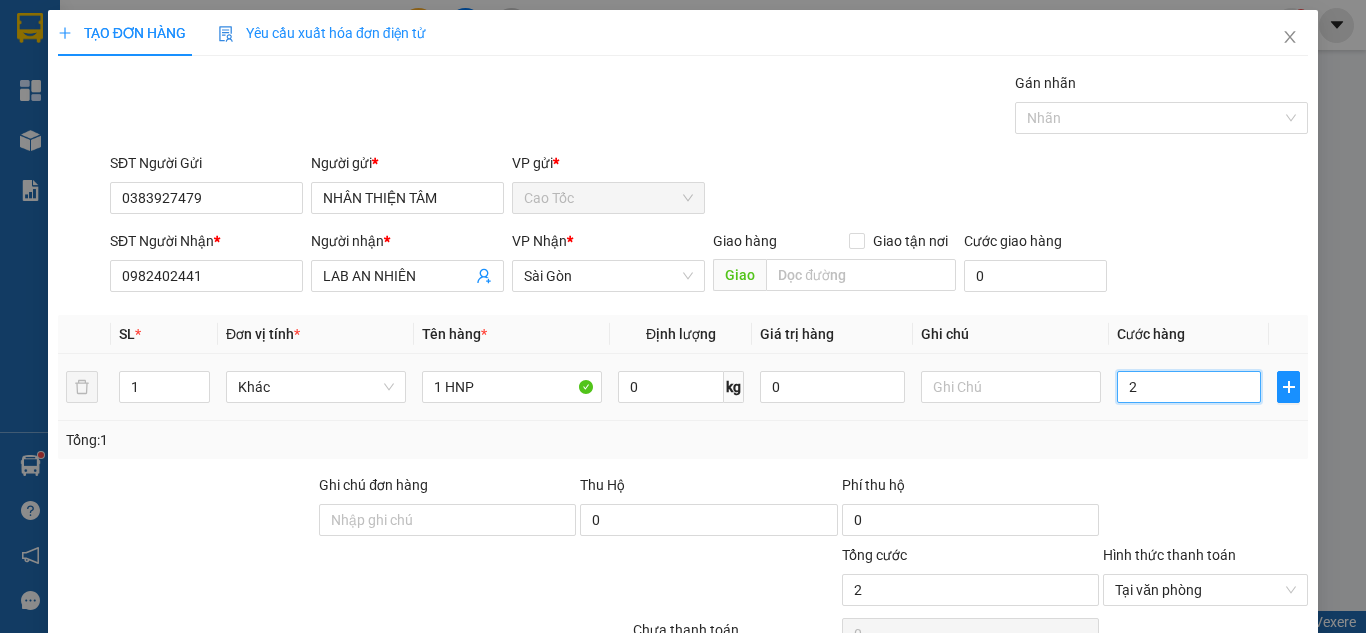 type on "20" 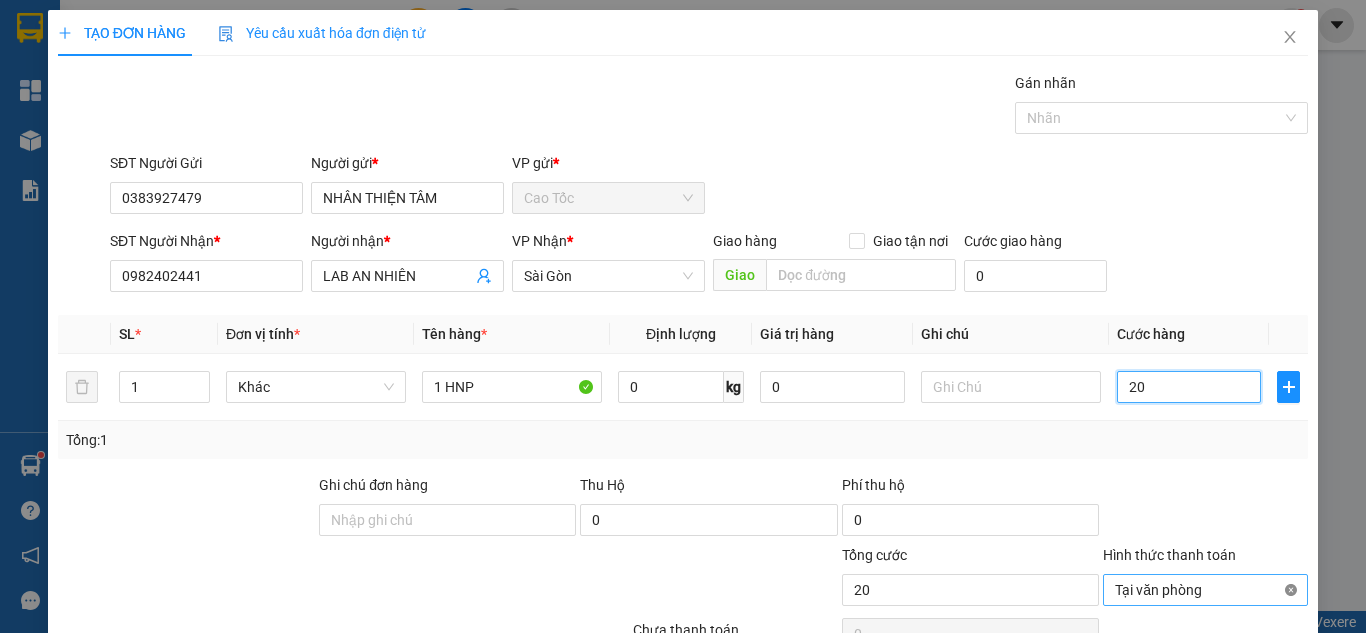 type on "20" 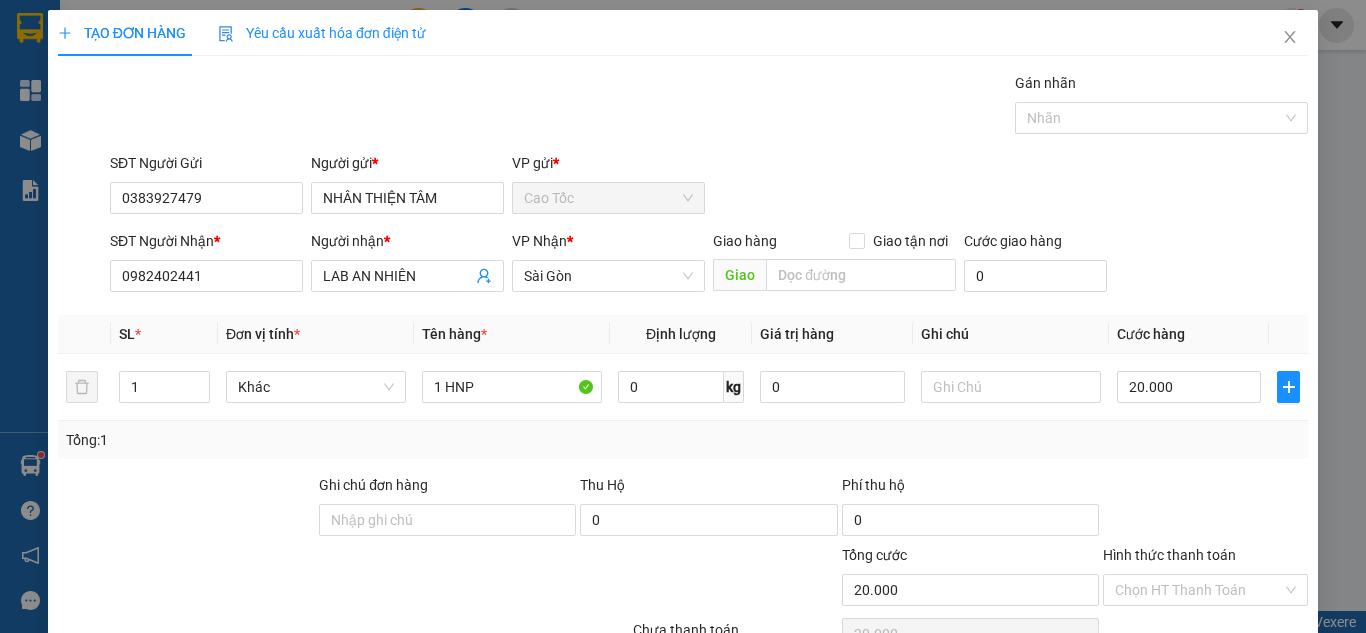 click 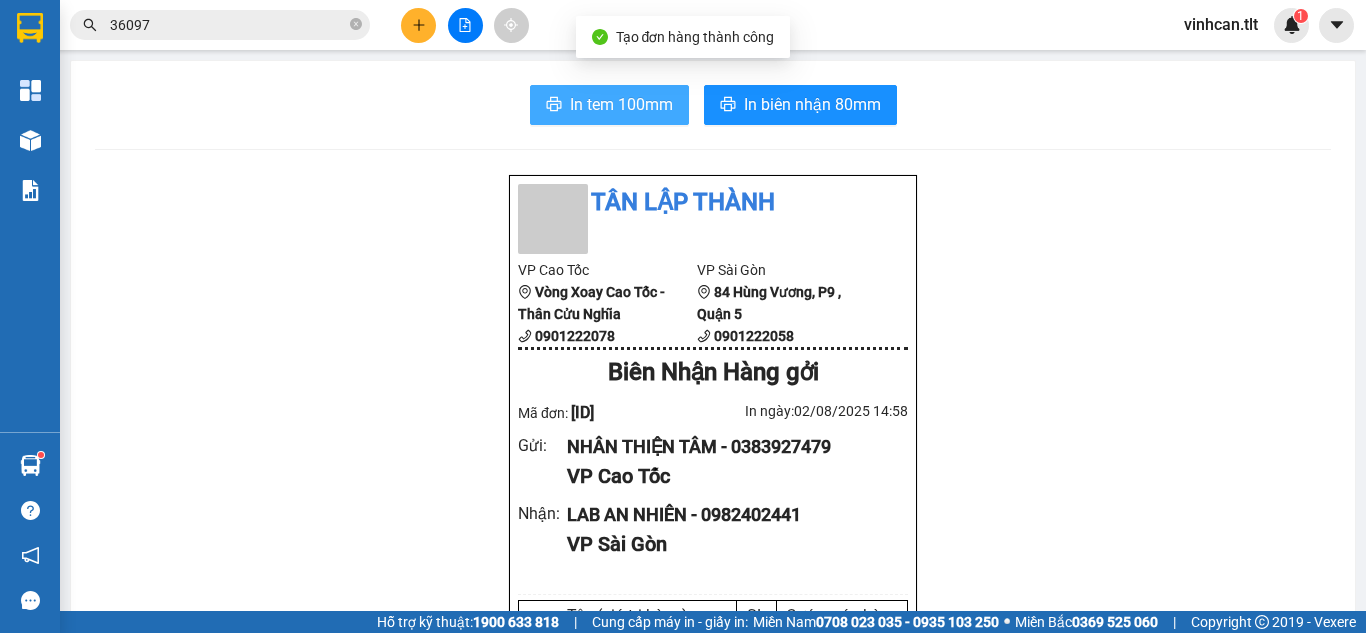 click on "In tem 100mm" at bounding box center (621, 104) 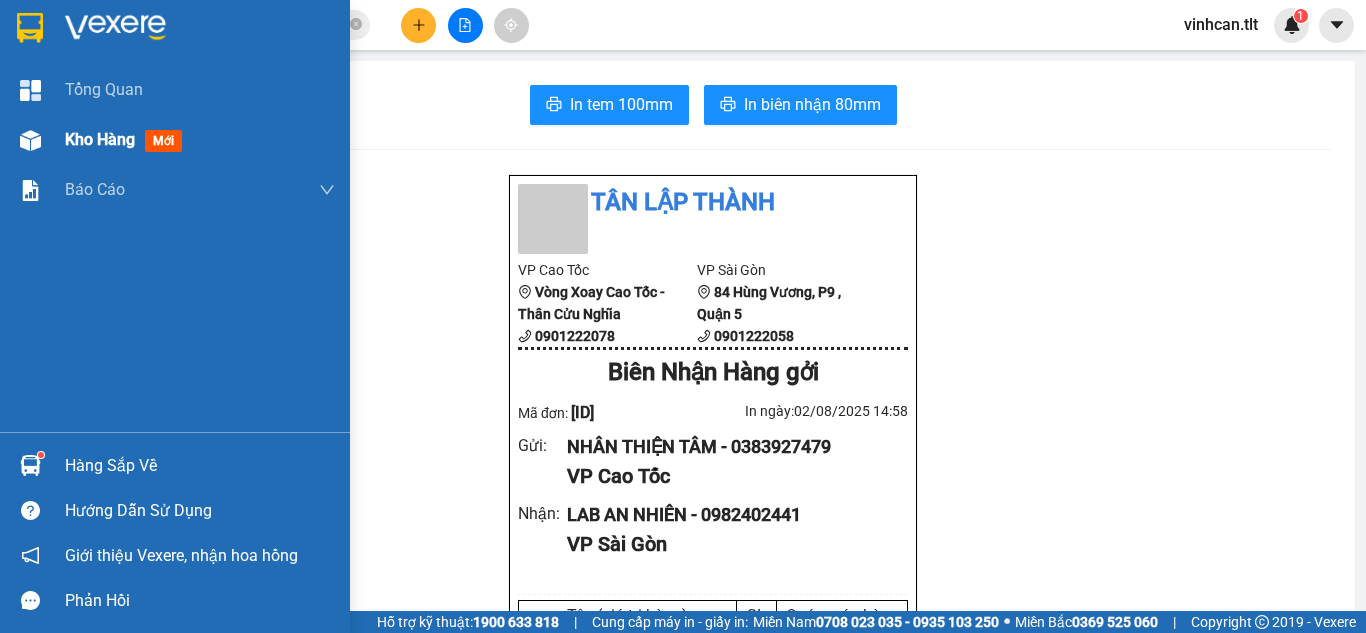 click on "Kho hàng" at bounding box center [100, 139] 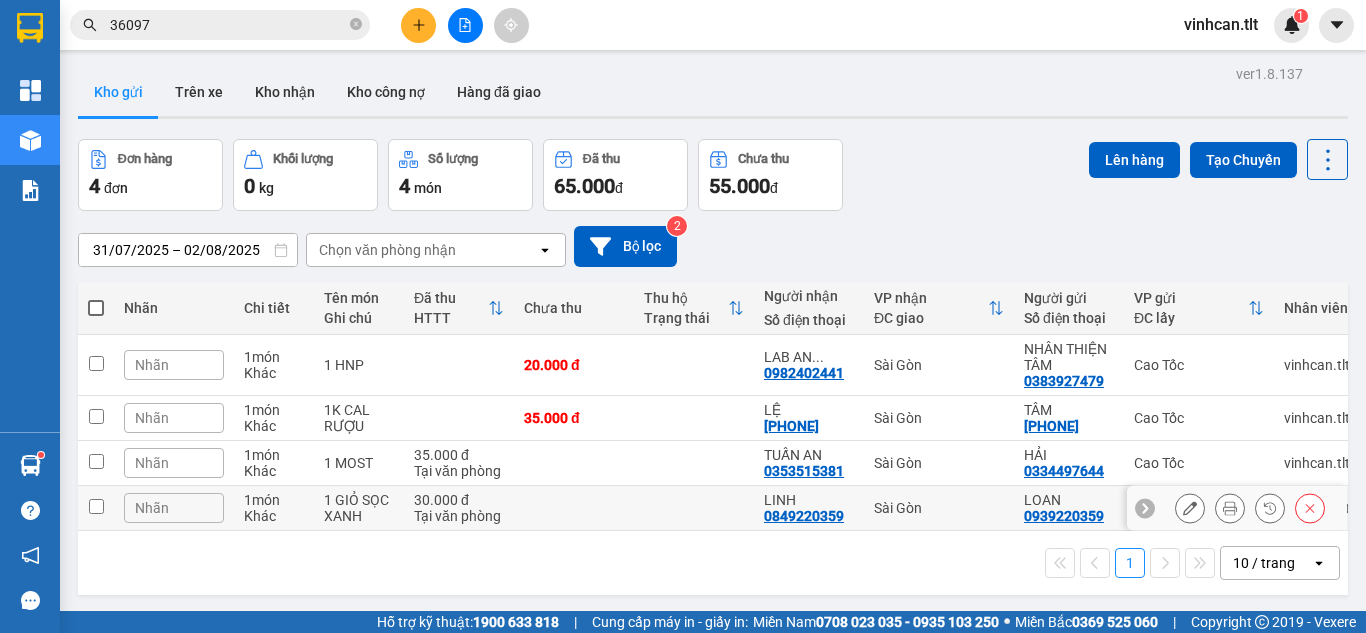 click at bounding box center [574, 508] 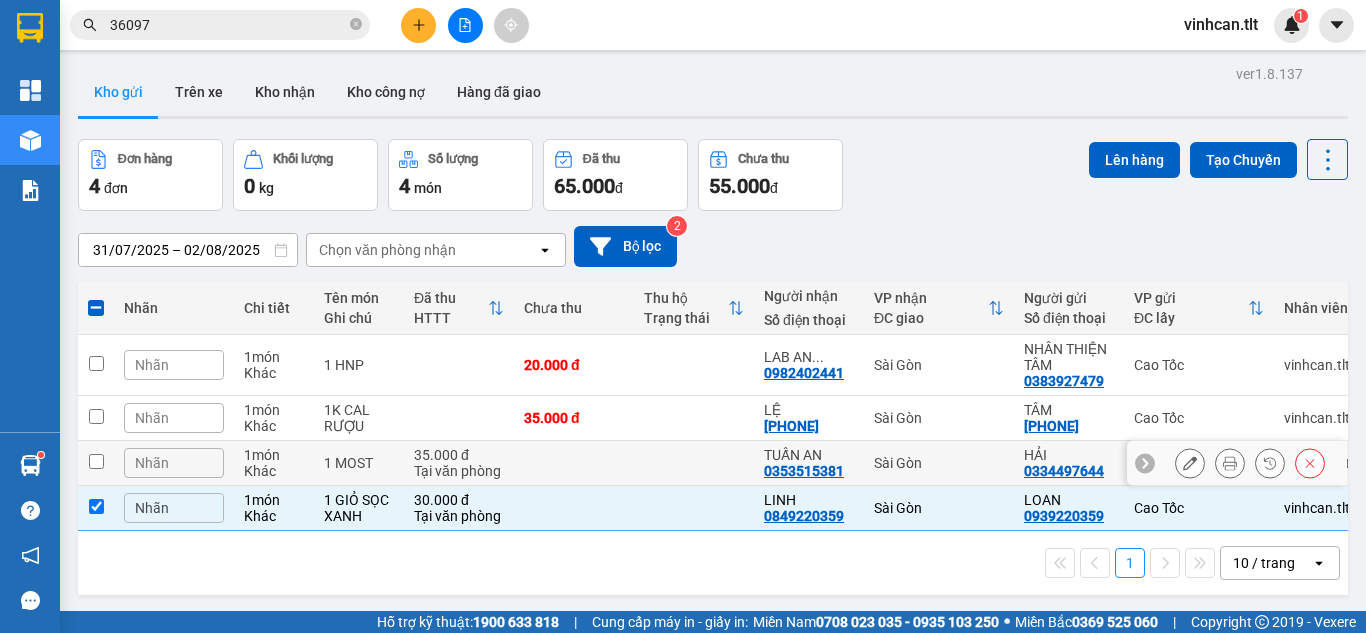 click at bounding box center [574, 463] 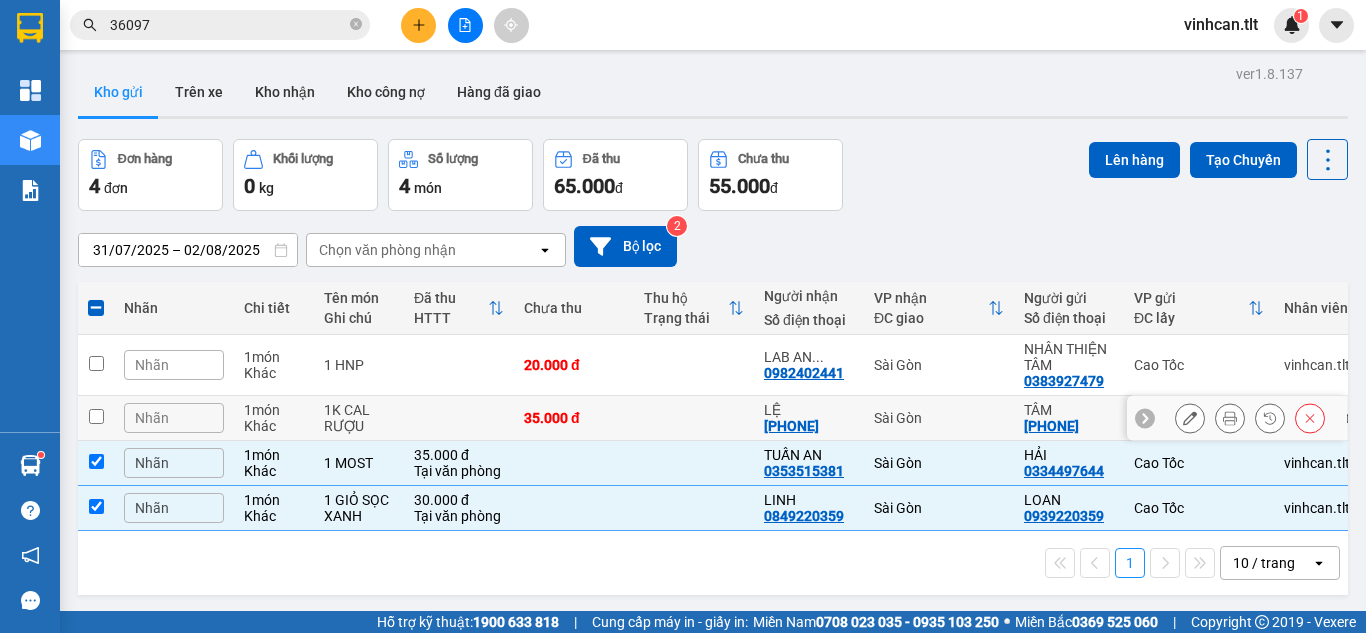 click at bounding box center [694, 418] 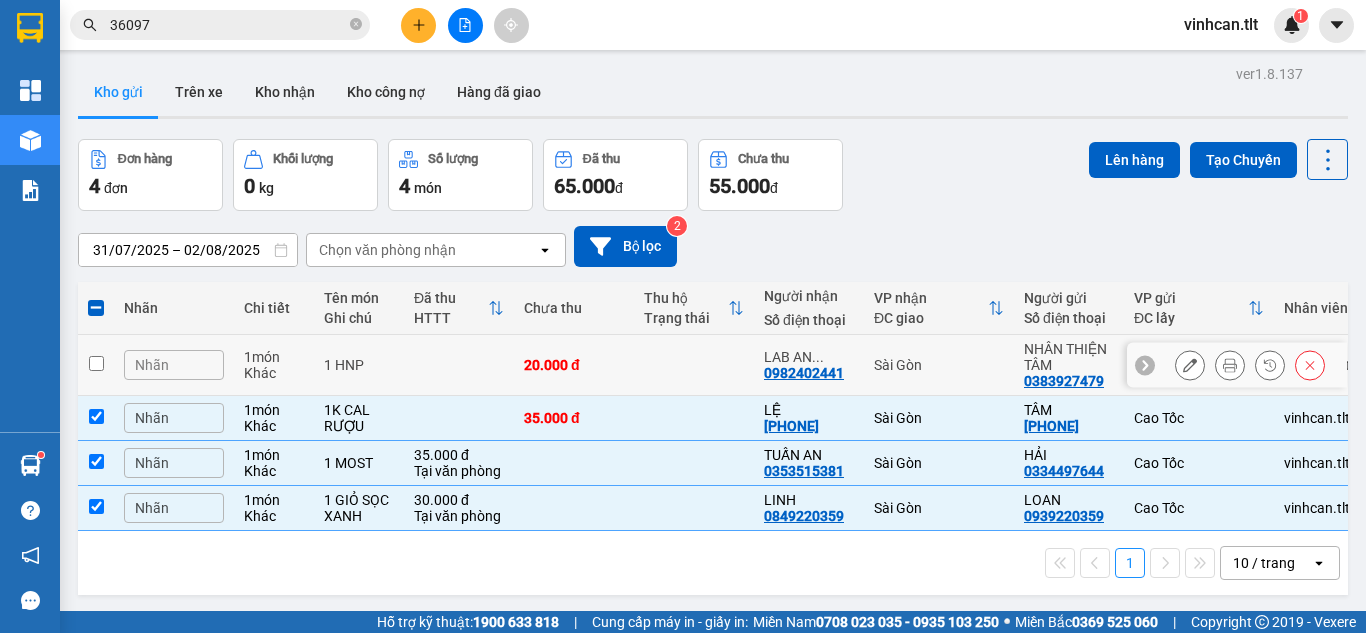 click at bounding box center (694, 365) 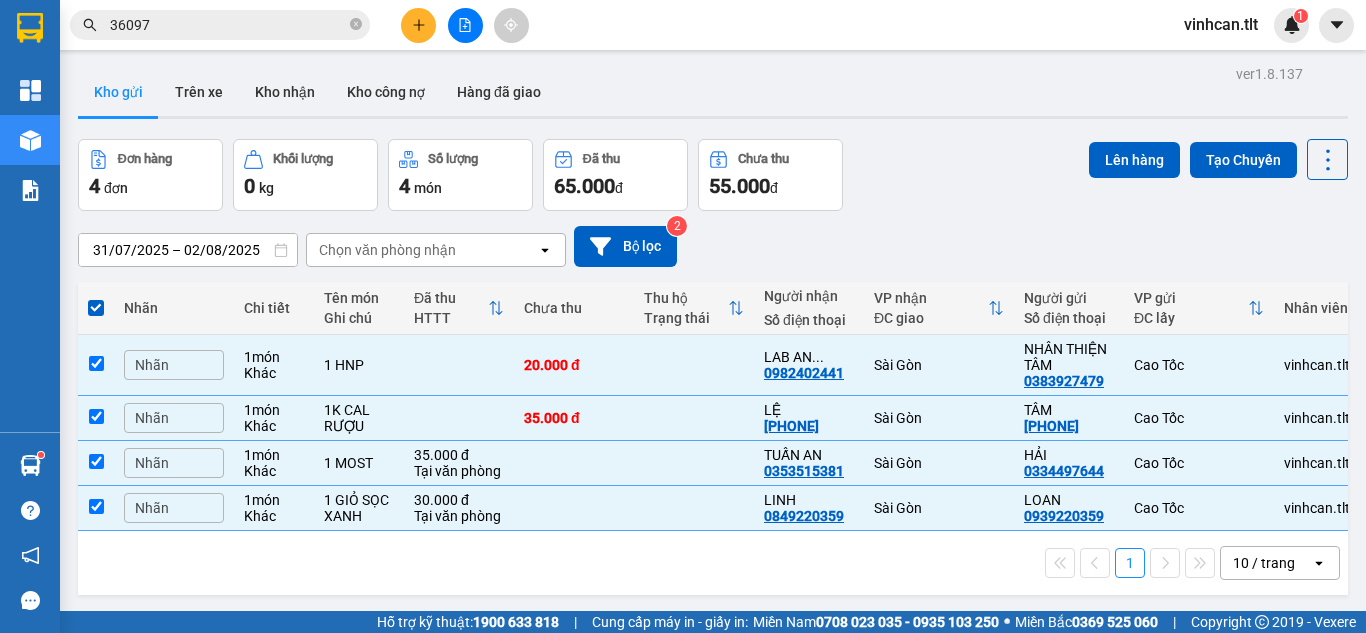 click on "ver  1.8.137 Kho gửi Trên xe Kho nhận Kho công nợ Hàng đã giao Đơn hàng 4 đơn Khối lượng 0 kg Số lượng 4 món Đã thu 65.000   đ Chưa thu 55.000   đ Lên hàng Tạo Chuyến [DATE] – [DATE] Press the down arrow key to interact with the calendar and select a date. Press the escape button to close the calendar. Selected date range is from [DATE] to [DATE]. Chọn văn phòng nhận open Bộ lọc 2 Nhãn Chi tiết Tên món Ghi chú Đã thu HTTT Chưa thu Thu hộ Trạng thái Người nhận Số điện thoại VP nhận ĐC giao Người gửi Số điện thoại VP gửi ĐC lấy Nhân viên Mã GD Ngày ĐH Nhãn 1   món Khác 1 HNP 20.000 đ LAB AN ... [PHONE] Sài Gòn NHÂN THIỆN TÂM [PHONE] Cao Tốc vinhcan.tlt CTTLT0208250050 14:58 02/08 Nhãn 1   món Khác 1K   CAL RƯỢU 35.000 đ LỆ [PHONE] Sài Gòn TÂM   [PHONE] Cao Tốc vinhcan.tlt CTTLT0208250049 14:48 02/08 Nhãn 1   món Khác 1 MOST 35.000 đ Tại văn phòng TUẤN AN 1" at bounding box center (713, 376) 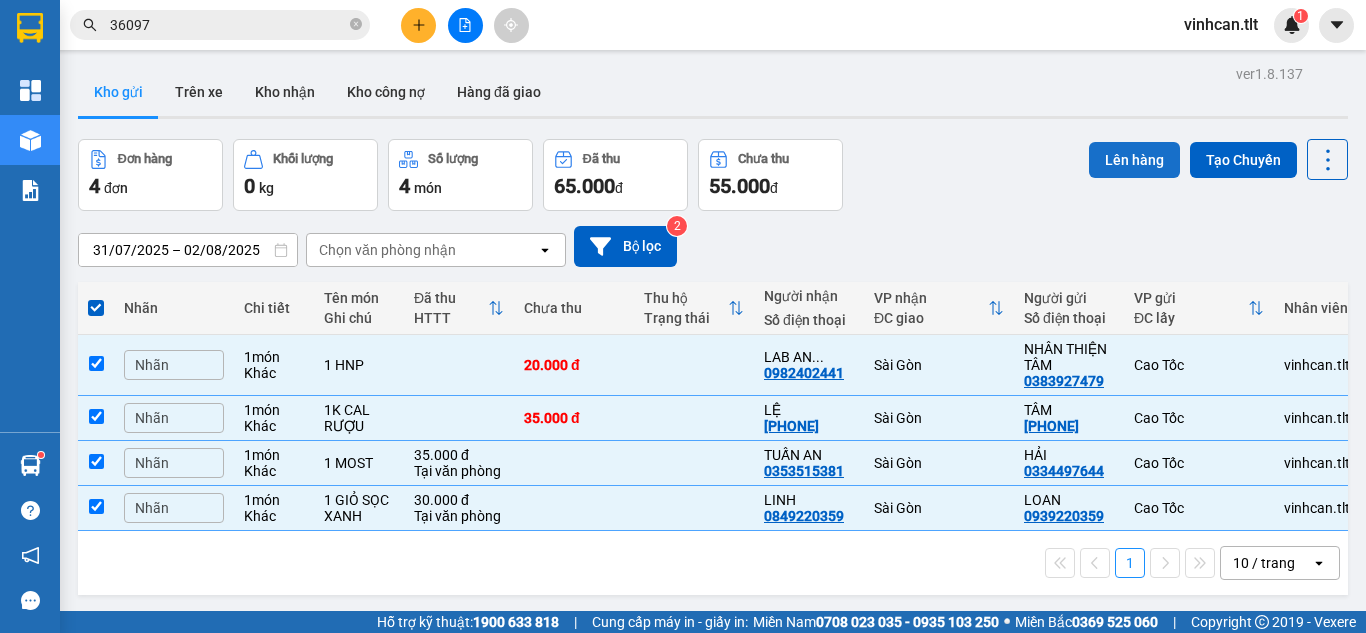 click on "Lên hàng" at bounding box center [1134, 160] 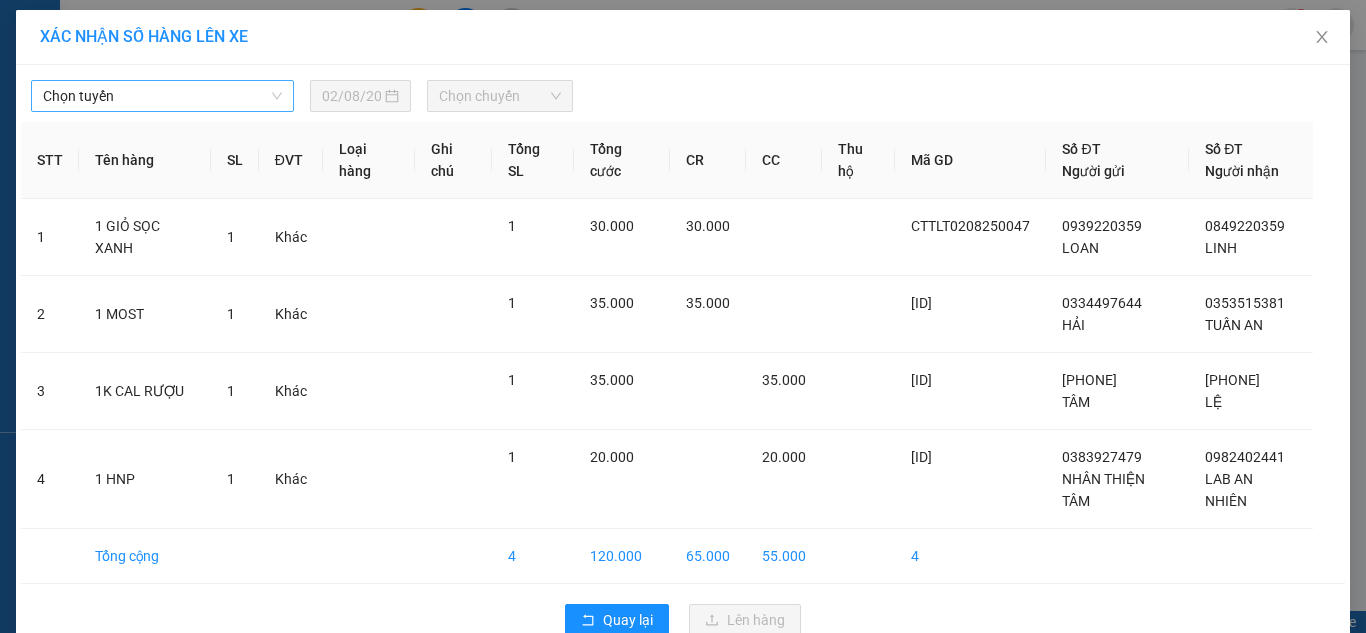 click on "Chọn tuyến" at bounding box center (162, 96) 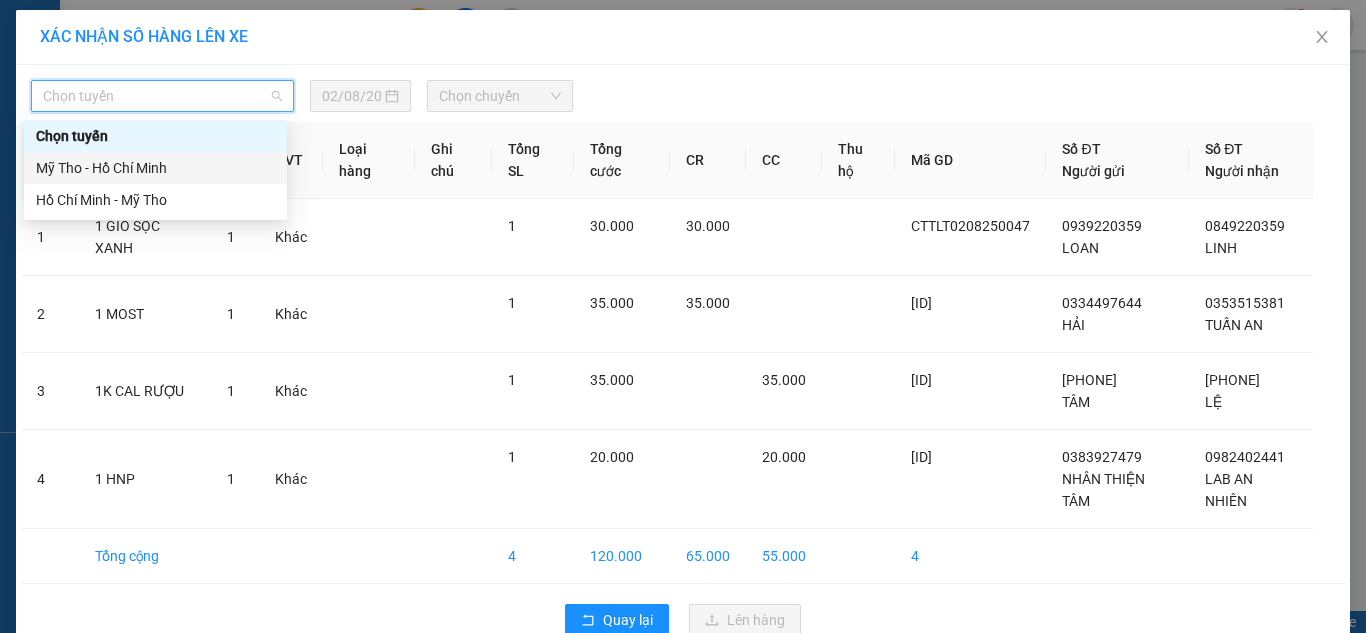 click on "Mỹ Tho - Hồ Chí Minh" at bounding box center [155, 168] 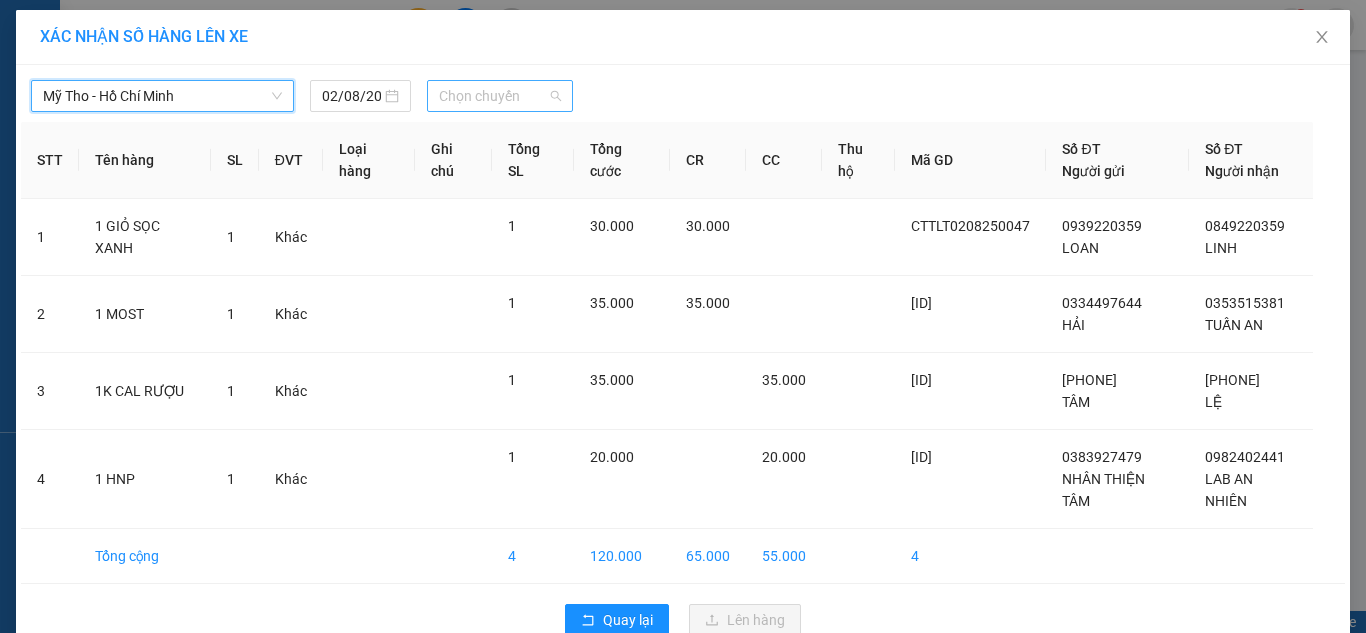 click on "Chọn chuyến" at bounding box center [500, 96] 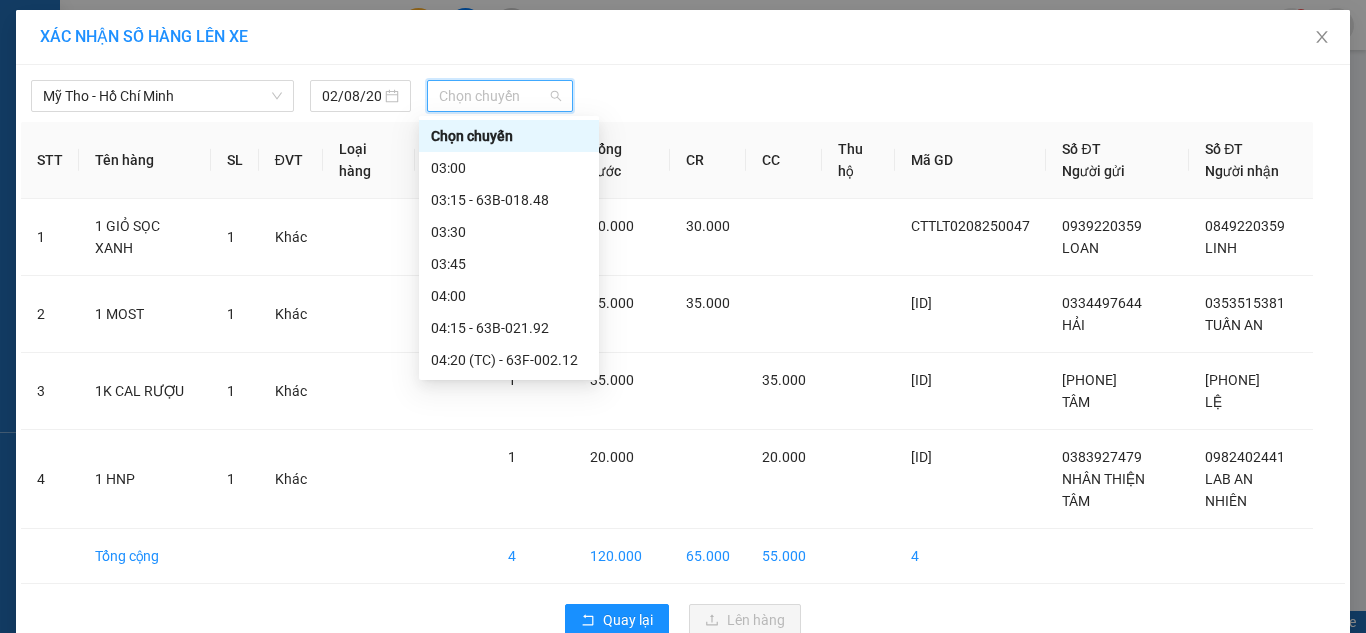click on "[TIME]     - [VEHICLE_ID]" at bounding box center (509, 2216) 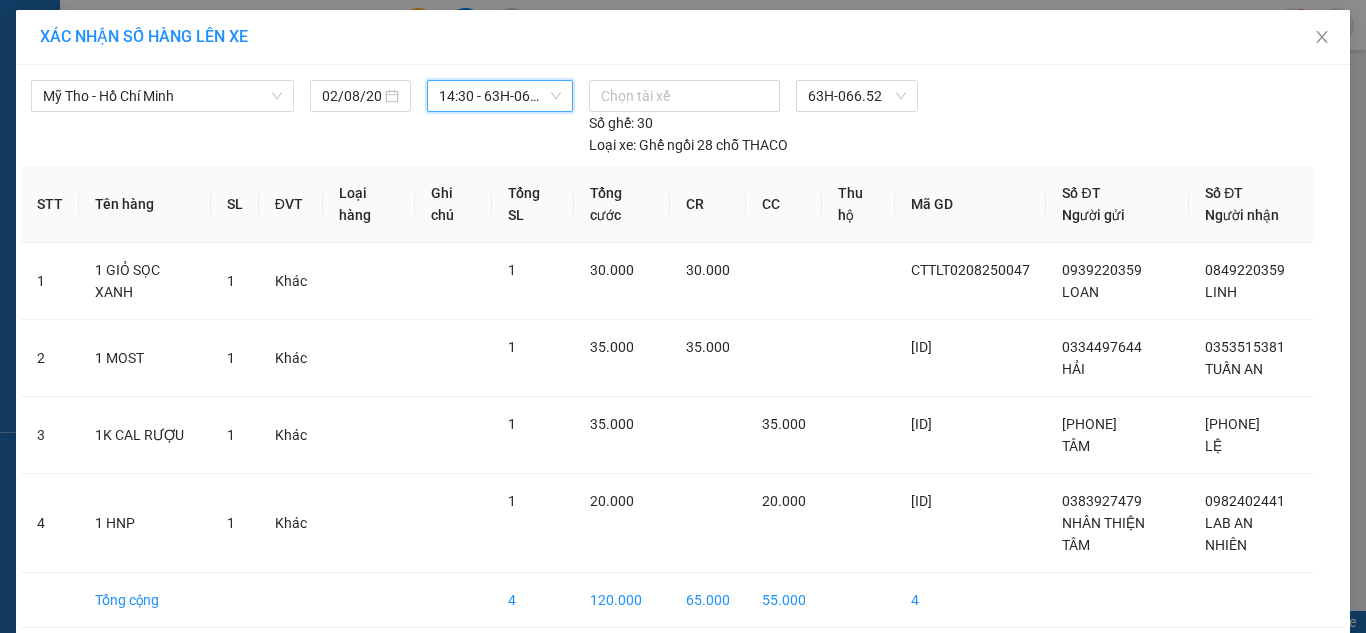 click on "Lên hàng" at bounding box center (745, 664) 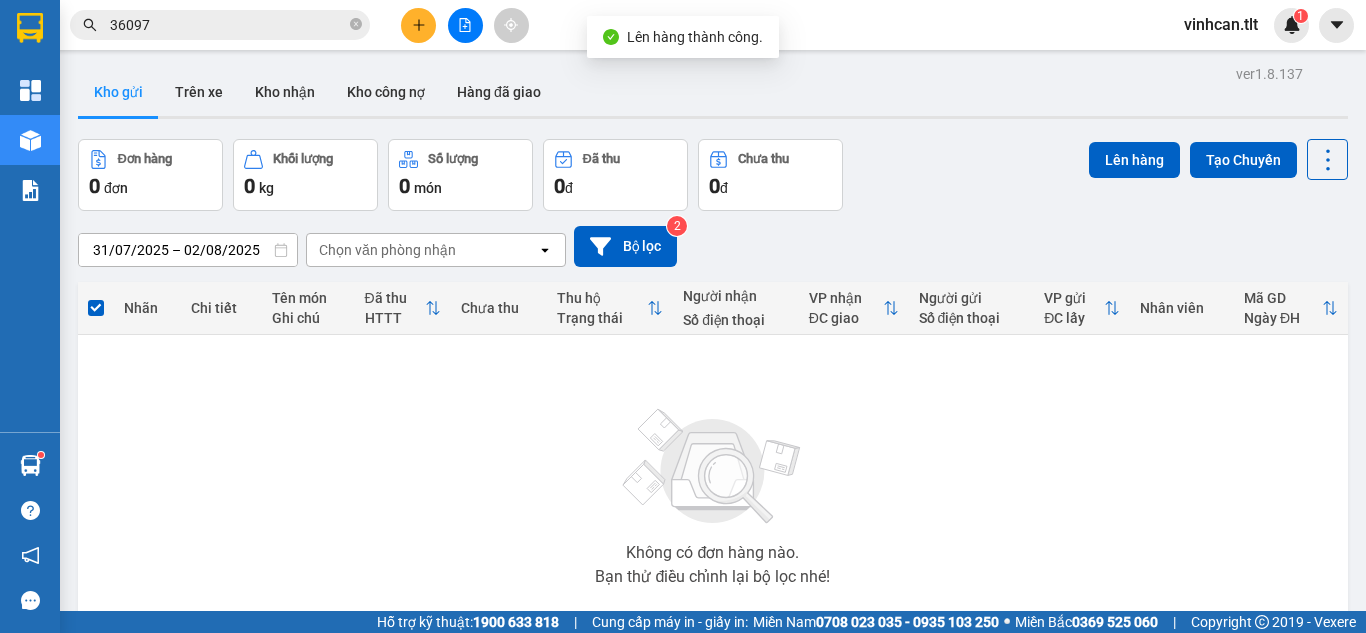 click 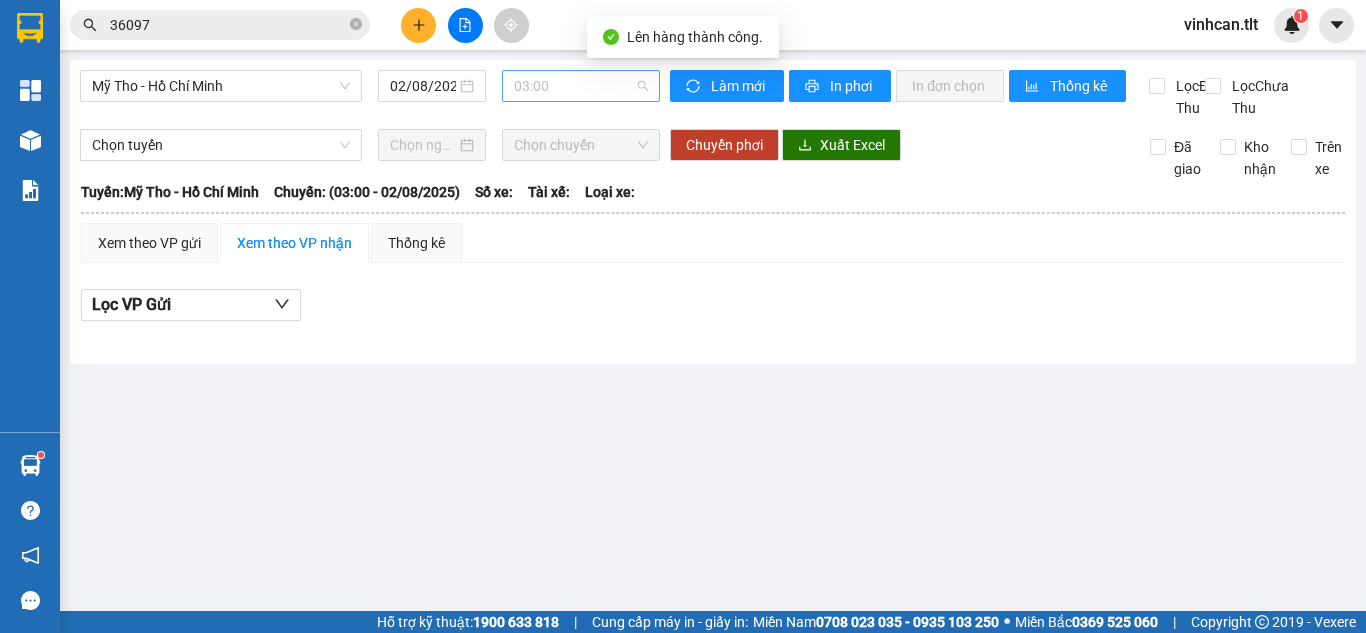 click on "03:00" at bounding box center (581, 86) 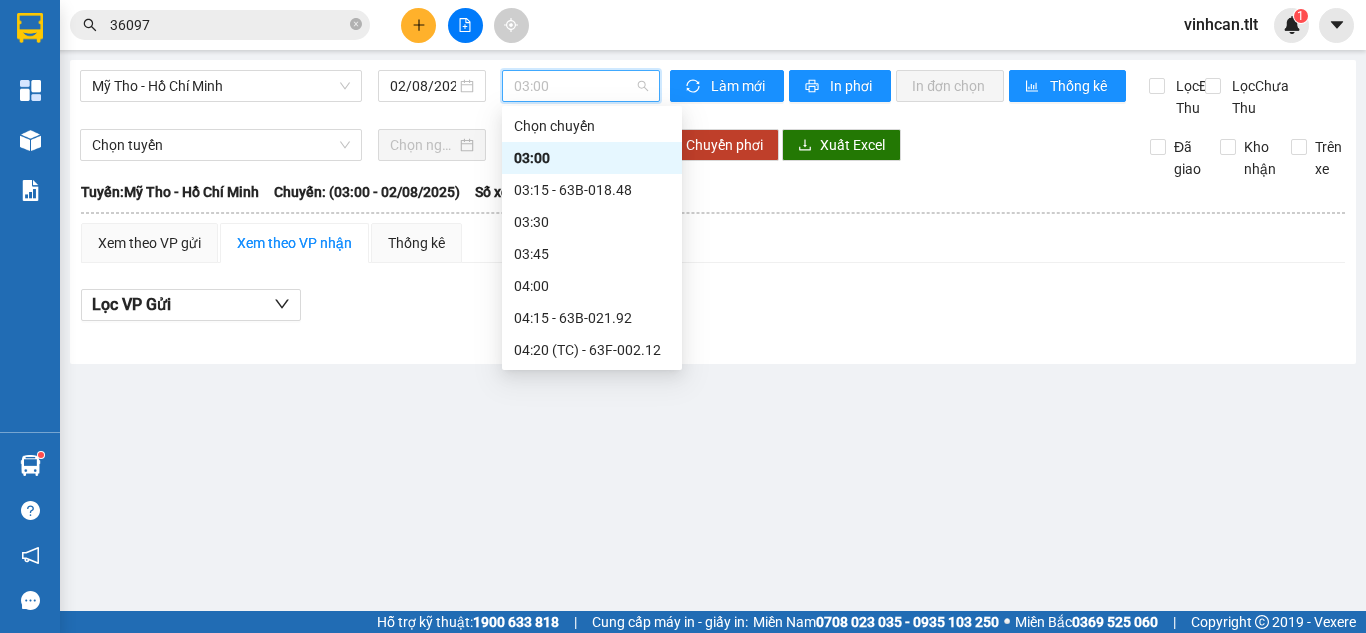 click on "[TIME]     - [VEHICLE_ID]" at bounding box center [592, 2206] 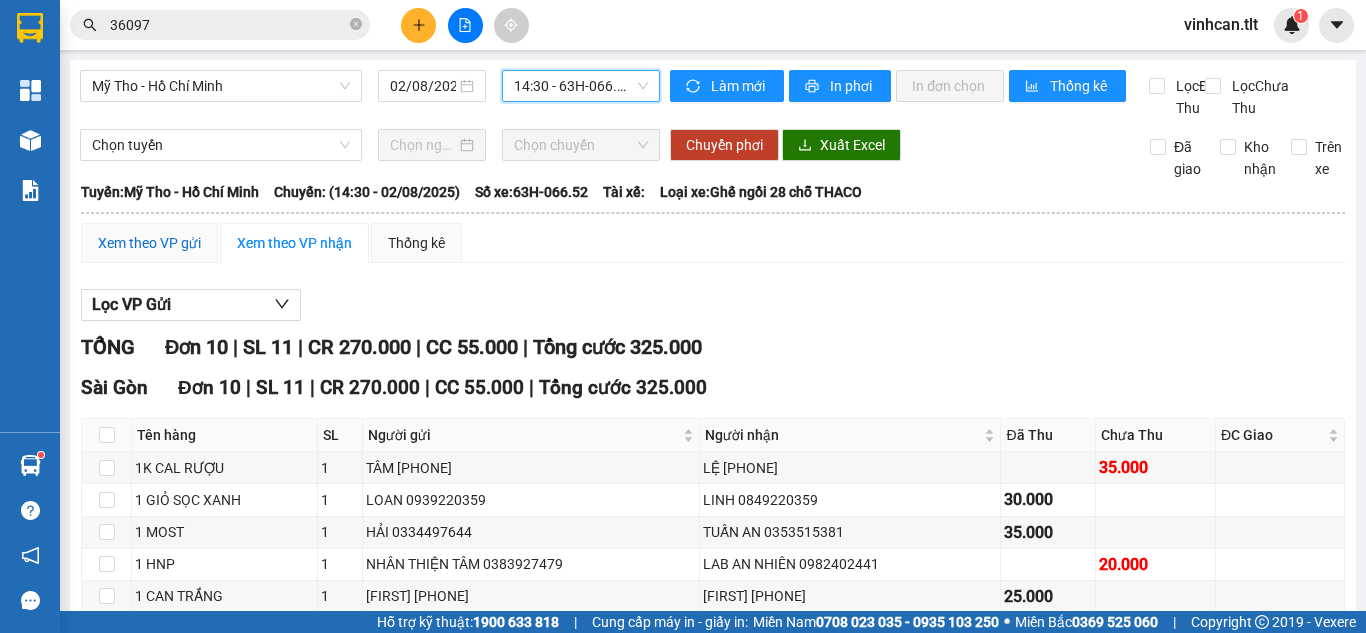 click on "Xem theo VP gửi" at bounding box center [149, 243] 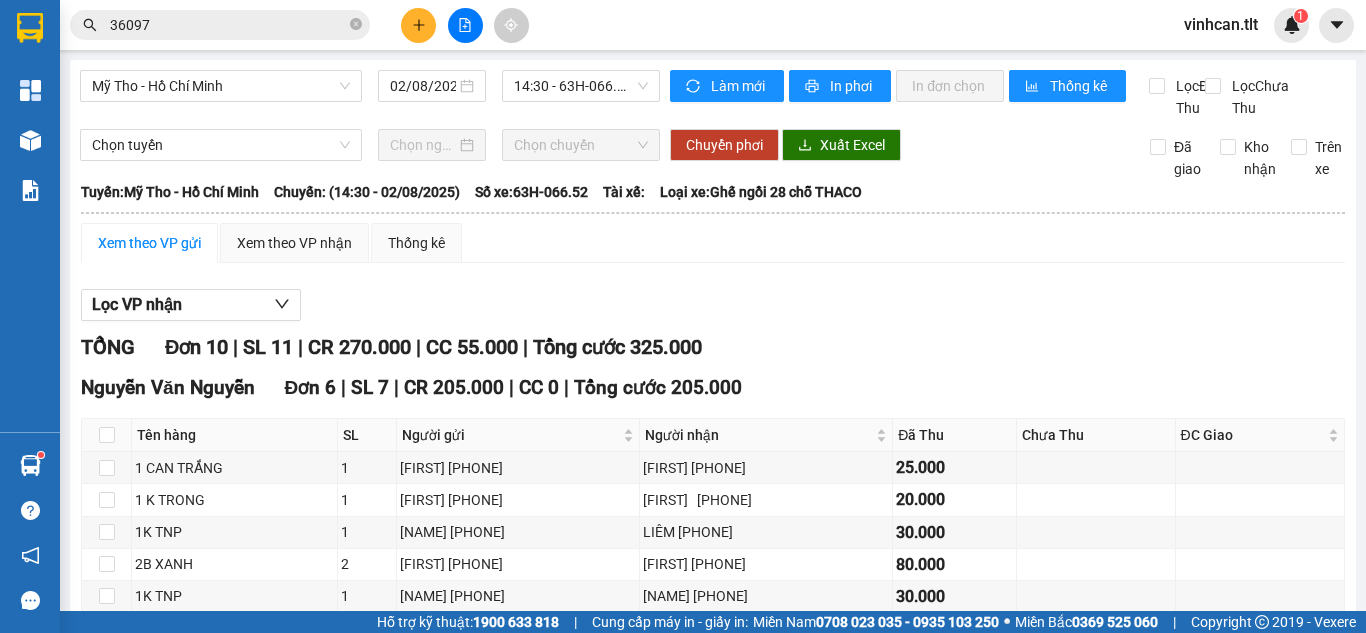 click on "Chốt phơi hàng" at bounding box center (687, 956) 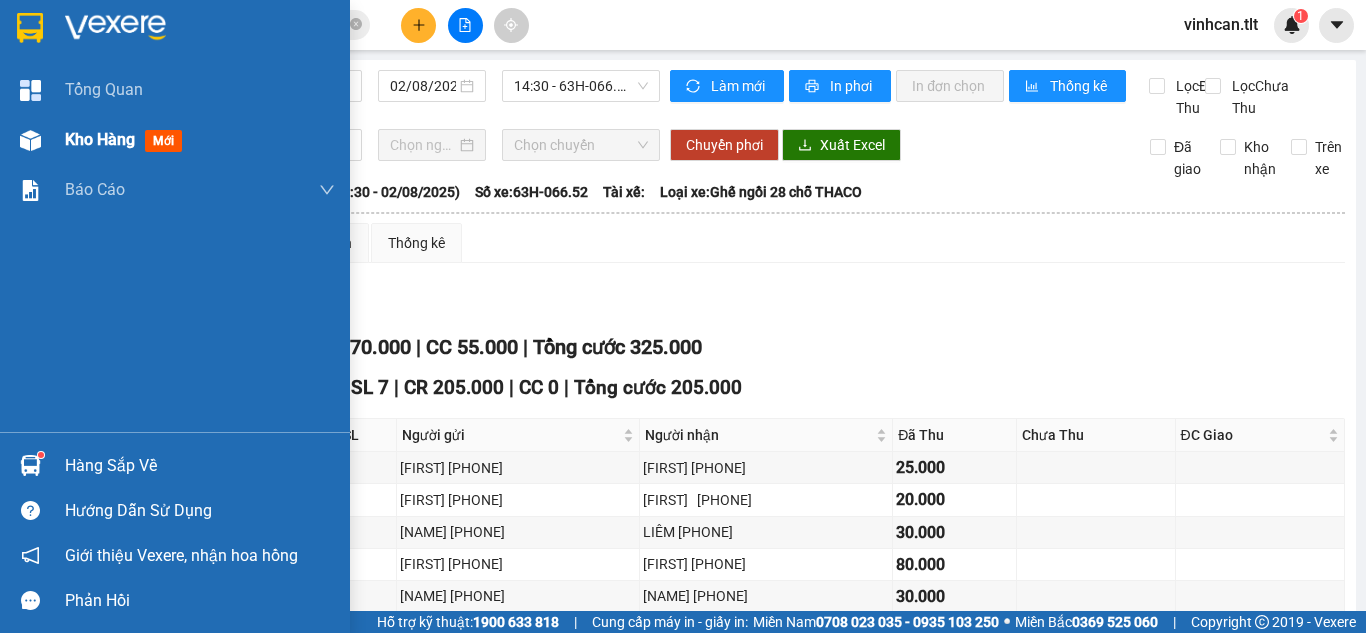 click on "Kho hàng mới" at bounding box center (175, 140) 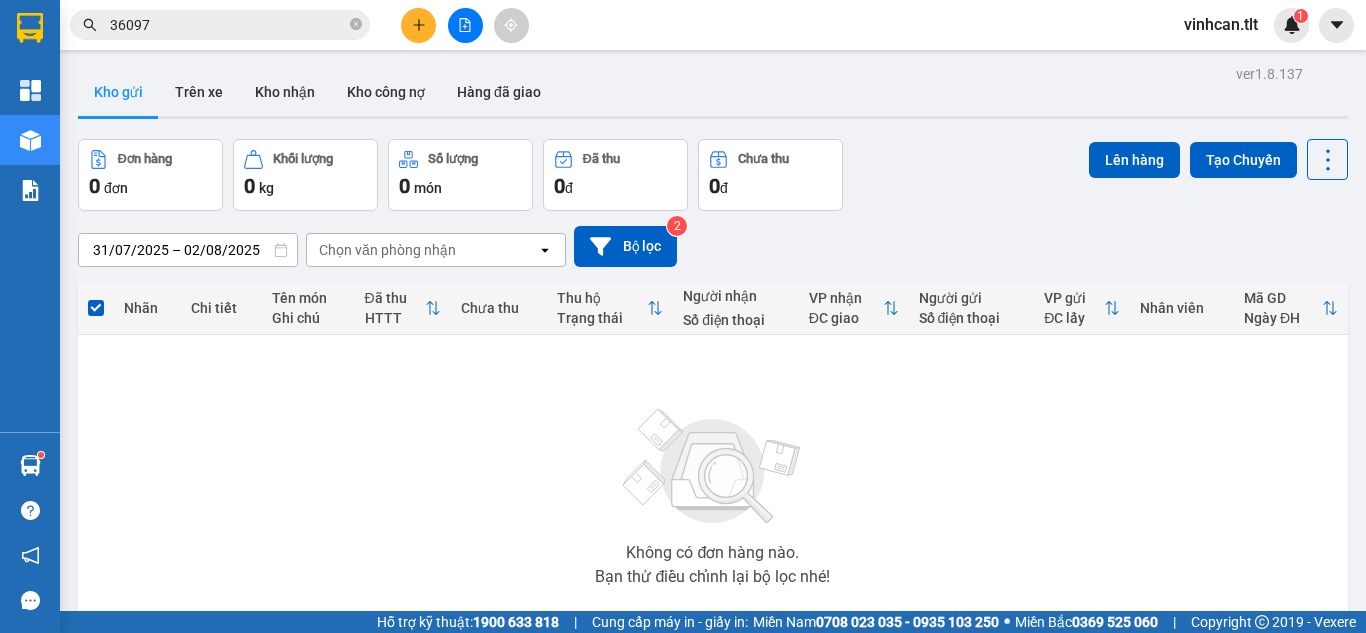 click at bounding box center [418, 25] 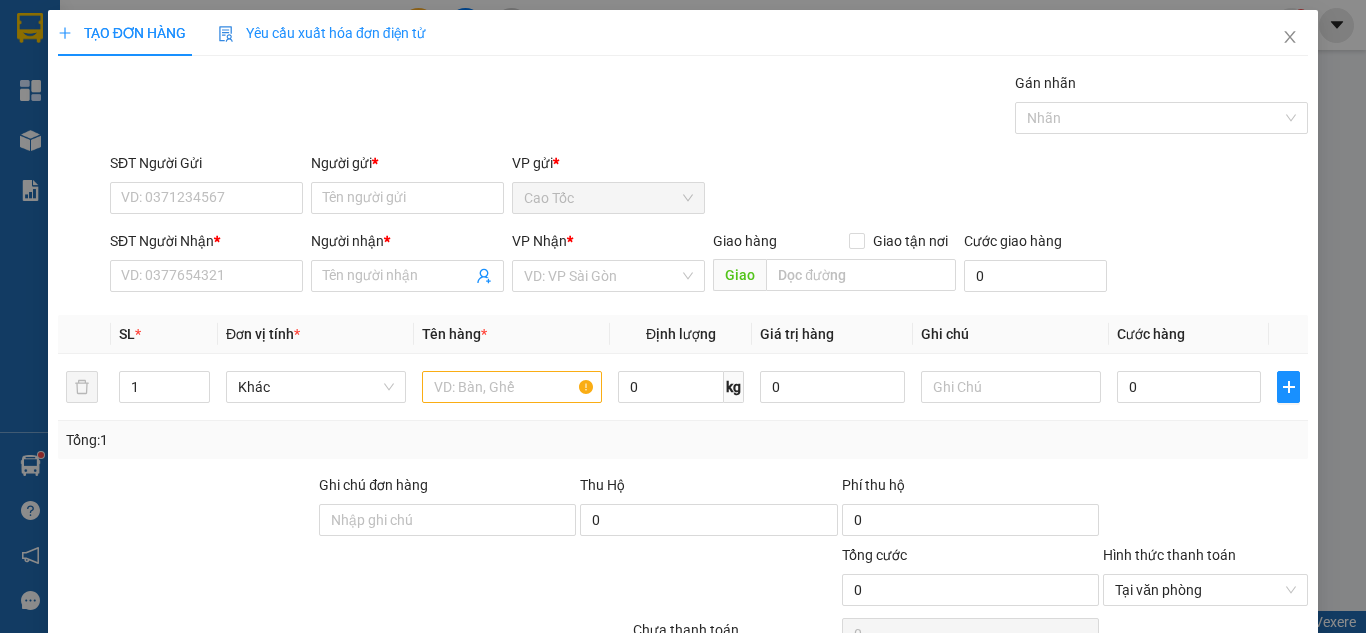 click on "VP Nhận  * VD: VP Sài Gòn" at bounding box center [608, 265] 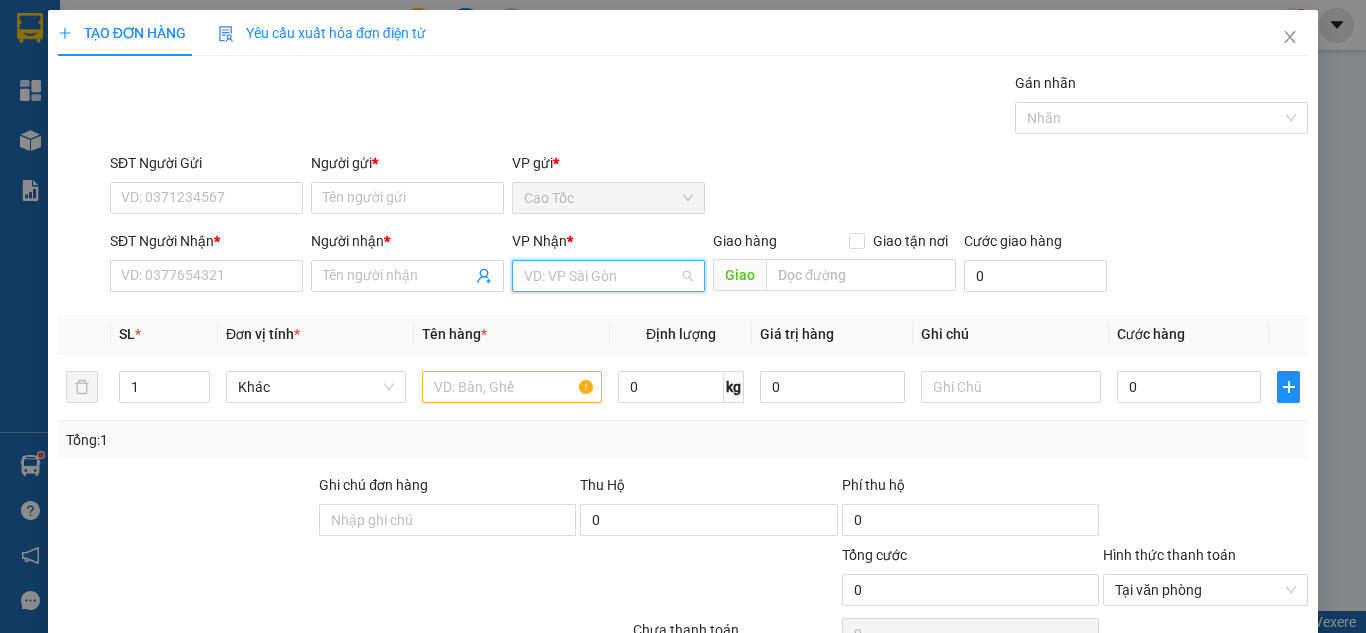 drag, startPoint x: 566, startPoint y: 274, endPoint x: 562, endPoint y: 288, distance: 14.56022 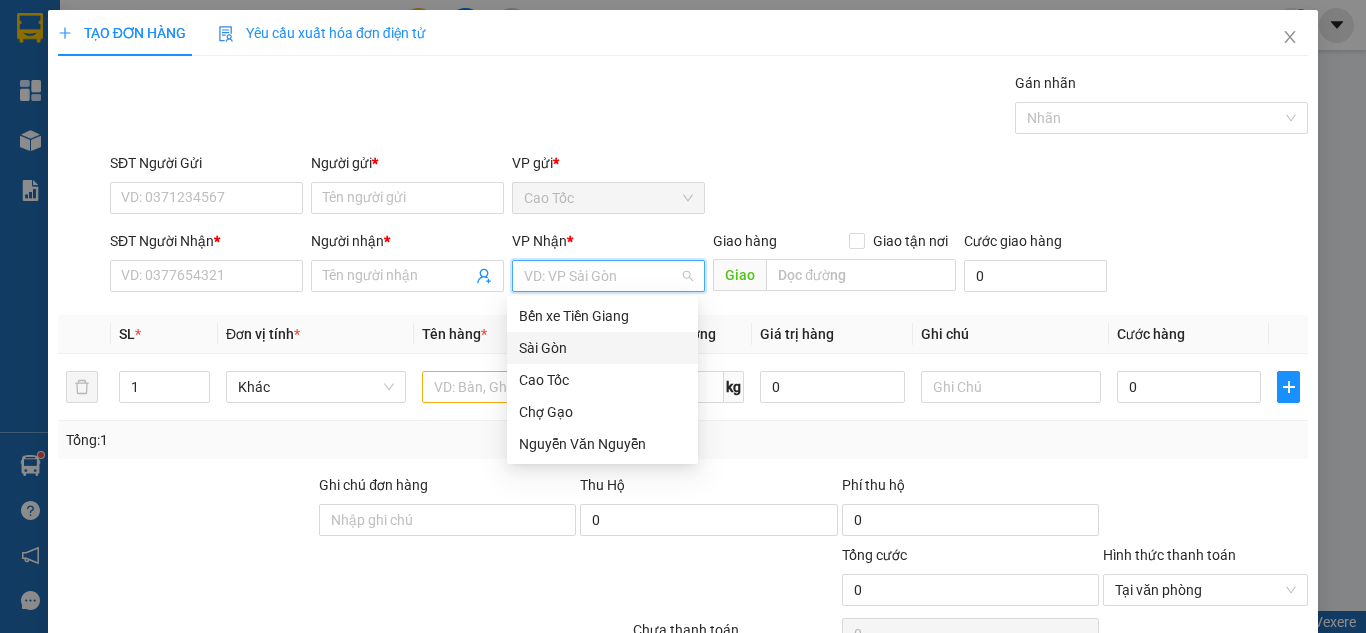 click on "Sài Gòn" at bounding box center (602, 348) 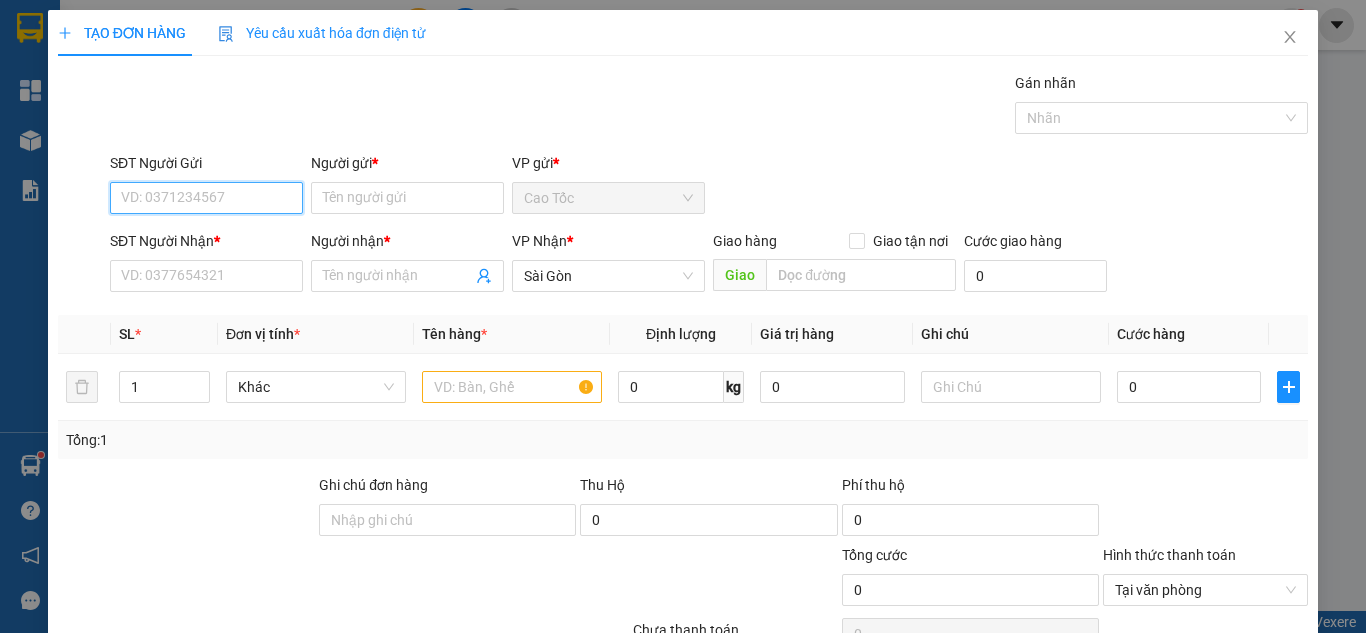 click on "SĐT Người Gửi" at bounding box center [206, 198] 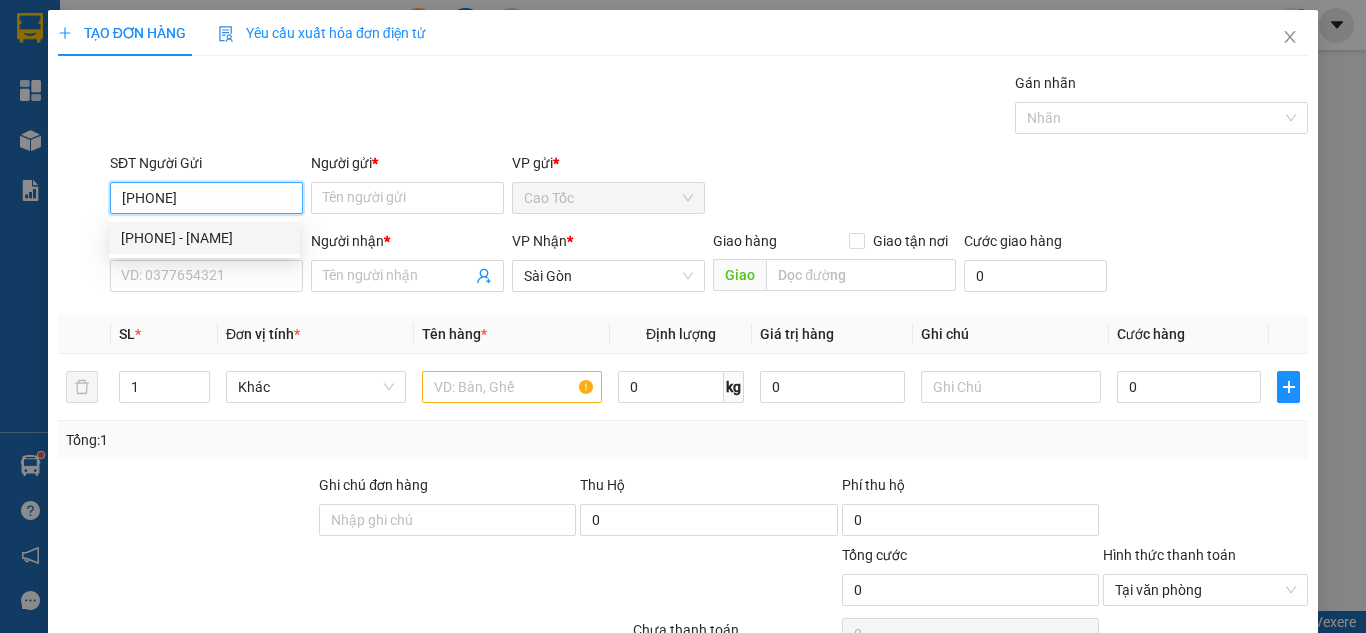 click on "[PHONE] - [NAME]" at bounding box center (204, 238) 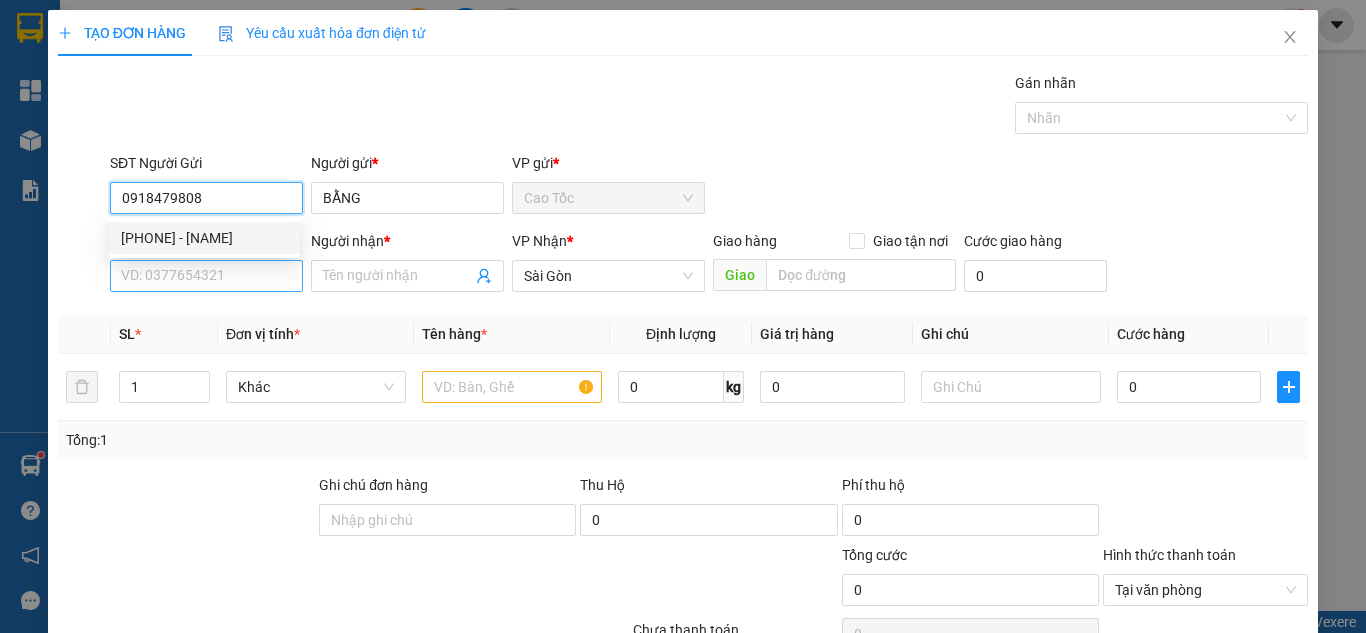 type on "0918479808" 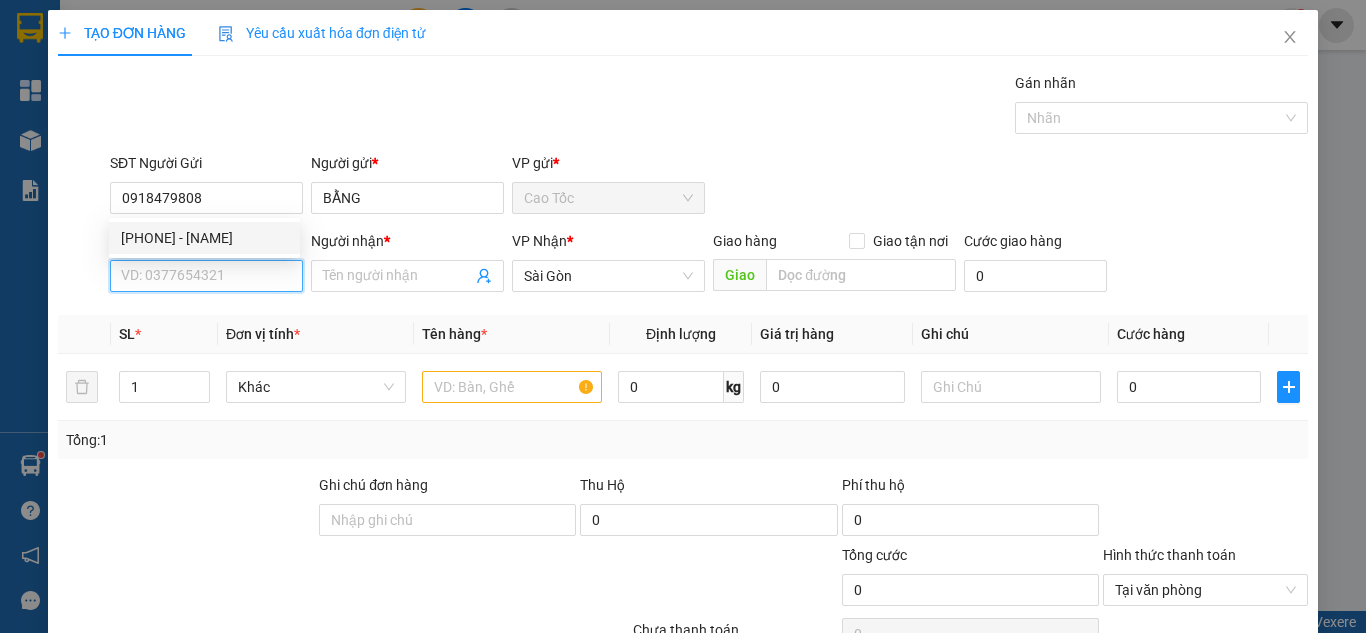 click on "SĐT Người Nhận  *" at bounding box center (206, 276) 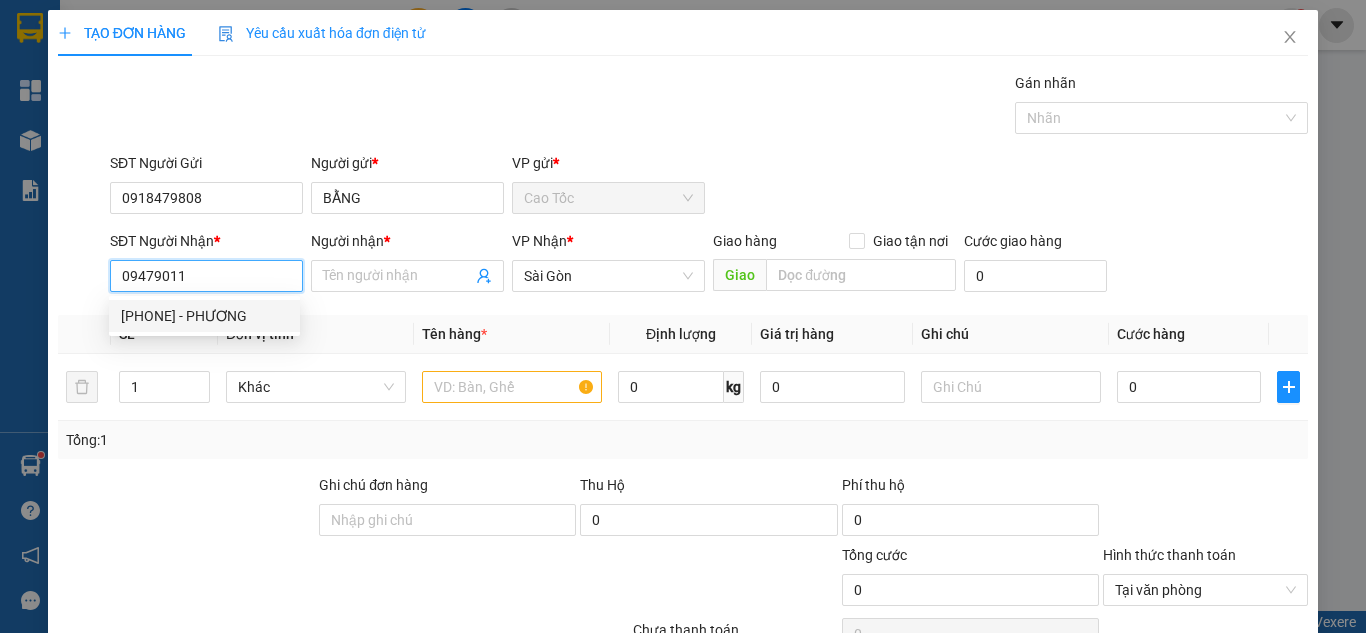 click on "[PHONE] - PHƯƠNG" at bounding box center (204, 316) 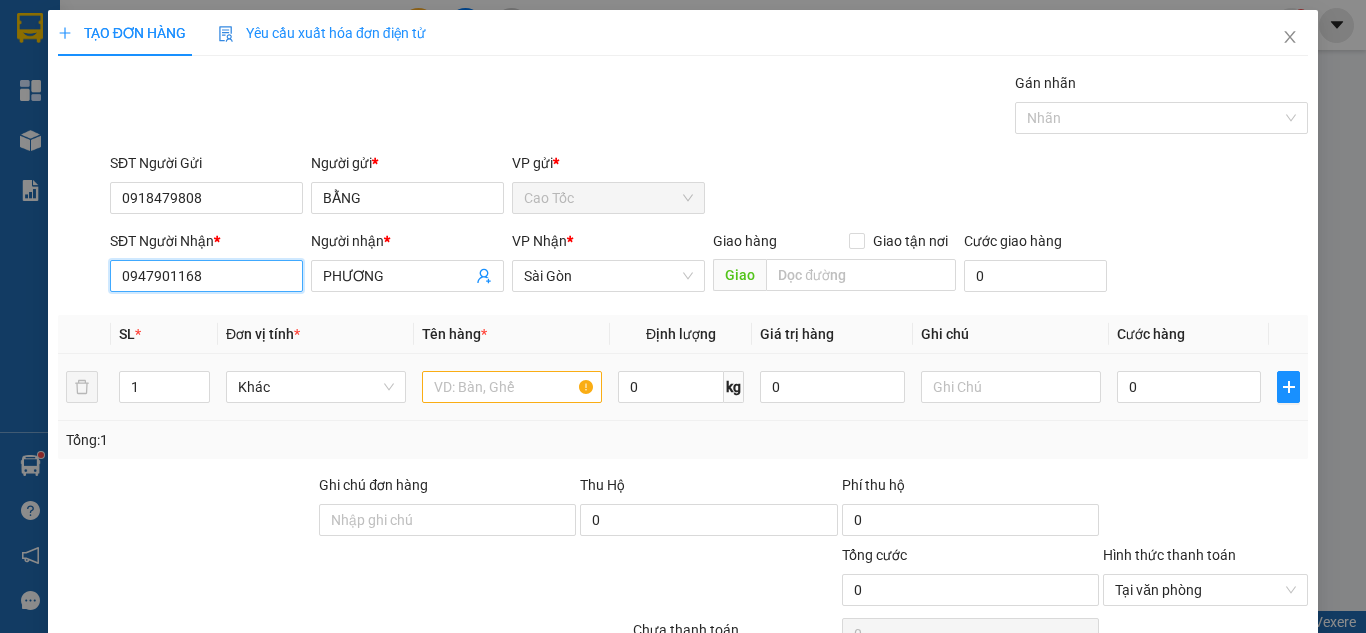 type on "0947901168" 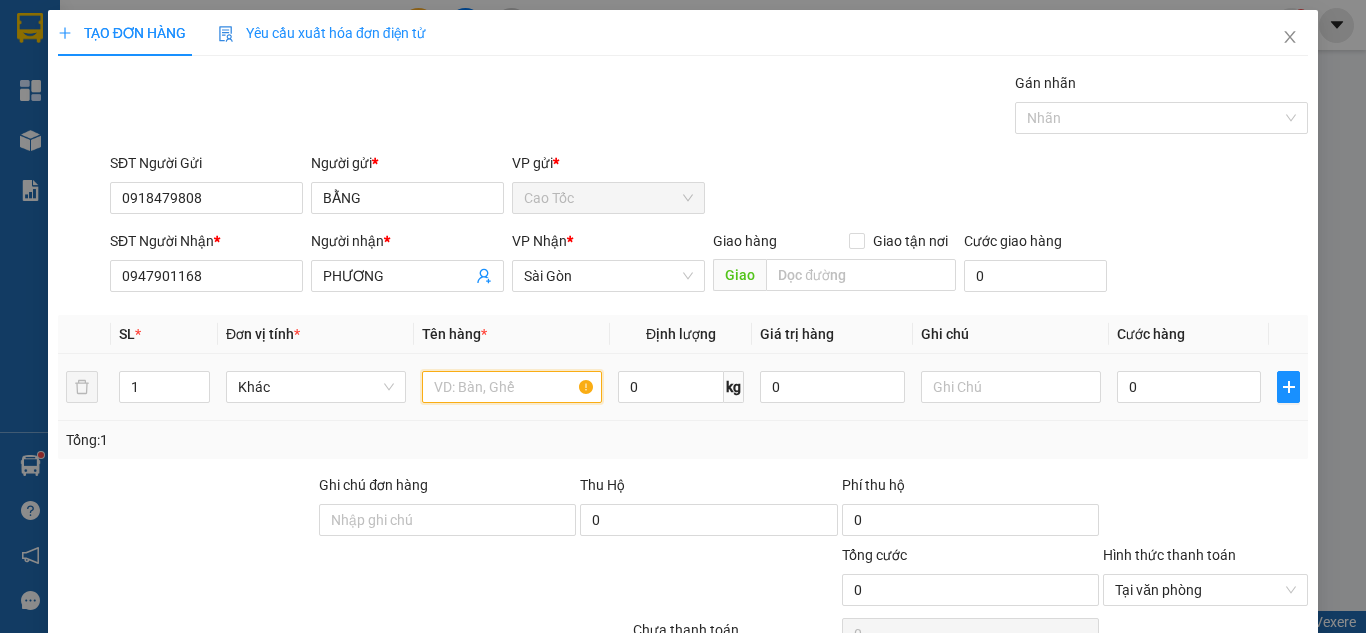click at bounding box center (512, 387) 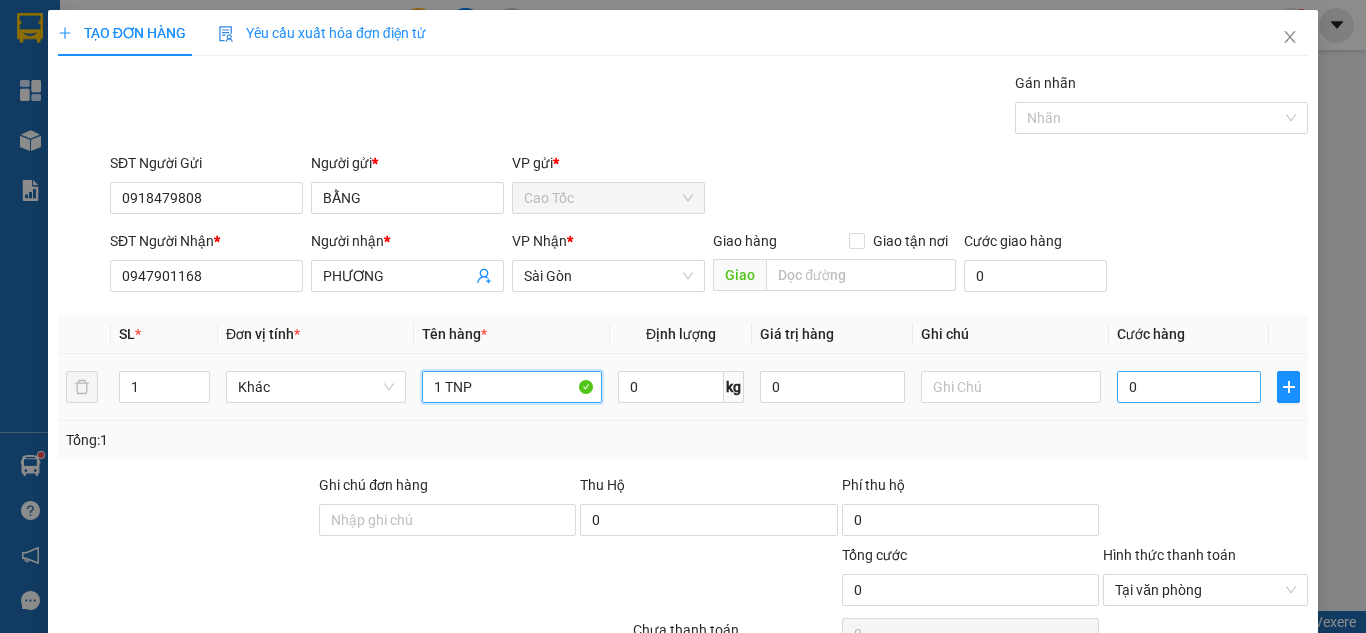 type on "1 TNP" 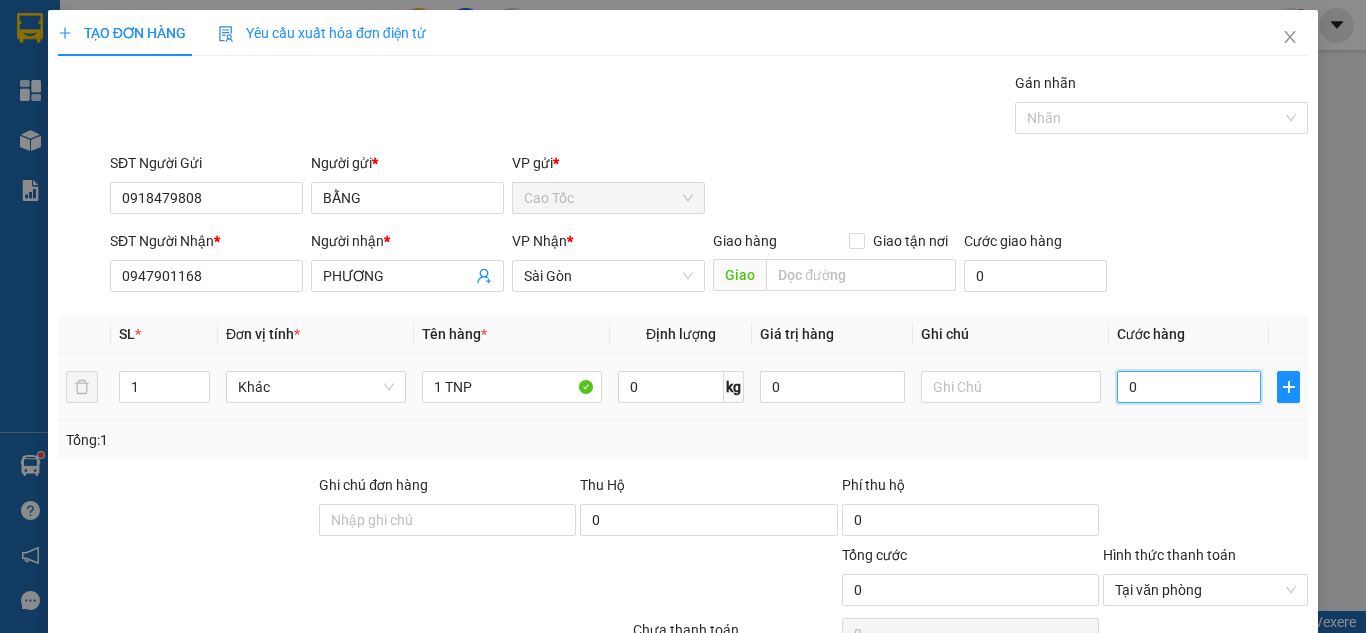click on "0" at bounding box center (1189, 387) 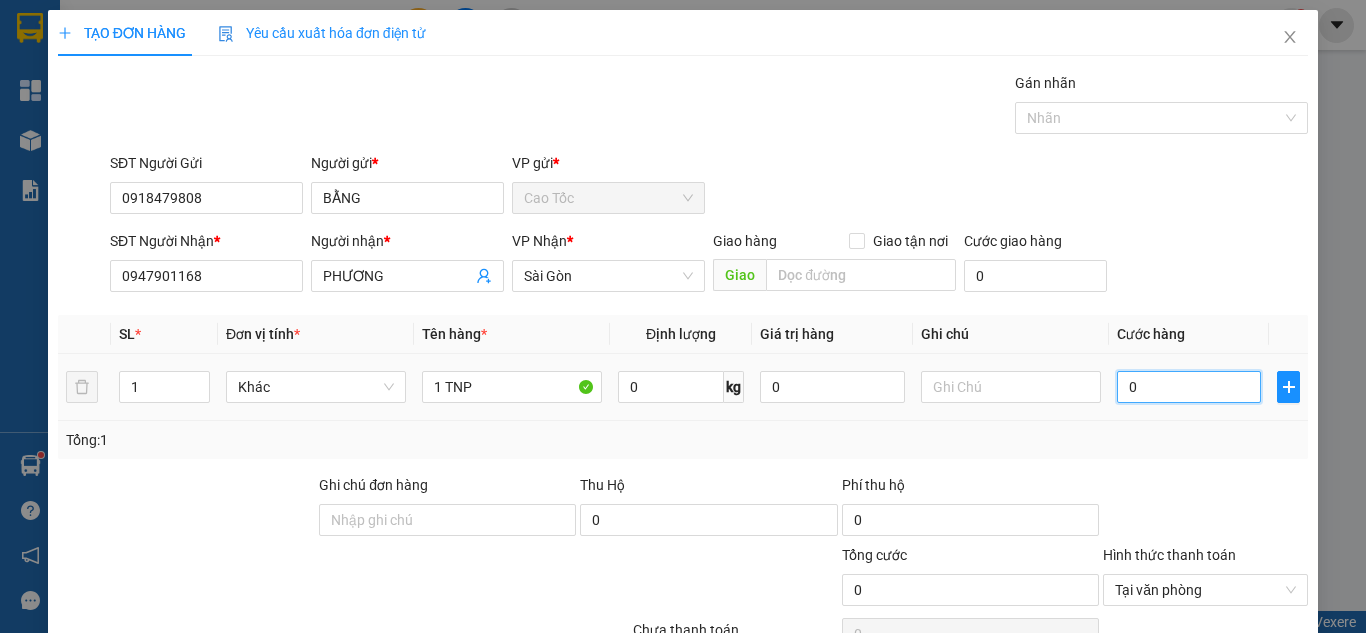 type on "3" 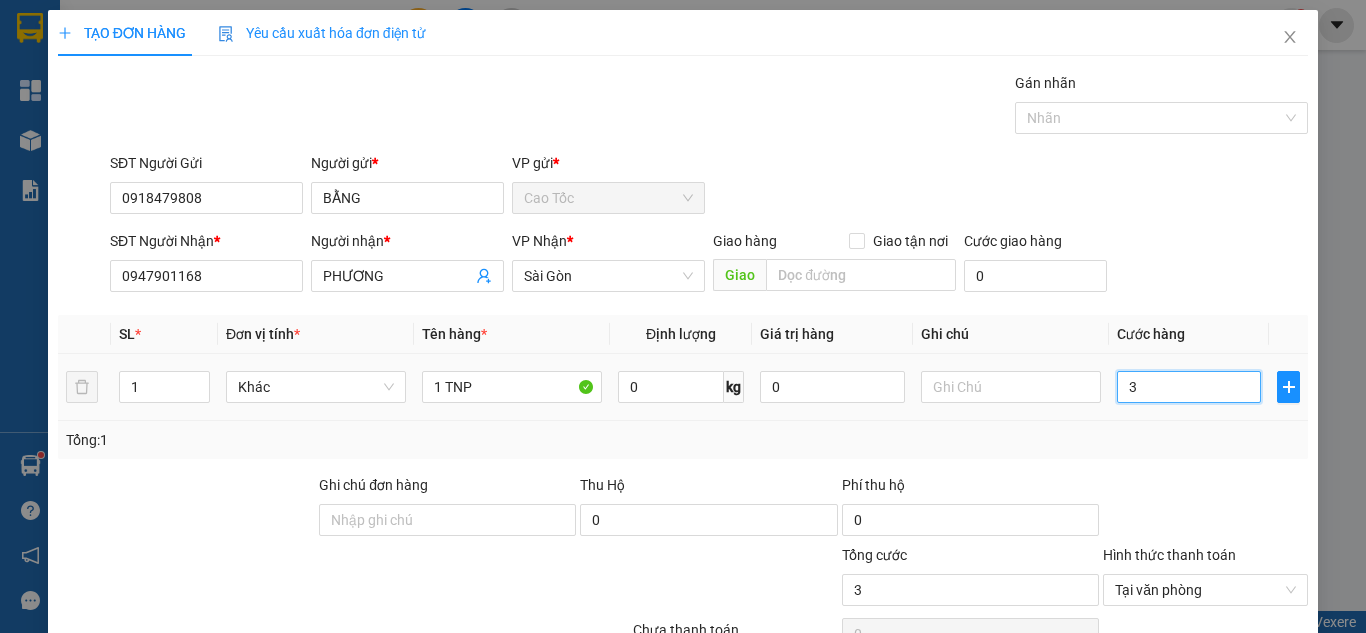 type on "30" 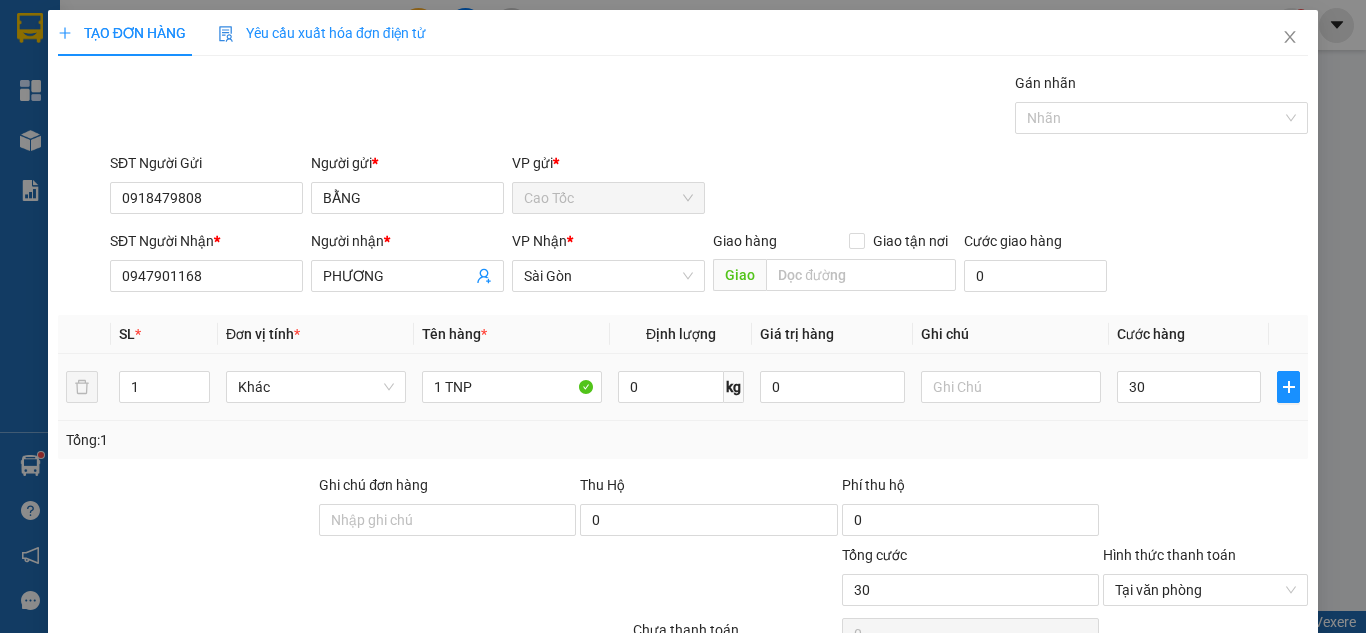 type on "30.000" 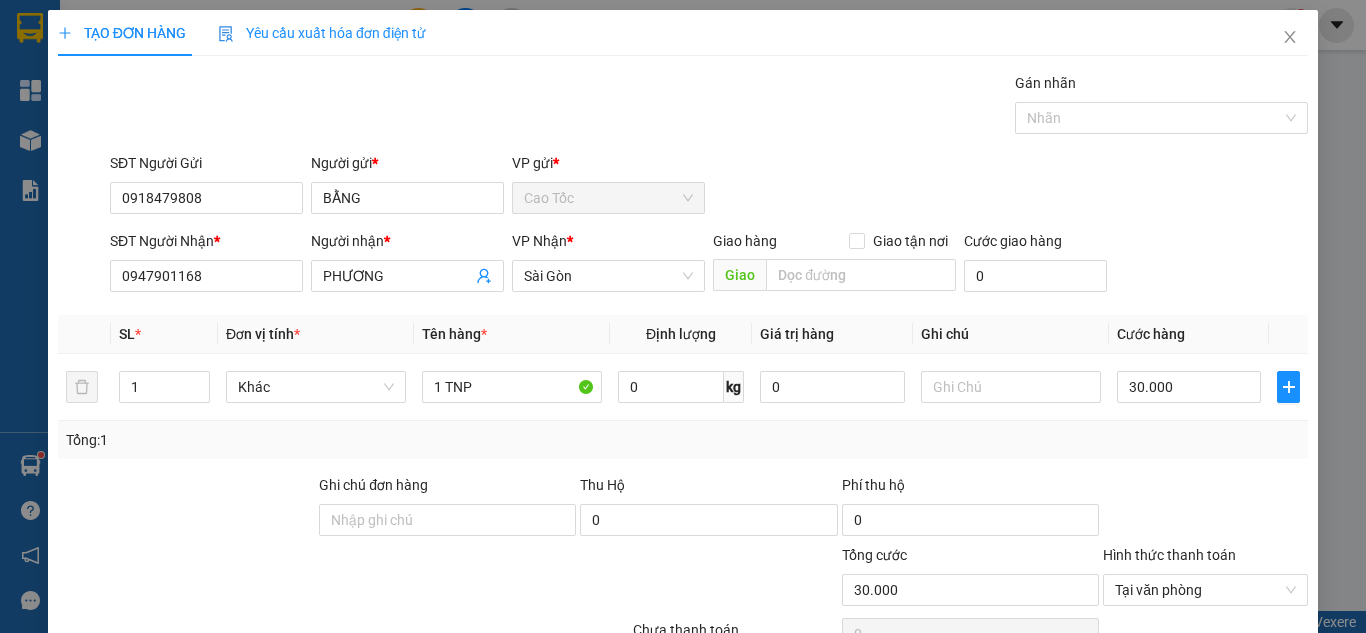 drag, startPoint x: 1185, startPoint y: 304, endPoint x: 1211, endPoint y: 329, distance: 36.069378 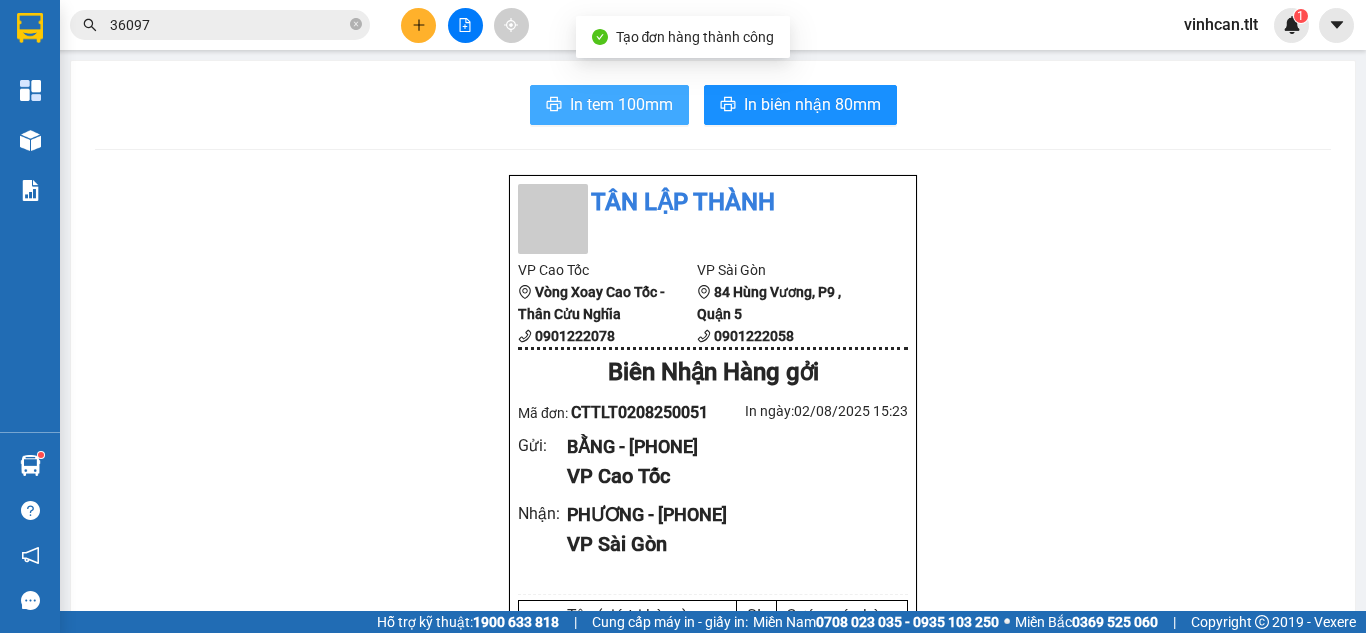click on "In tem 100mm" at bounding box center (621, 104) 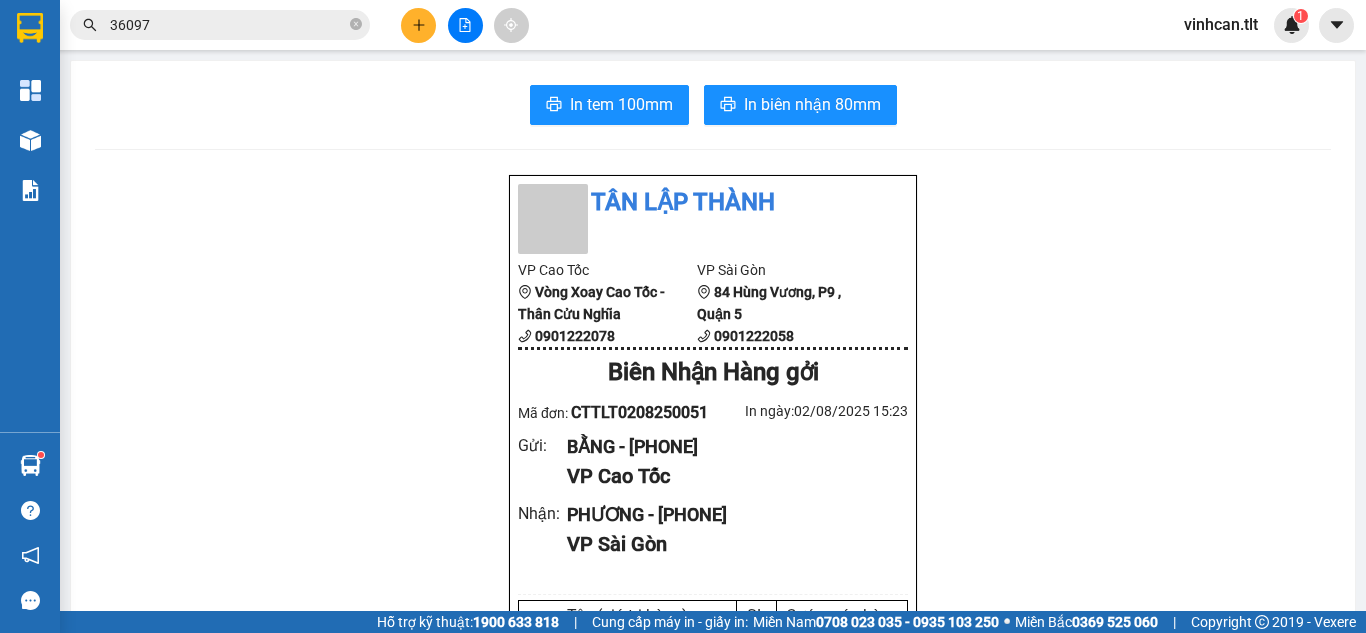 drag, startPoint x: 629, startPoint y: 450, endPoint x: 709, endPoint y: 476, distance: 84.118965 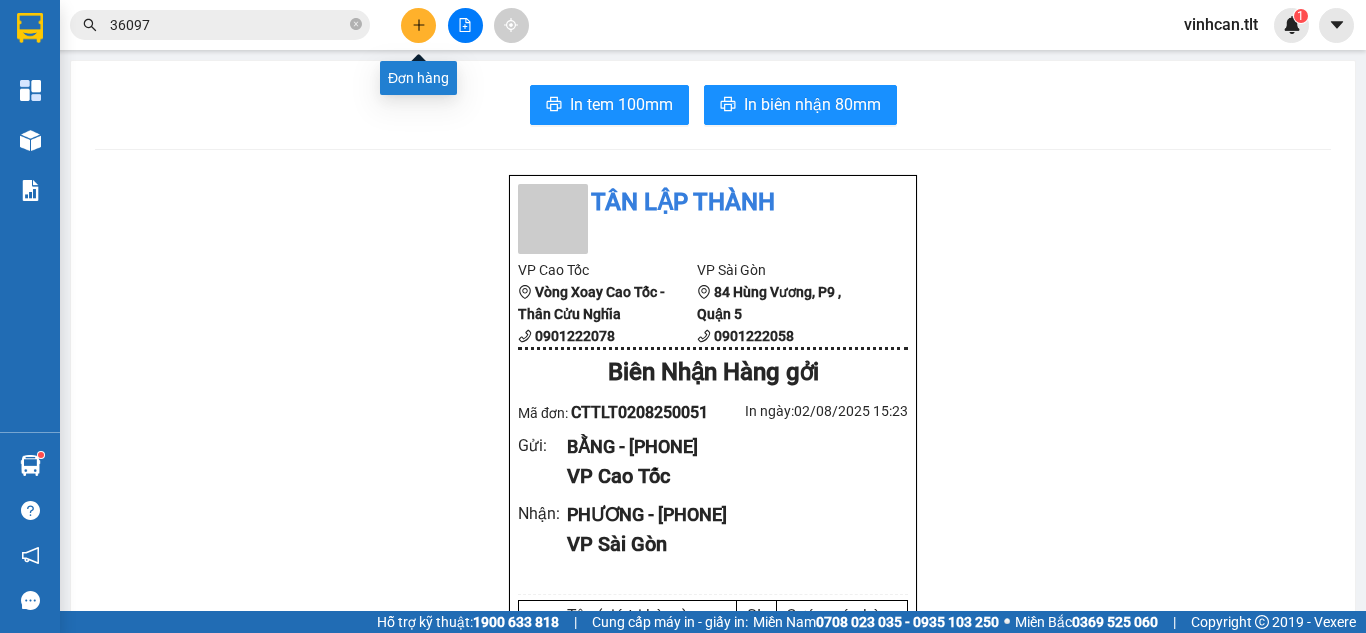 click 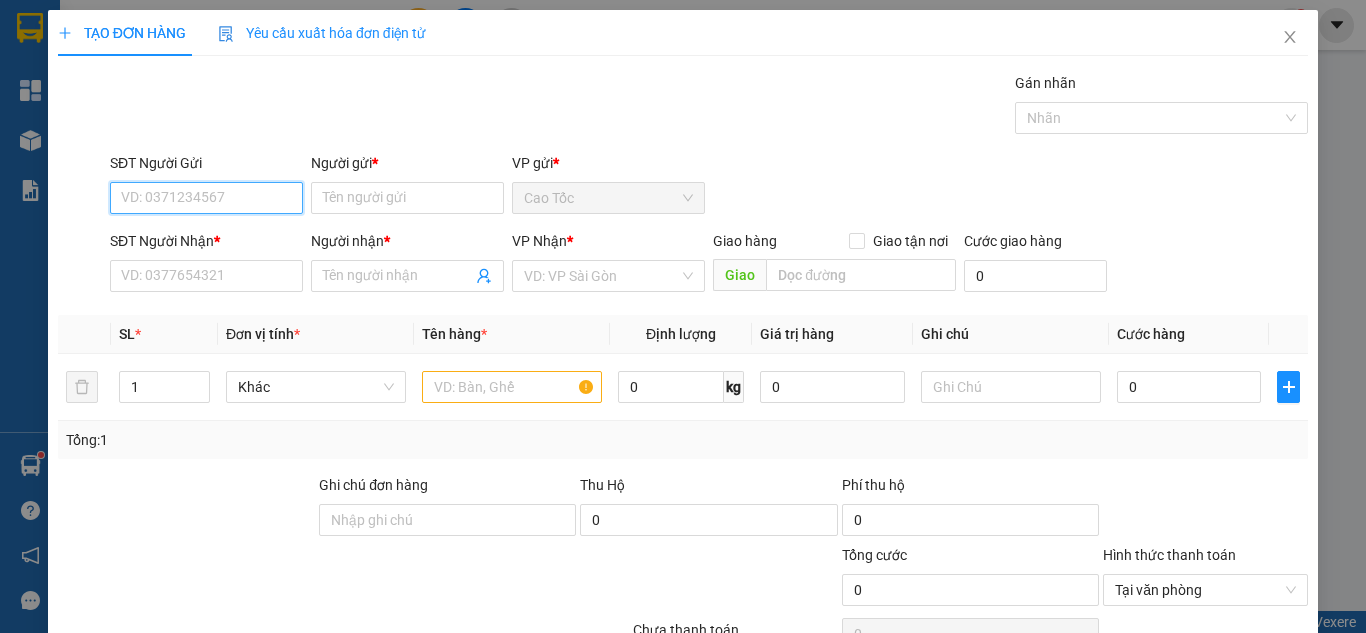 paste on "0918479808" 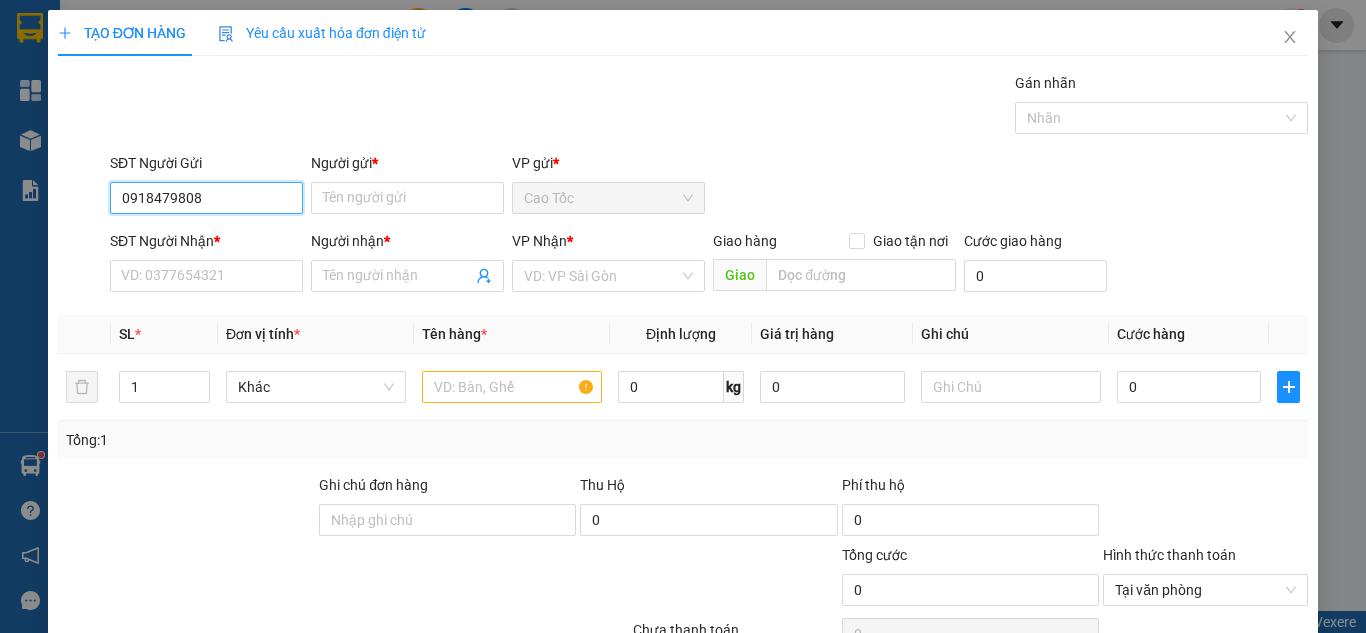 drag, startPoint x: 249, startPoint y: 199, endPoint x: 249, endPoint y: 212, distance: 13 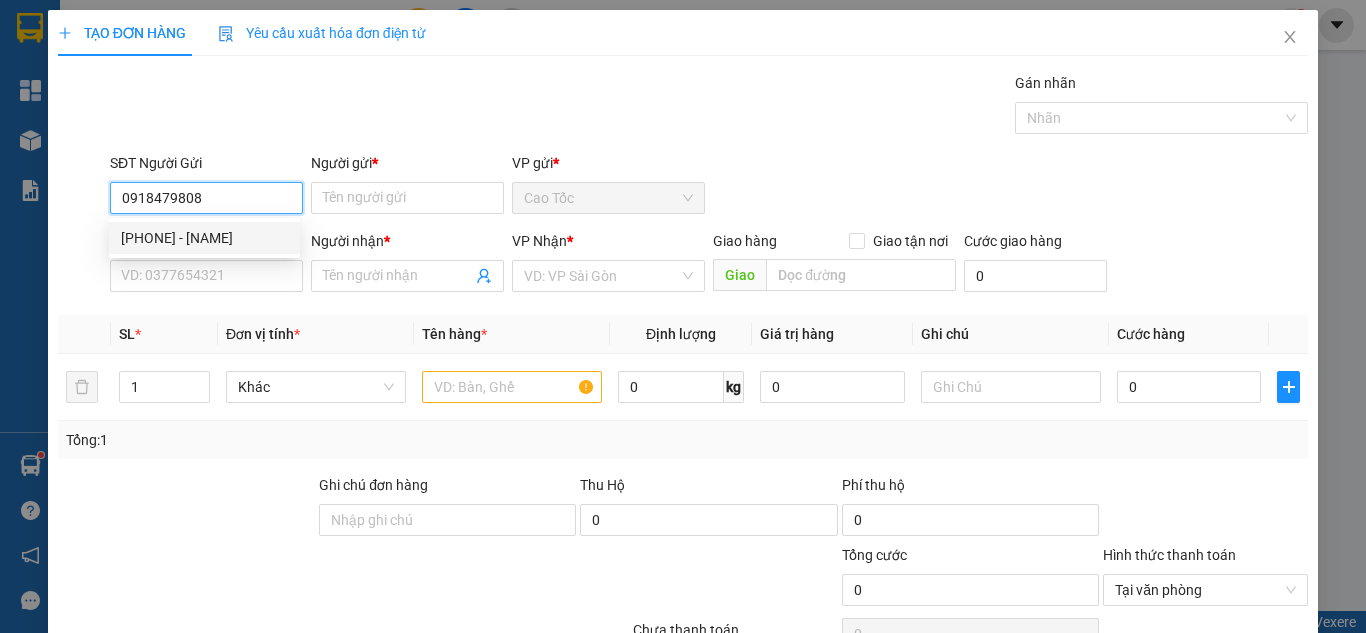 click on "[PHONE] - [NAME]" at bounding box center (204, 238) 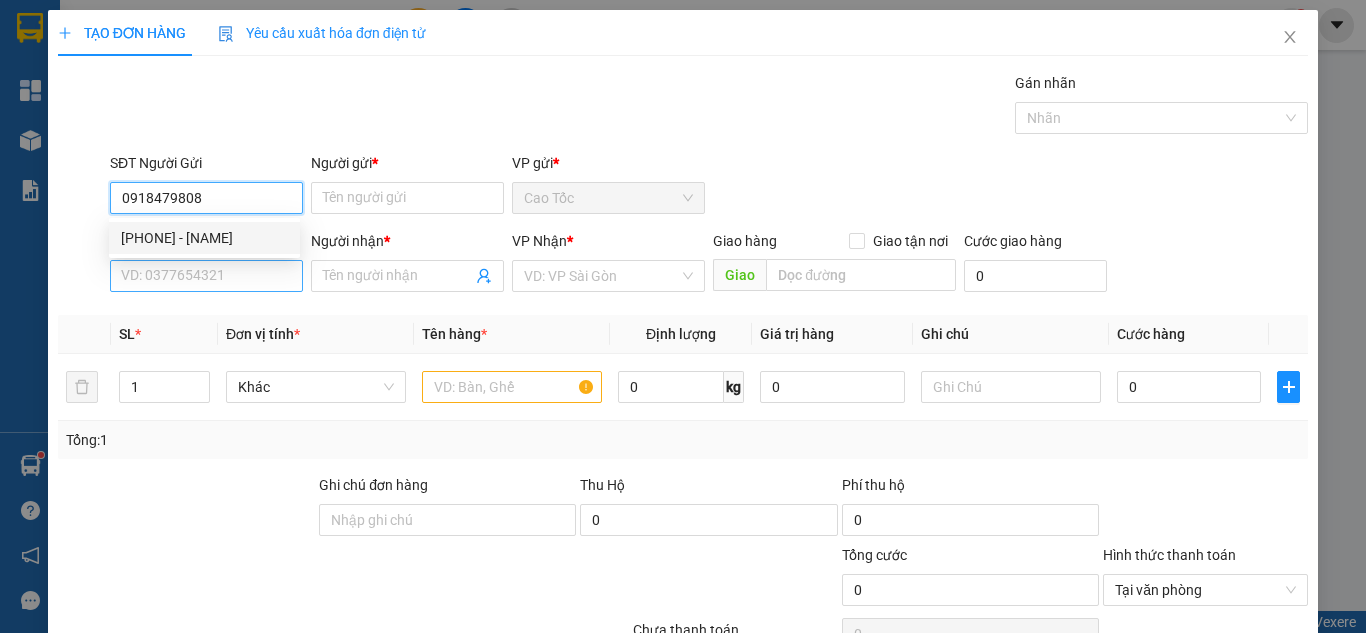type on "BẰNG" 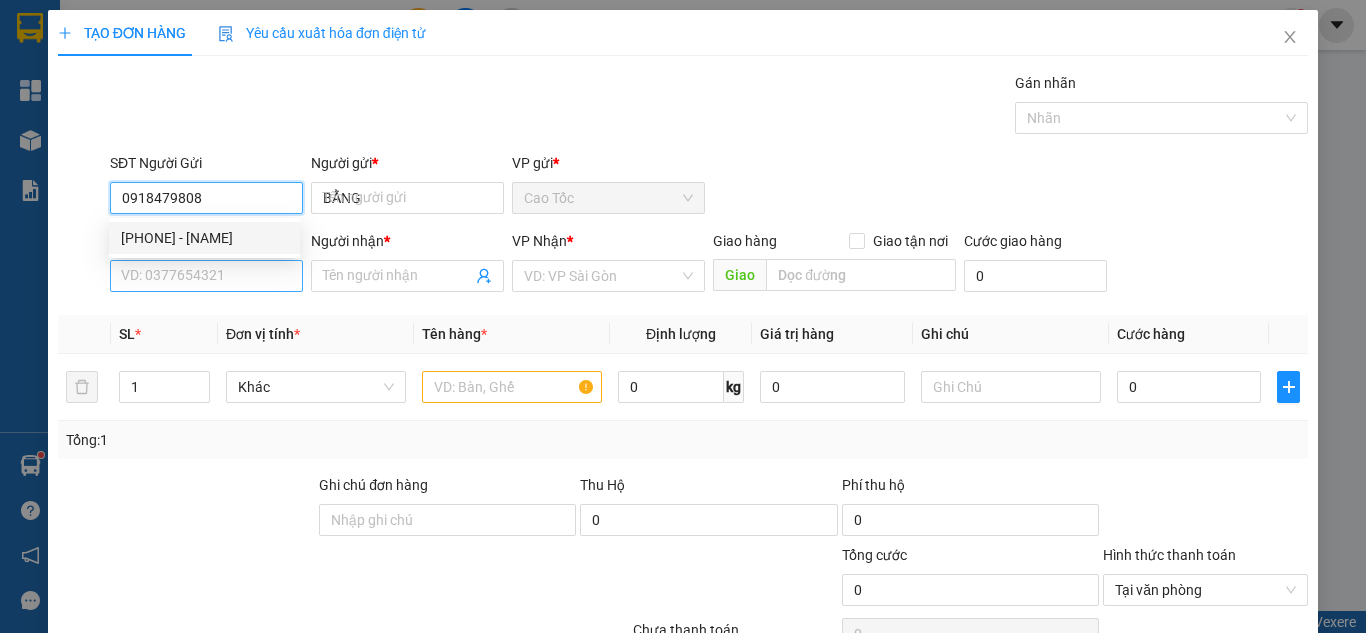 type on "0918479808" 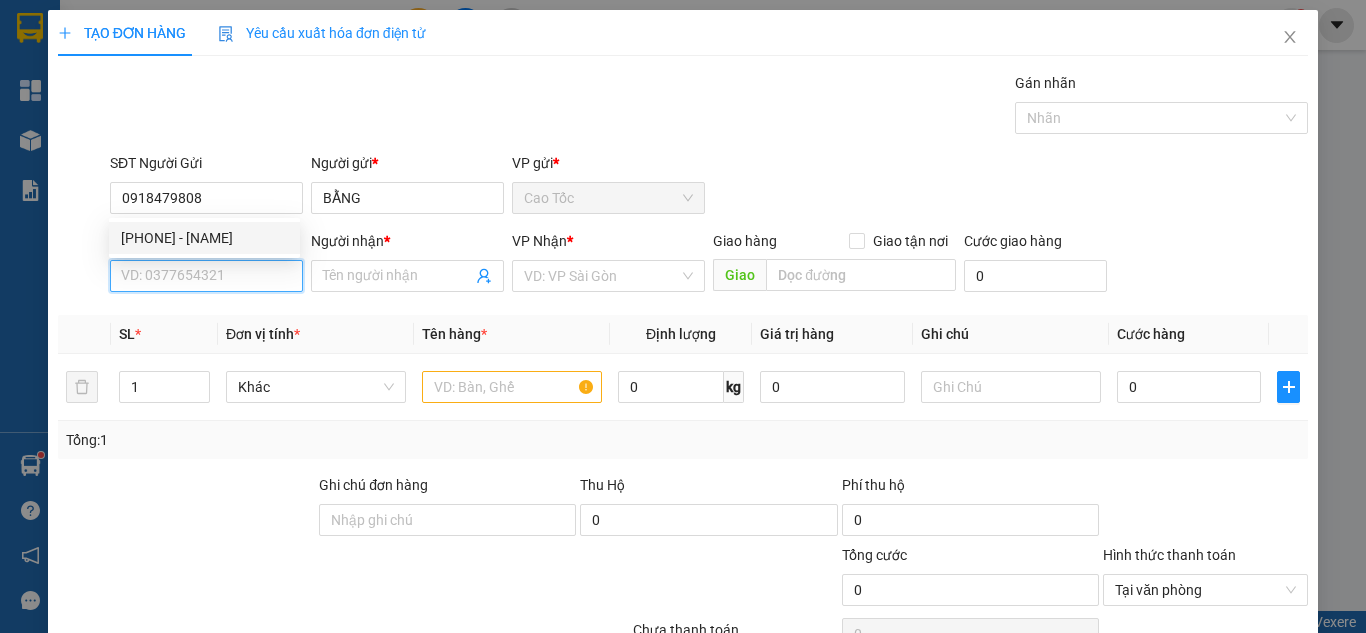 click on "SĐT Người Nhận  *" at bounding box center (206, 276) 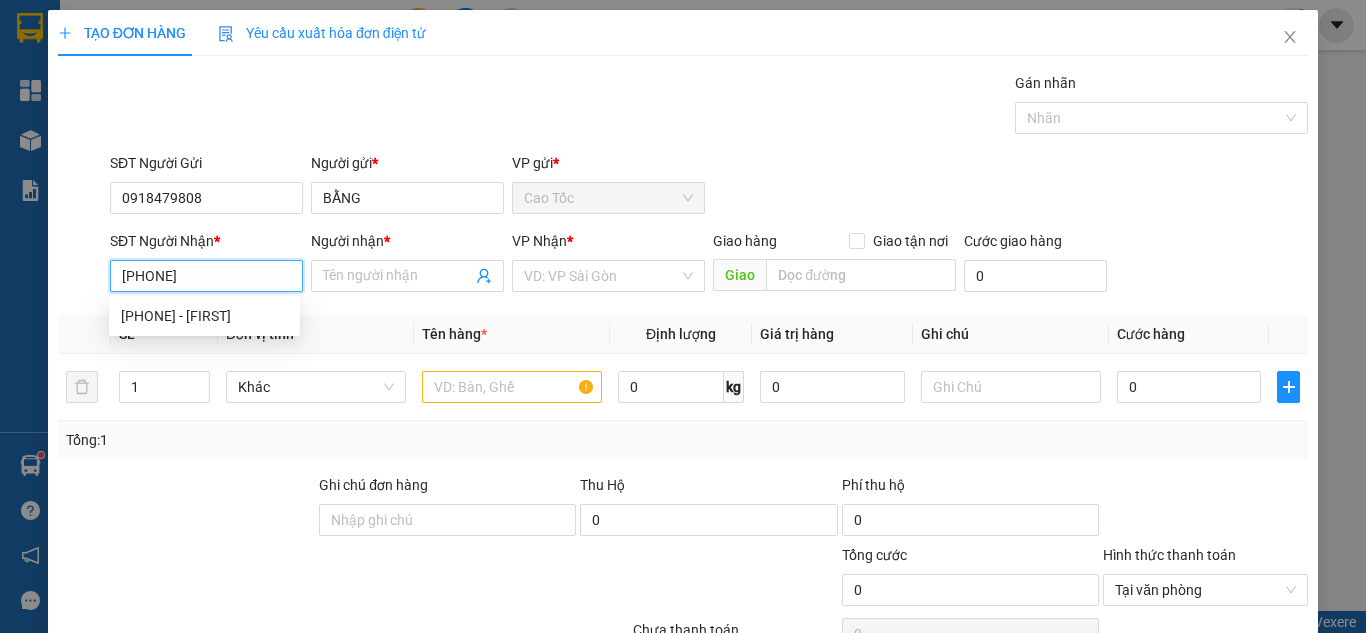 type on "0919273214" 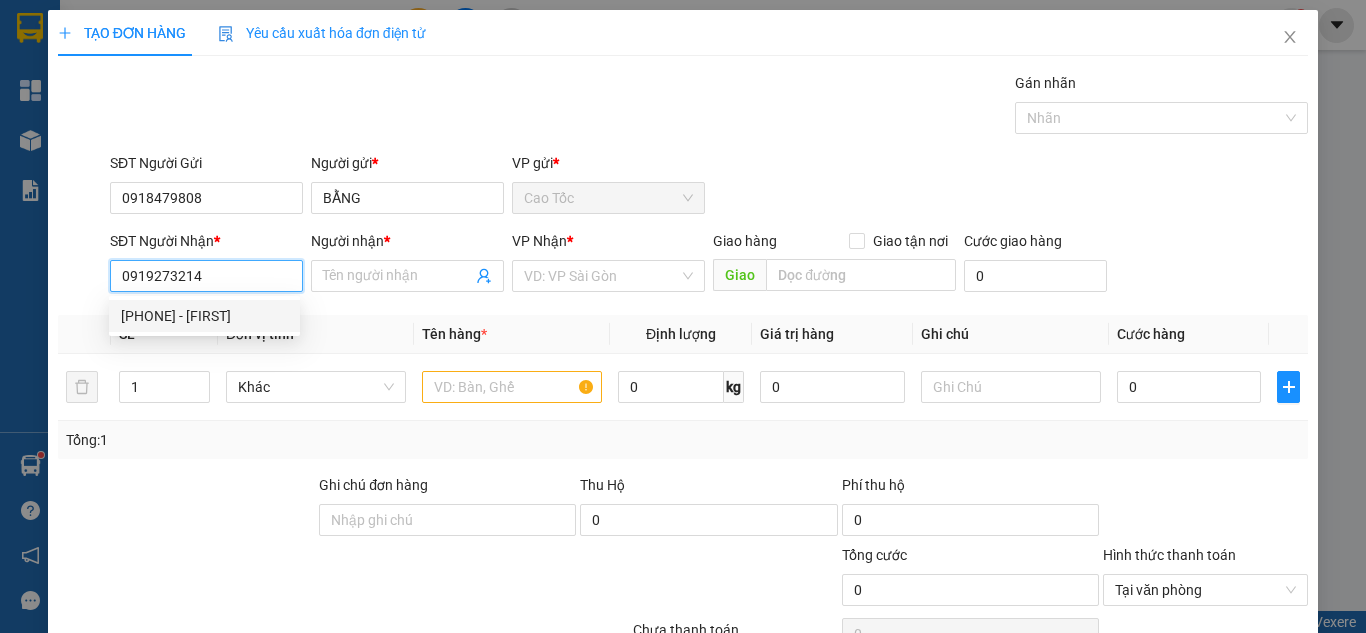 drag, startPoint x: 161, startPoint y: 322, endPoint x: 187, endPoint y: 328, distance: 26.683329 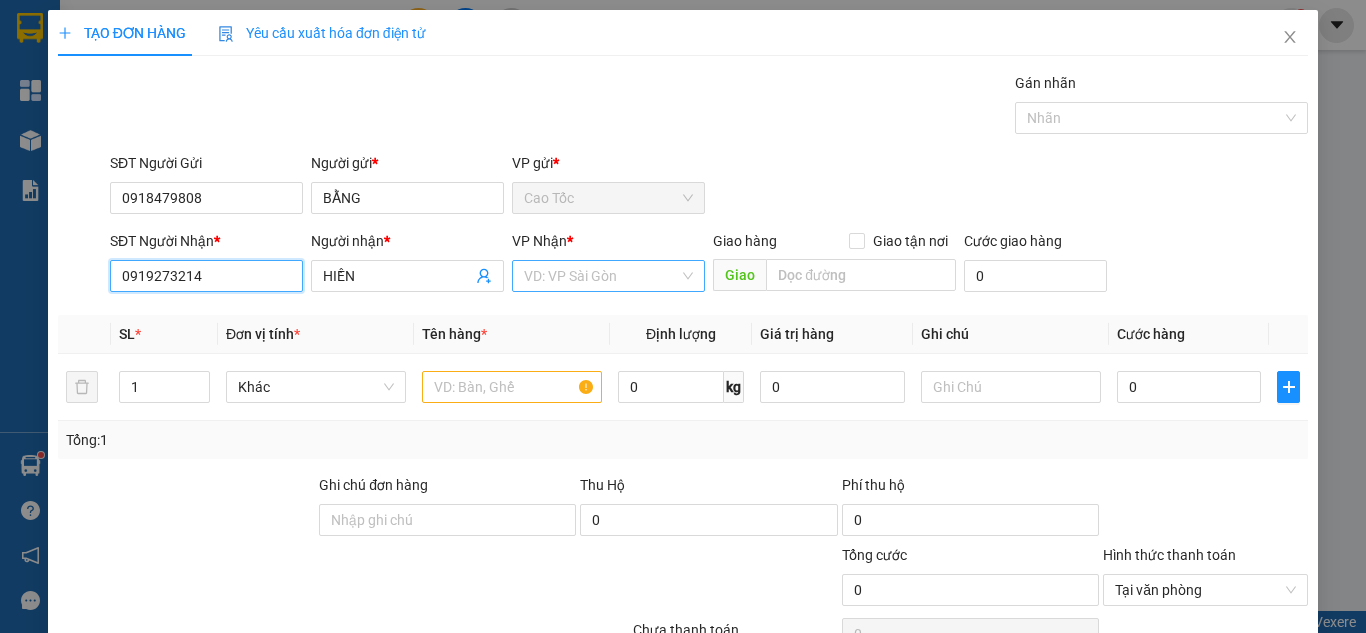 type on "0919273214" 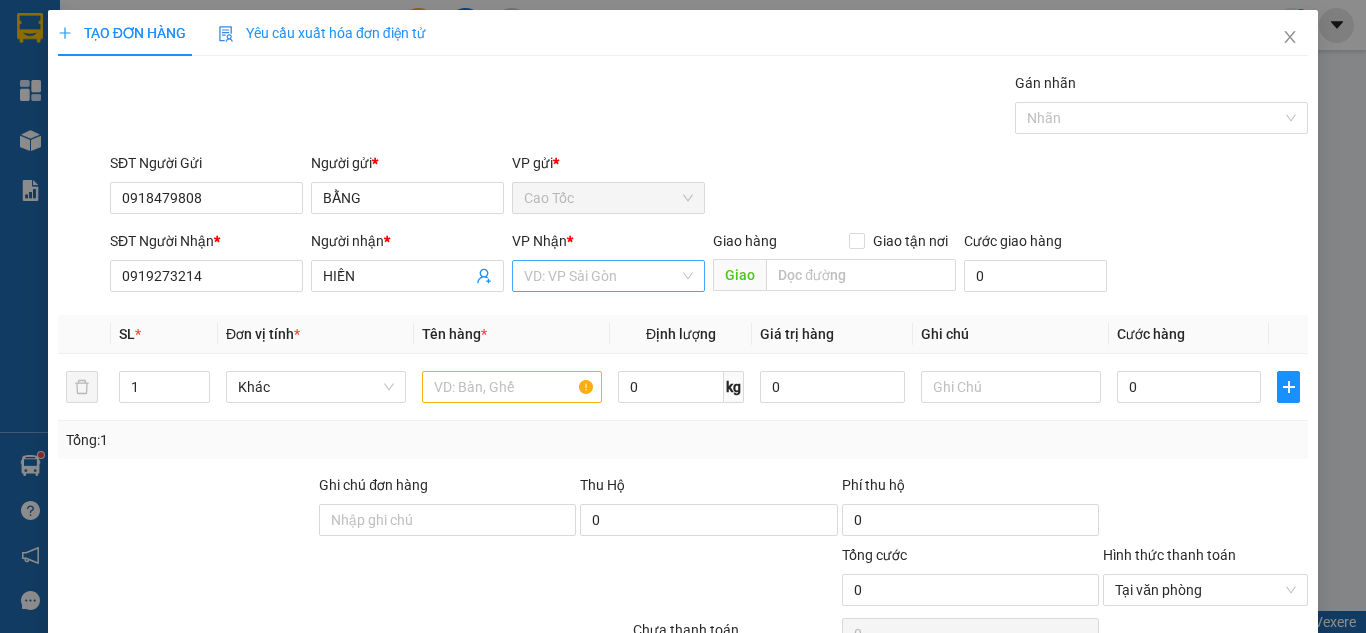 click at bounding box center (601, 276) 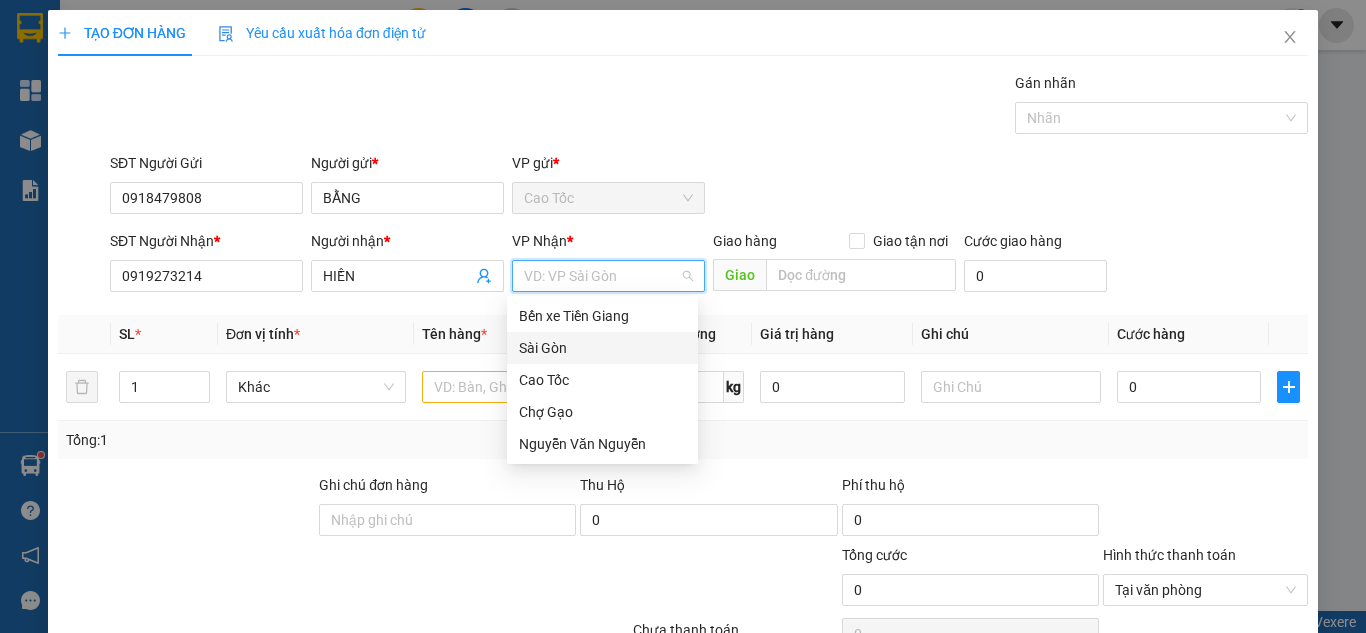 click on "Sài Gòn" at bounding box center (602, 348) 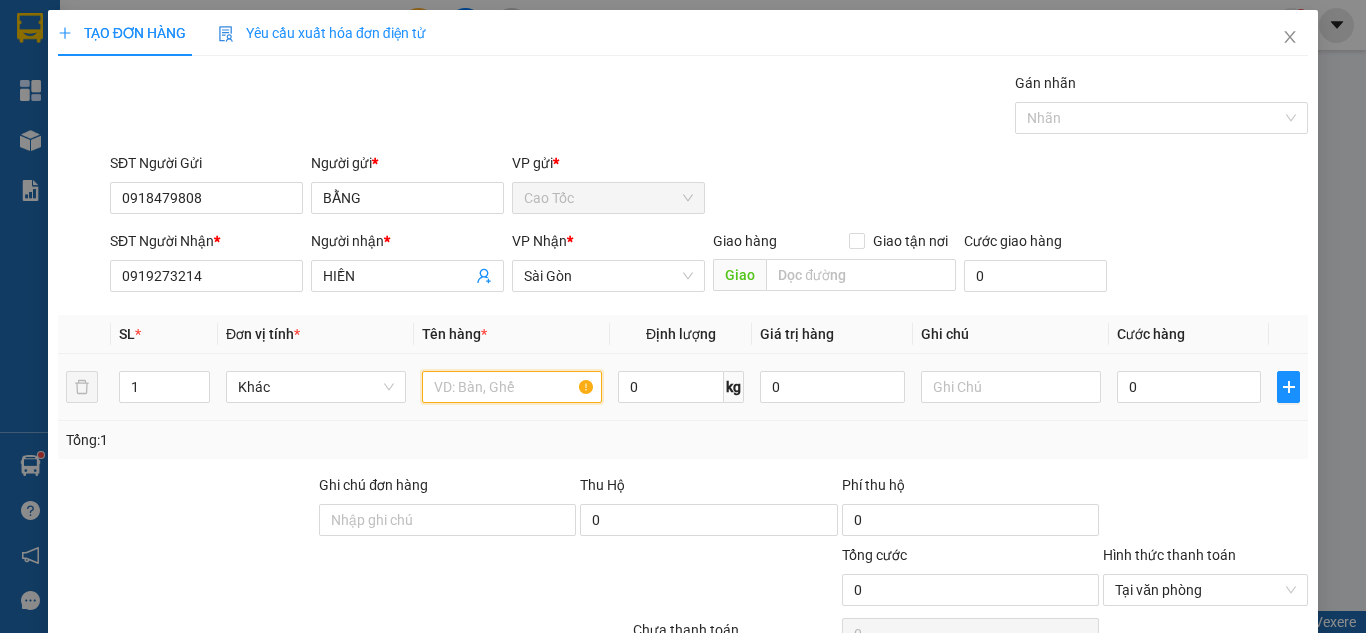 click at bounding box center (512, 387) 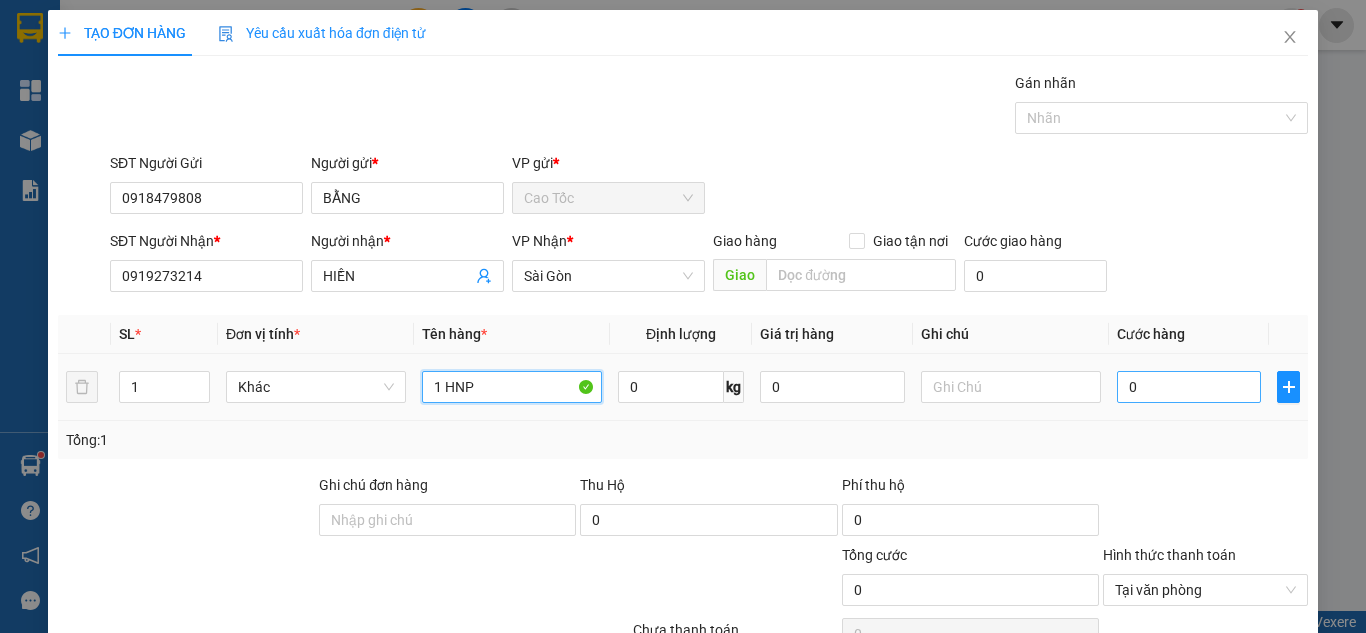 type on "1 HNP" 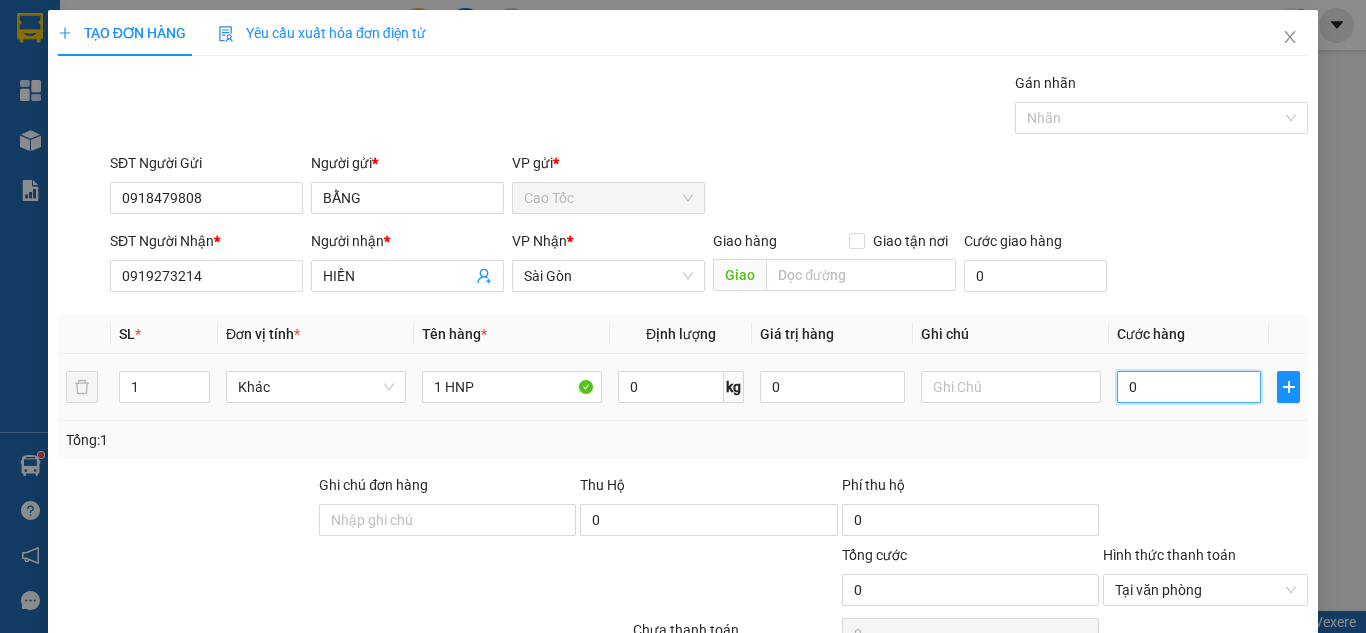 click on "0" at bounding box center (1189, 387) 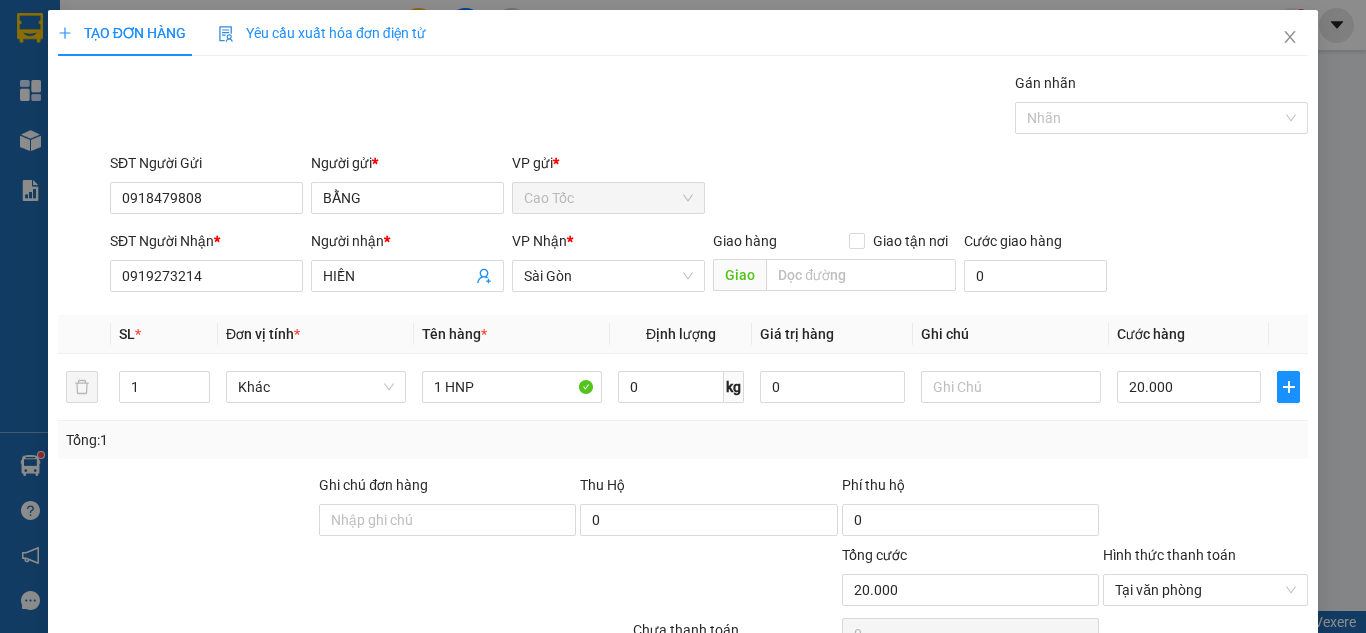 click on "SĐT Người Nhận  * [PHONE] Người nhận  * [NAME] VP Nhận  * Sài Gòn Giao hàng Giao tận nơi Giao Cước giao hàng 0" at bounding box center [709, 265] 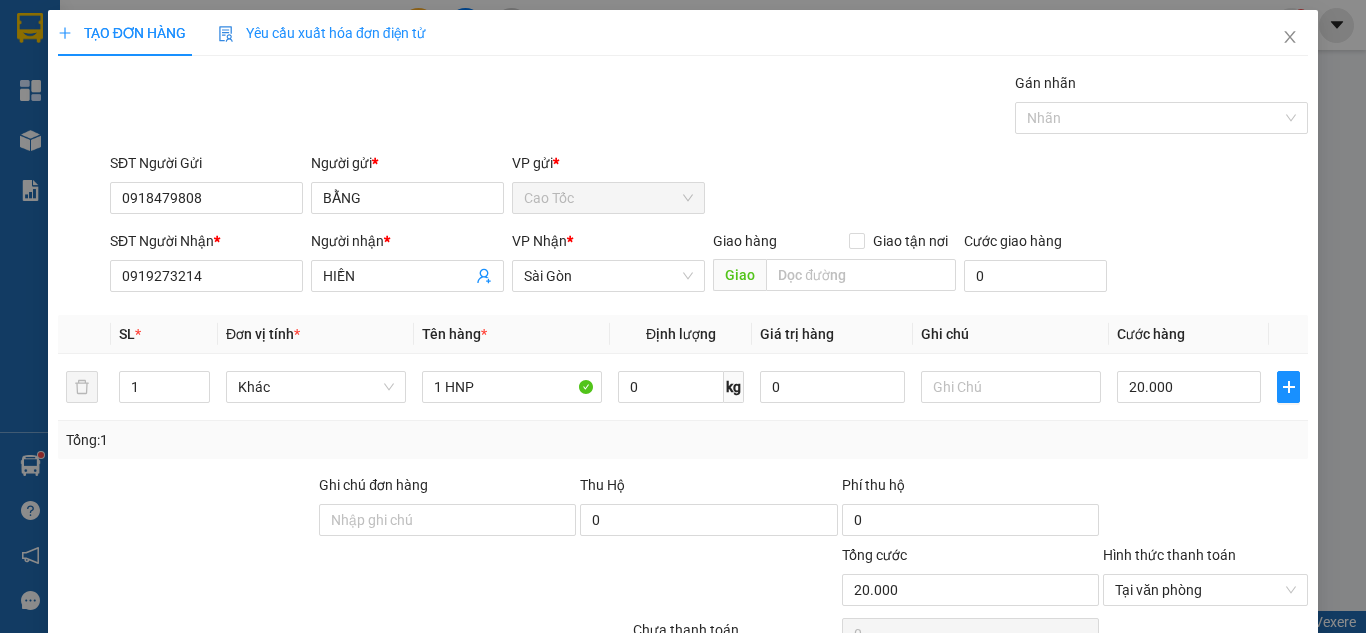 drag, startPoint x: 1260, startPoint y: 583, endPoint x: 1262, endPoint y: 572, distance: 11.18034 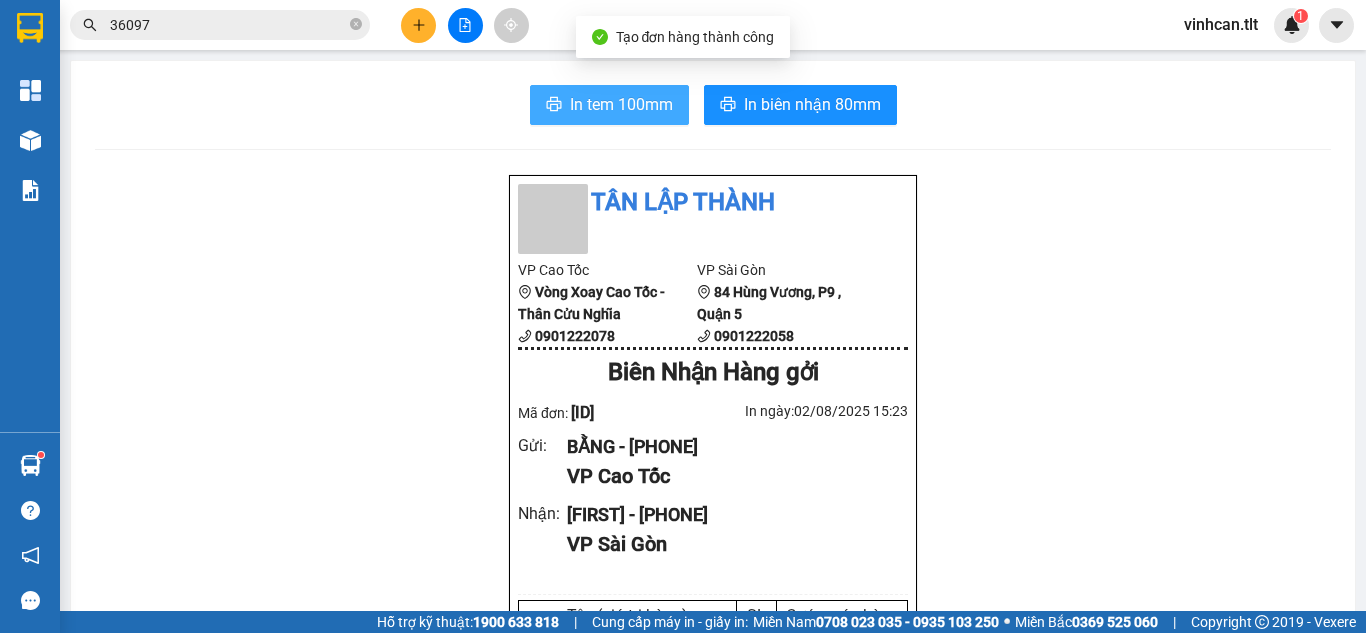 click on "In tem 100mm" at bounding box center [621, 104] 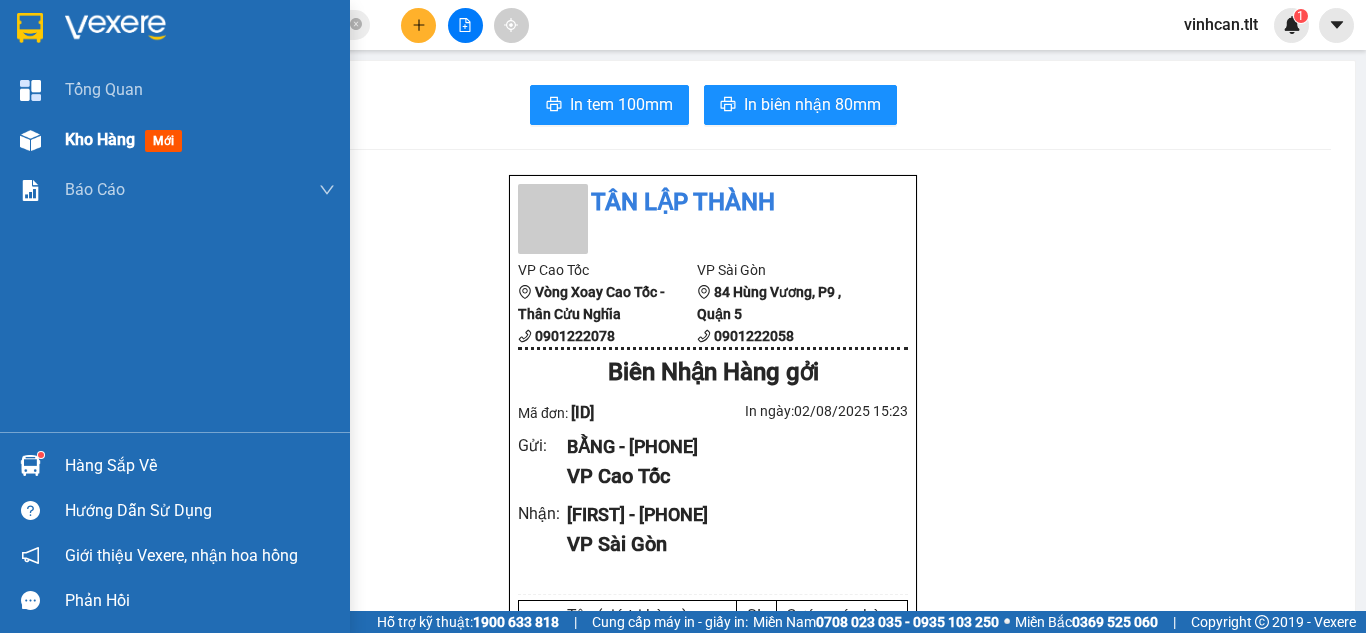 click at bounding box center (30, 140) 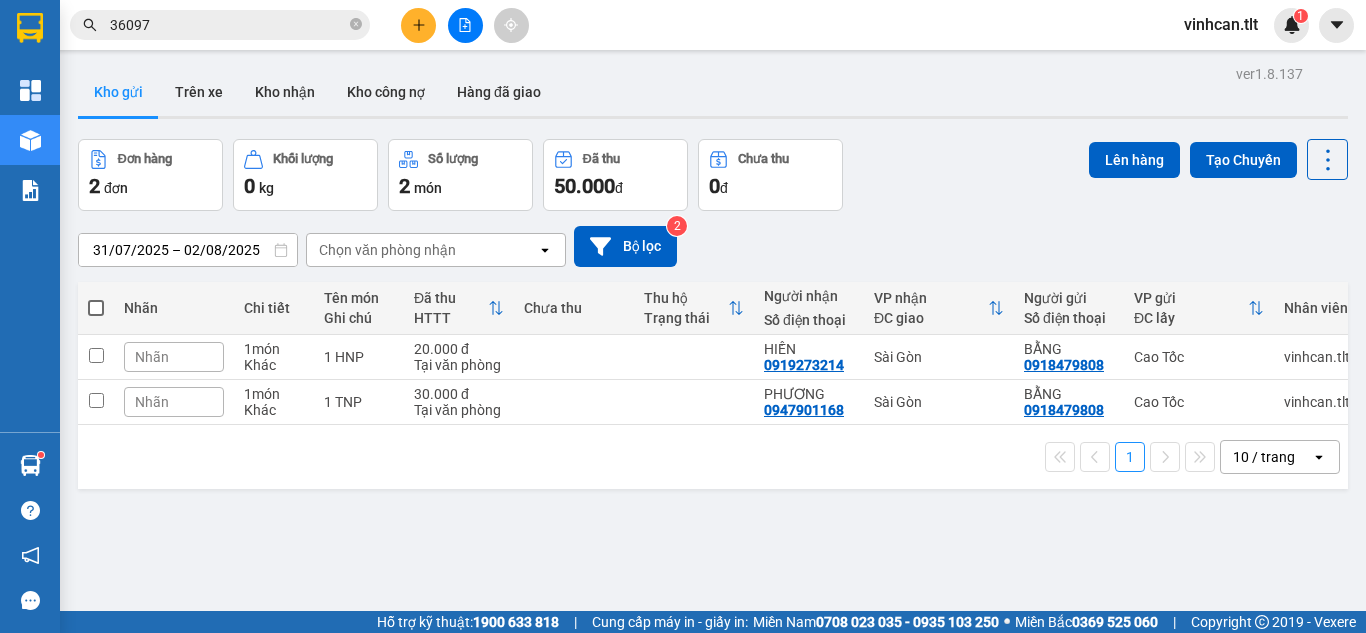 click at bounding box center (96, 308) 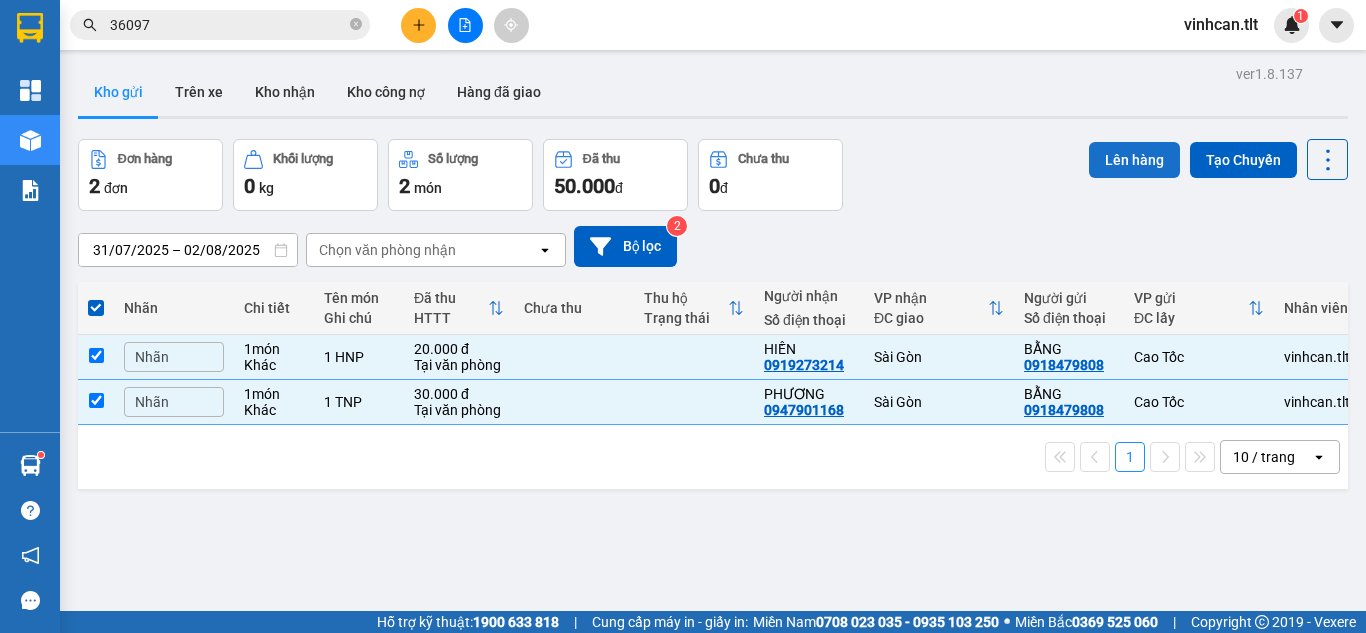 click on "Lên hàng" at bounding box center (1134, 160) 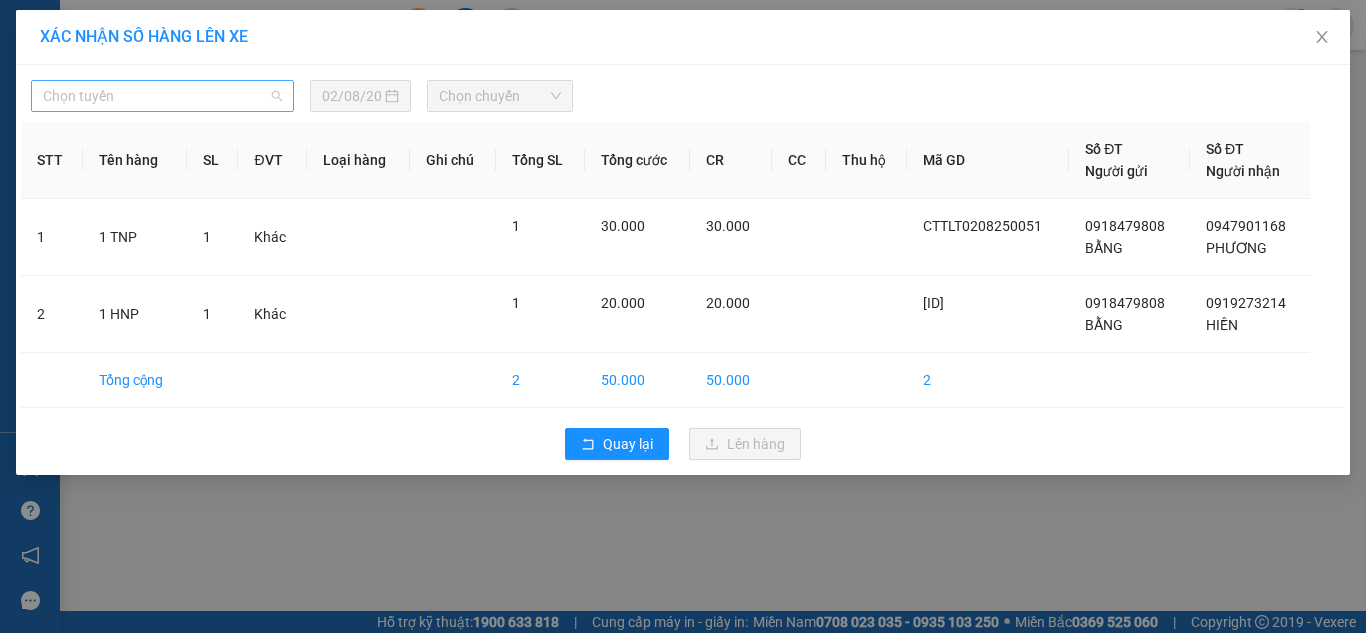 click on "Chọn tuyến" at bounding box center [162, 96] 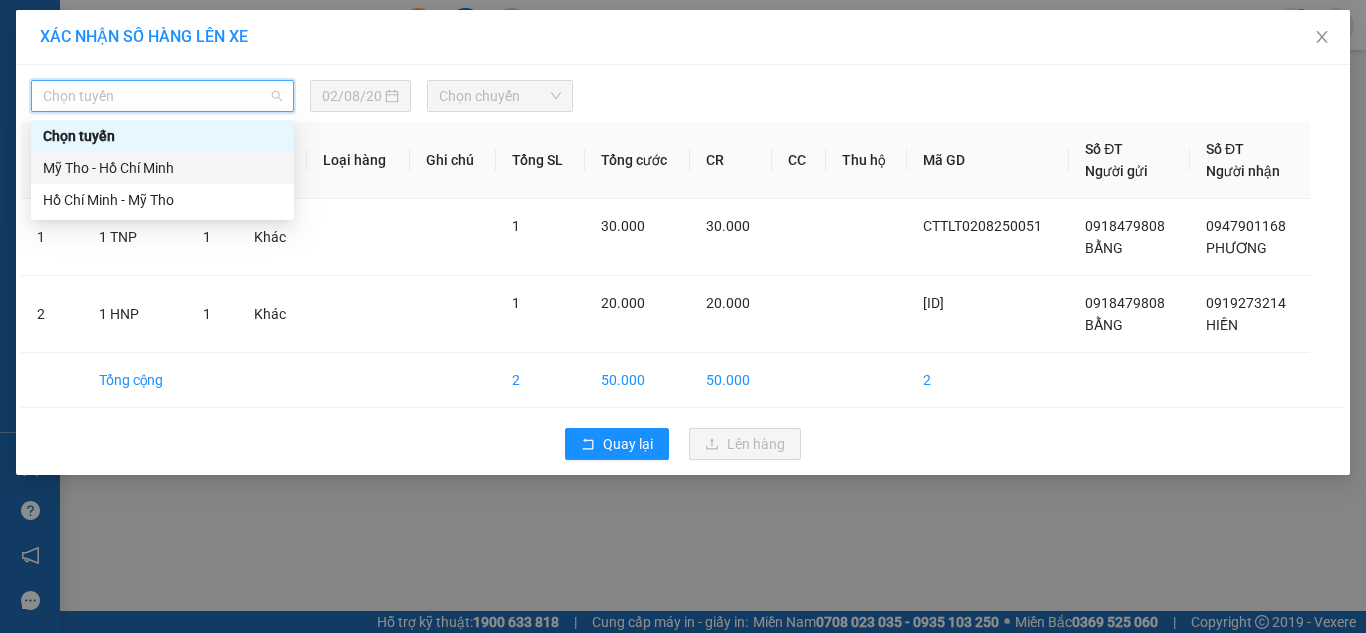 click on "Mỹ Tho - Hồ Chí Minh" at bounding box center (162, 168) 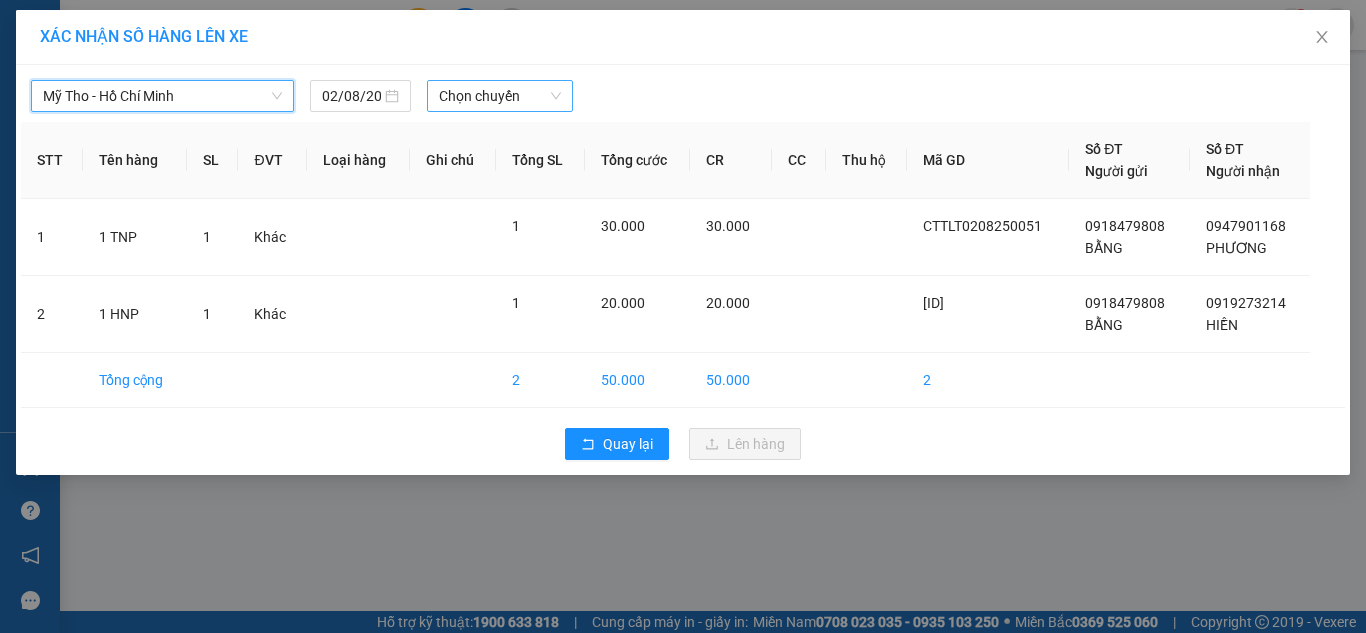 click on "Chọn chuyến" at bounding box center [500, 96] 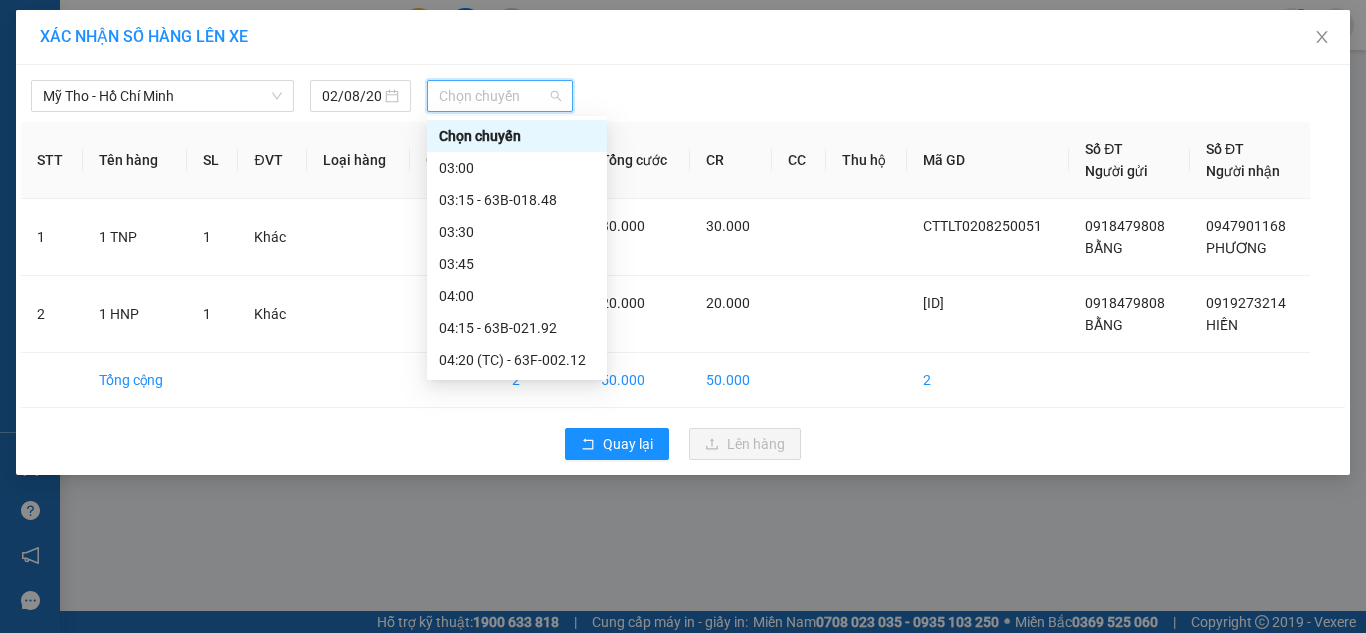 click on "[TIME]   (TC)   - 63G-000.37" at bounding box center (517, 2280) 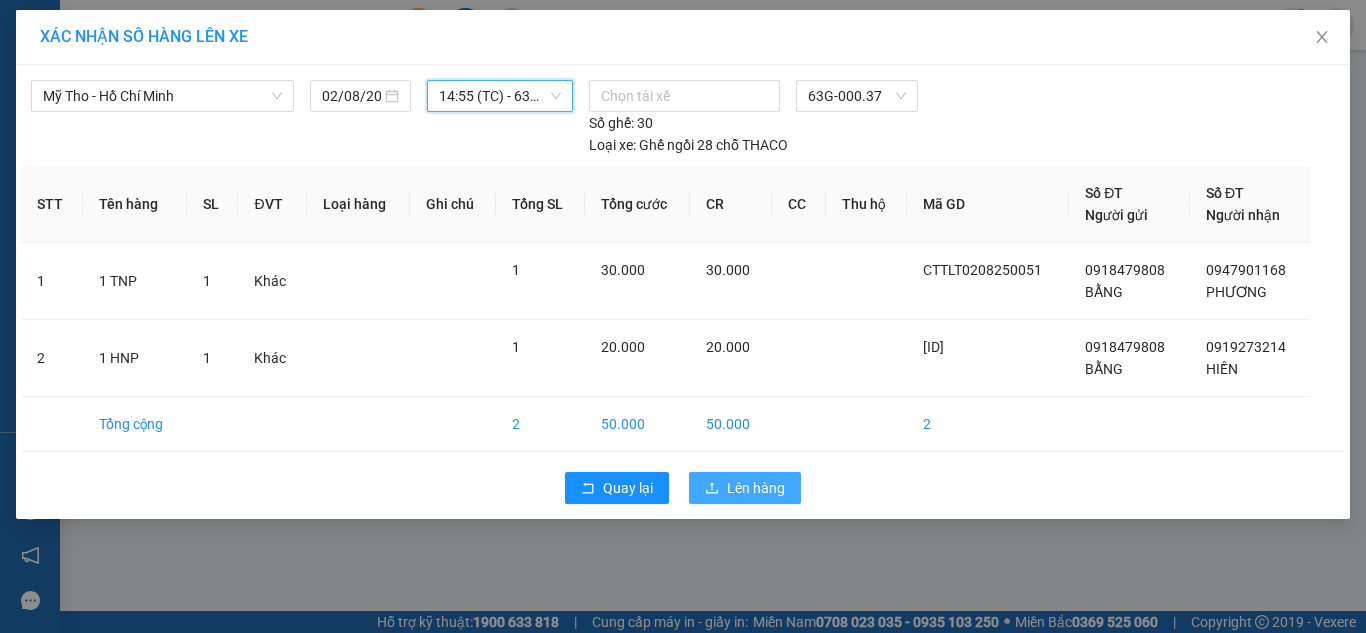 click on "Lên hàng" at bounding box center [756, 488] 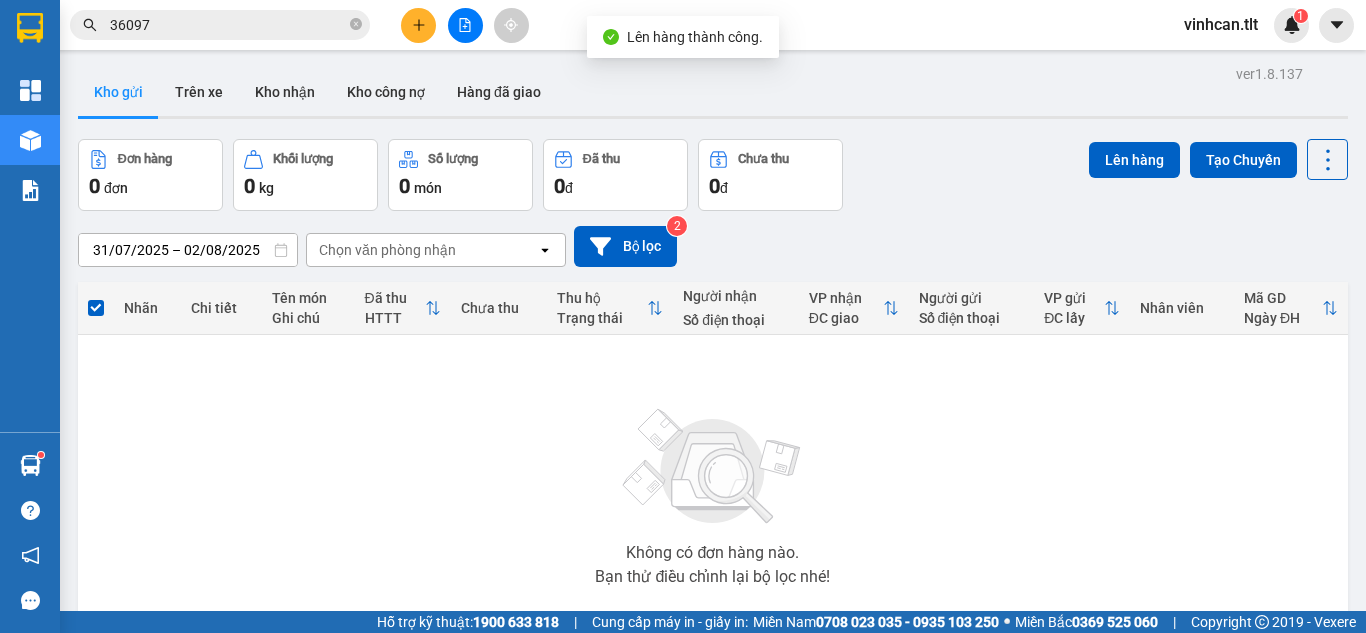 click at bounding box center [465, 25] 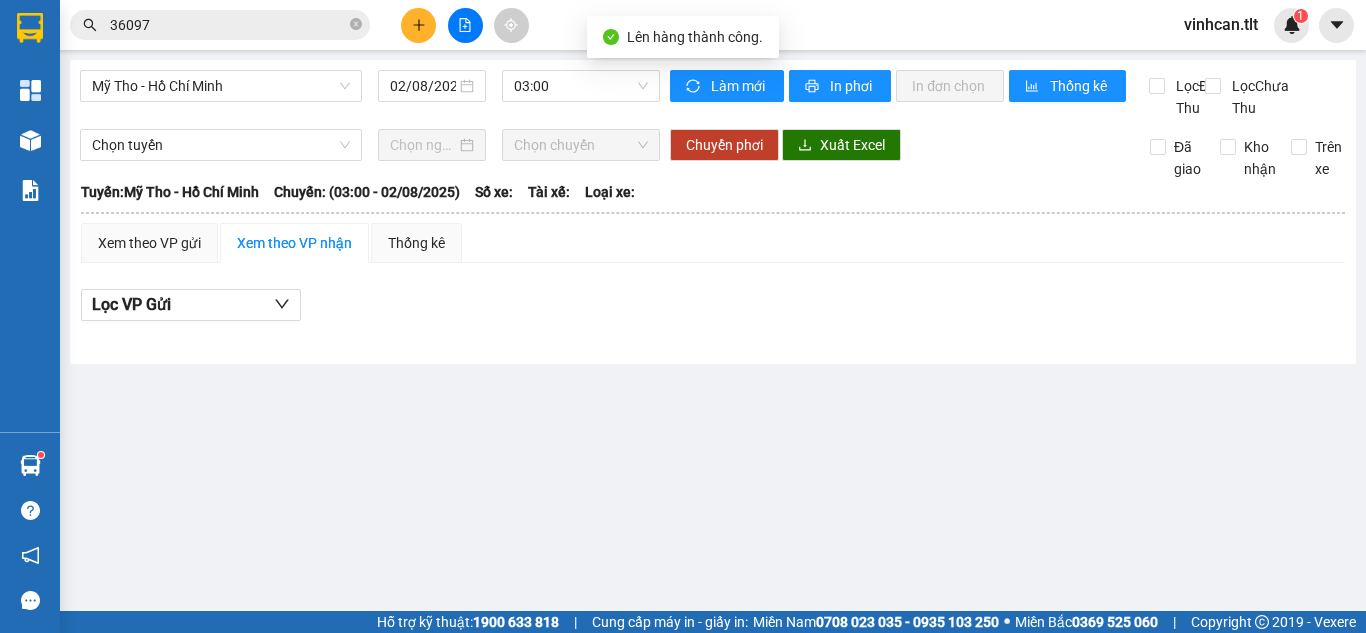 click on "Mỹ Tho - Hồ Chí Minh [DATE] [TIME]     Làm mới In phơi In đơn chọn Thống kê Lọc  Đã Thu Lọc  Chưa Thu Chọn tuyến Chọn chuyến Chuyển phơi Xuất Excel Đã giao Kho nhận Trên xe Tân Lập Thành [TIME] - [DATE] Tuyến:  Mỹ Tho - Hồ Chí Minh Chuyến:   ([TIME] - [DATE]) Tuyến:  Mỹ Tho - Hồ Chí Minh Chuyến:   ([TIME] - [DATE]) Số xe:  Tài xế:  Loại xe:  Xem theo VP gửi Xem theo VP nhận Thống kê Lọc VP Gửi Tân Lập Thành Cao Tốc  -  [TIME] - [DATE] Tuyến:  Mỹ Tho - Hồ Chí Minh Chuyến:   ([TIME] - [DATE]) Tên hàng SL Người gửi Người nhận Đã Thu Chưa Thu ĐC Giao Ký nhận VP Gửi (Ký & ghi rõ họ tên) Tài xế (Ký & ghi rõ họ tên) VP Nhận (Ký & ghi rõ họ tên) Tân Lập Thành Cao Tốc  -  [TIME] - [DATE] Tuyến:  Mỹ Tho - Hồ Chí Minh Chuyến:   ([TIME] - [DATE]) Tên hàng SL Người gửi Người nhận Đã Thu Chưa Thu ĐC Giao Ký nhận VP Gửi Tài xế" at bounding box center [713, 212] 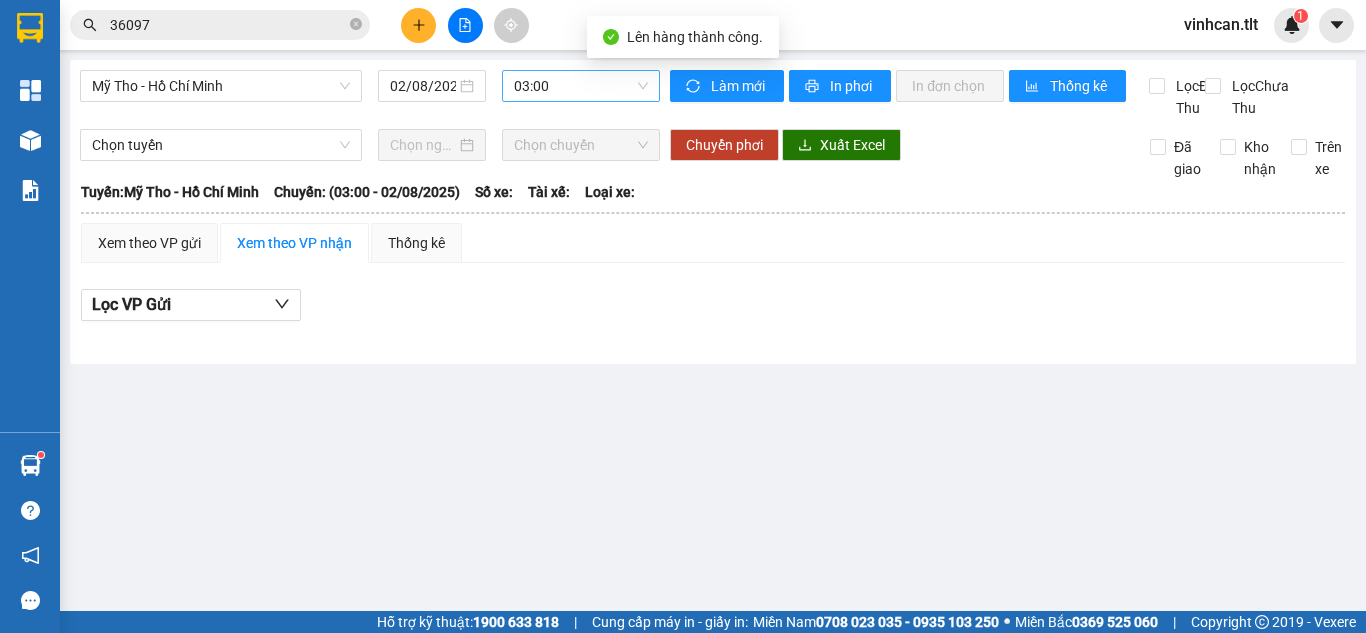 click on "03:00" at bounding box center [581, 86] 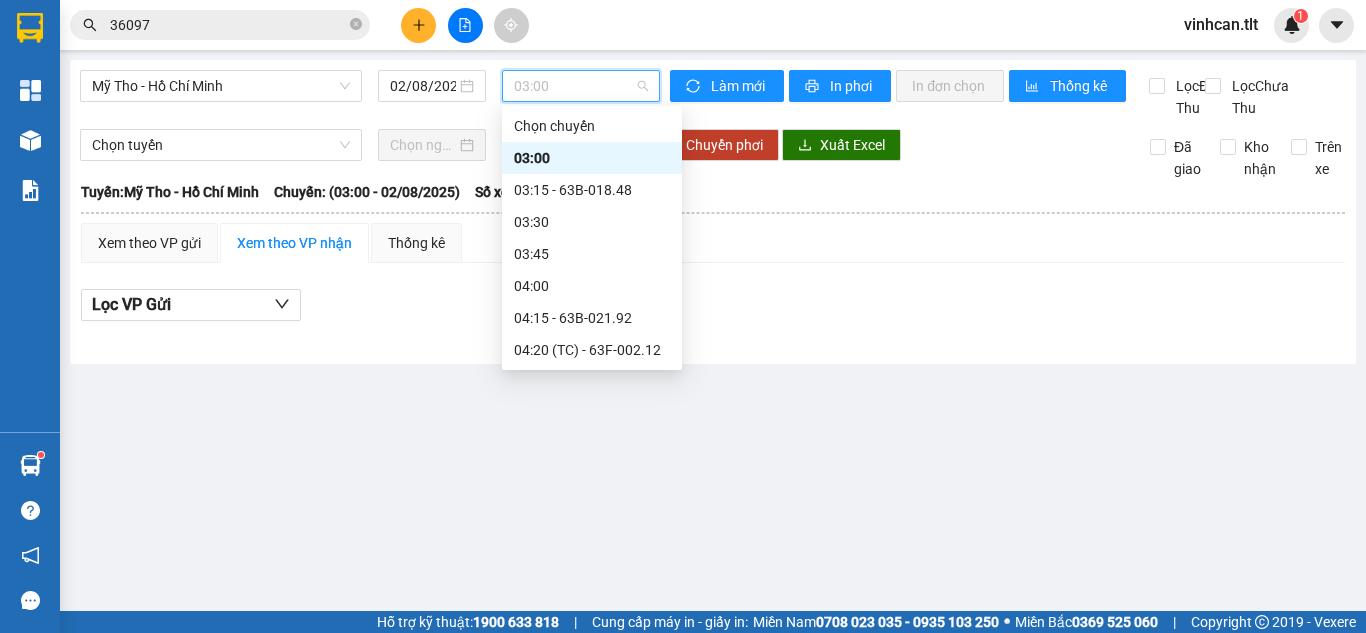click on "[TIME]   (TC)   - 63G-000.37" at bounding box center [592, 2270] 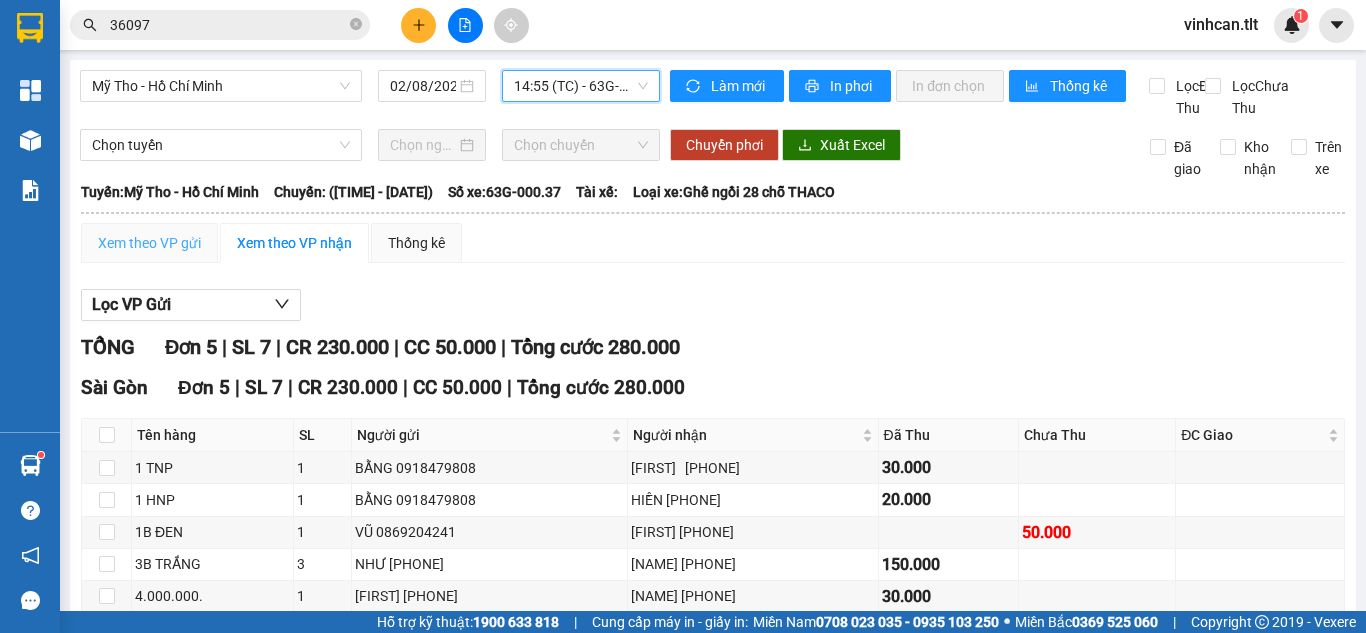 click on "Xem theo VP gửi" at bounding box center [149, 243] 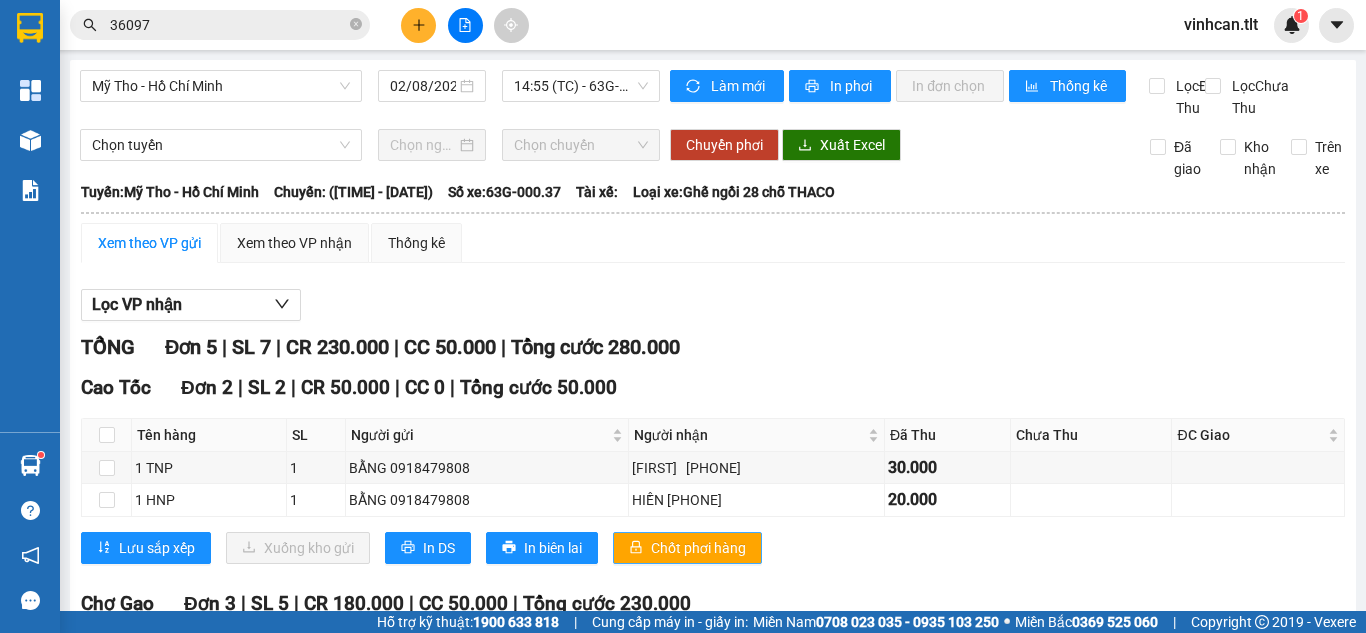 click on "Chốt phơi hàng" at bounding box center [698, 548] 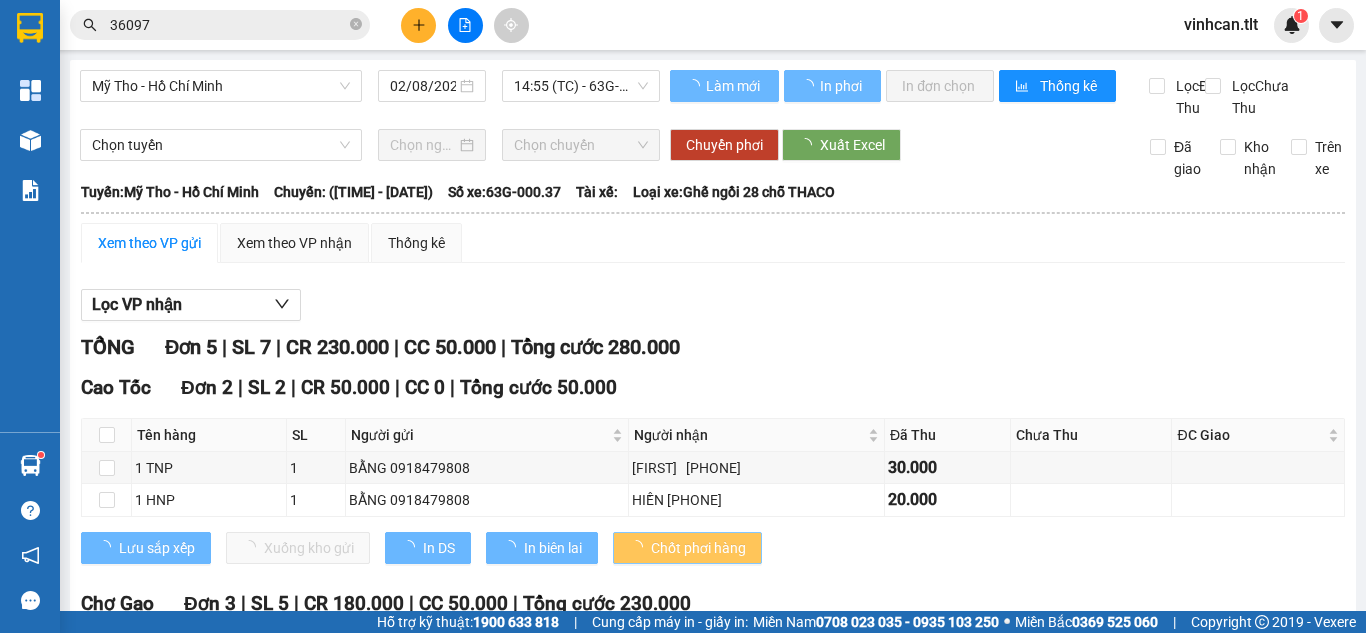 click on "Chốt phơi hàng" at bounding box center [698, 548] 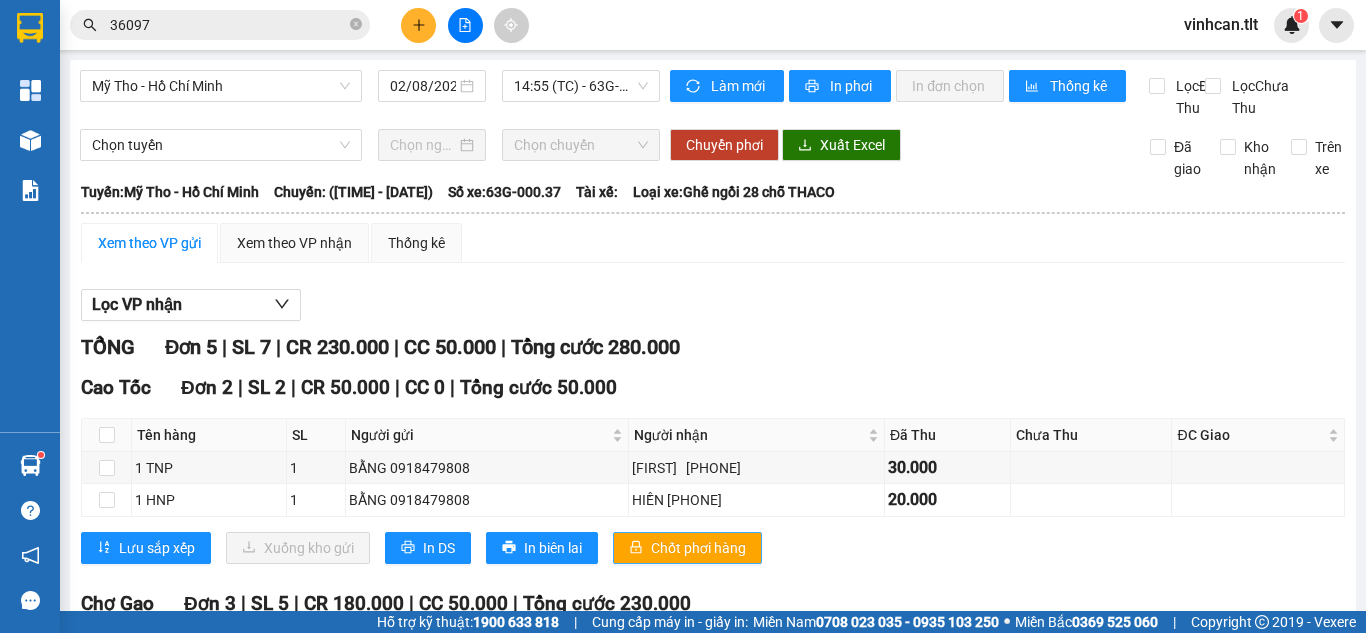 click on "Chốt phơi hàng" at bounding box center (698, 548) 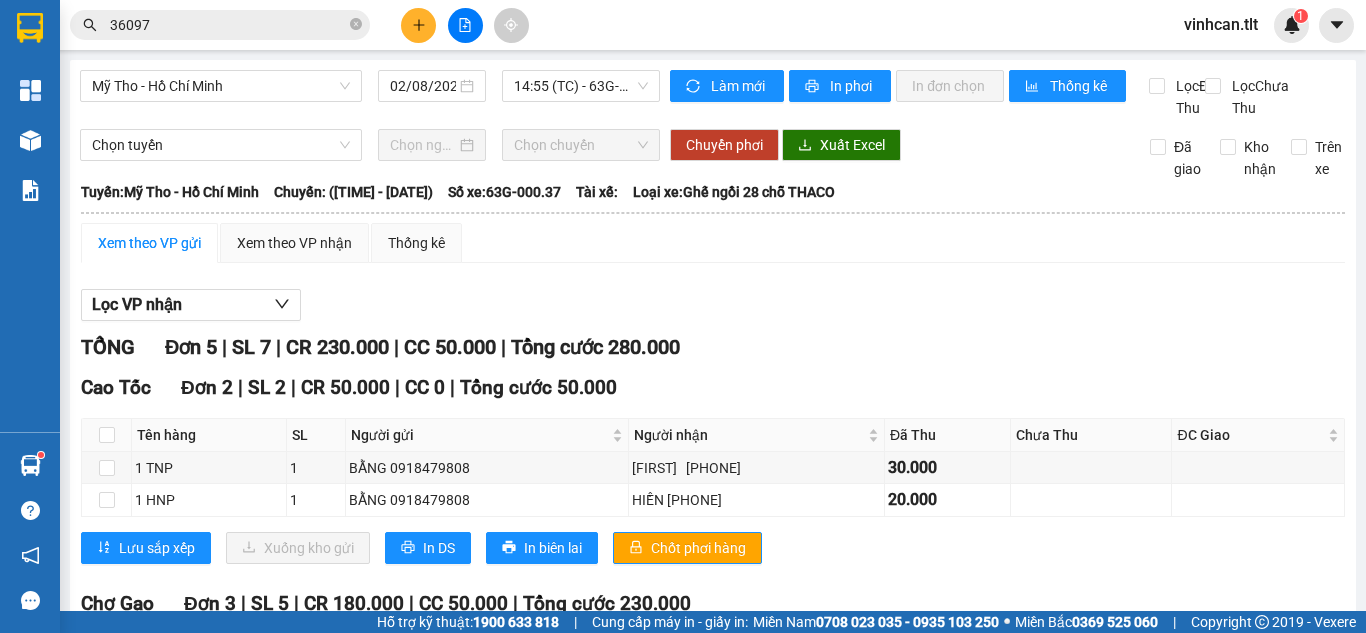 click on "Kết quả tìm kiếm ( 43 )   Bộ lọc   Thuộc VP này Mã ĐH Trạng thái Món hàng Thu hộ Tổng cước Chưa cước Nhãn Người gửi VP Gửi Người nhận VP Nhận CTTLT1205250054 15:14 - 12/05 VP Nhận   63H-047.28 17:02 - 12/05 1 KNP SL:   1 25.000 [PHONE] QUÂN Cao Tốc [PHONE] DUNG   Sài Gòn SGTLT0108250526 18:35 - 01/08 Trên xe   63B-021.92 18:40   -   01/08 1 tnp SL:   1 25.000 25.000 [PHONE] DUNG   Sài Gòn [PHONE] QUÂN Cao Tốc SGTLT2807250595 19:54 - 28/07 Đã giao   08:09 - 29/07 1tnp SL:   1 30.000 [PHONE] DUNG   Sài Gòn [PHONE] QUÂN Cao Tốc CTTLT2507250051 15:22 - 25/07 Đã giao   13:20 - 26/07 1 KNP SL:   1 25.000 [PHONE] QUÂN Cao Tốc [PHONE] DUNG   Sài Gòn SGTLT2407250311 14:20 - 24/07 Đã giao   16:34 - 24/07 1tnp SL:   1 30.000 [PHONE] DUNG   Sài Gòn [PHONE] QUÂN Cao Tốc CTTLT2207250017 08:37 - 22/07 Đã giao   12:30 - 22/07 1 KTRONG HNP SL:   1 25.000 [PHONE] QUÂN Cao Tốc [PHONE] DUNG   Sài Gòn SGTLT1907250201" at bounding box center (683, 25) 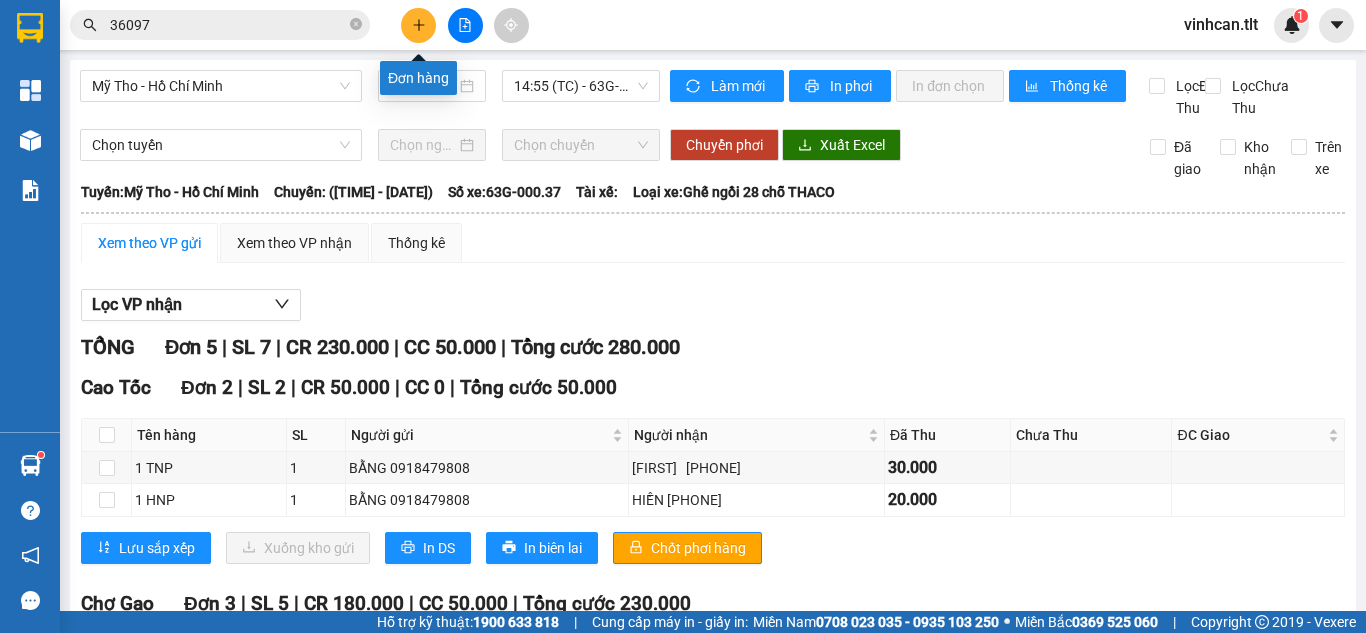 click at bounding box center (418, 25) 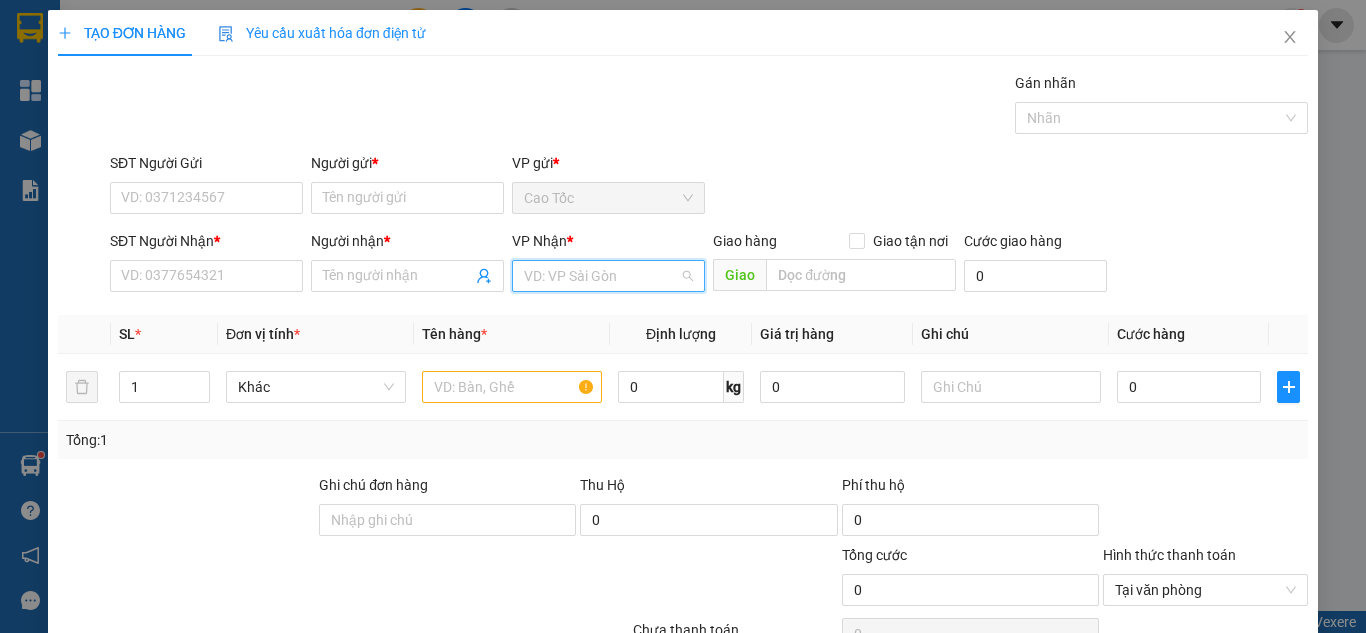 click at bounding box center (601, 276) 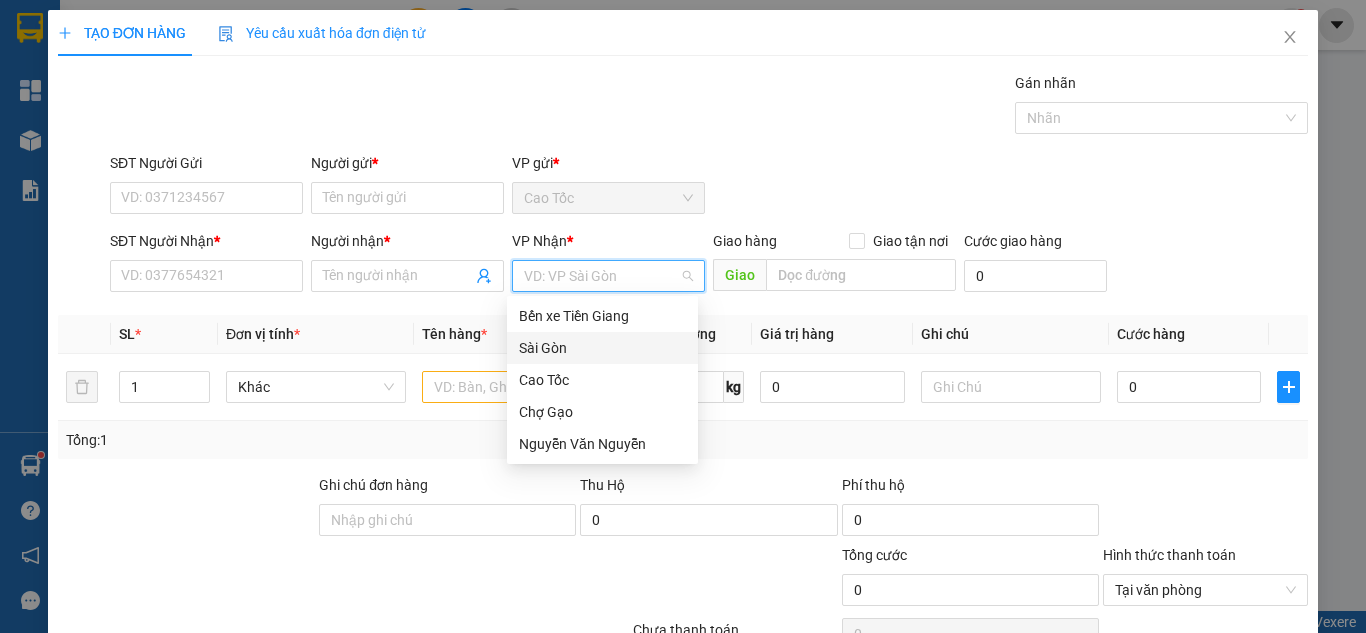 click on "Sài Gòn" at bounding box center (602, 348) 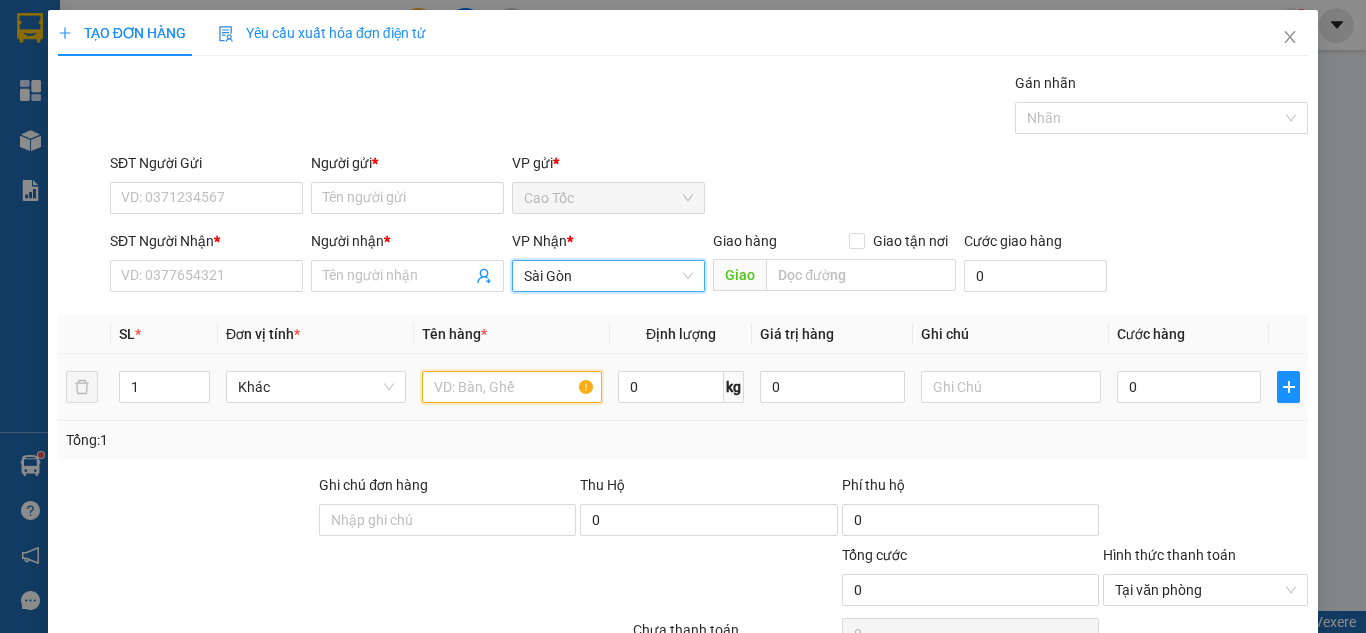 click at bounding box center [512, 387] 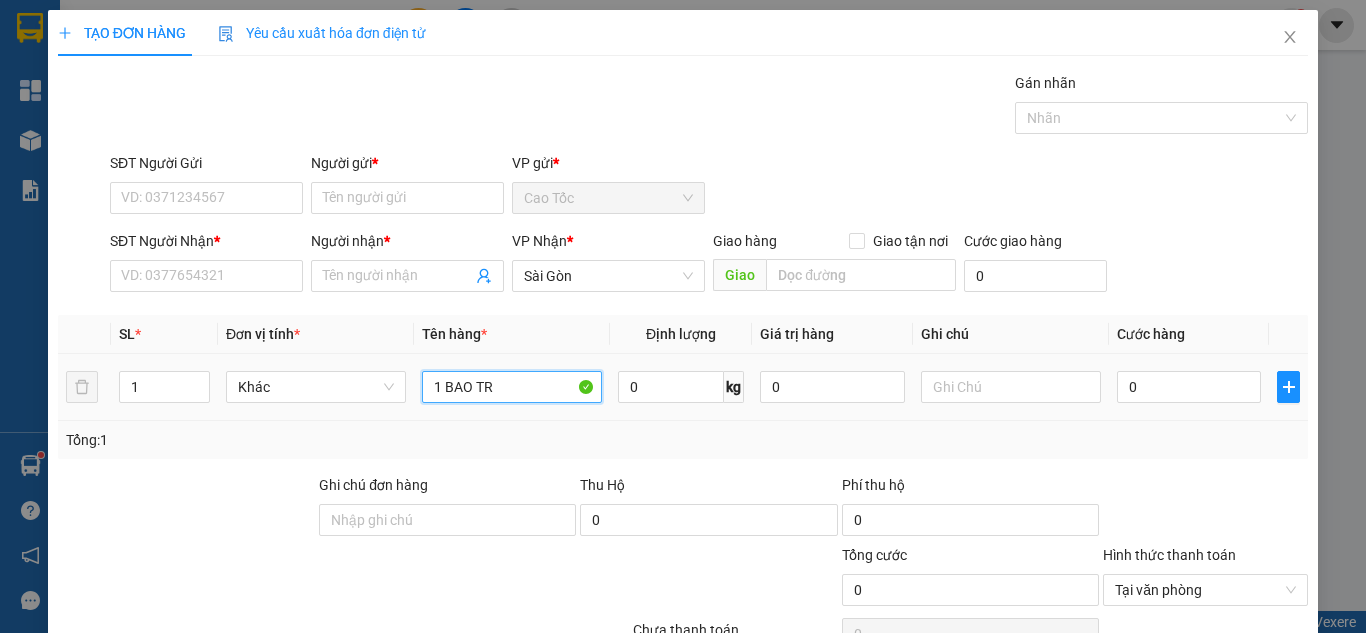 paste on "Ă" 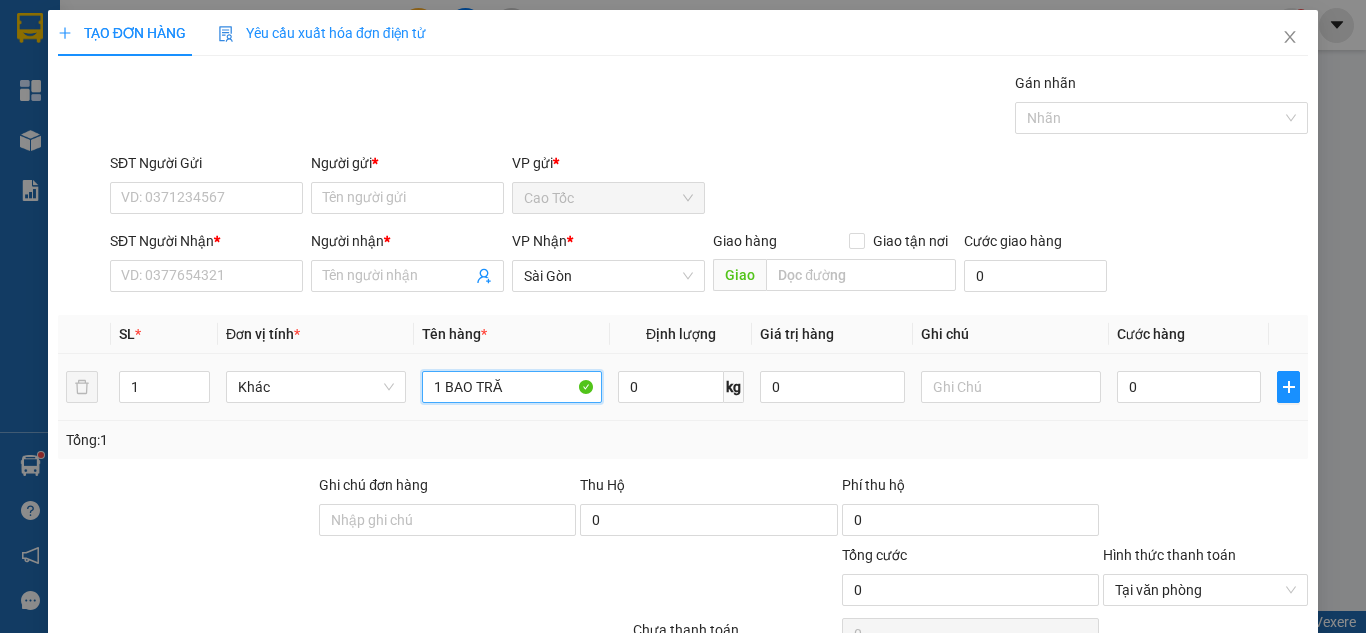 paste on "Ắ" 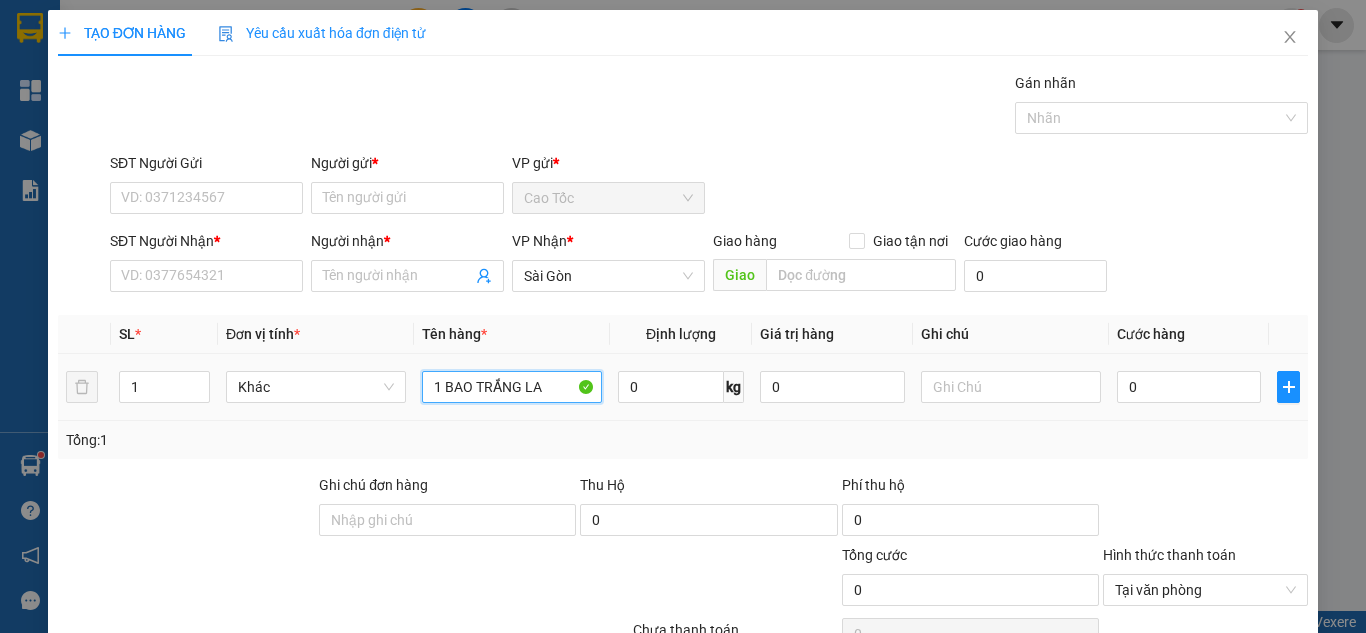 paste on "Á" 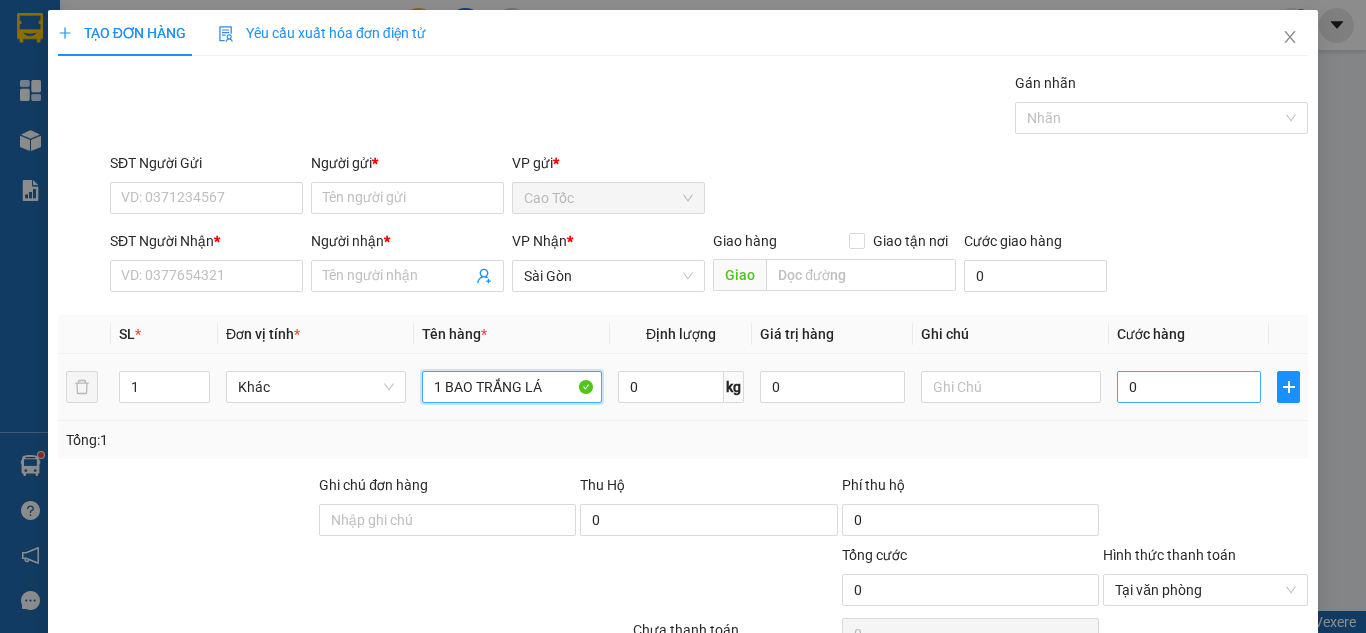 type on "1 BAO TRẮNG LÁ" 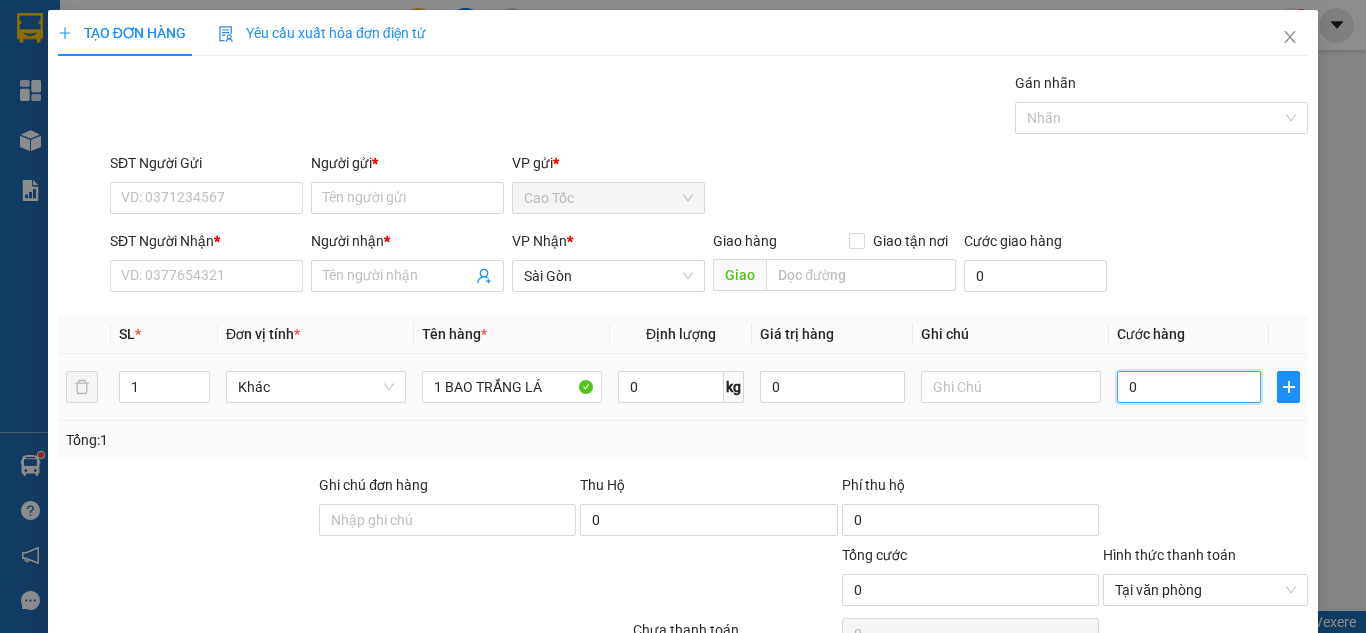 click on "0" at bounding box center (1189, 387) 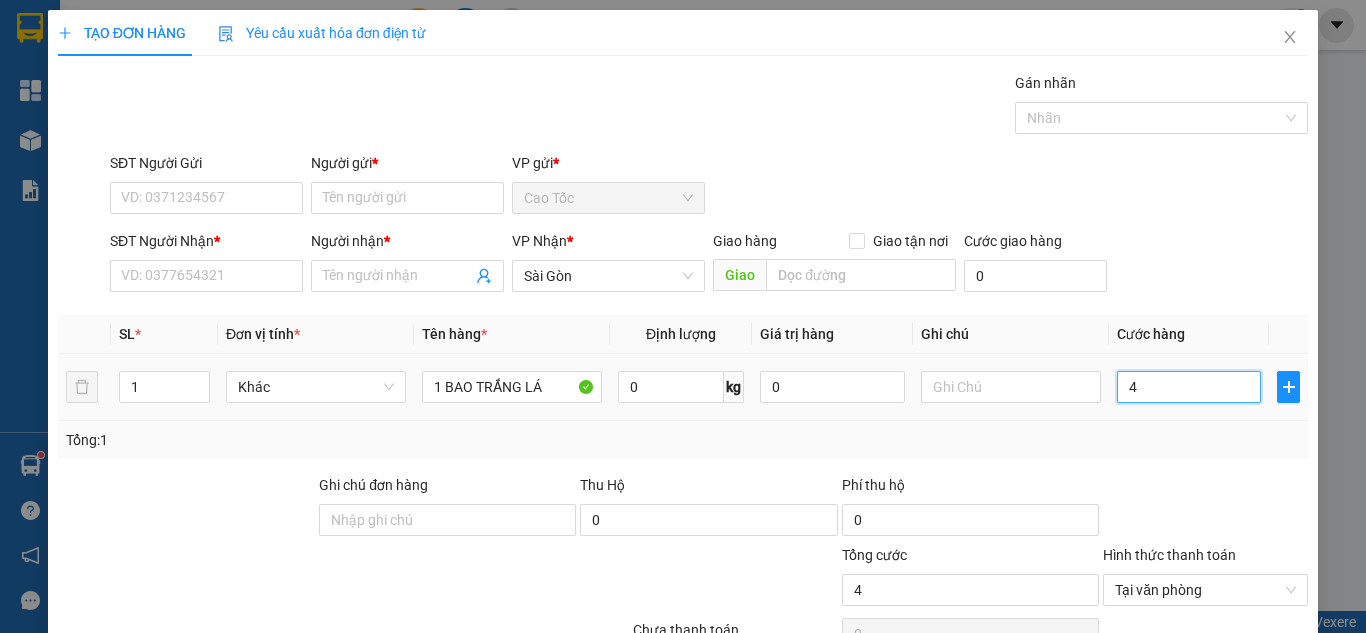 type on "40" 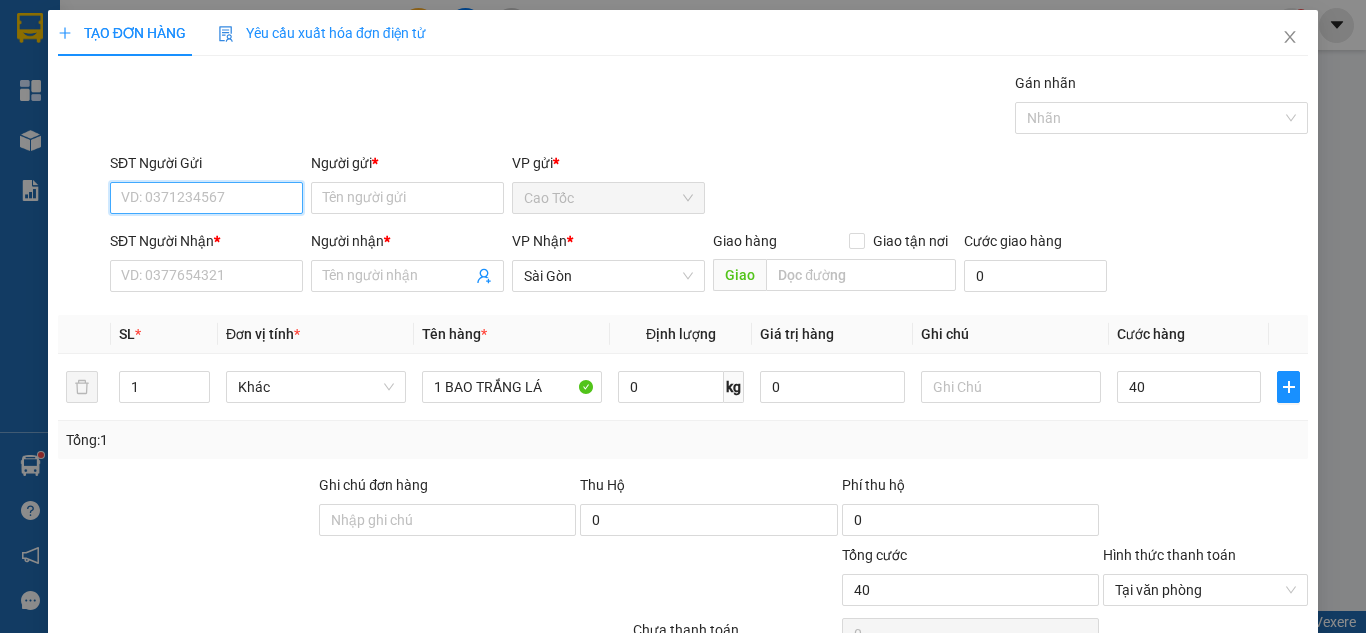 type on "40.000" 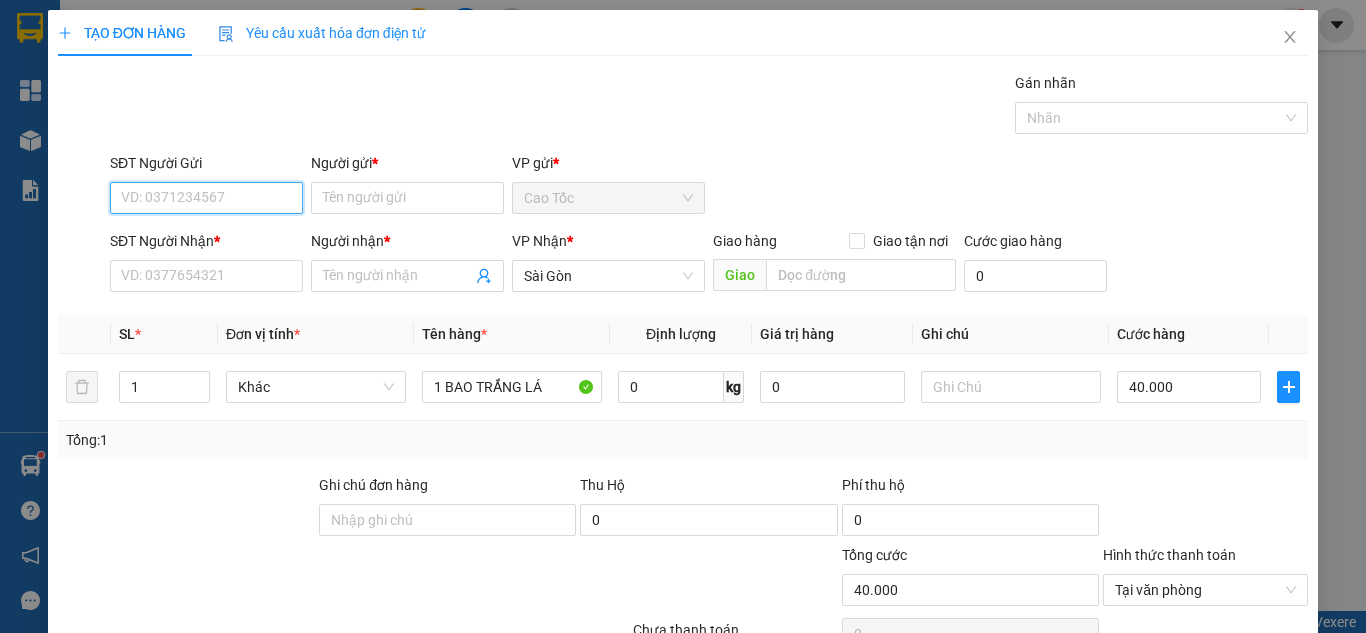 click on "SĐT Người Gửi" at bounding box center [206, 198] 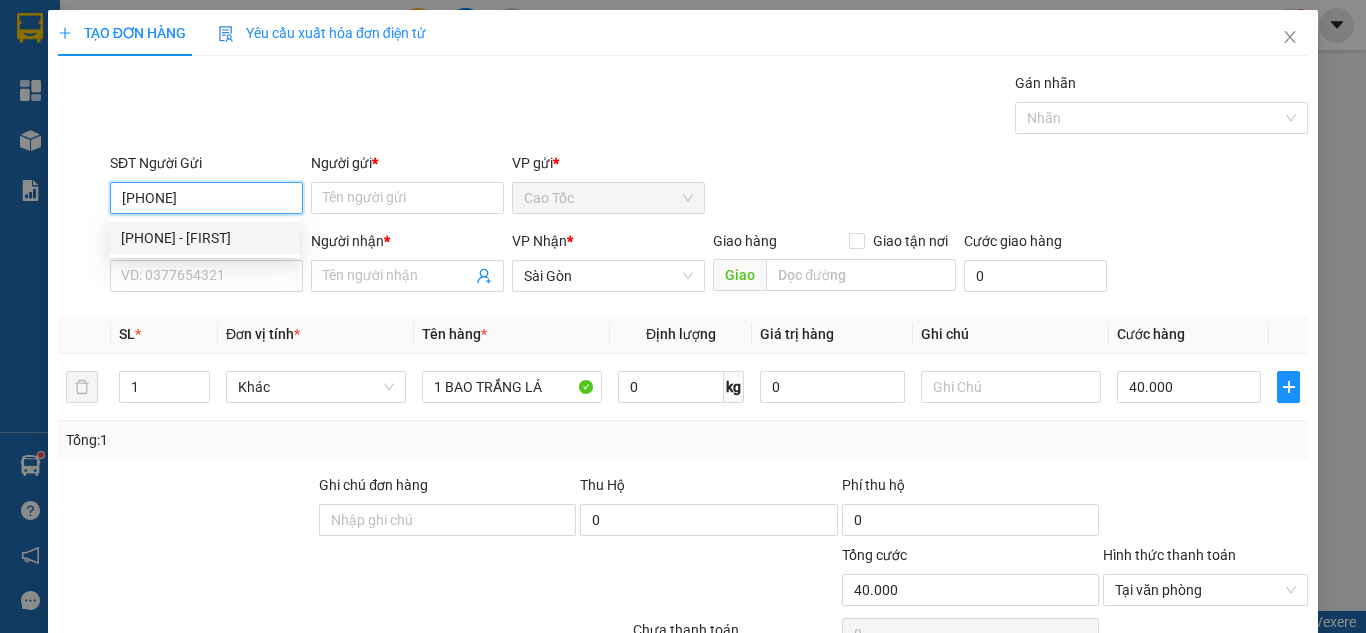 click on "[PHONE] - [FIRST]" at bounding box center [204, 238] 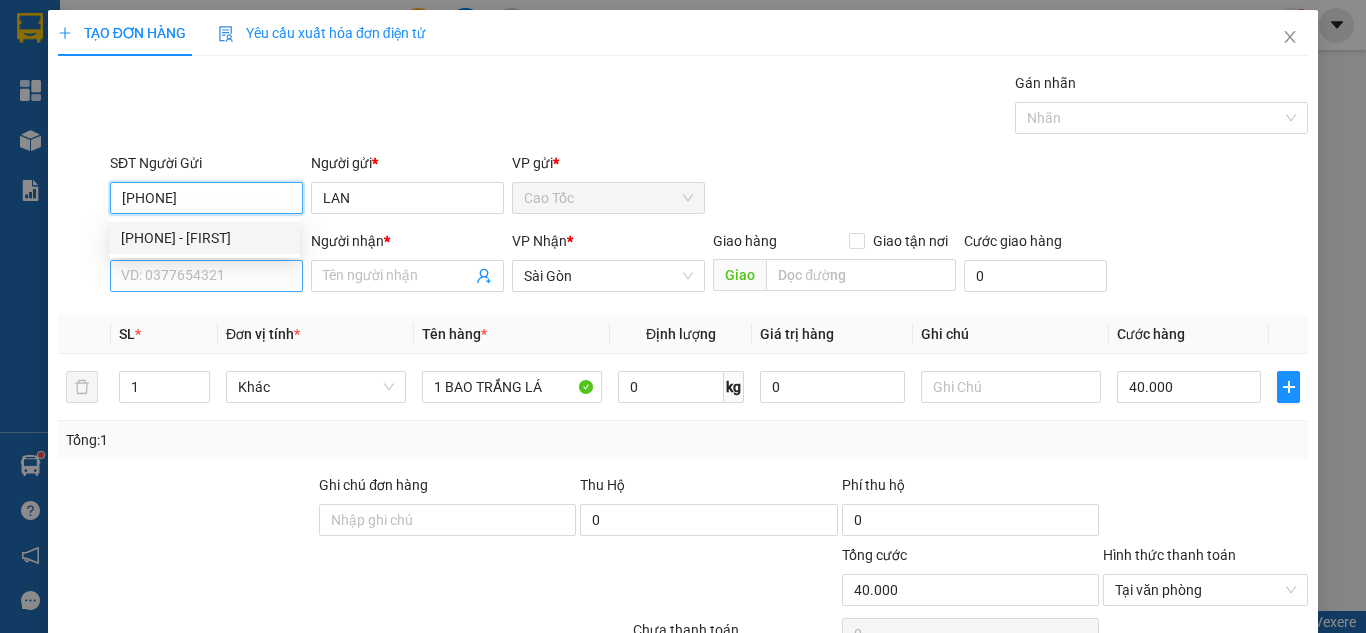 type on "[PHONE]" 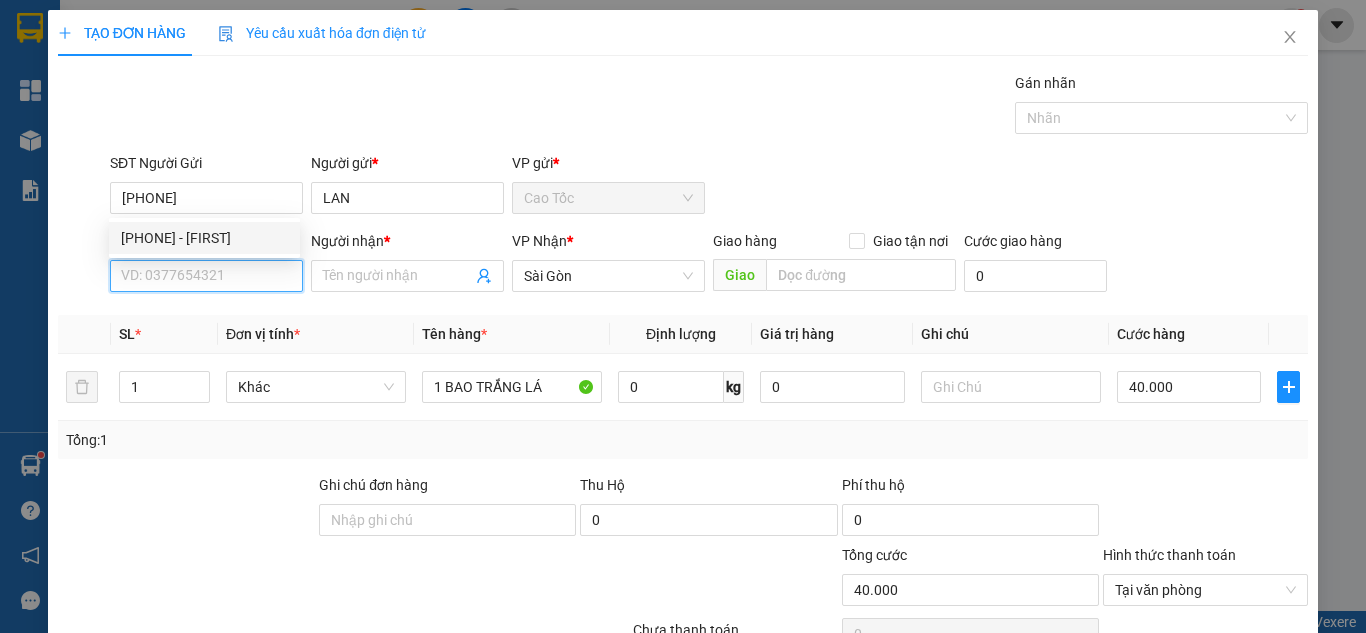 click on "SĐT Người Nhận  *" at bounding box center [206, 276] 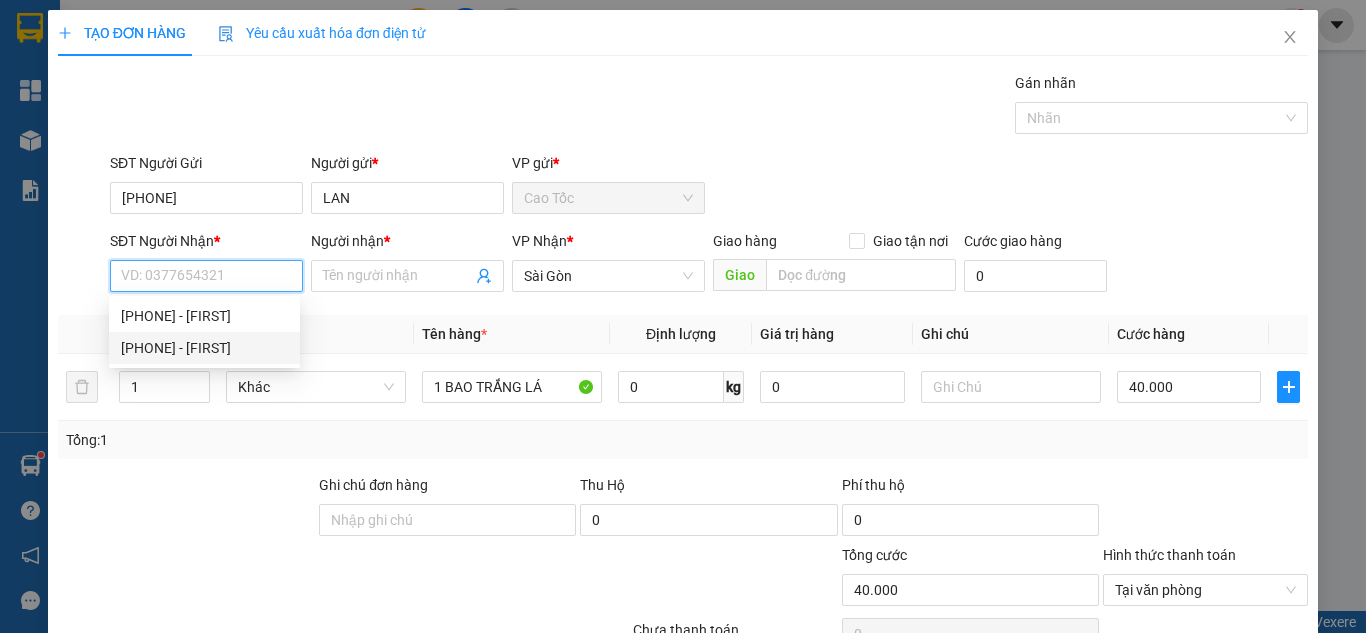 click on "[PHONE] - [FIRST]" at bounding box center (204, 348) 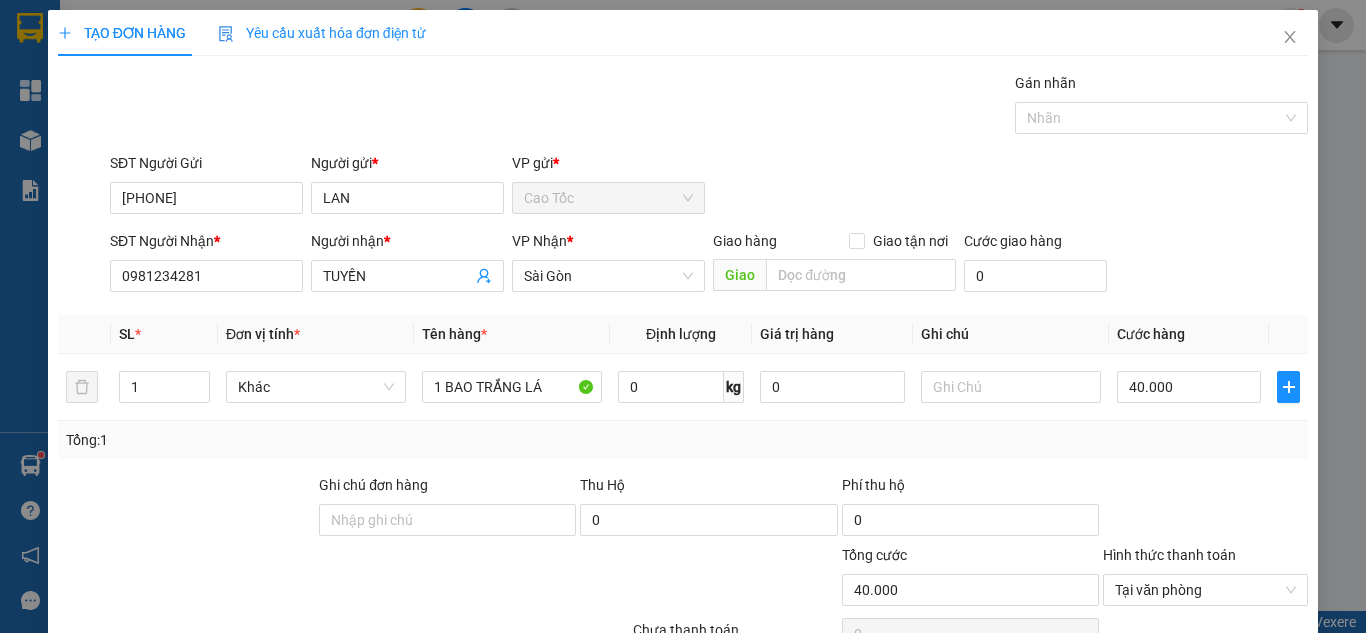 click on "SĐT Người Gửi [PHONE] Người gửi  * LAN VP gửi  * Cao Tốc" at bounding box center [709, 187] 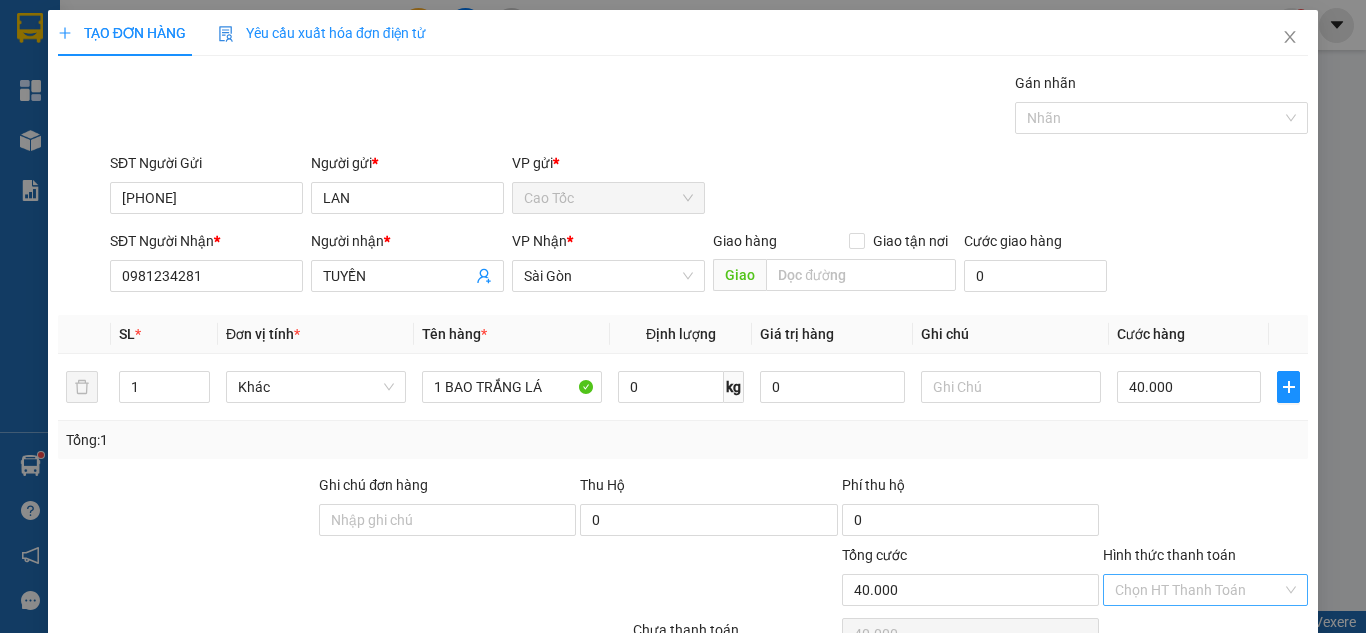 click on "Lưu và In" at bounding box center [1243, 685] 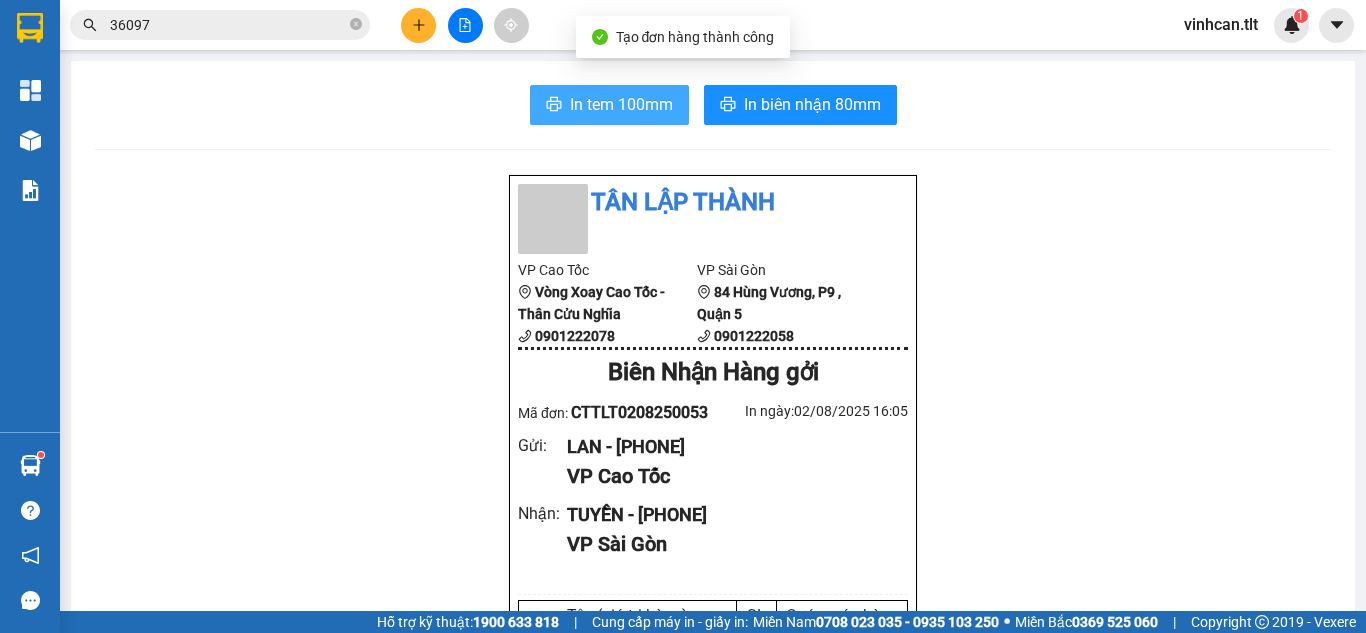 click on "In tem 100mm" at bounding box center (621, 104) 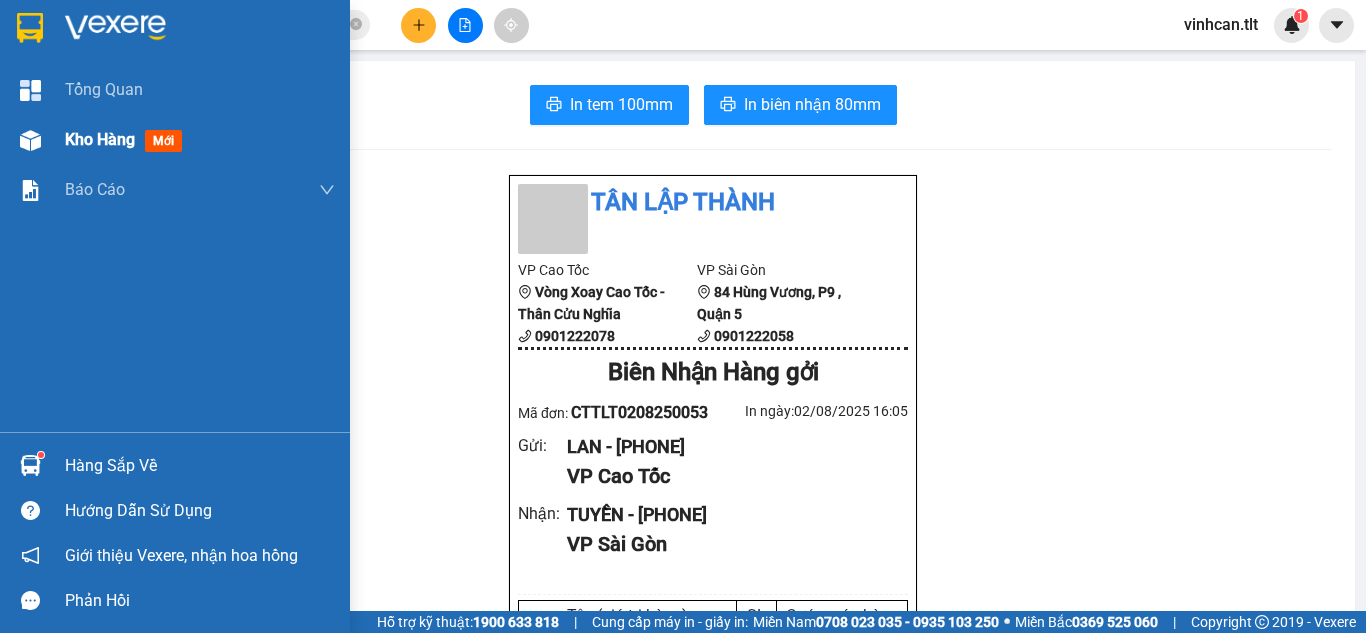 click at bounding box center [30, 140] 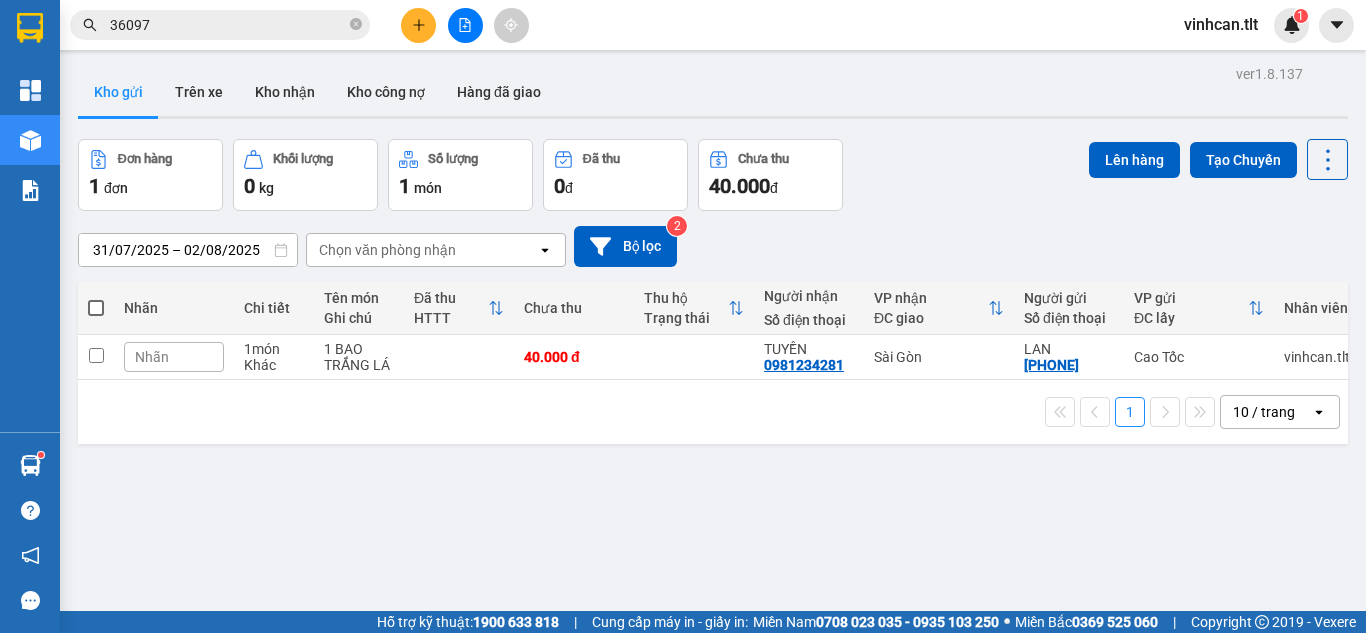 click at bounding box center [96, 308] 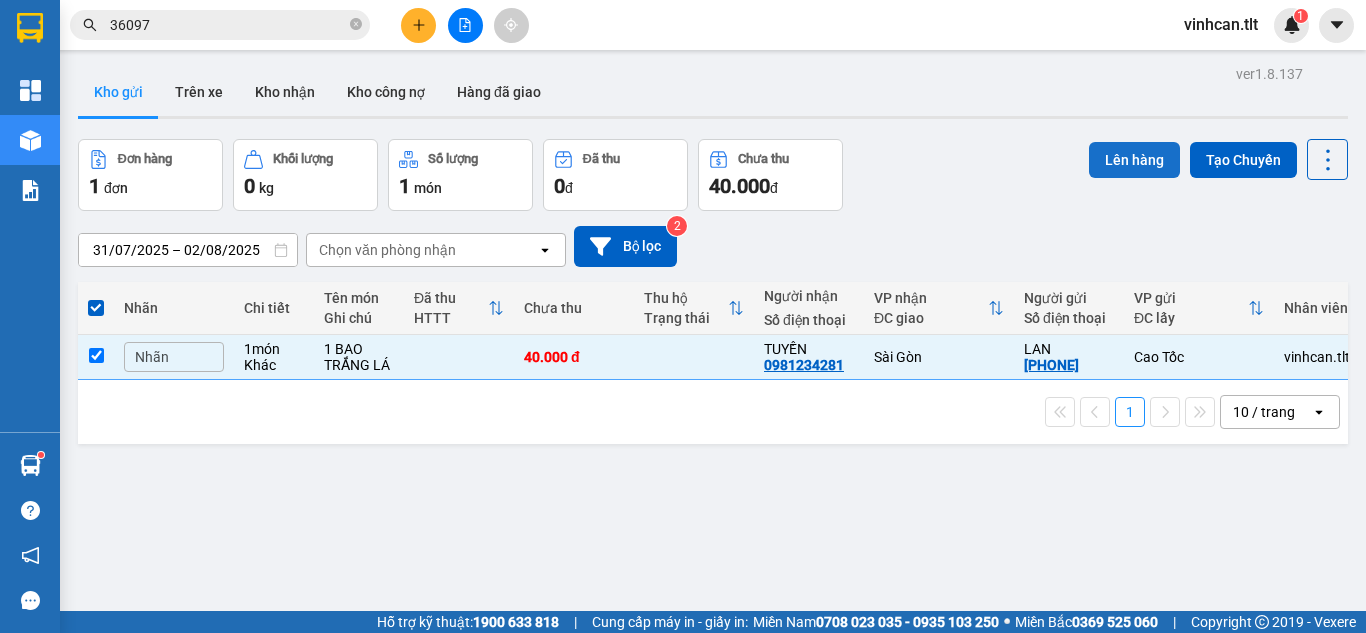 click on "Lên hàng" at bounding box center [1134, 160] 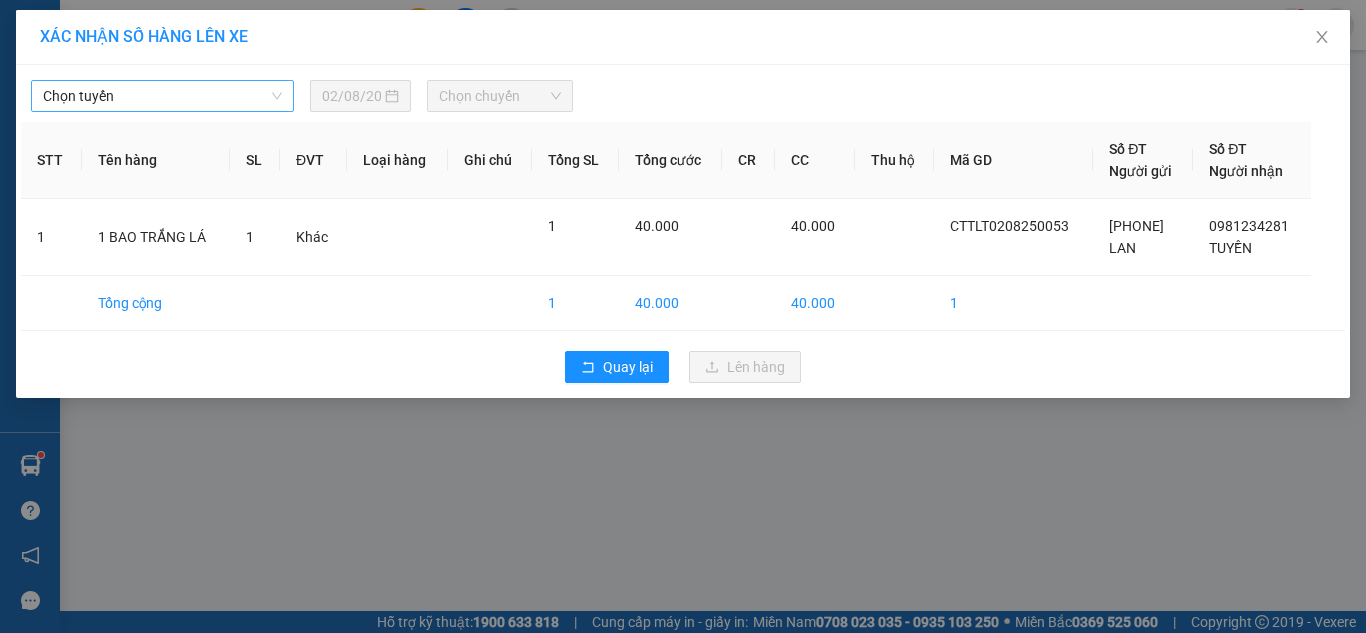 click on "Chọn tuyến" at bounding box center (162, 96) 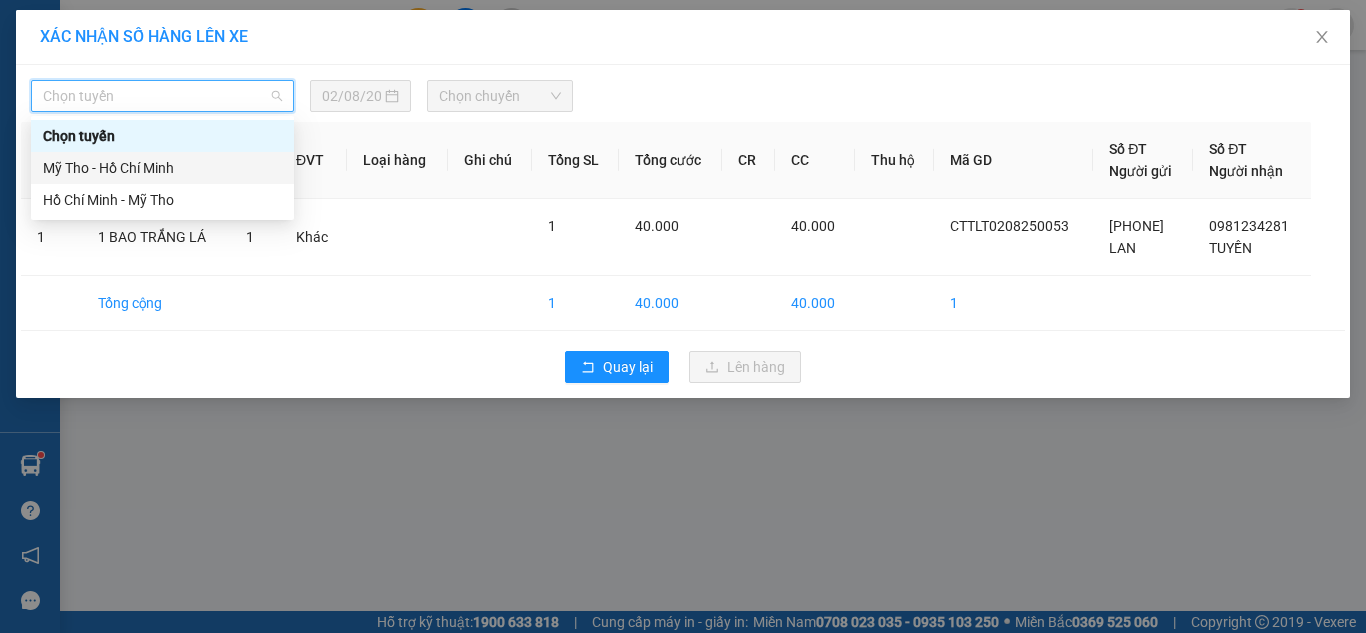 click on "Mỹ Tho - Hồ Chí Minh" at bounding box center (162, 168) 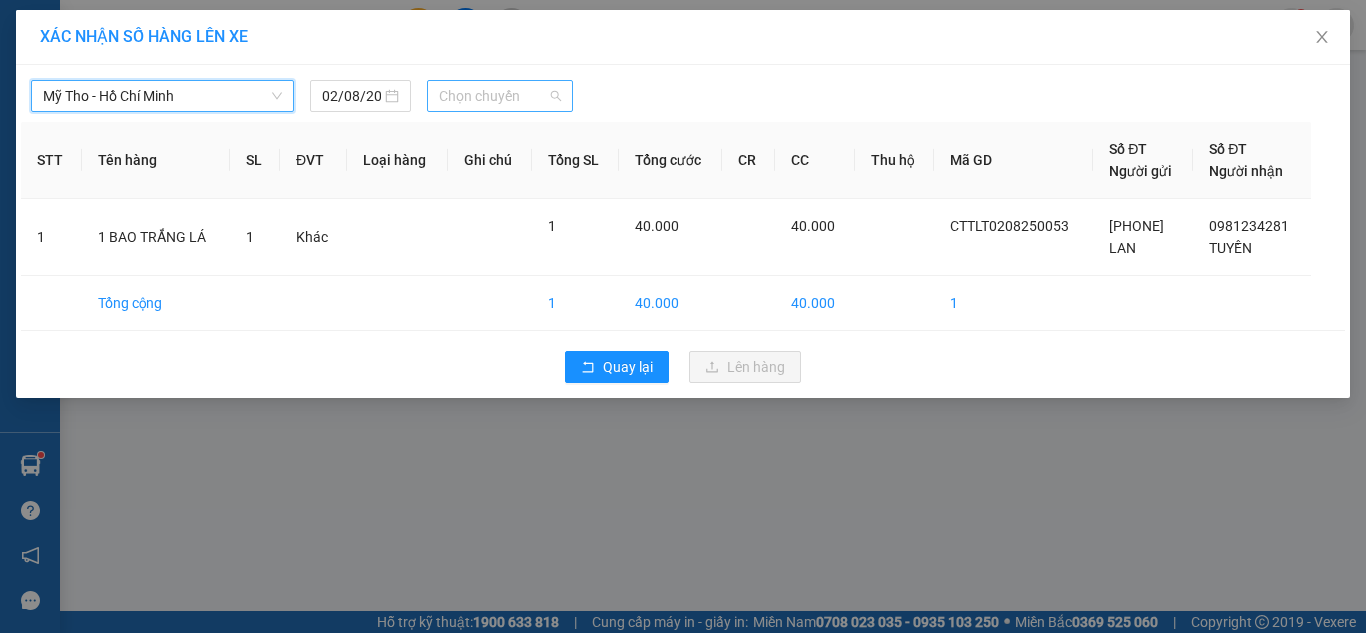 click on "Chọn chuyến" at bounding box center (500, 96) 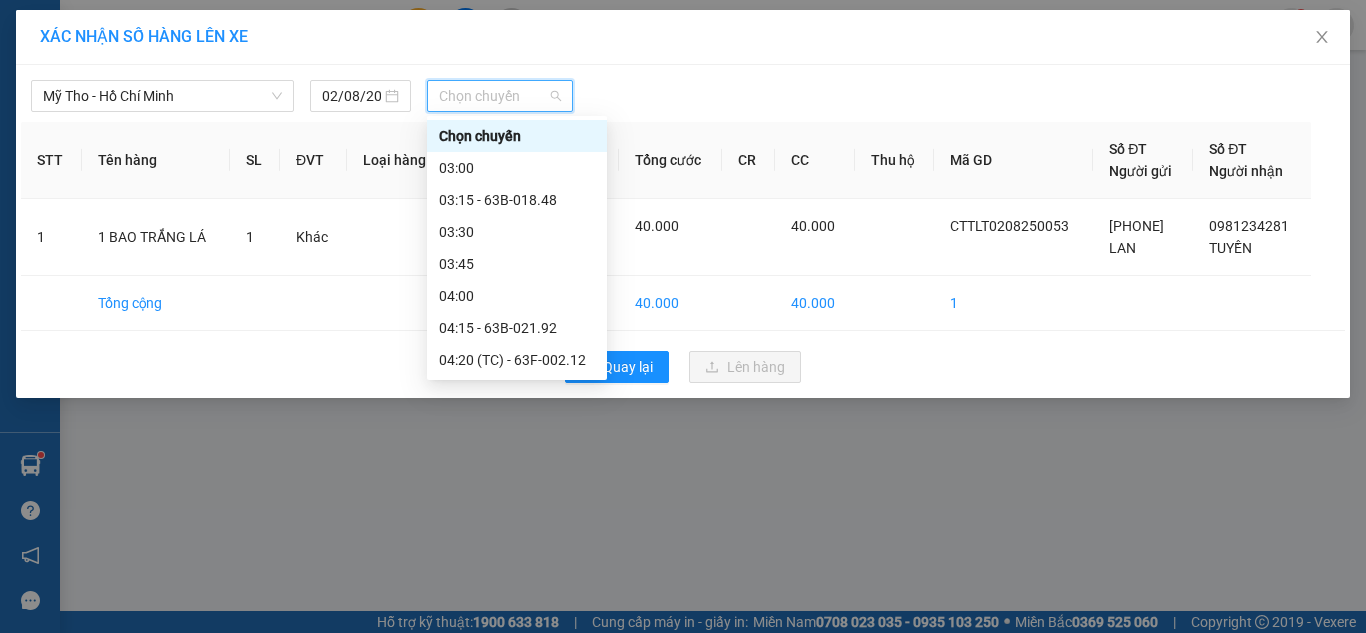 drag, startPoint x: 548, startPoint y: 232, endPoint x: 557, endPoint y: 242, distance: 13.453624 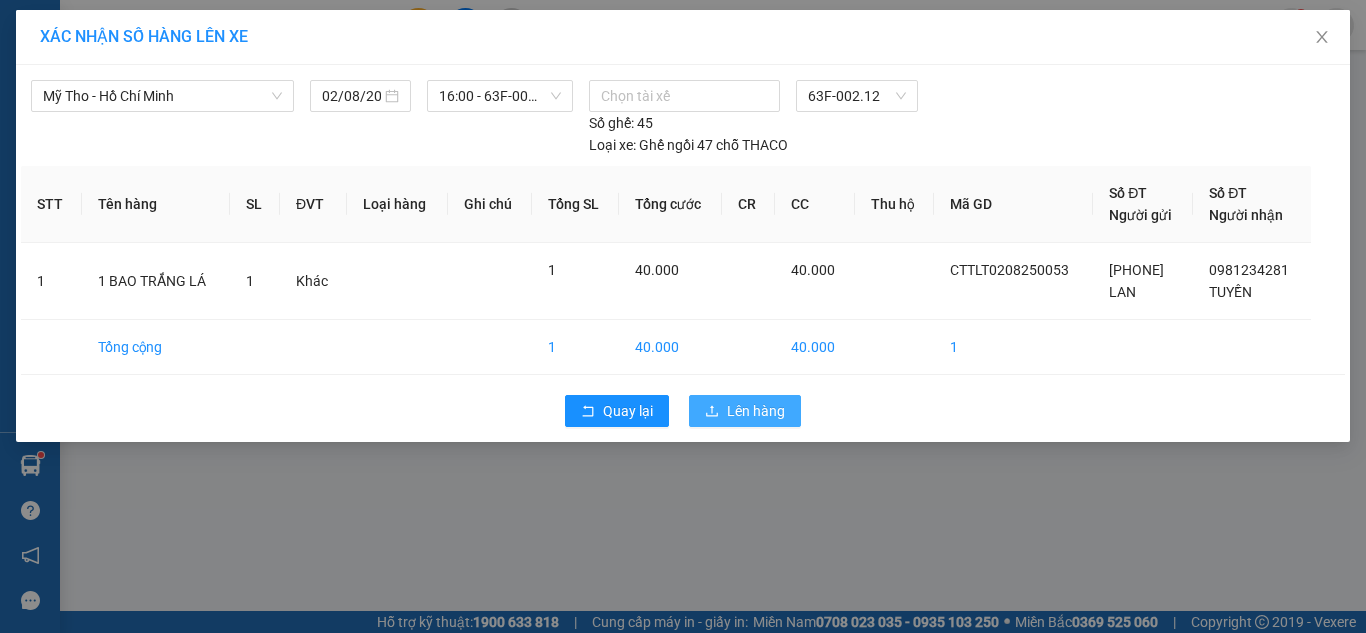 click 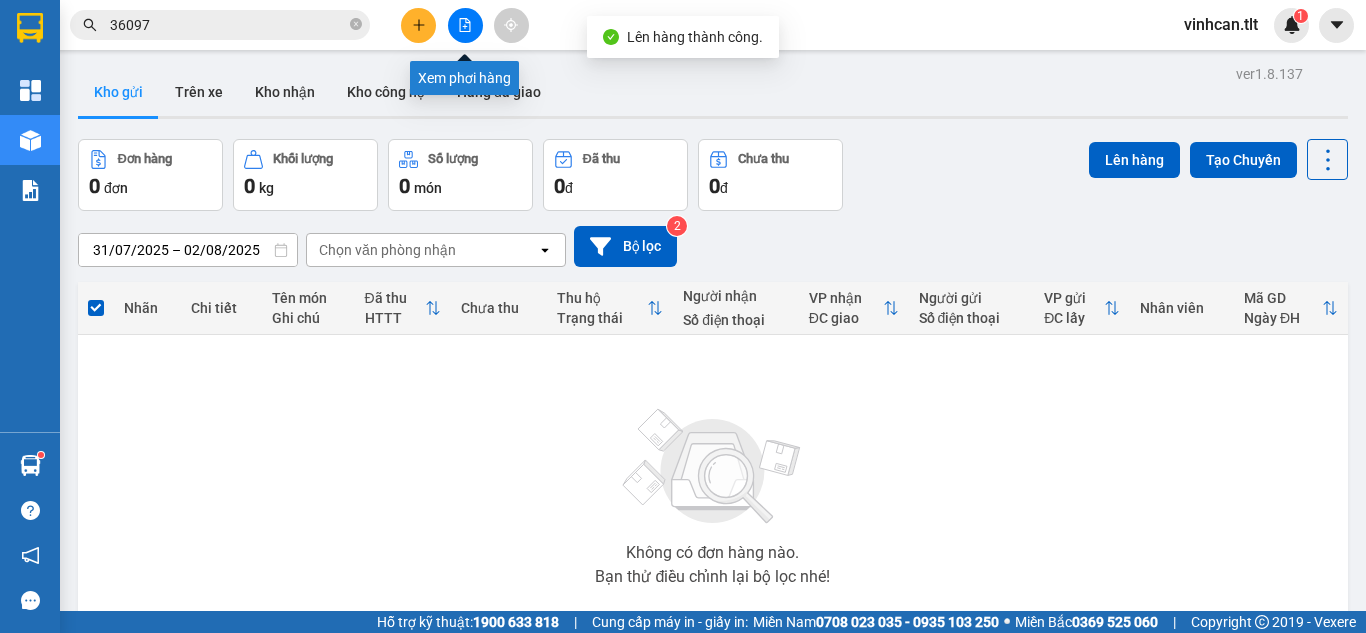 click 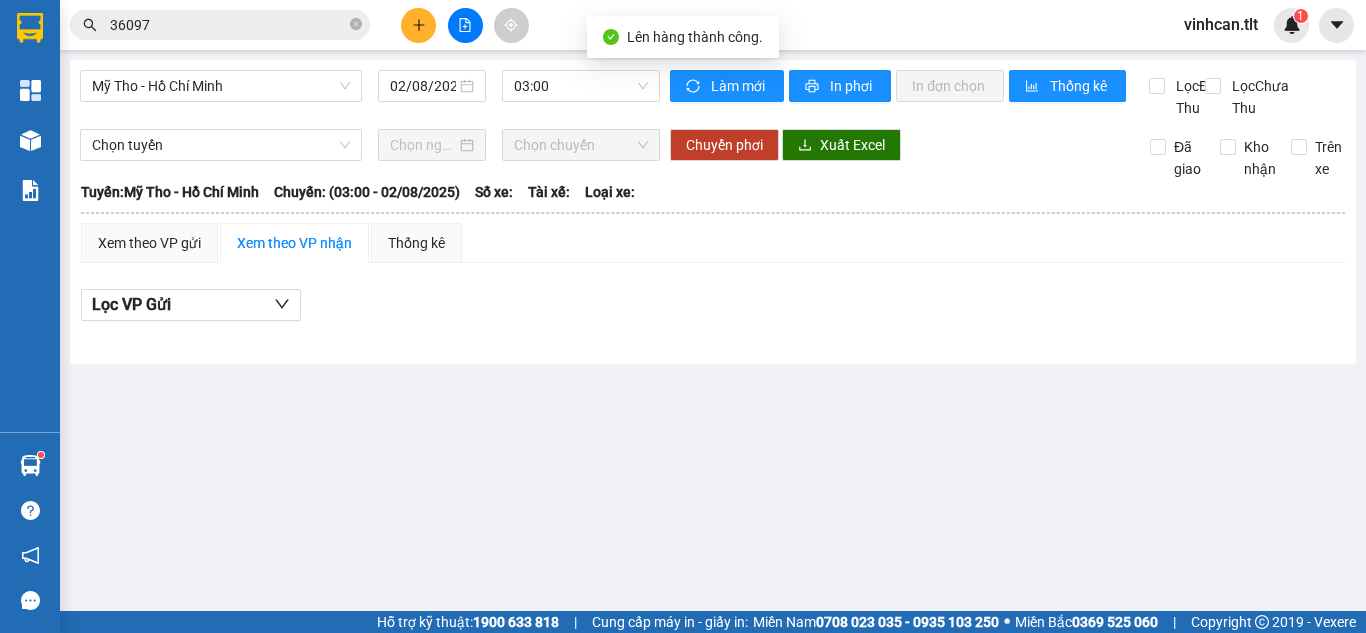 click on "Mỹ Tho - Hồ Chí Minh 02/08/2025 03:00" at bounding box center (370, 94) 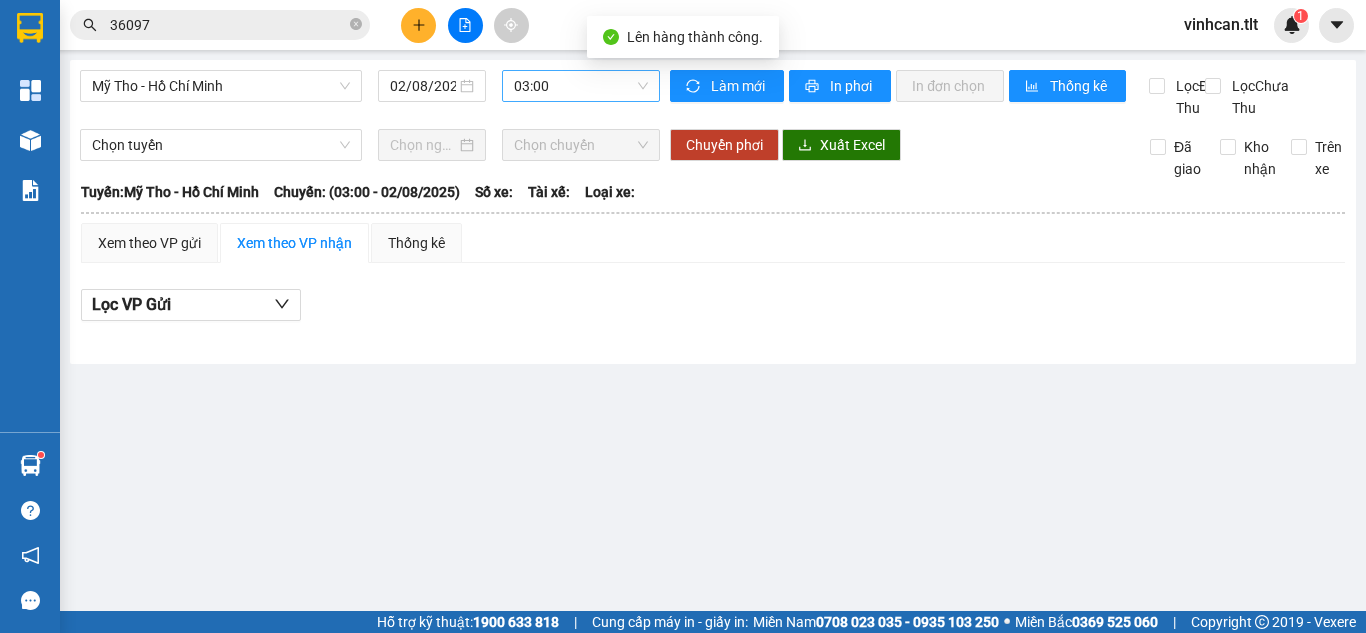 drag, startPoint x: 586, startPoint y: 110, endPoint x: 590, endPoint y: 94, distance: 16.492422 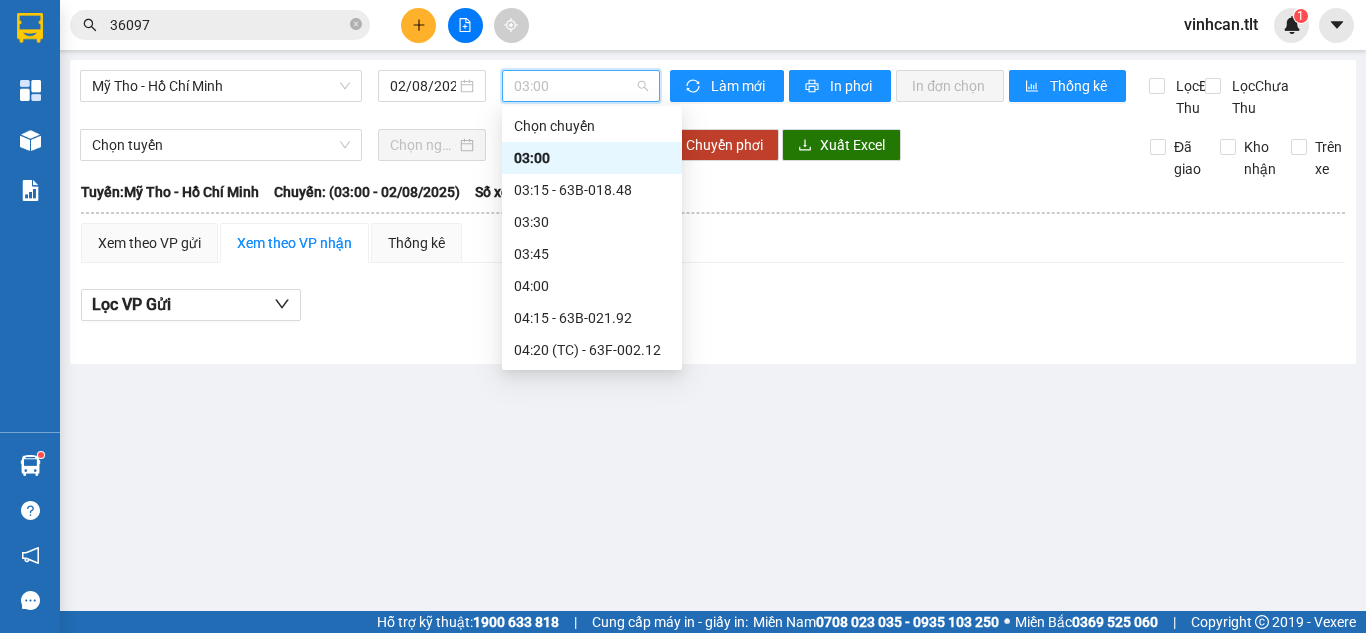 click on "16:00     - 63F-002.12" at bounding box center [592, 2430] 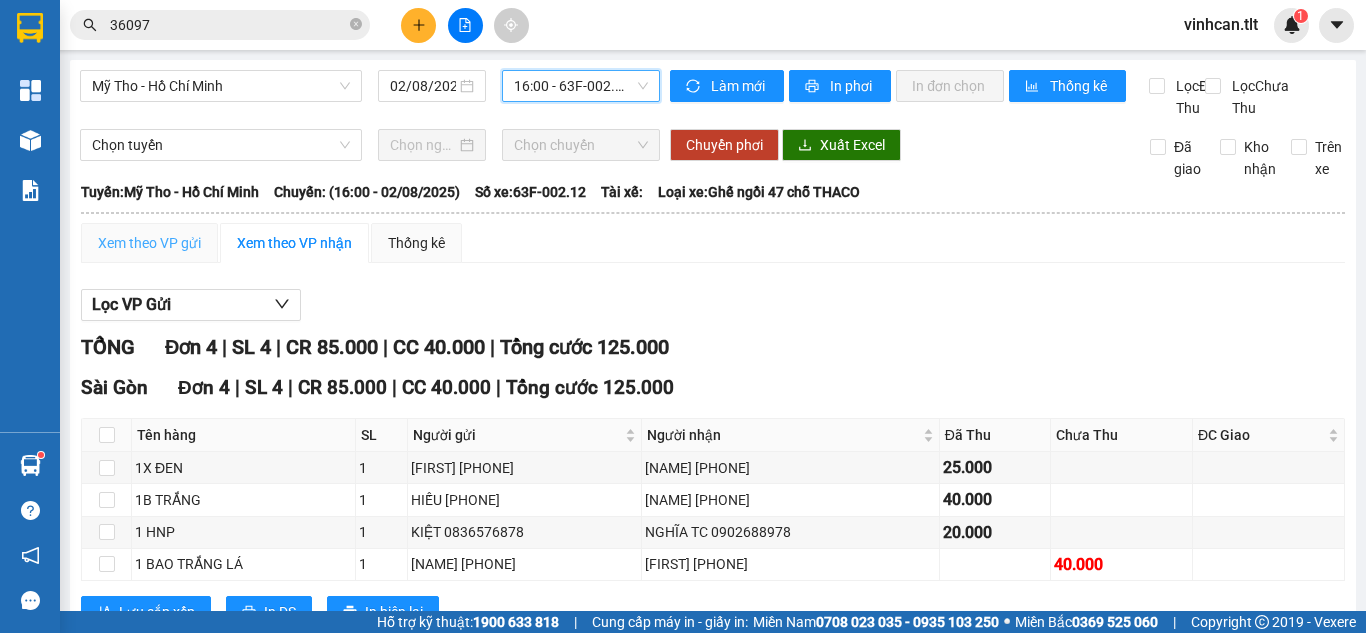 click on "Xem theo VP gửi" at bounding box center [149, 243] 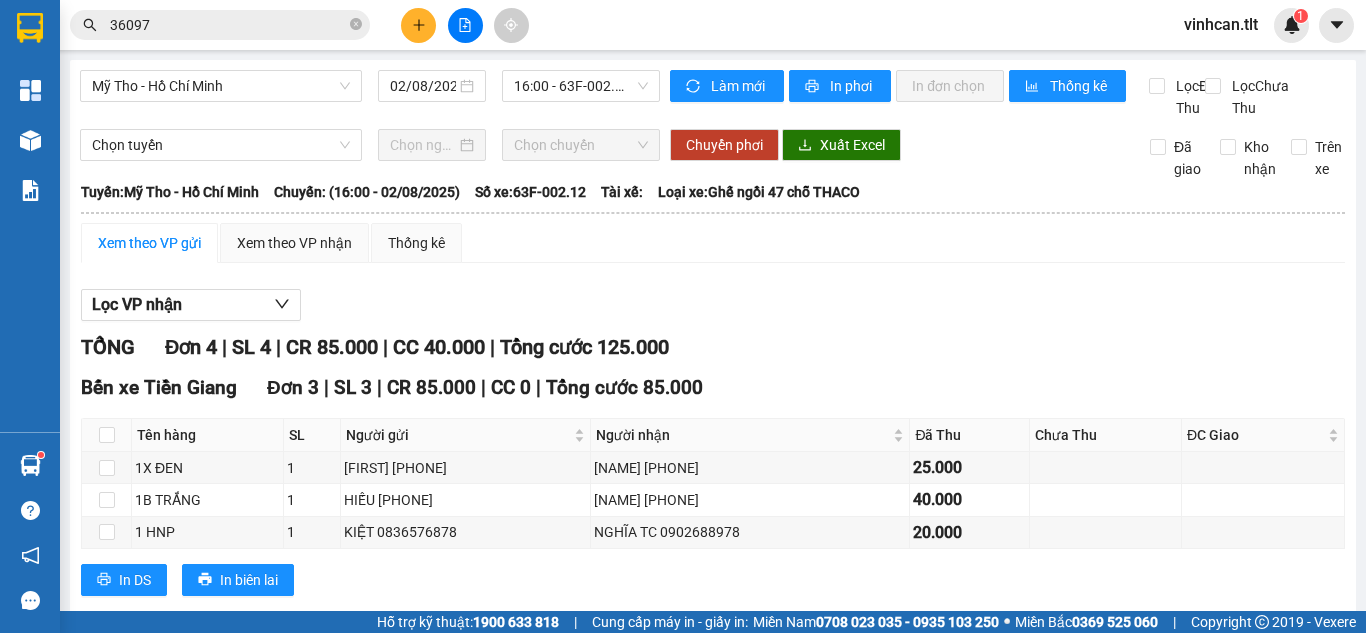 click on "Cao Tốc Đơn   1 | SL   1 | CR   0 | CC   40.000 | Tổng cước   40.000 Tên hàng SL Người gửi Người nhận Đã Thu Chưa Thu ĐC Giao Ký nhận                   1 BAO TRẮNG LÁ 1 LAN [PHONE] TUYỀN [PHONE] 40.000 Lưu sắp xếp Xuống kho gửi In DS In biên lai Chốt phơi hàng Tân Lập Thành Cao Tốc  -  [TIME] - [DATE] Tuyến:  Mỹ Tho - Hồ Chí Minh Chuyến:   ([TIME] - [DATE]) Số xe:  63F-002.12   Loại xe:  Ghế ngồi 47 chỗ THACO Tên hàng SL Người gửi Người nhận Đã Thu Chưa Thu ĐC Giao Ký nhận Cao Tốc Đơn   1 | SL   1 | CR   0 | CC   40.000 | Tổng cước   40.000 1 BAO TRẮNG LÁ 1 LAN [PHONE] TUYỀN [PHONE] 40.000 1 0 40.000 VP Gửi (Ký & ghi rõ họ tên) Tài xế (Ký & ghi rõ họ tên) VP Nhận (Ký & ghi rõ họ tên)" at bounding box center (713, 707) 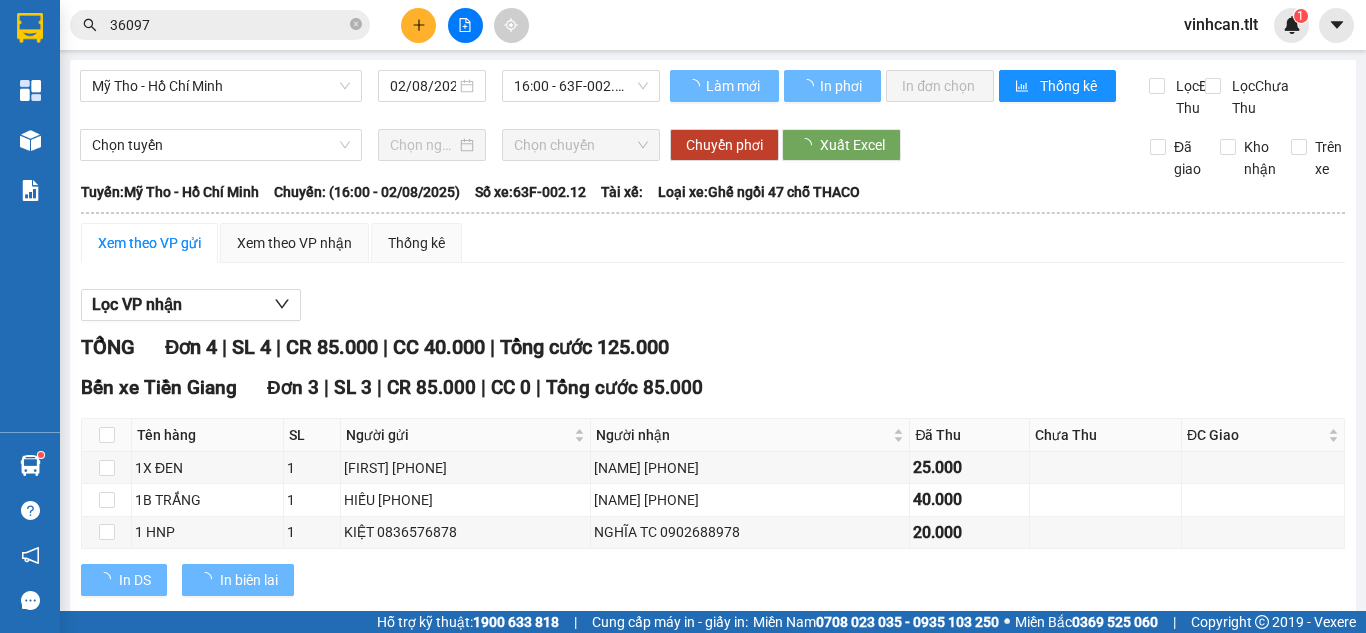 click on "Chốt phơi hàng" at bounding box center [698, 763] 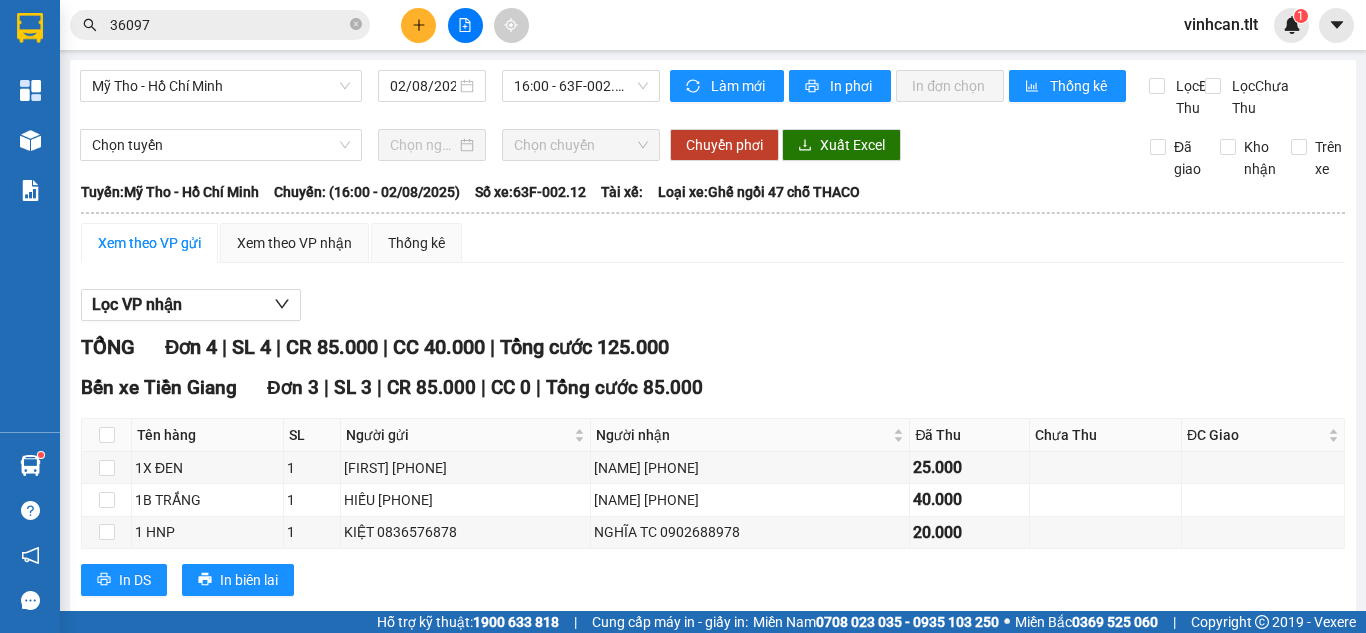 click on "Chốt phơi hàng" at bounding box center [698, 763] 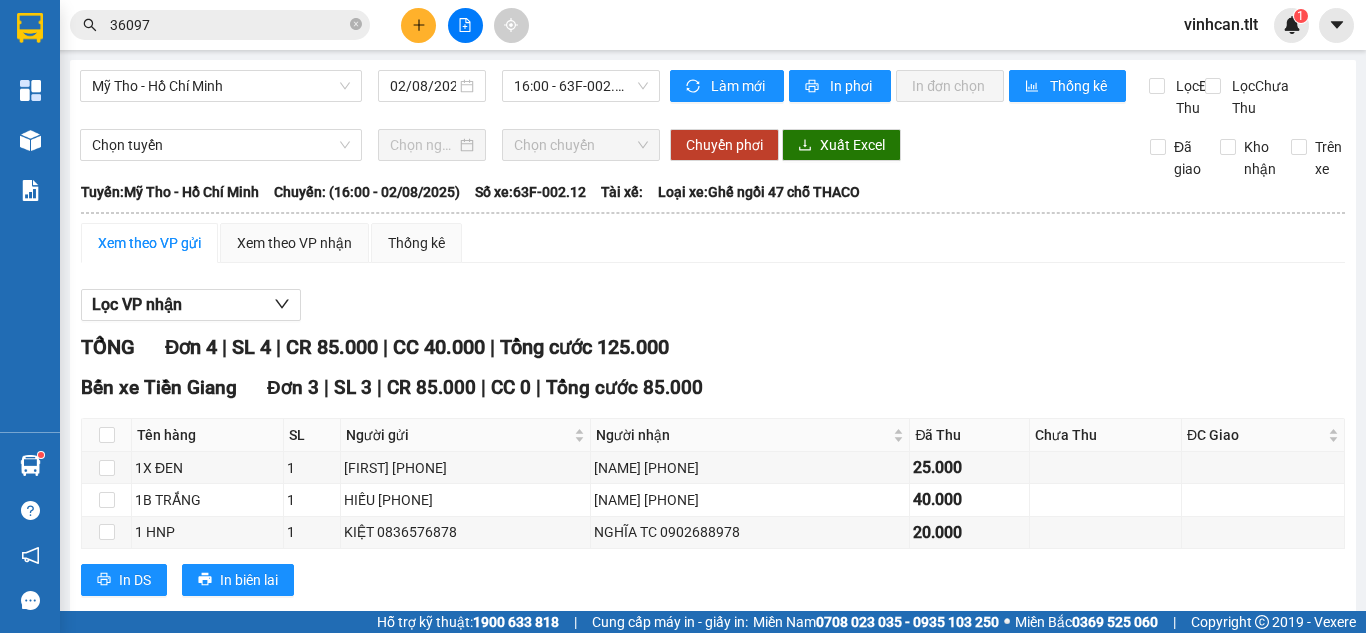 click on "Chốt phơi hàng" at bounding box center [698, 763] 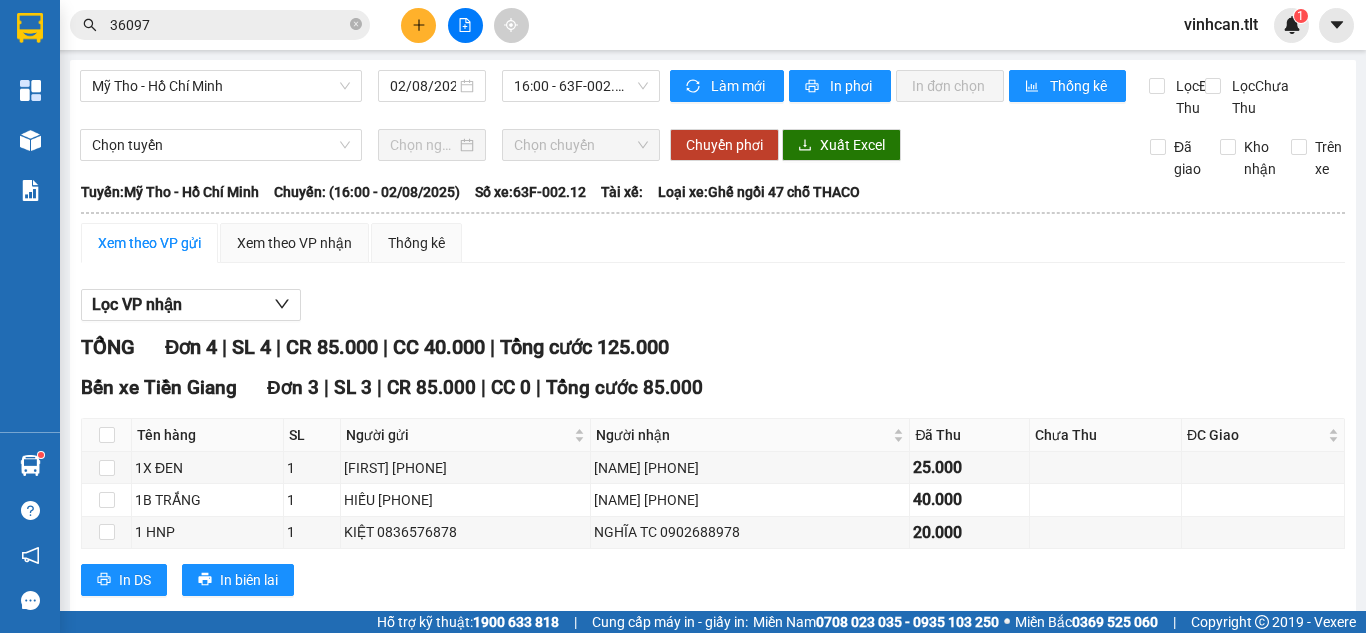 click on "Chốt phơi hàng" at bounding box center (698, 763) 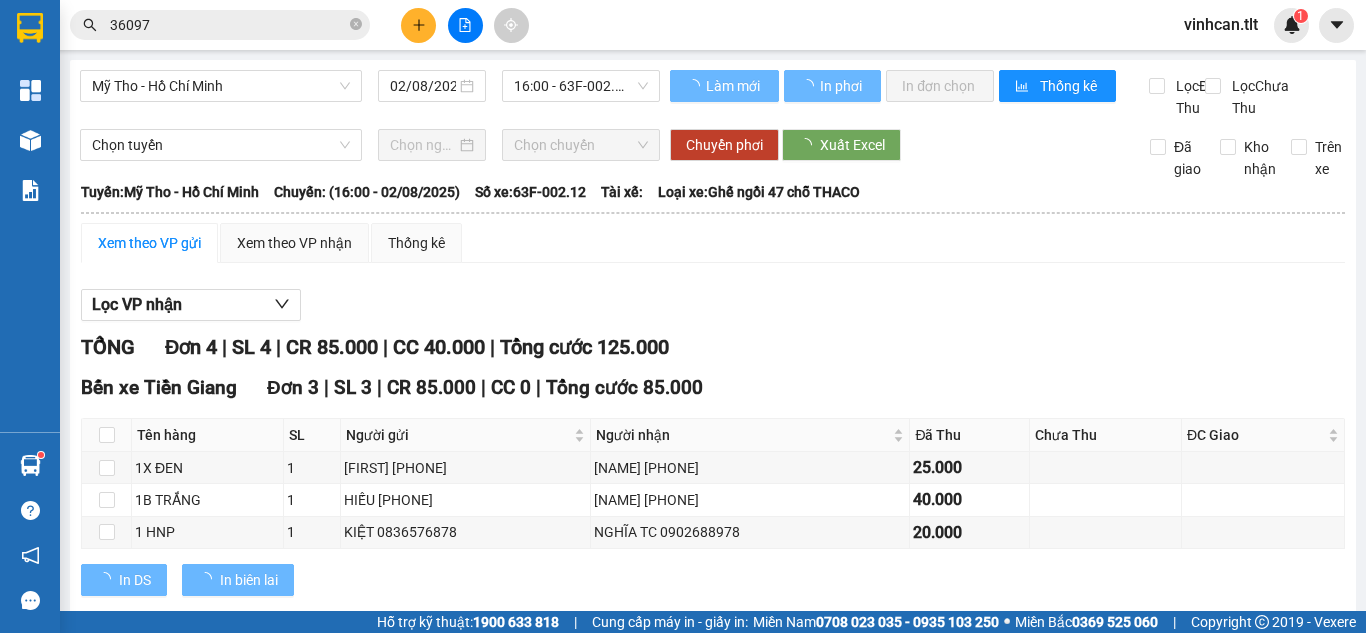 click on "Chốt phơi hàng" at bounding box center [698, 763] 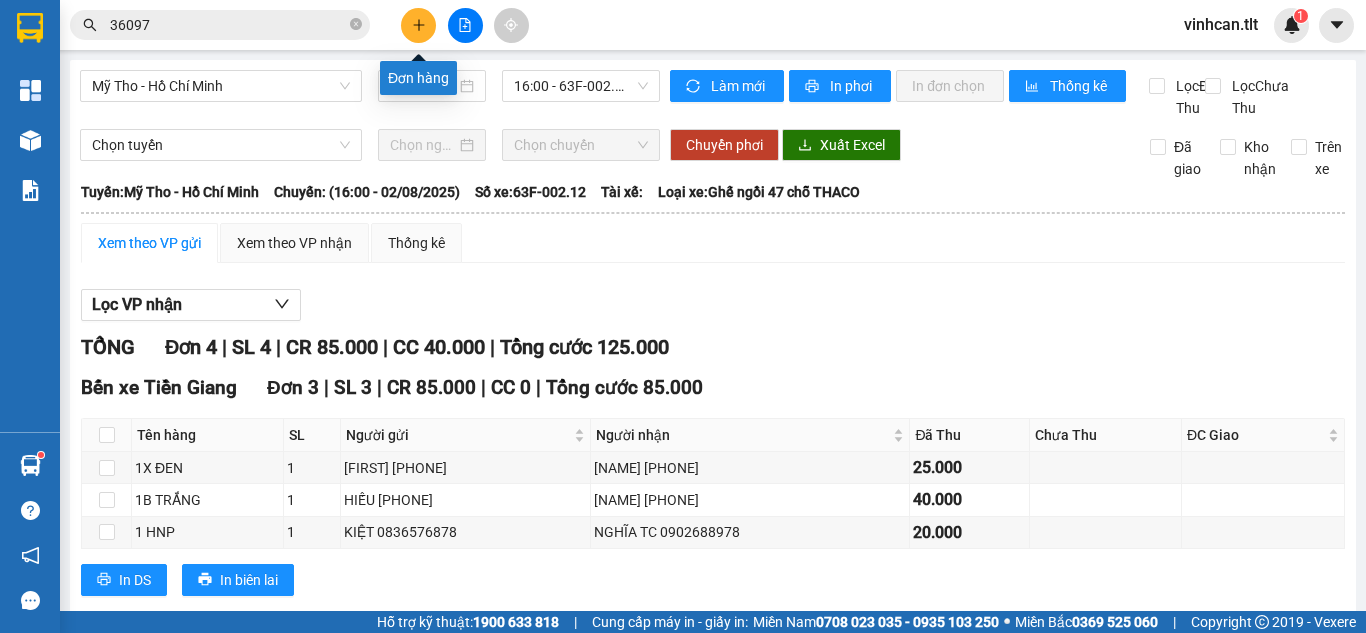 click at bounding box center (418, 25) 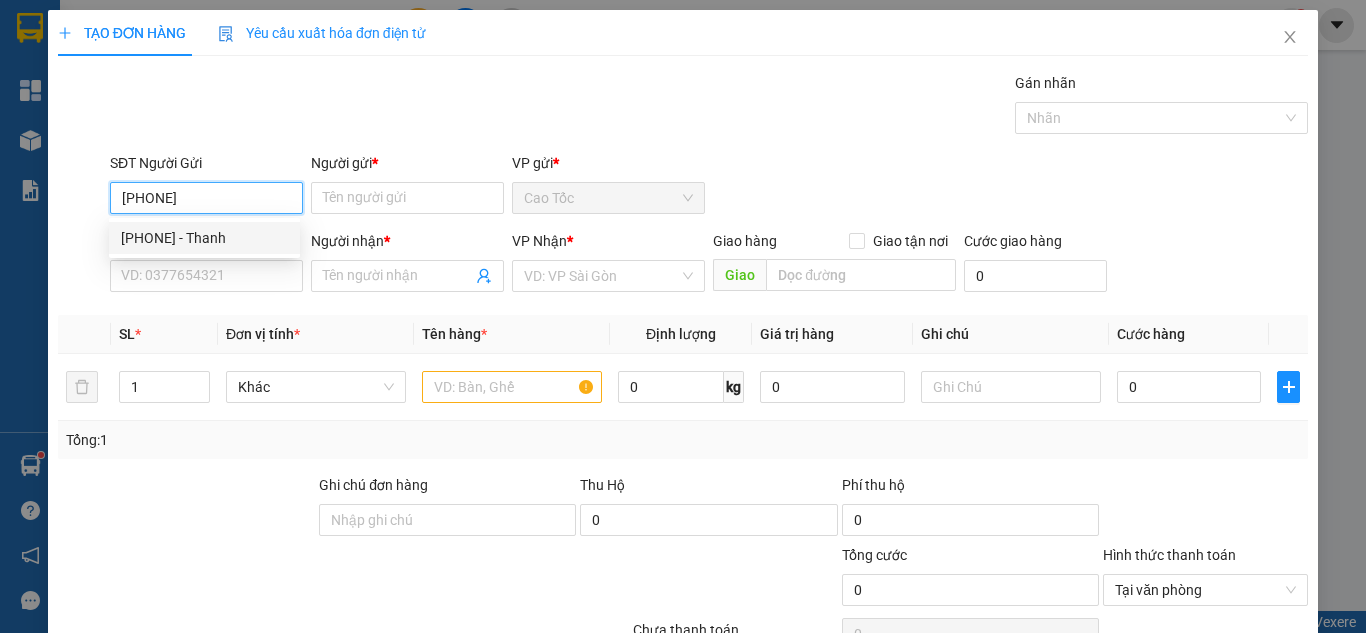 click on "[PHONE] - Thanh" at bounding box center (204, 238) 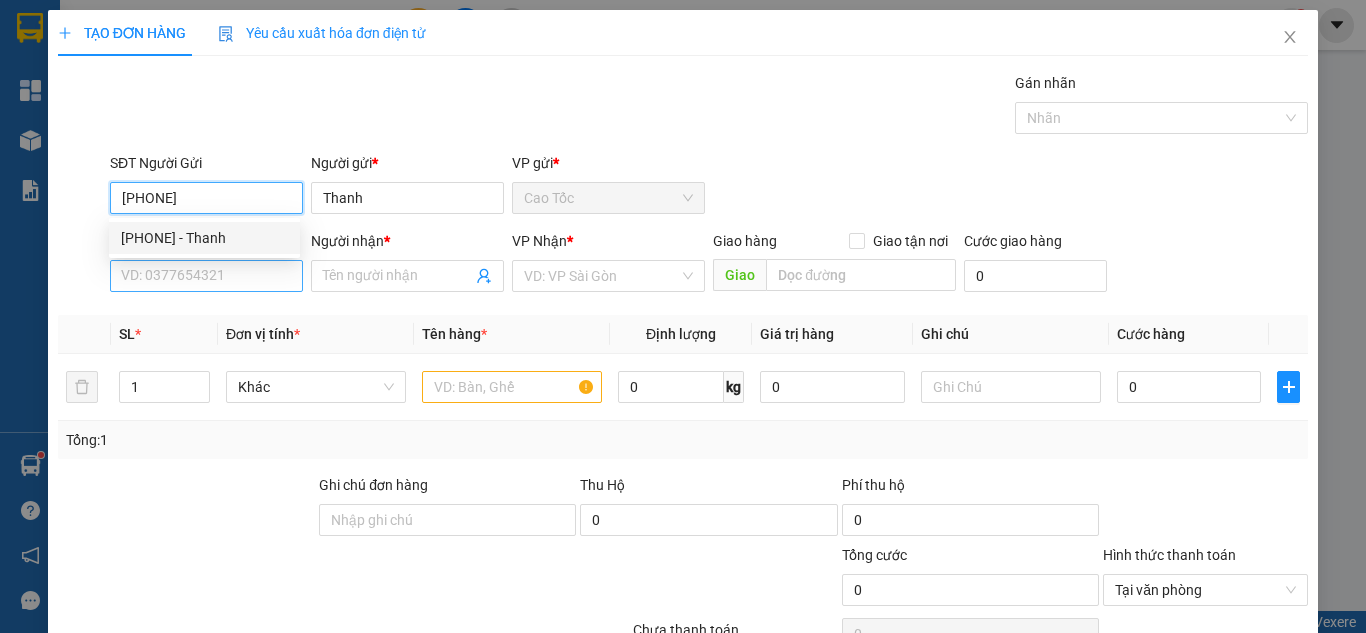 type on "[PHONE]" 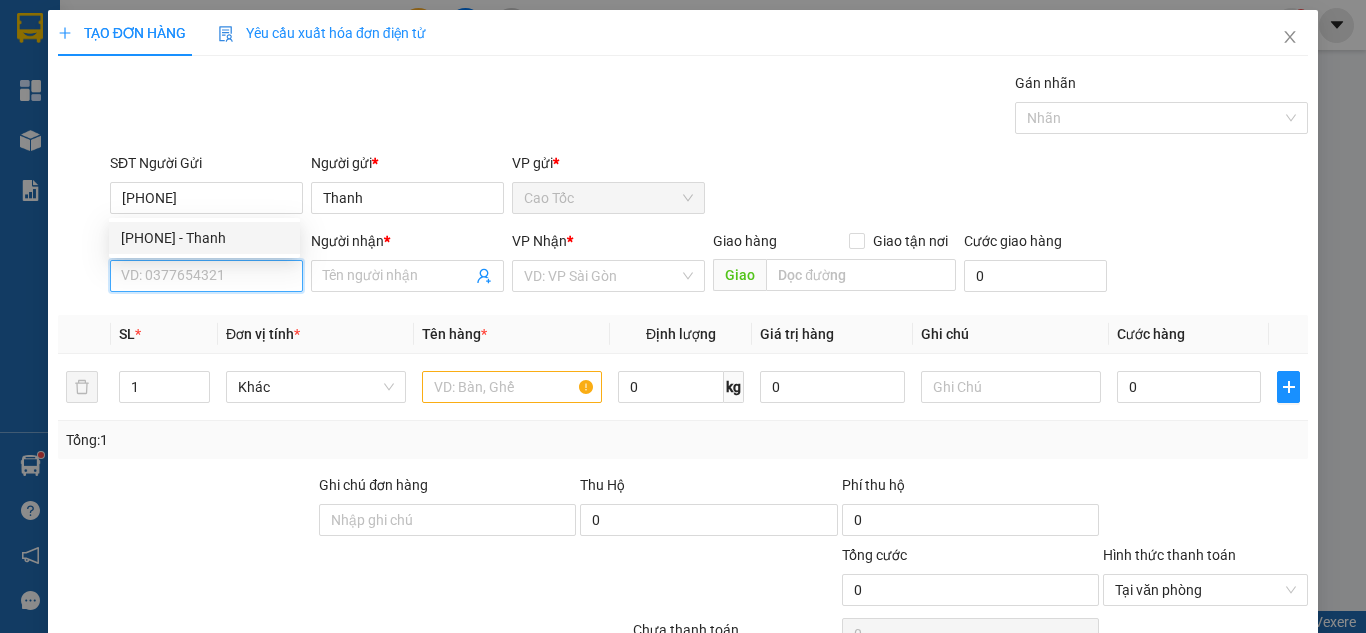 click on "SĐT Người Nhận  *" at bounding box center (206, 276) 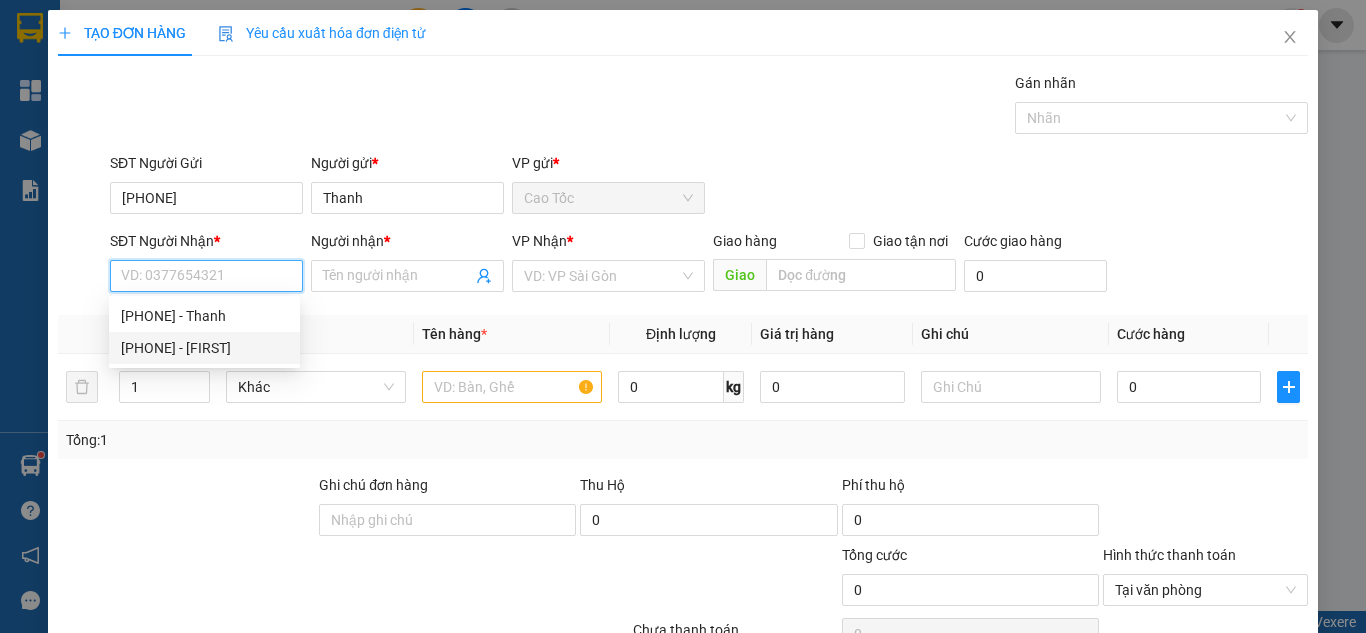 click on "[PHONE] - [FIRST]" at bounding box center [204, 348] 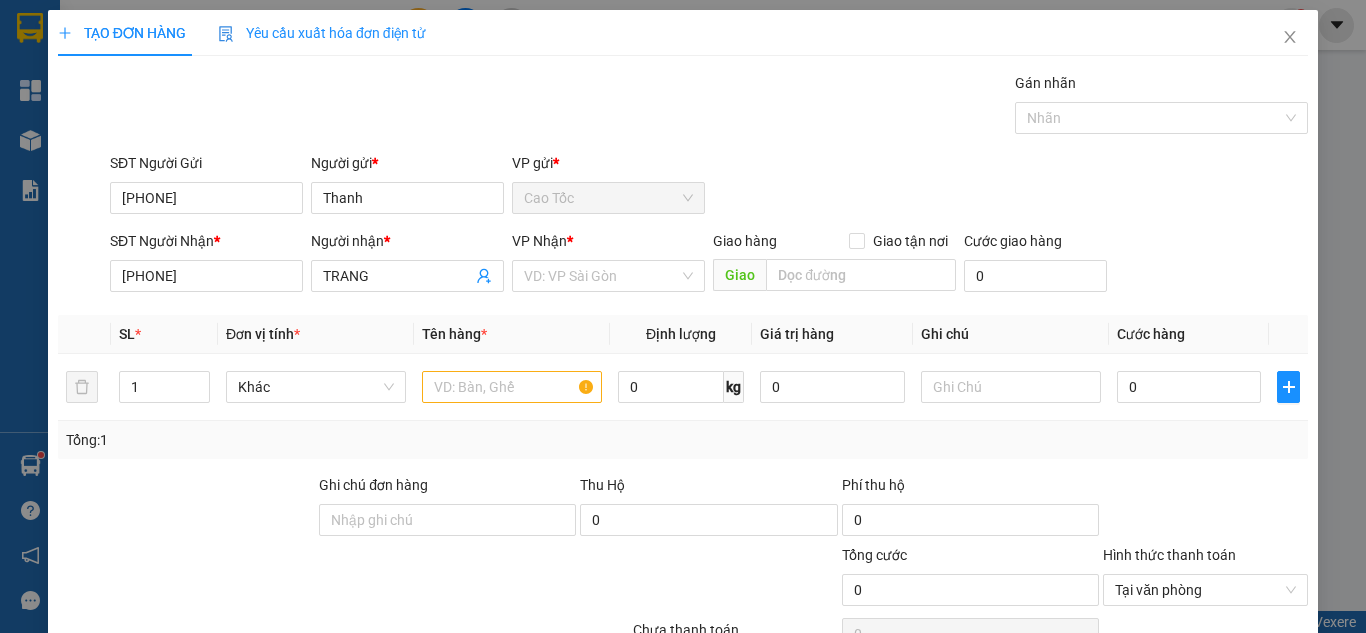 click on "Transit Pickup Surcharge Ids Transit Deliver Surcharge Ids Transit Deliver Surcharge Transit Deliver Surcharge Gán nhãn   Nhãn SĐT Người Gửi [PHONE] Người gửi   * Thanh VP gửi   * Cao Tốc SĐT Người Nhận   * [PHONE] [PHONE] Người nhận   * TRANG VP Nhận   * VD: VP Sài Gòn Giao hàng Giao tận nơi Giao Cước giao hàng 0 SL   * Đơn vị tính   * Tên hàng   * Định lượng Giá trị hàng Ghi chú Cước hàng                     1 Khác 0 kg 0 0 Tổng:   1 Ghi chú đơn hàng Thu Hộ 0 Phí thu hộ 0 Tổng cước 0 Hình thức thanh toán Tại văn phòng Số tiền thu trước 0 Chưa thanh toán 0 Chọn HT Thanh Toán Lưu nháp Xóa Thông tin Lưu Lưu và In" at bounding box center (683, 386) 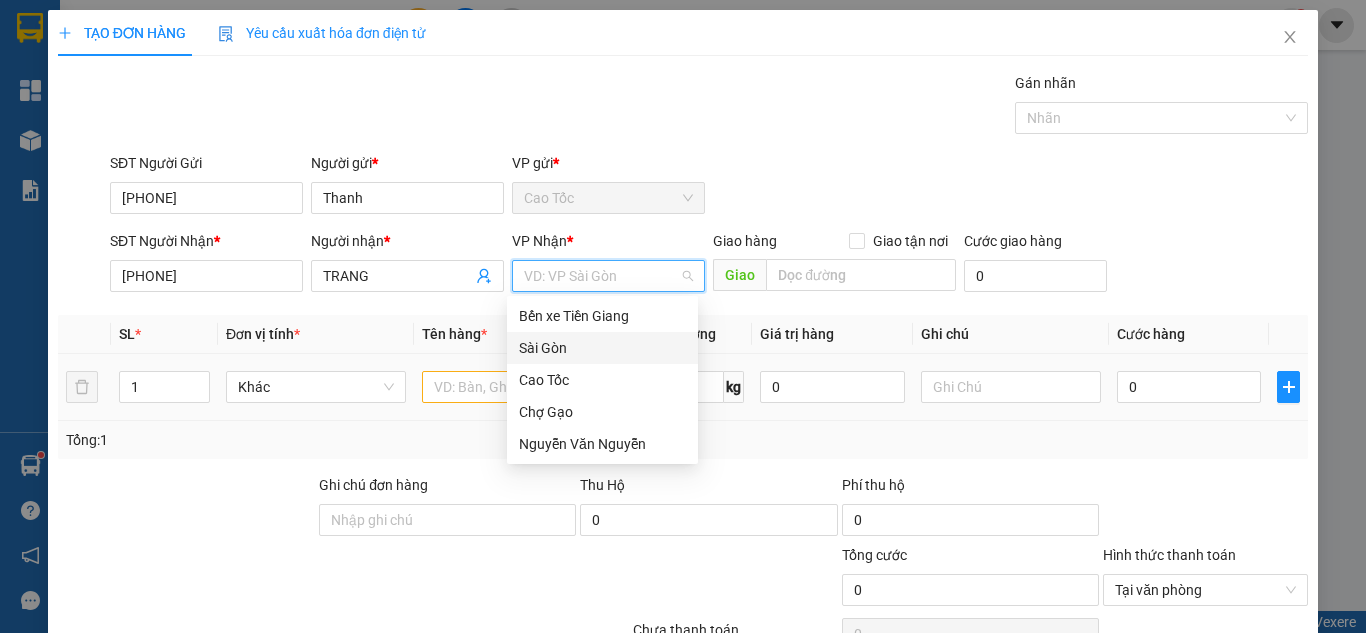 drag, startPoint x: 566, startPoint y: 352, endPoint x: 502, endPoint y: 401, distance: 80.60397 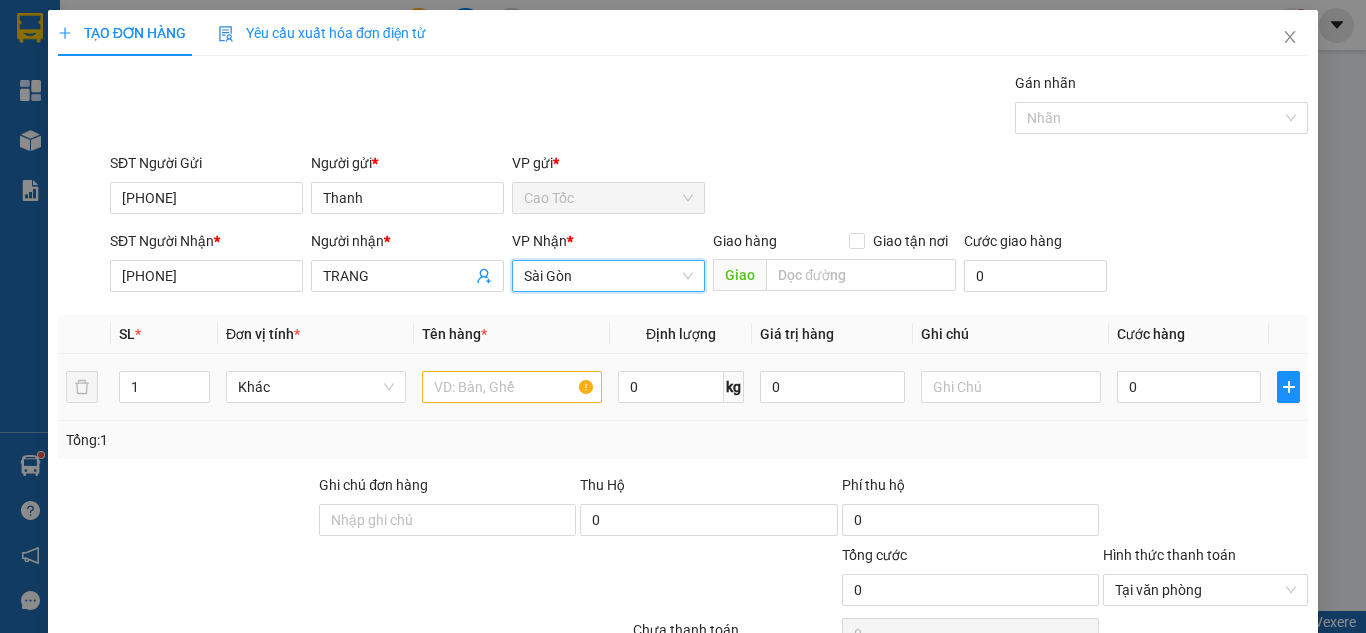 click at bounding box center [512, 387] 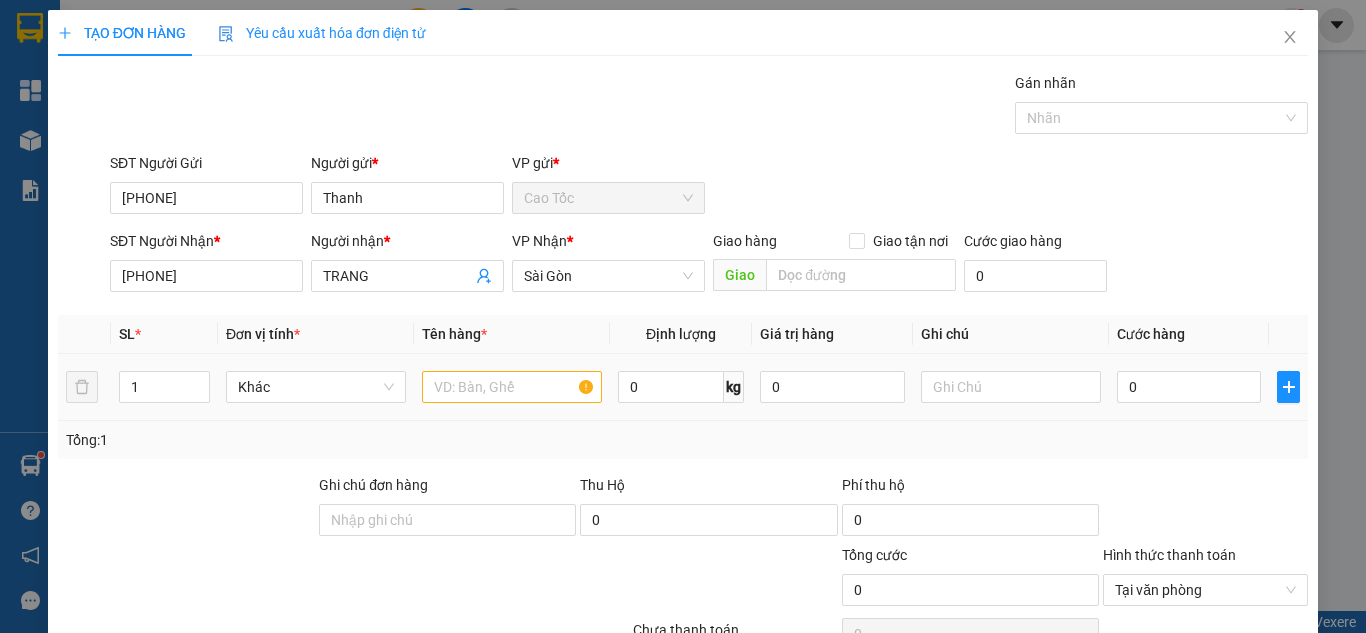 click at bounding box center [512, 387] 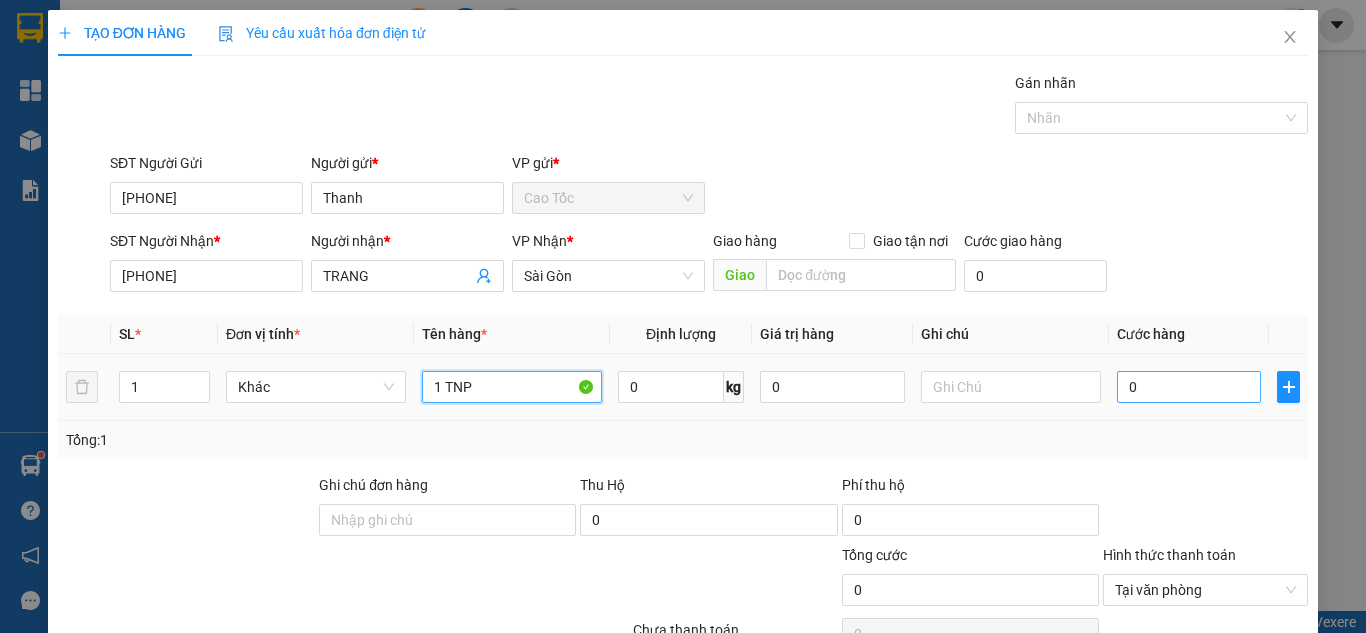 type on "1 TNP" 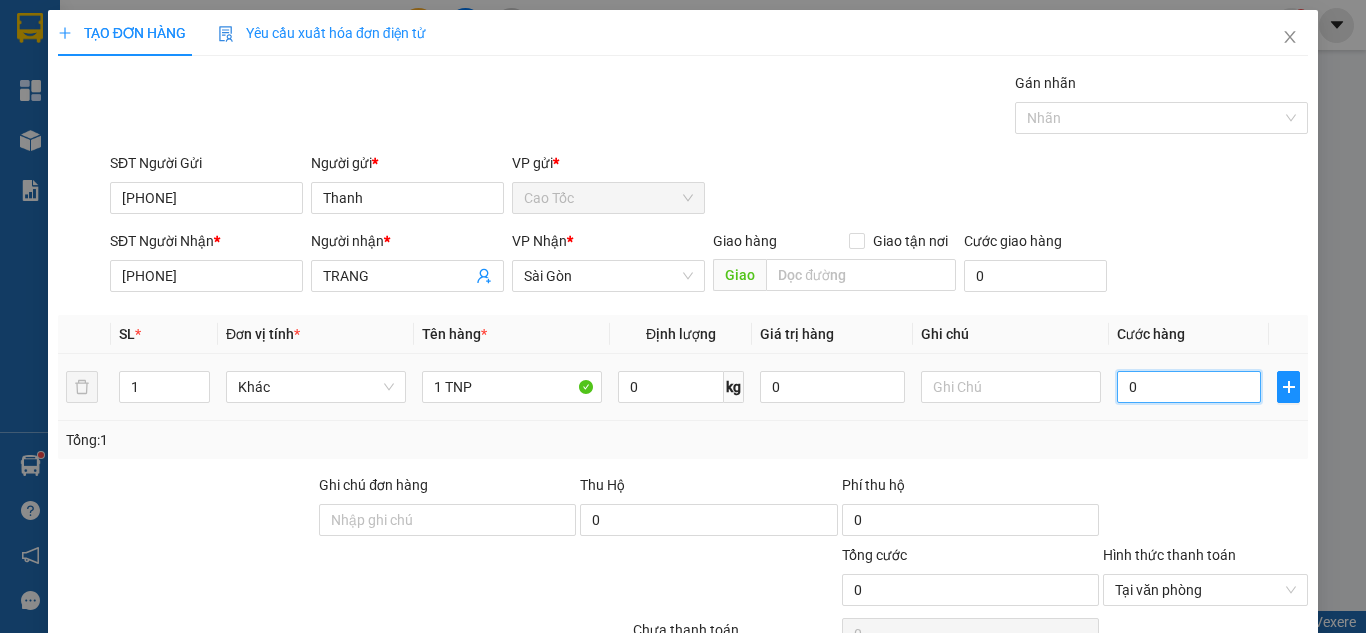 click on "0" at bounding box center (1189, 387) 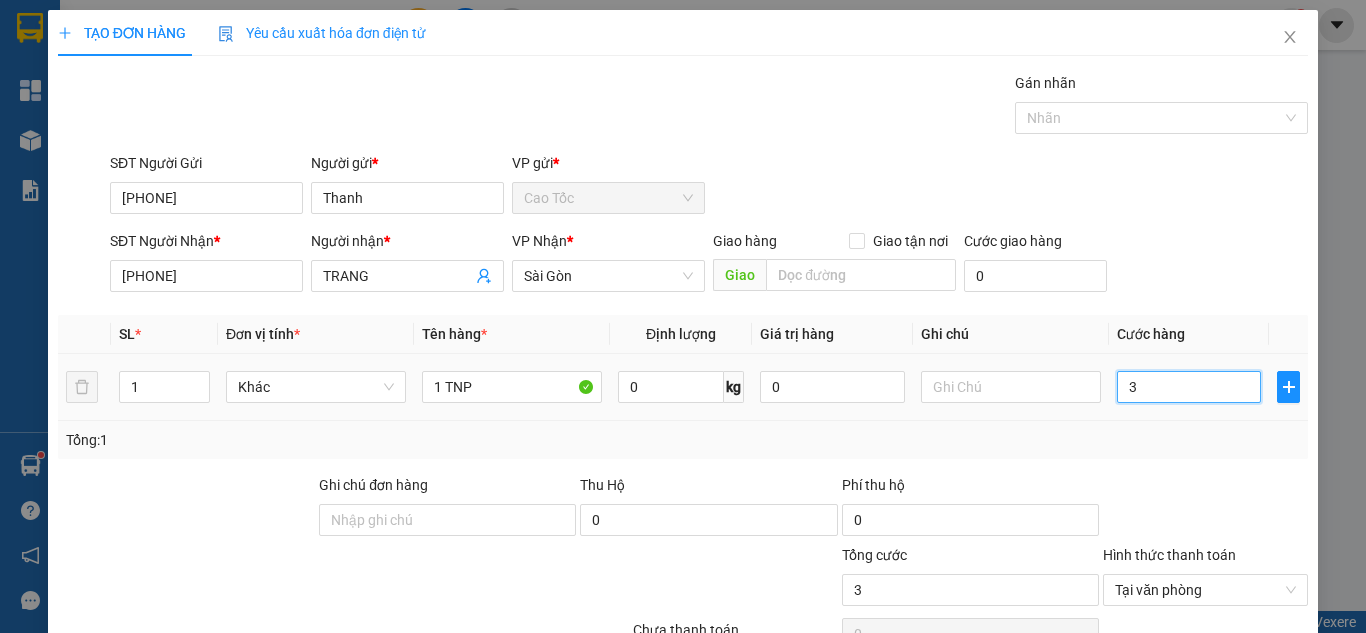 type on "3" 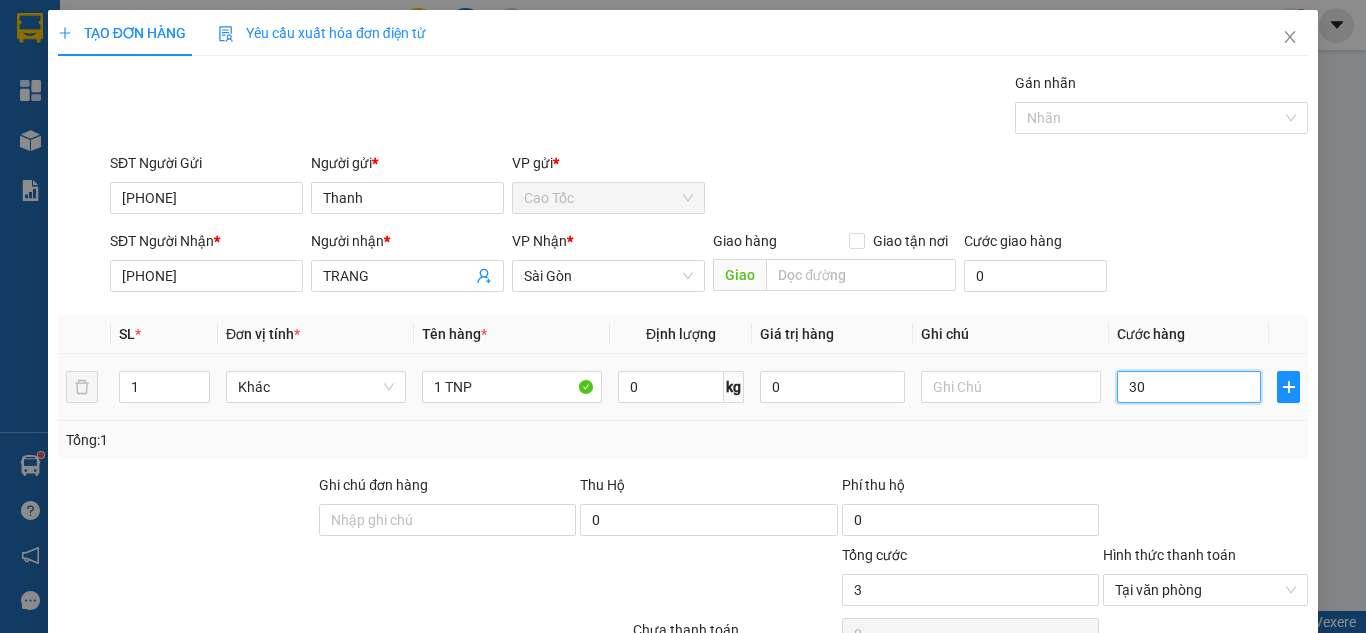 type on "30" 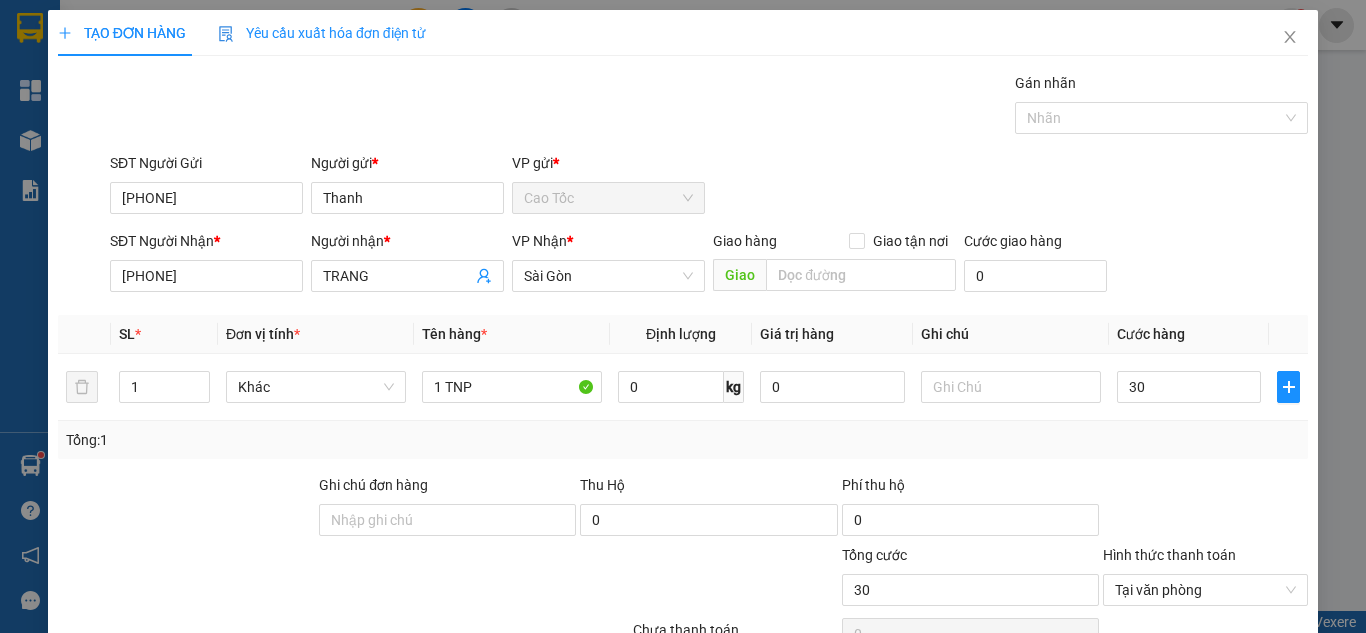 type on "30.000" 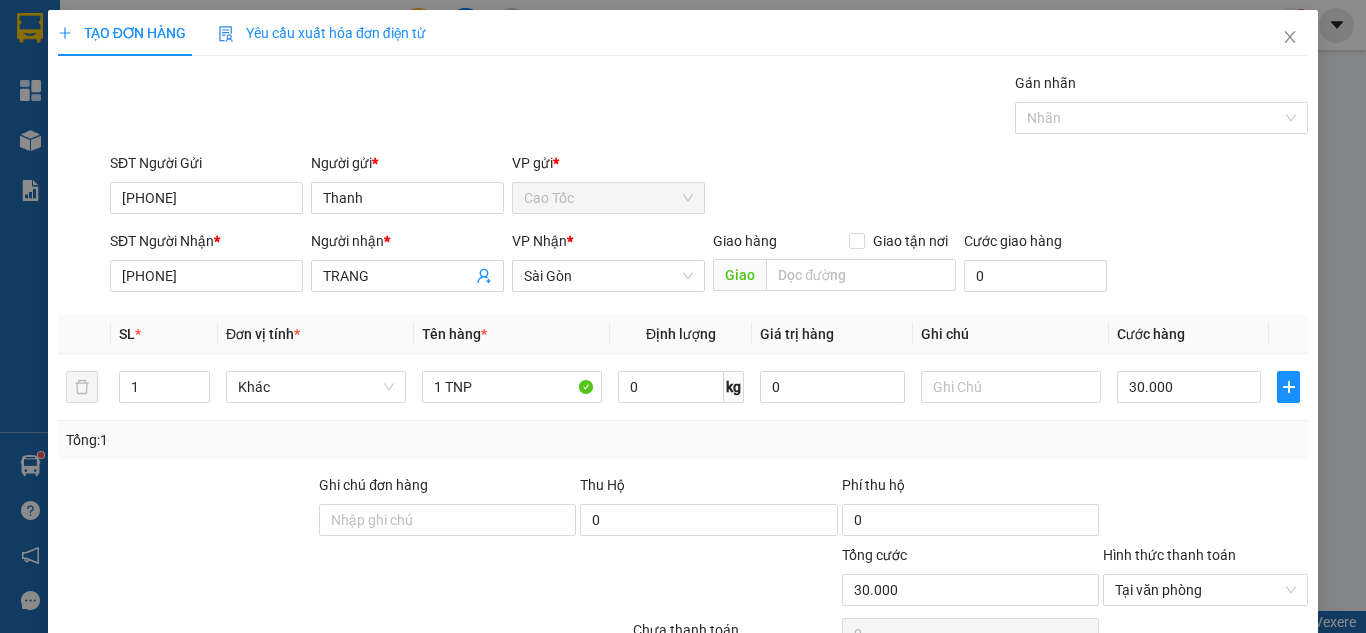 click on "Transit Pickup Surcharge Ids Transit Deliver Surcharge Ids Transit Deliver Surcharge Transit Deliver Surcharge Gán nhãn   Nhãn SĐT Người Gửi [PHONE] Người gửi  * Thanh VP gửi  * Cao Tốc SĐT Người Nhận  * [PHONE] Người nhận  * TRANG VP Nhận  * Sài Gòn Giao hàng Giao tận nơi Giao Cước giao hàng 0 SL  * Đơn vị tính  * Tên hàng  * Định lượng Giá trị hàng Ghi chú Cước hàng                   1 Khác 1 TNP 0 kg 0 30.000 Tổng:  1 Ghi chú đơn hàng Thu Hộ 0 Phí thu hộ 0 Tổng cước 30.000 Hình thức thanh toán Tại văn phòng Số tiền thu trước 0 Chưa thanh toán 0 Chọn HT Thanh Toán Lưu nháp Xóa Thông tin Lưu Lưu và In" at bounding box center (683, 386) 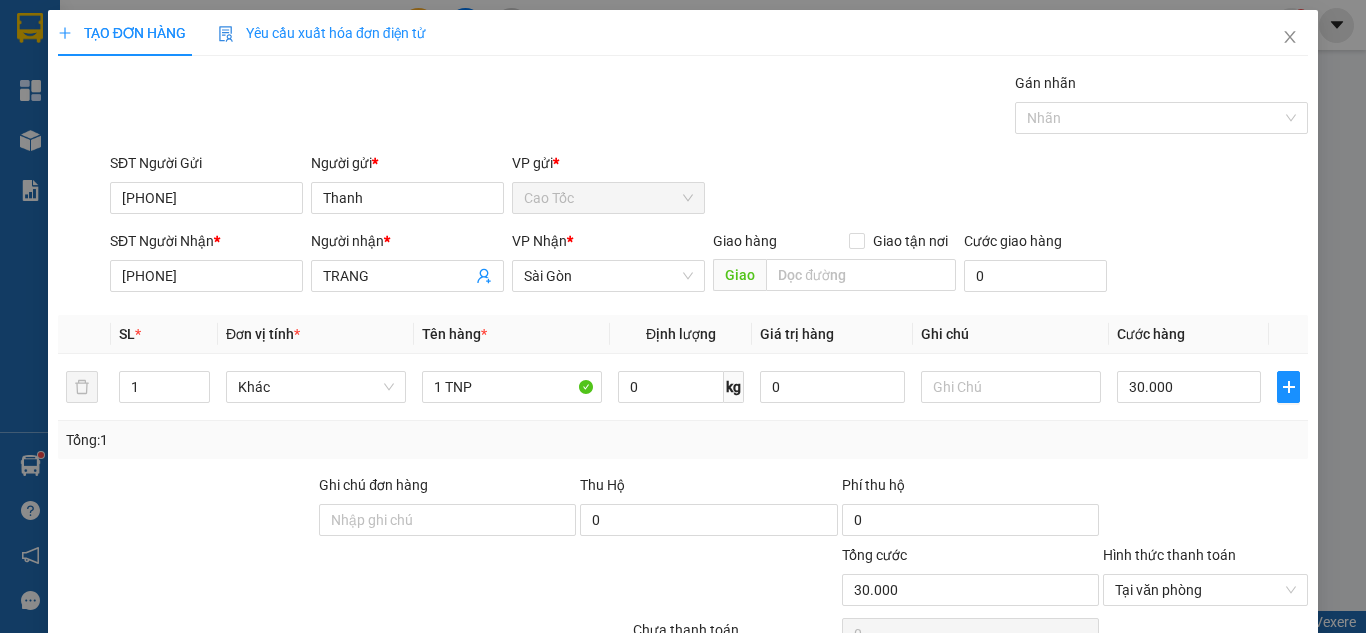 drag, startPoint x: 1245, startPoint y: 578, endPoint x: 1233, endPoint y: 571, distance: 13.892444 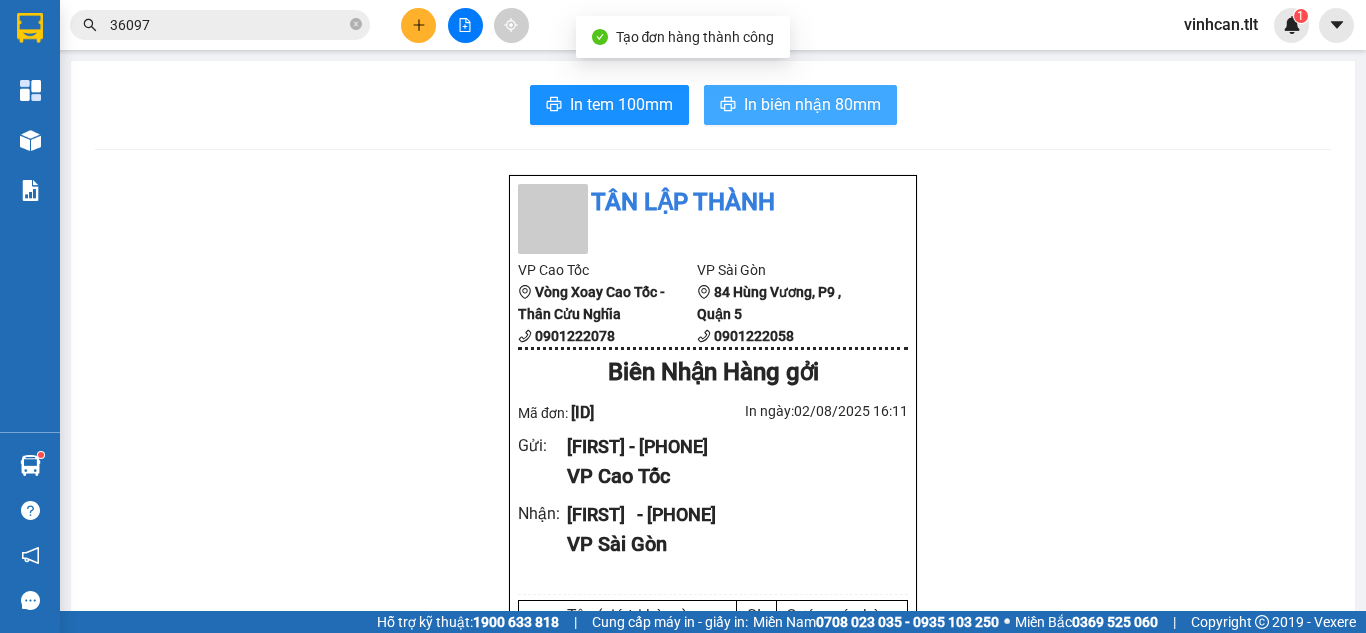 click on "In biên nhận 80mm" at bounding box center [812, 104] 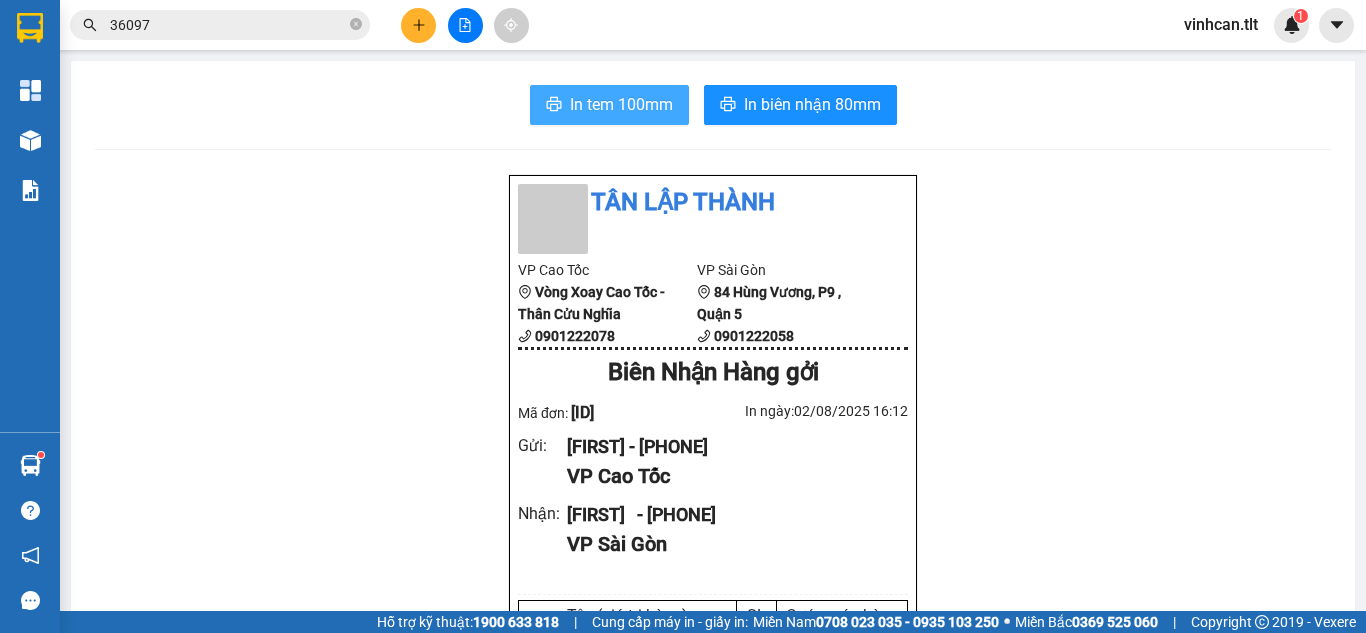 click on "In tem 100mm" at bounding box center [621, 104] 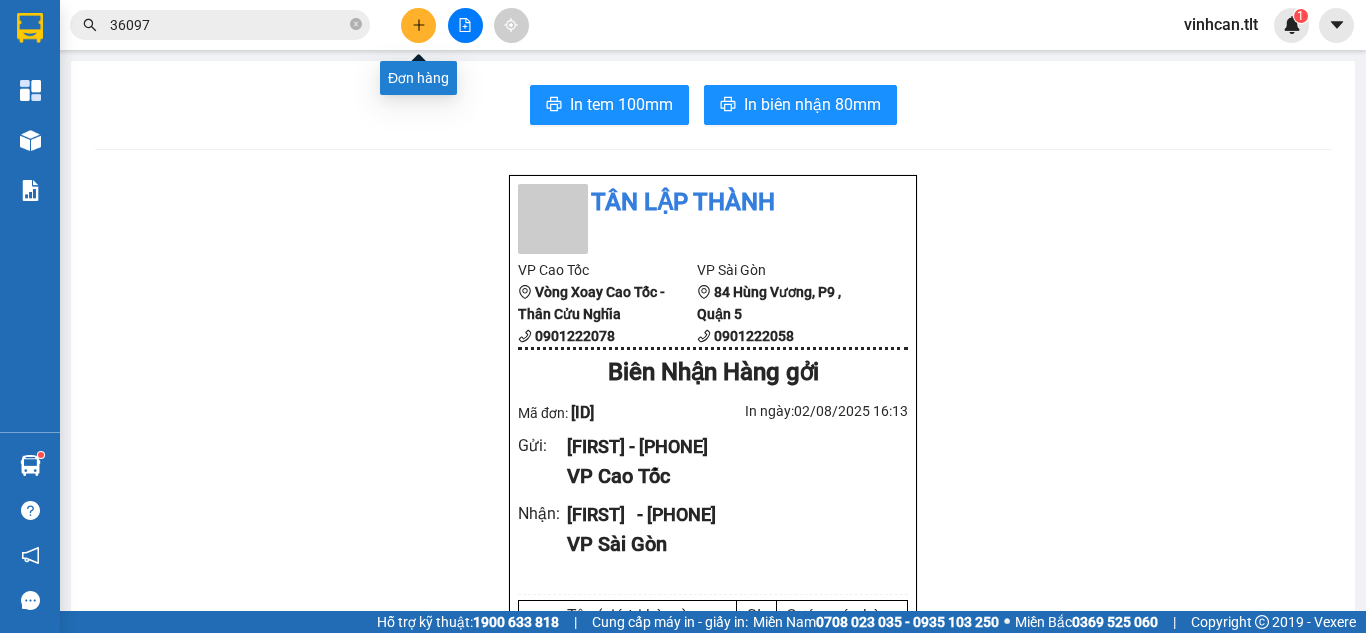 click at bounding box center (418, 25) 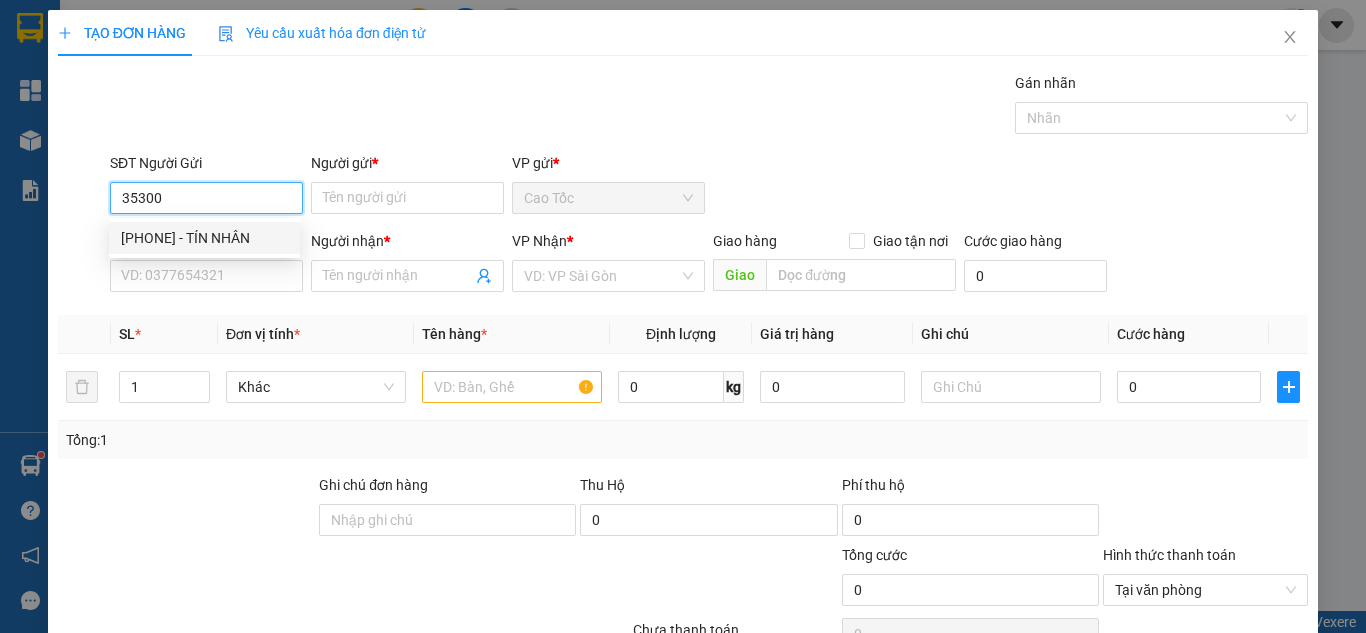click on "[PHONE] - TÍN NHÂN" at bounding box center [204, 238] 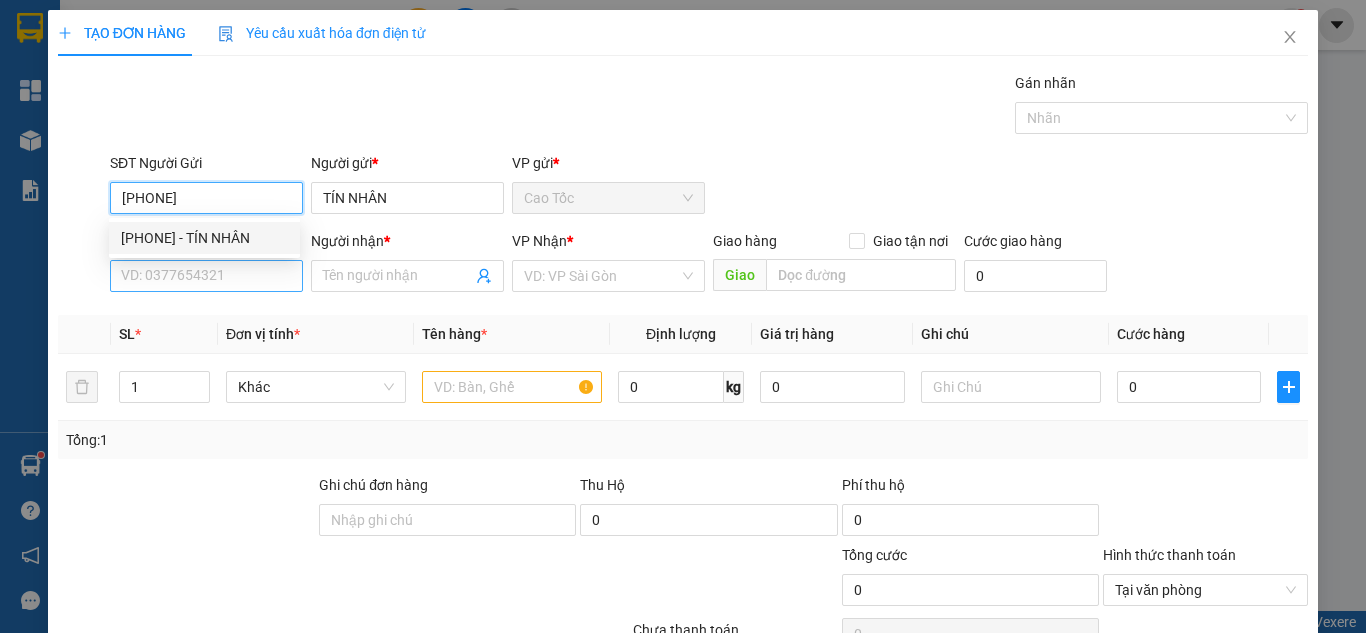 type on "[PHONE]" 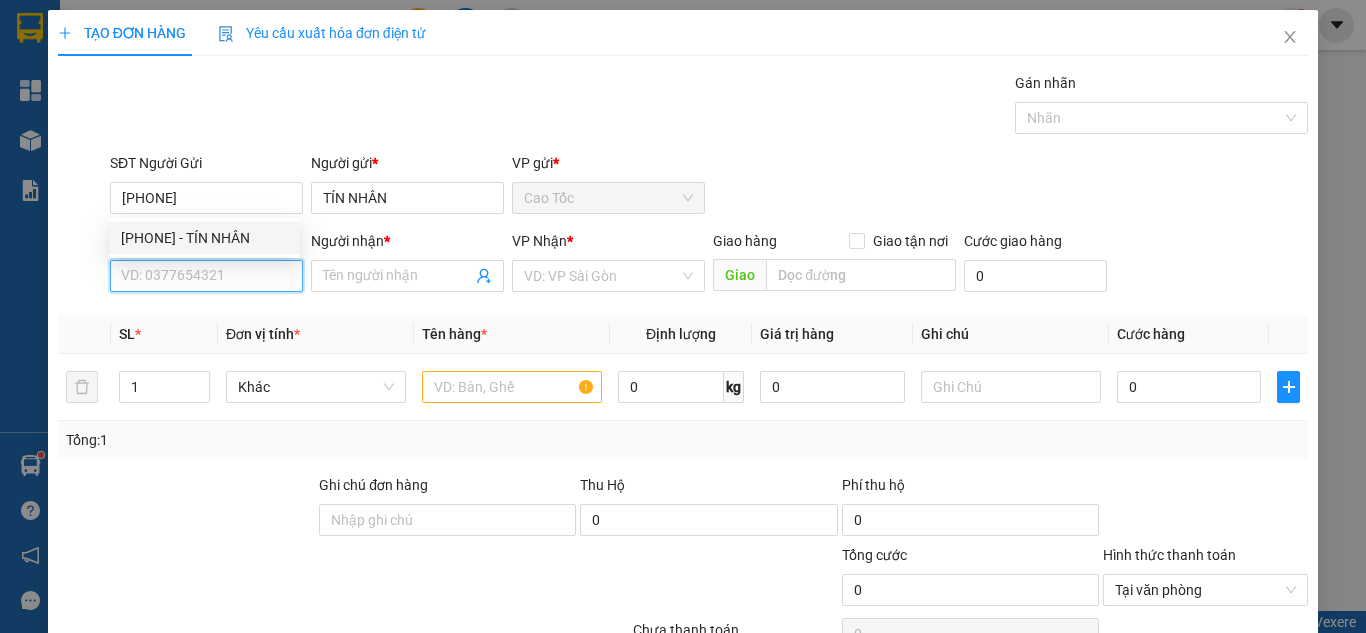 click on "SĐT Người Nhận  *" at bounding box center (206, 276) 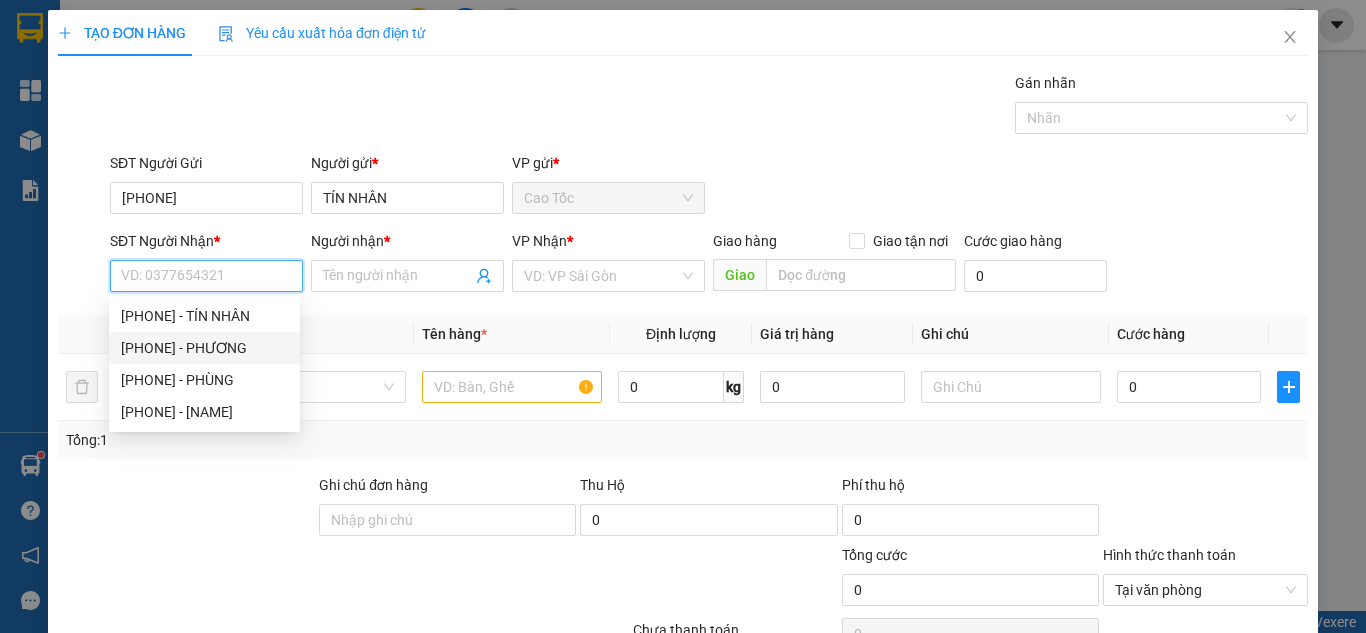 click on "[PHONE] - PHƯƠNG" at bounding box center [204, 348] 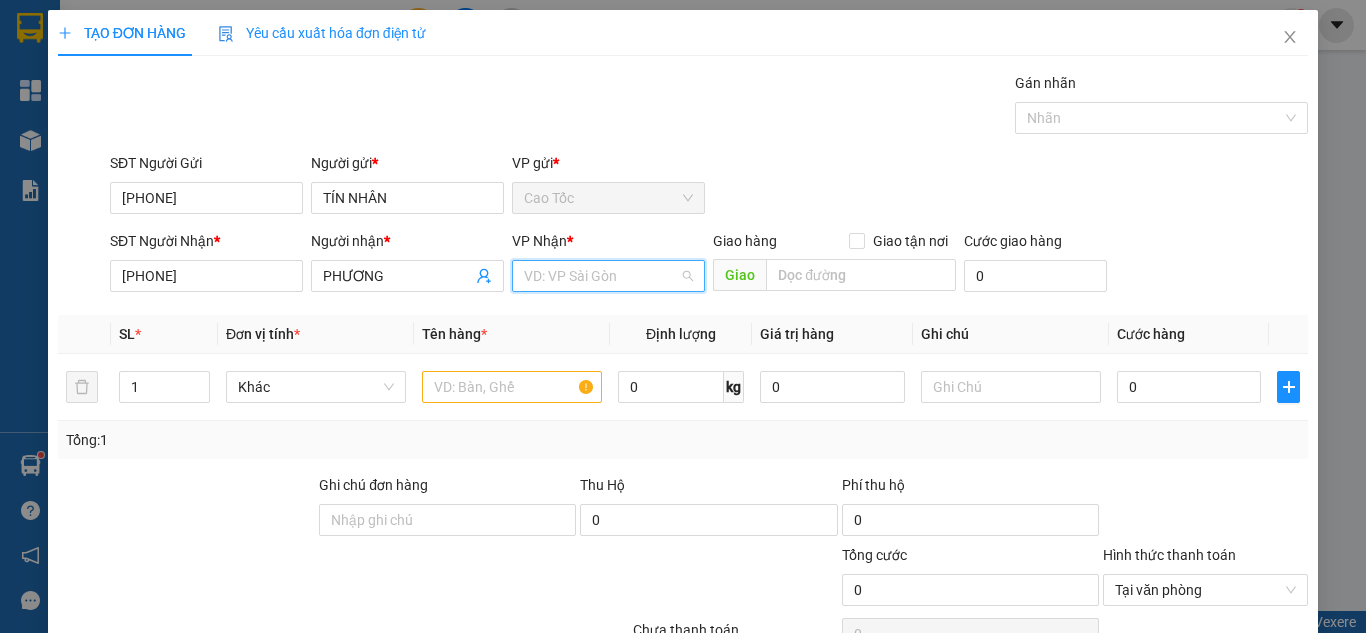 click at bounding box center (601, 276) 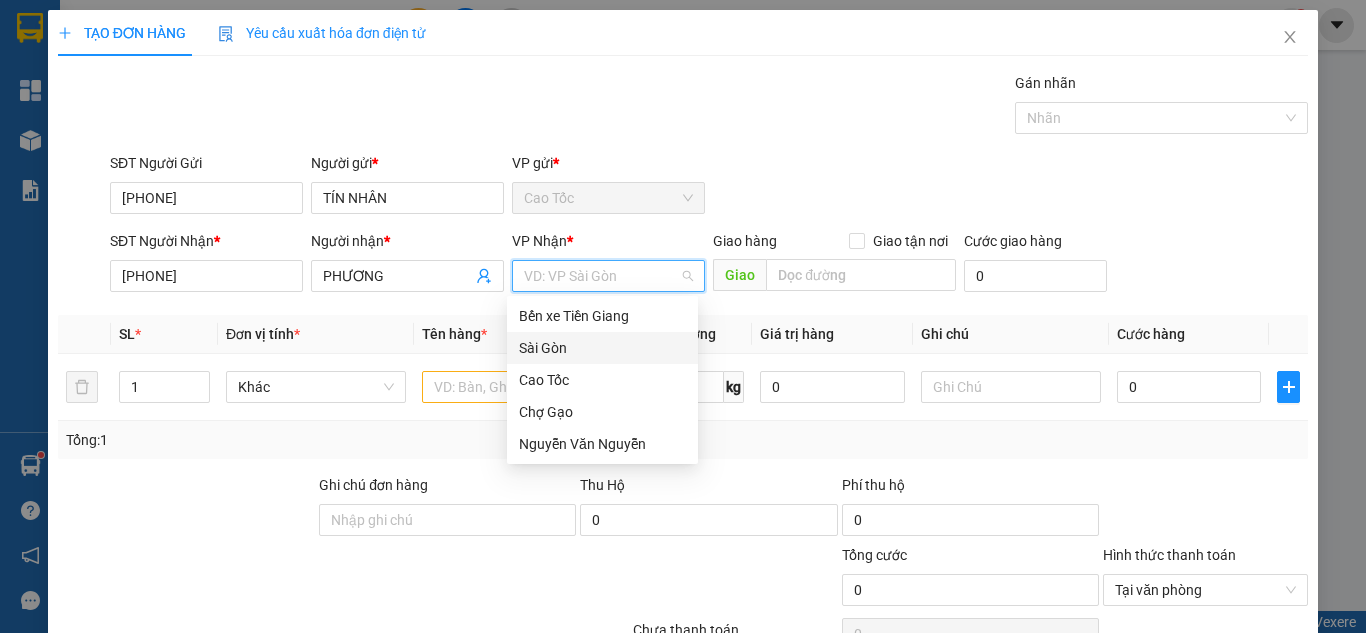 click on "Sài Gòn" at bounding box center (602, 348) 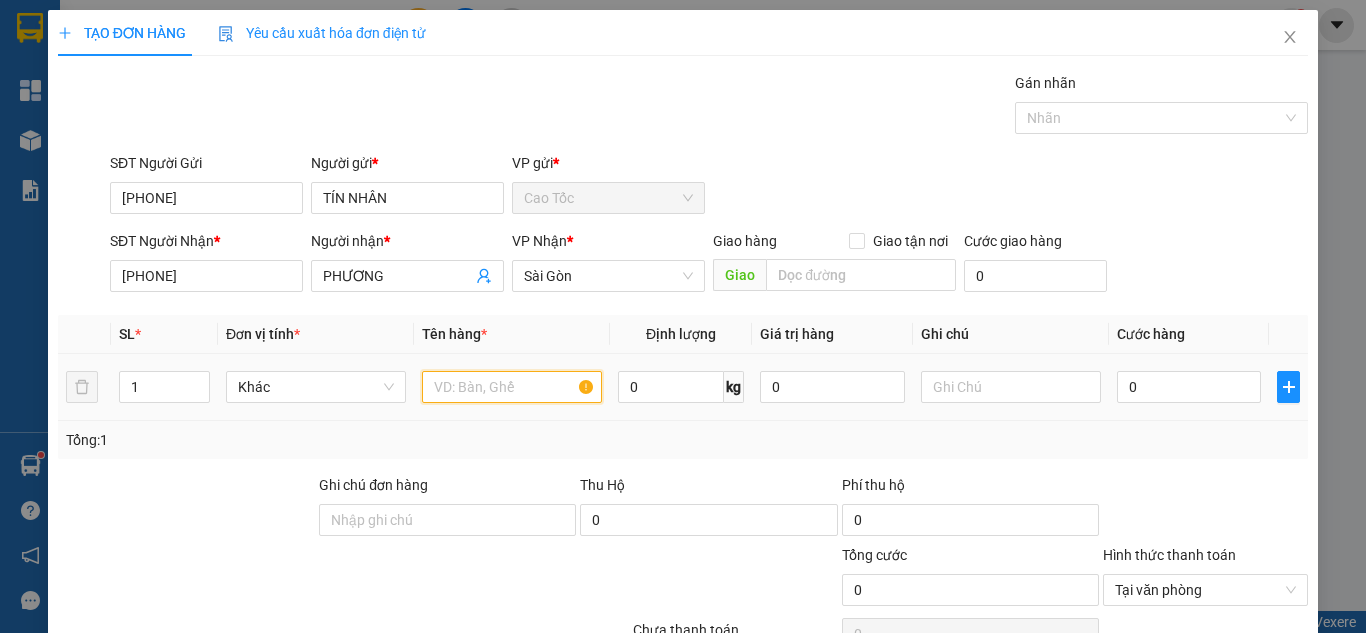 click at bounding box center [512, 387] 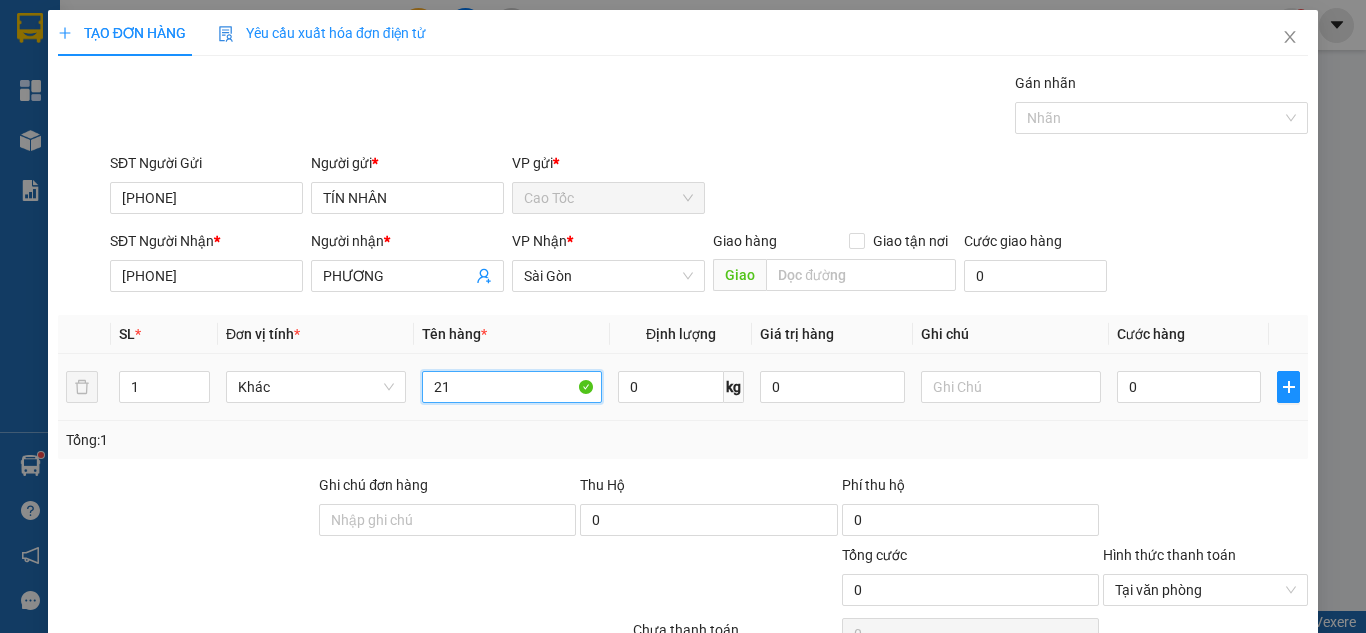 type on "2" 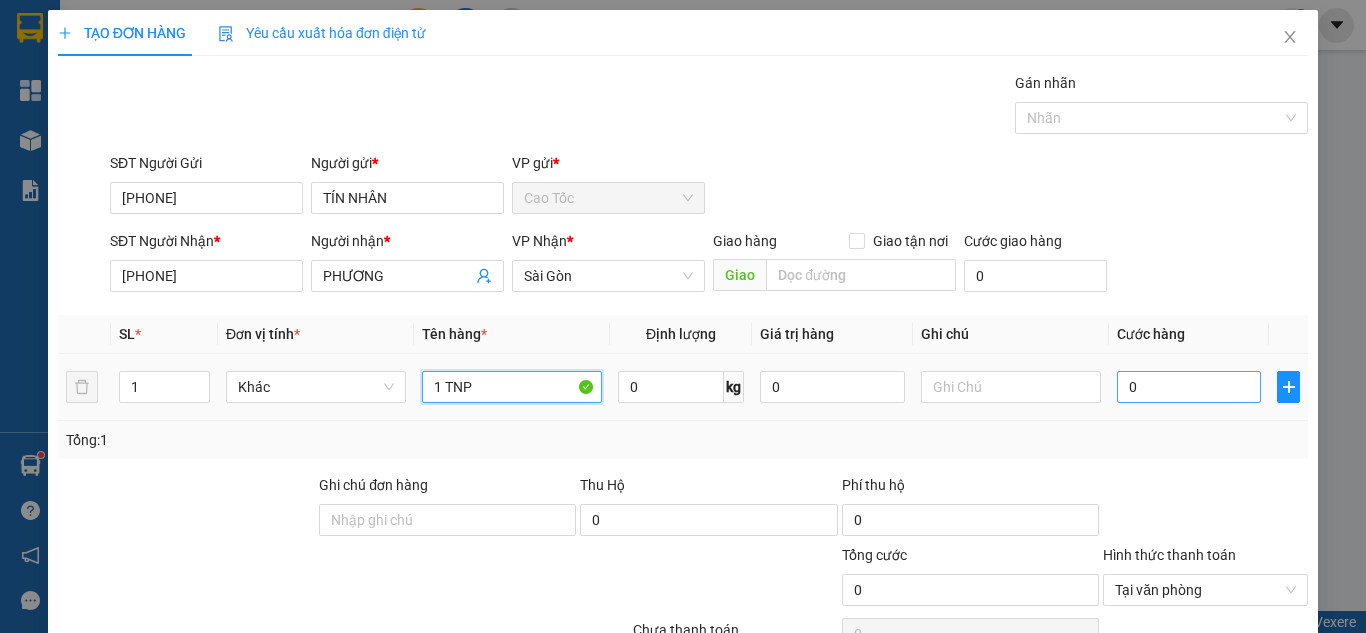 type on "1 TNP" 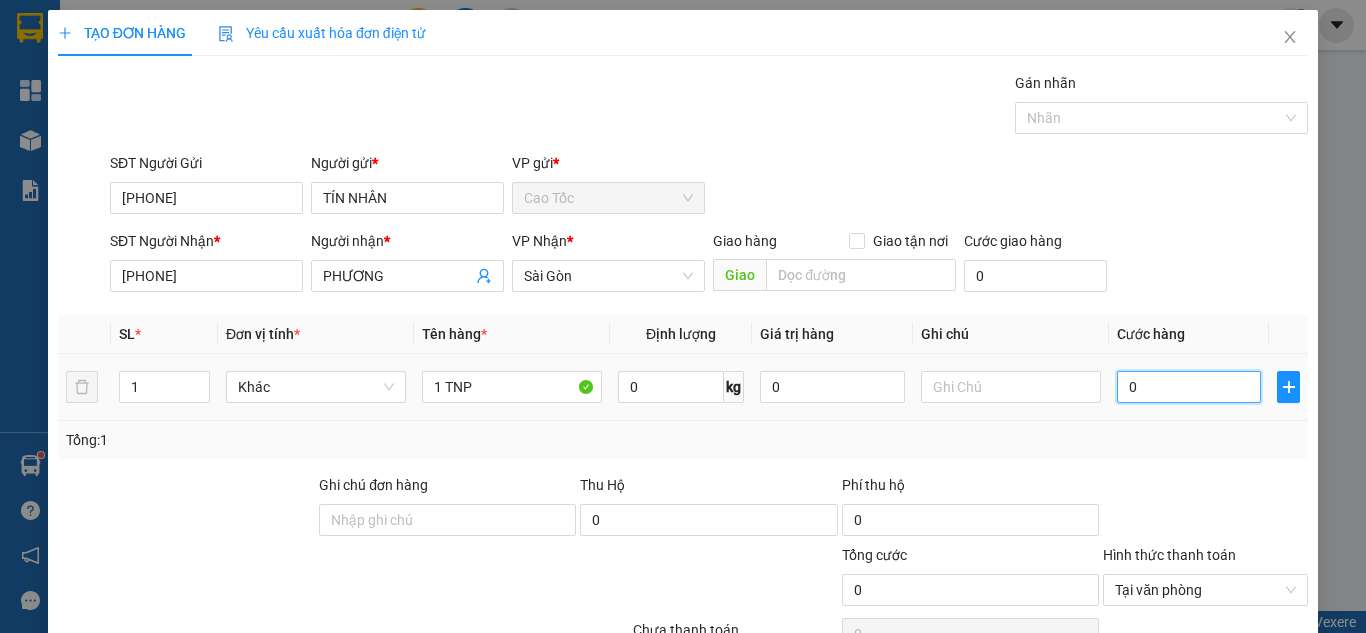 click on "0" at bounding box center [1189, 387] 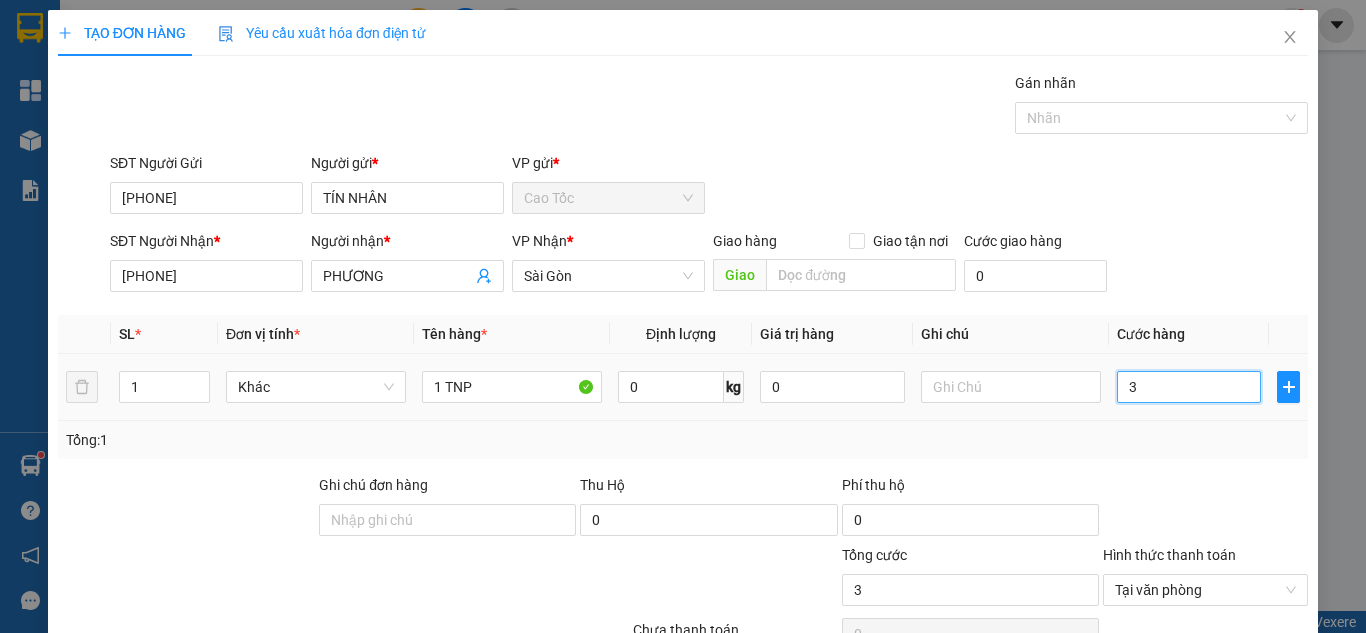 type on "35" 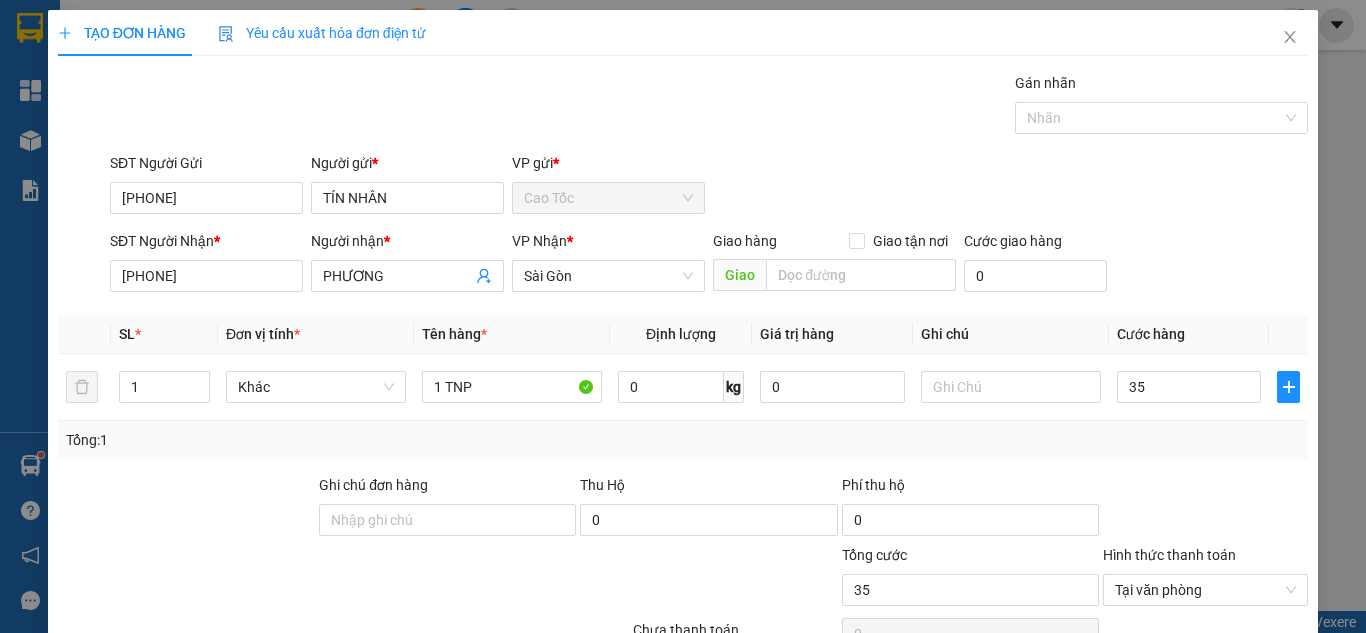 type on "35.000" 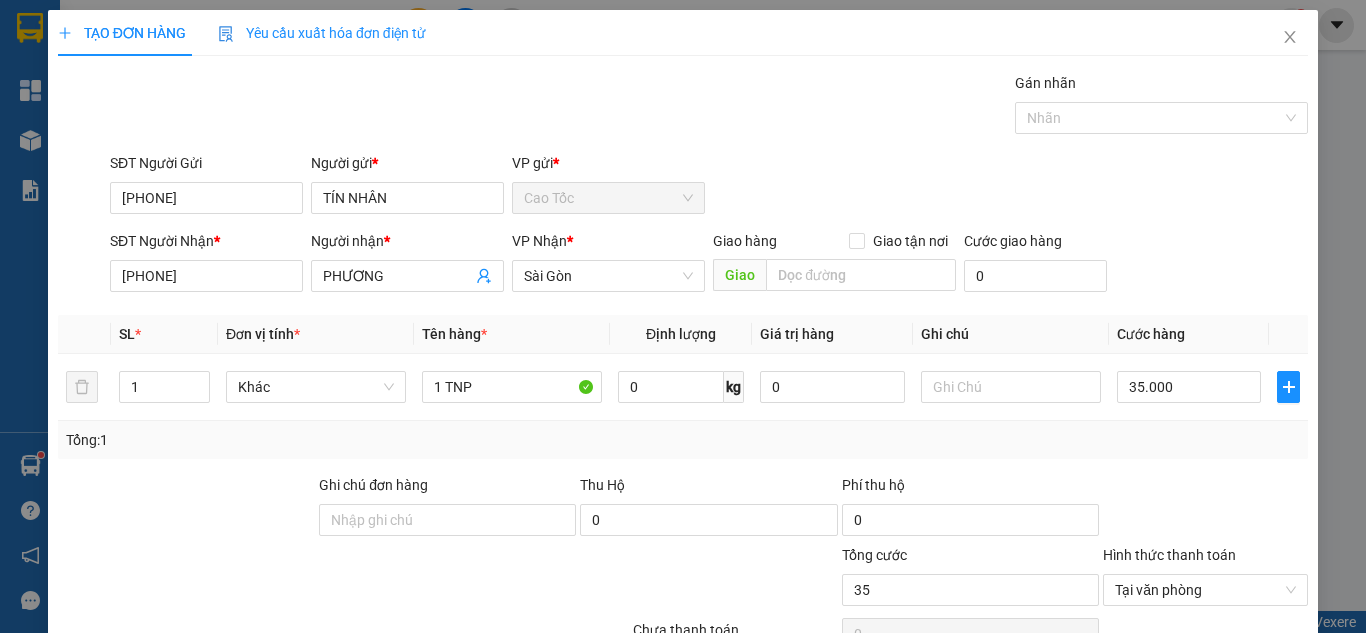 type on "35.000" 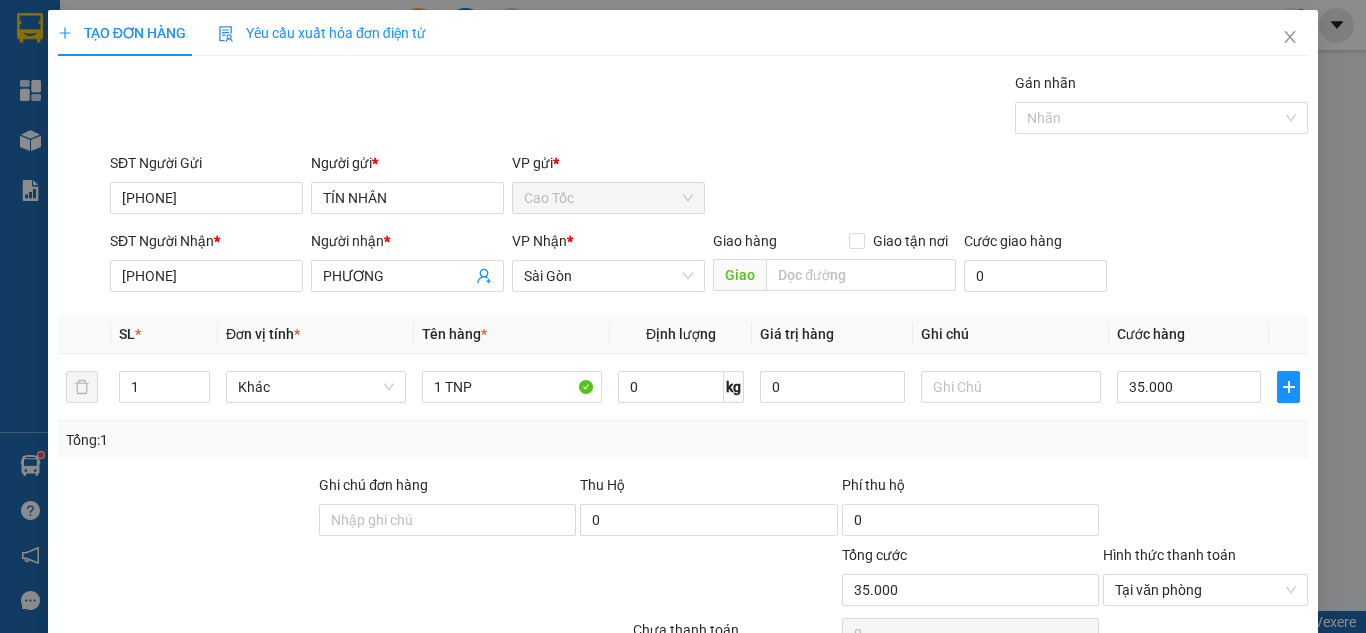 drag, startPoint x: 1200, startPoint y: 239, endPoint x: 1239, endPoint y: 265, distance: 46.872166 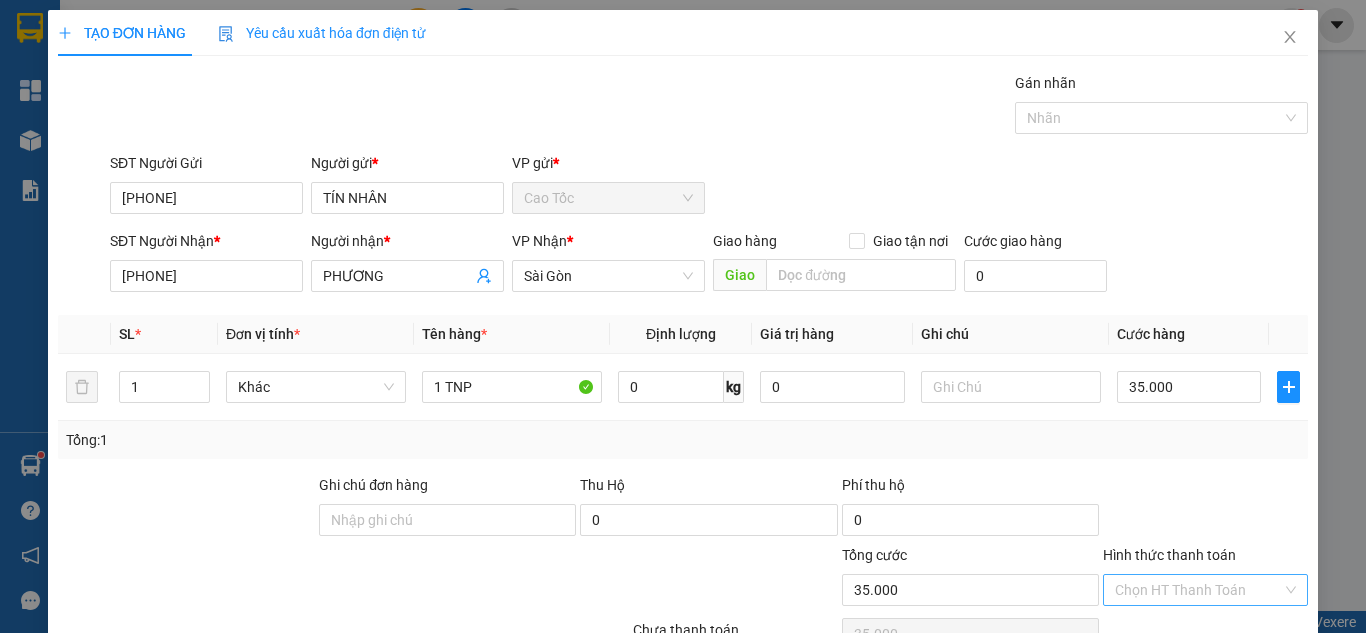 click on "Lưu và In" at bounding box center [1231, 685] 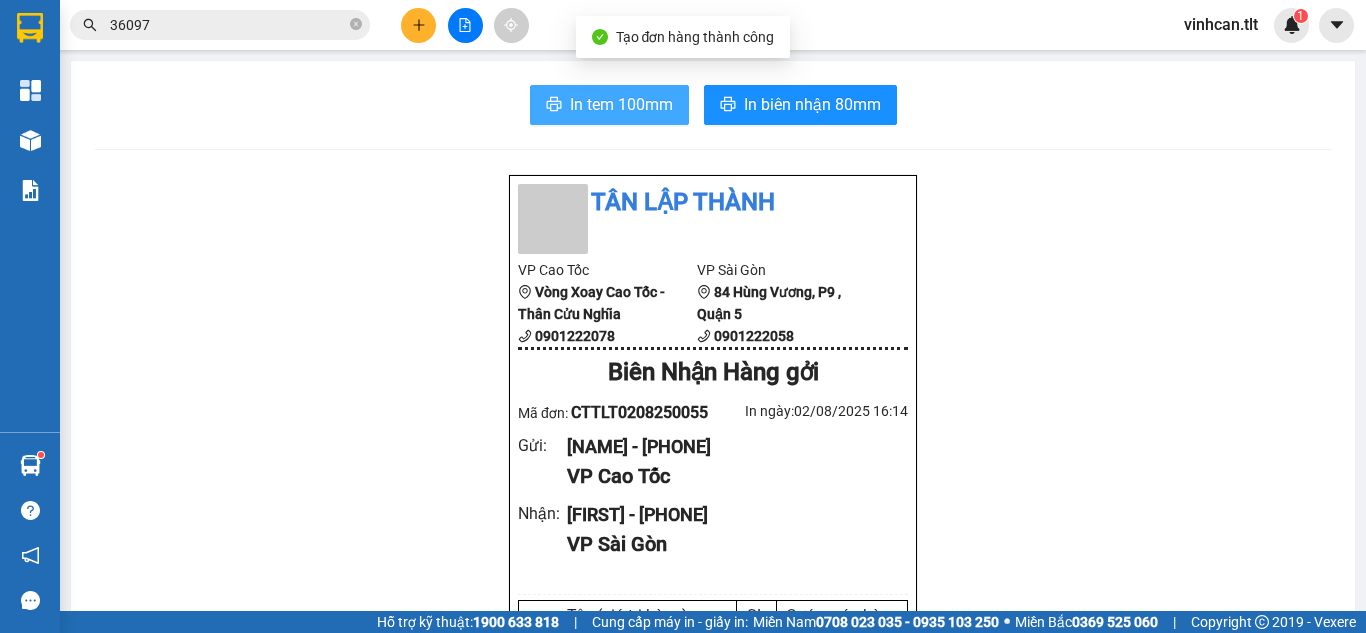 click on "In tem 100mm" at bounding box center [609, 105] 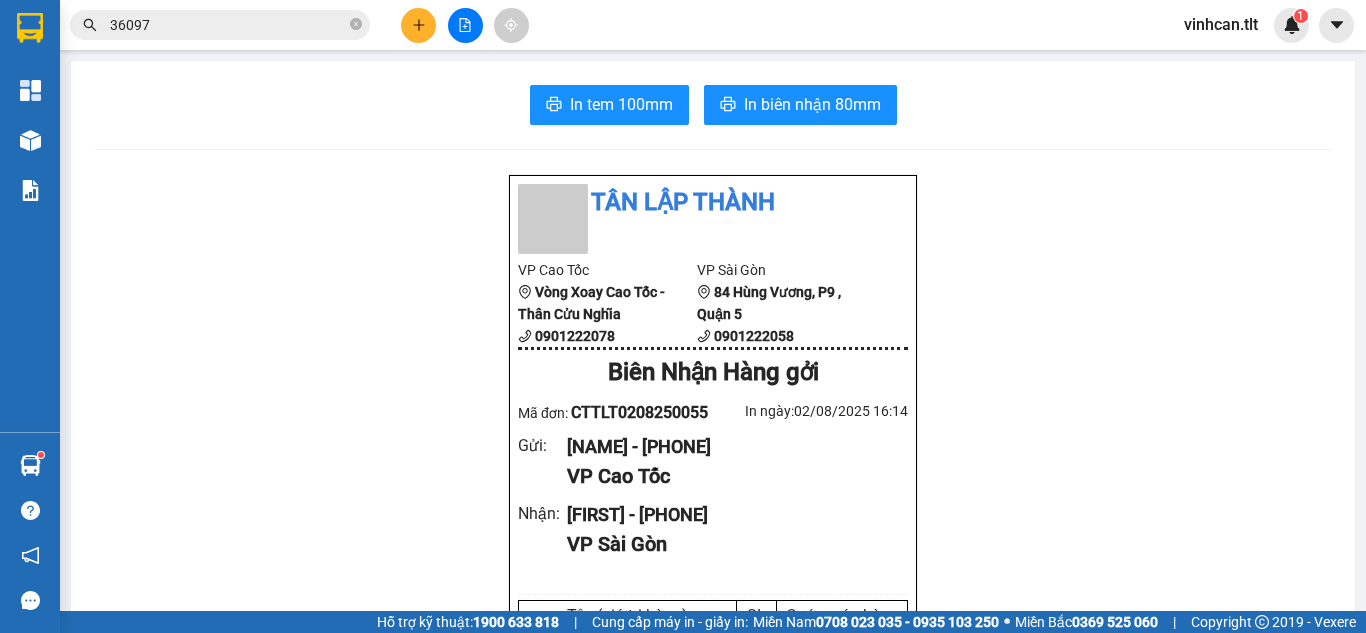 click on "Kết quả tìm kiếm ( 43 )   Bộ lọc   Thuộc VP này Mã ĐH Trạng thái Món hàng Thu hộ Tổng cước Chưa cước Nhãn Người gửi VP Gửi Người nhận VP Nhận CTTLT1205250054 15:14 - 12/05 VP Nhận   63H-047.28 17:02 - 12/05 1 KNP SL:   1 25.000 [PHONE] QUÂN Cao Tốc [PHONE] DUNG   Sài Gòn SGTLT0108250526 18:35 - 01/08 Trên xe   63B-021.92 18:40   -   01/08 1 tnp SL:   1 25.000 25.000 [PHONE] DUNG   Sài Gòn [PHONE] QUÂN Cao Tốc SGTLT2807250595 19:54 - 28/07 Đã giao   08:09 - 29/07 1tnp SL:   1 30.000 [PHONE] DUNG   Sài Gòn [PHONE] QUÂN Cao Tốc CTTLT2507250051 15:22 - 25/07 Đã giao   13:20 - 26/07 1 KNP SL:   1 25.000 [PHONE] QUÂN Cao Tốc [PHONE] DUNG   Sài Gòn SGTLT2407250311 14:20 - 24/07 Đã giao   16:34 - 24/07 1tnp SL:   1 30.000 [PHONE] DUNG   Sài Gòn [PHONE] QUÂN Cao Tốc CTTLT2207250017 08:37 - 22/07 Đã giao   12:30 - 22/07 1 KTRONG HNP SL:   1 25.000 [PHONE] QUÂN Cao Tốc [PHONE] DUNG   Sài Gòn SGTLT1907250201" at bounding box center [683, 25] 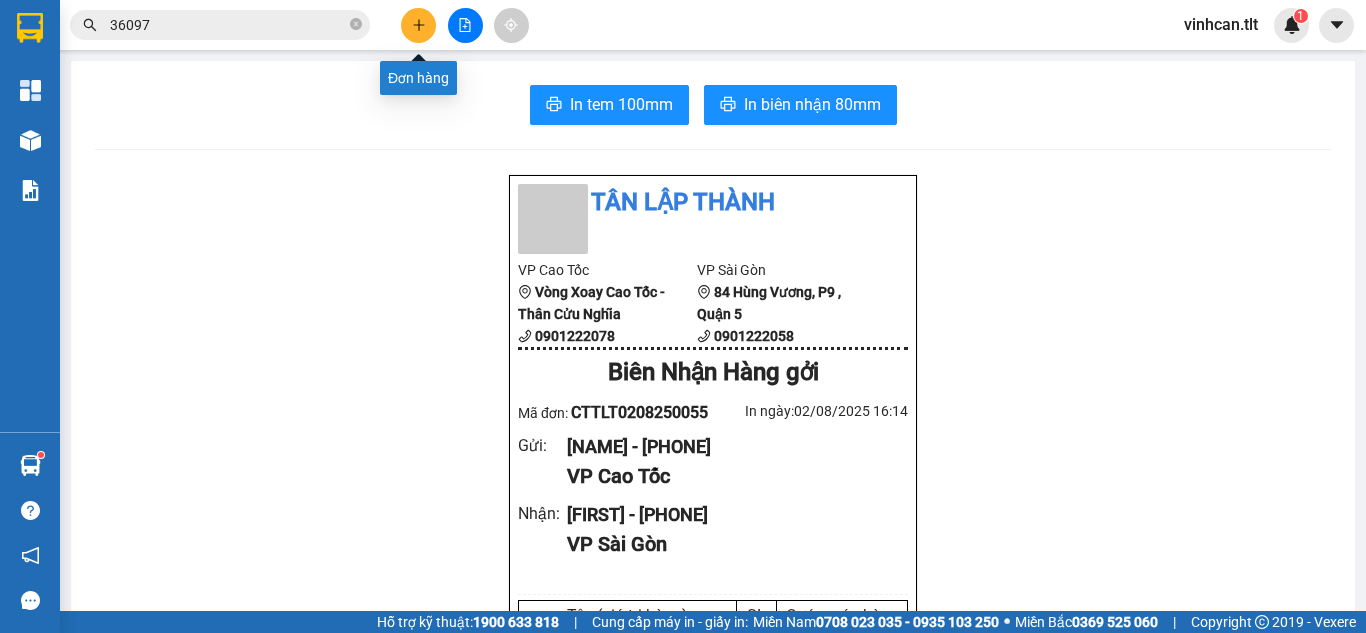 click 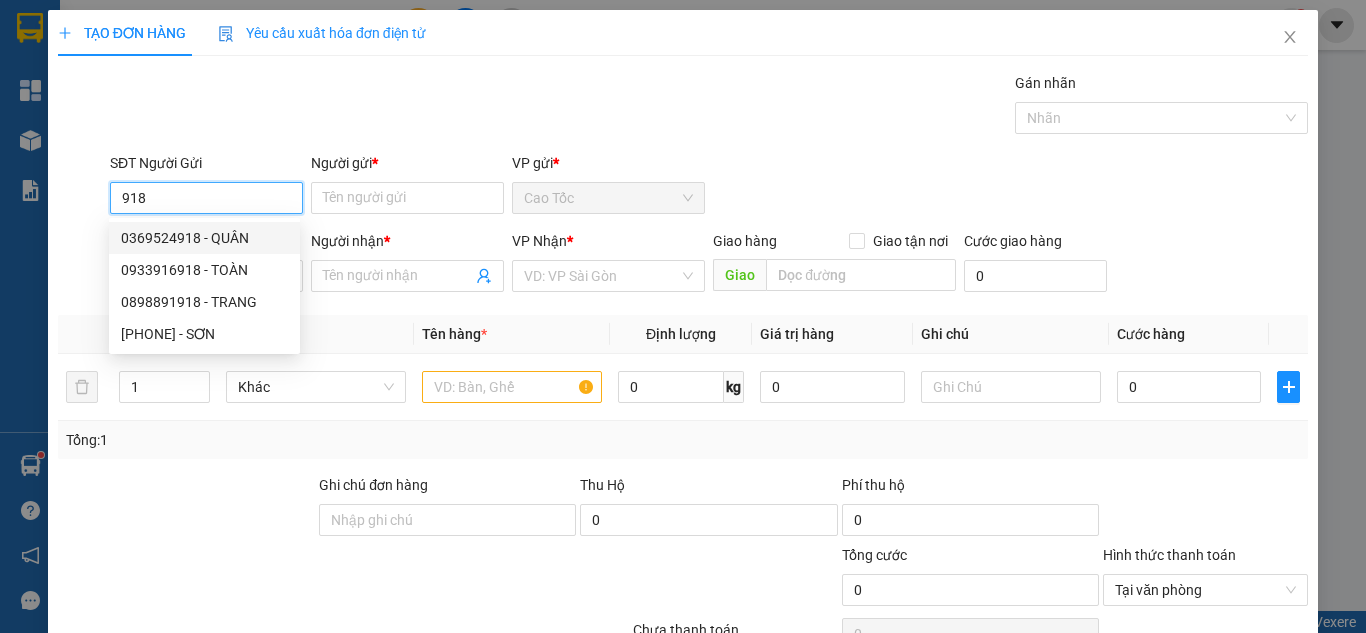 click on "0369524918 - QUÂN" at bounding box center [204, 238] 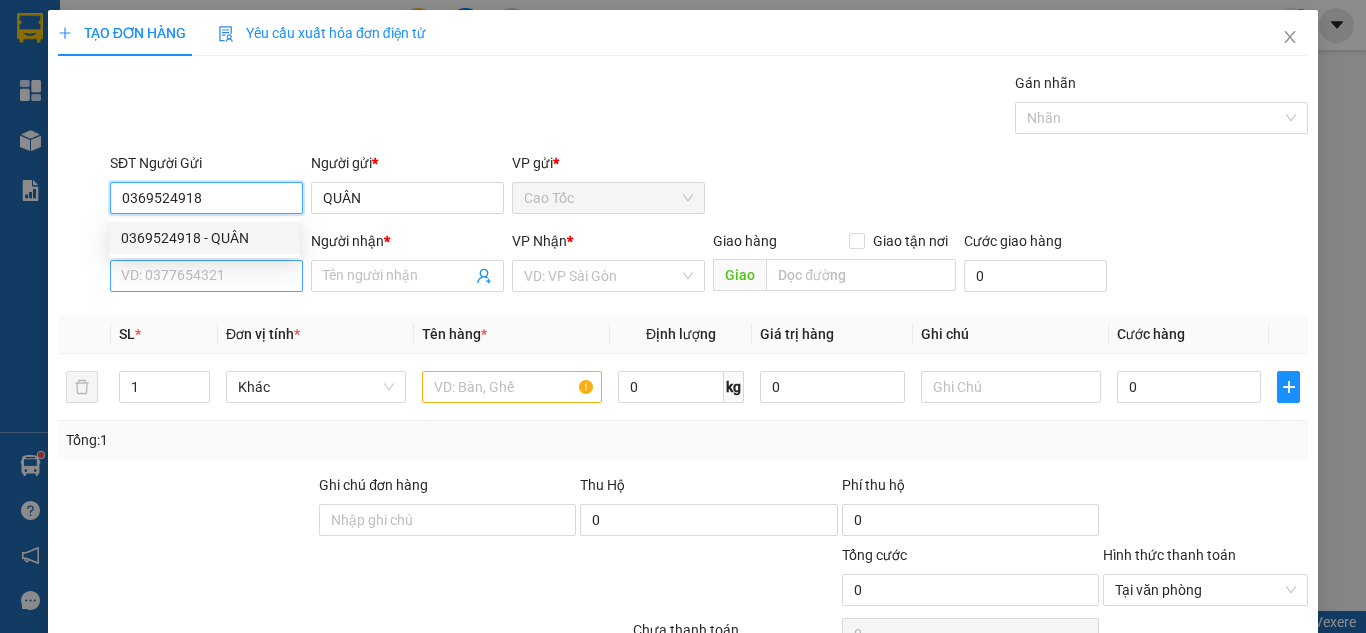 type on "0369524918" 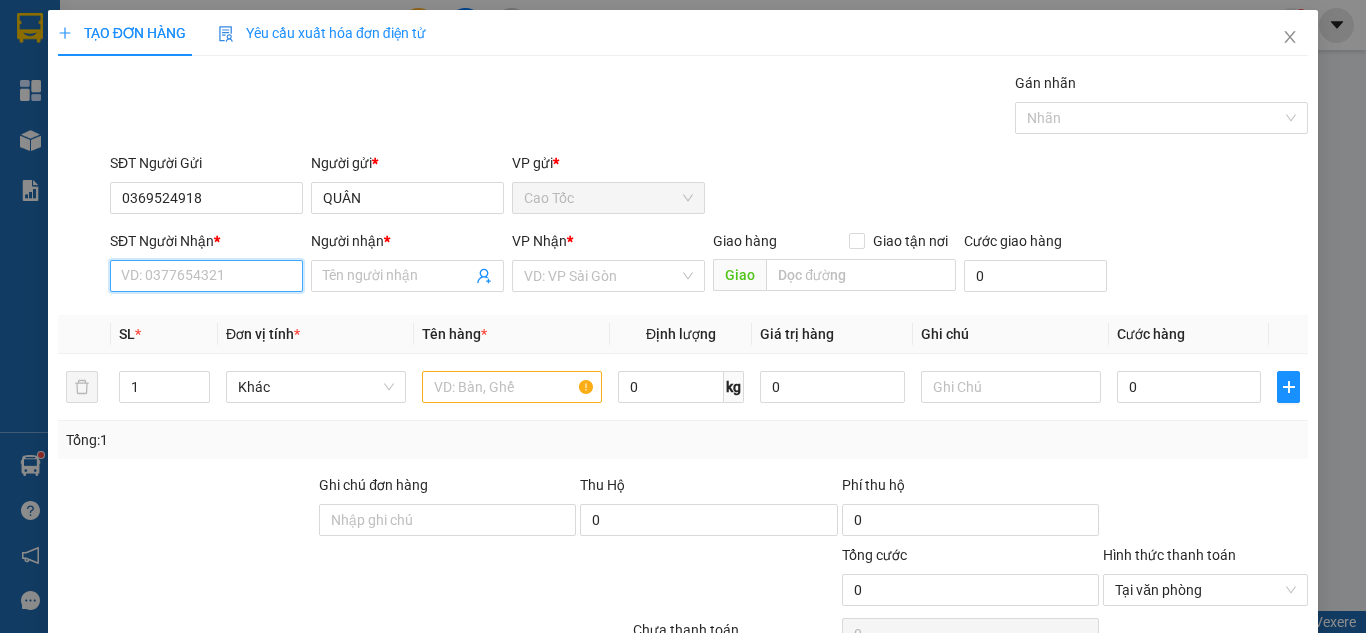 click on "SĐT Người Nhận  *" at bounding box center (206, 276) 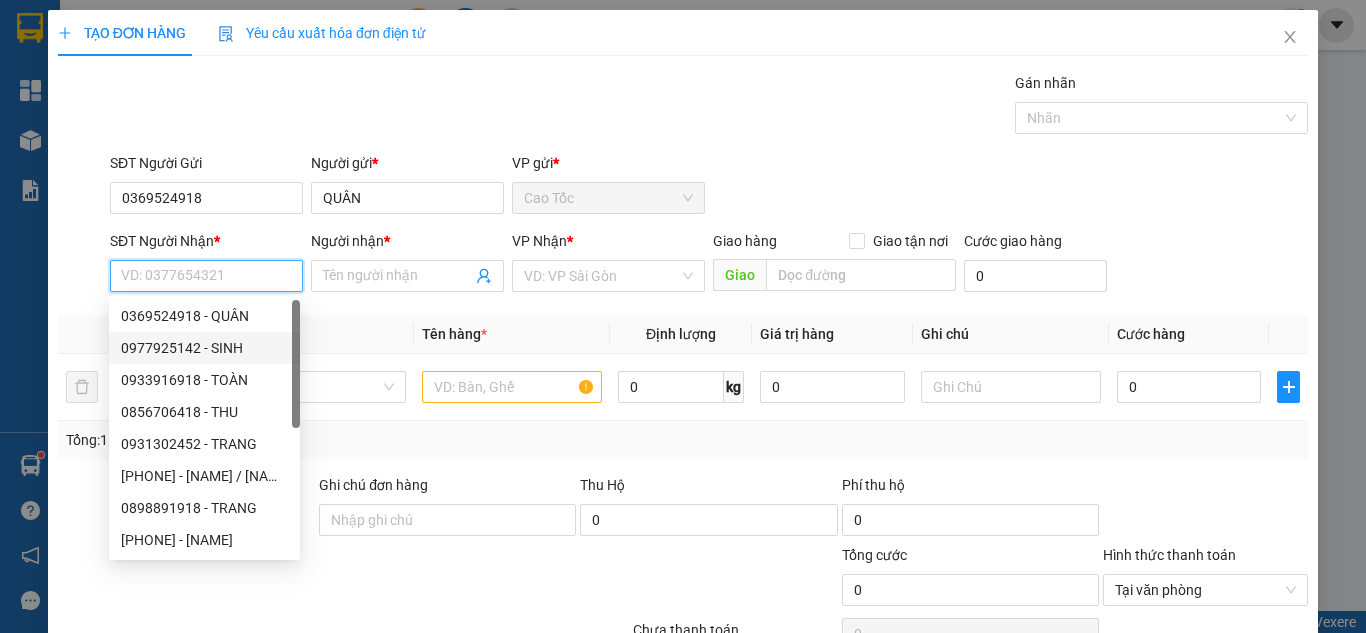 click on "0977925142 - SINH" at bounding box center (204, 348) 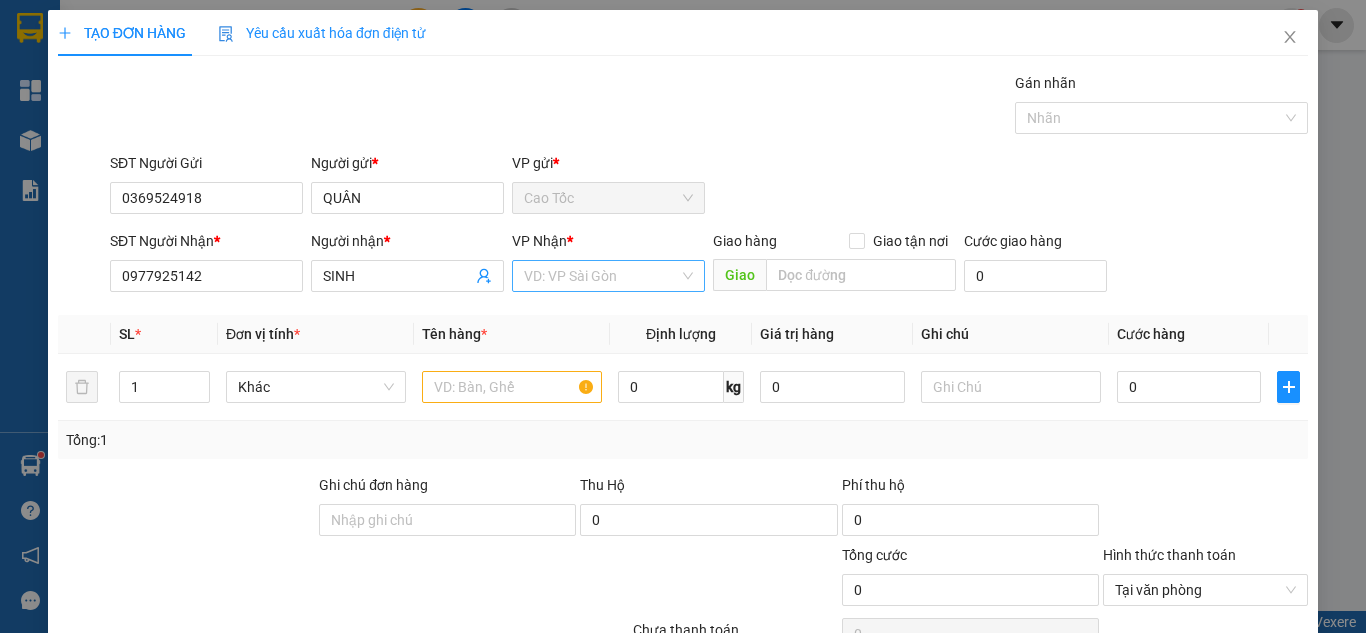 click at bounding box center (601, 276) 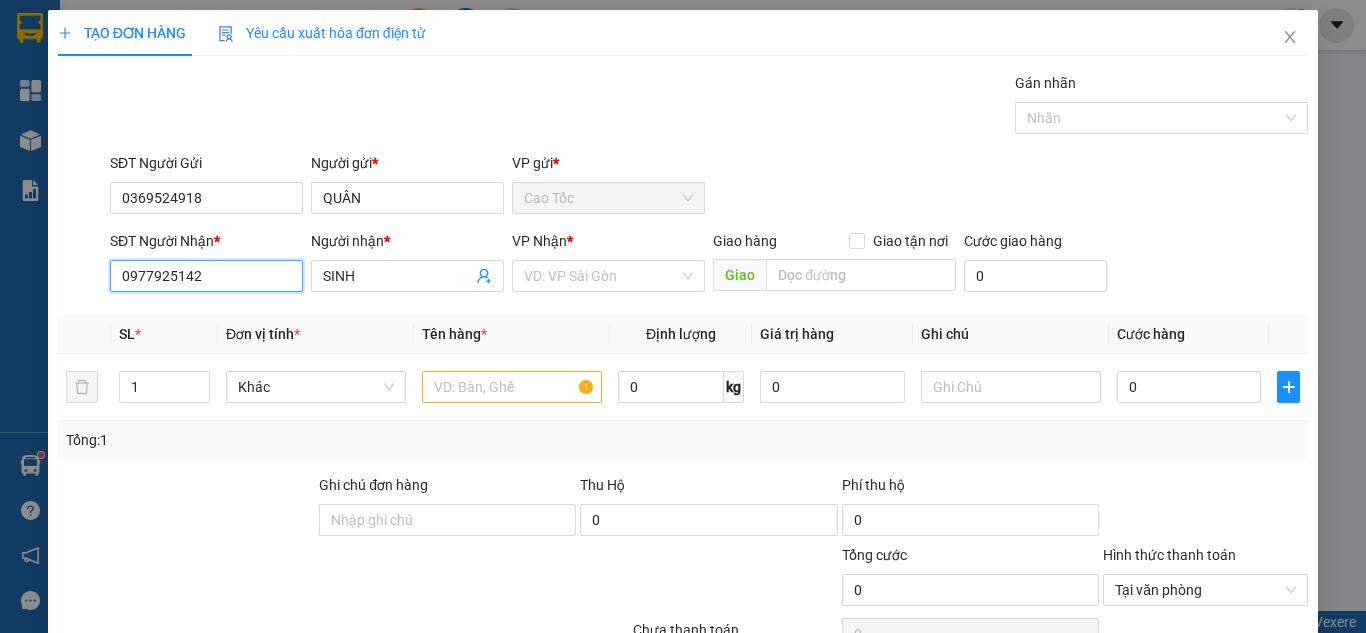 drag, startPoint x: 233, startPoint y: 288, endPoint x: 0, endPoint y: 284, distance: 233.03433 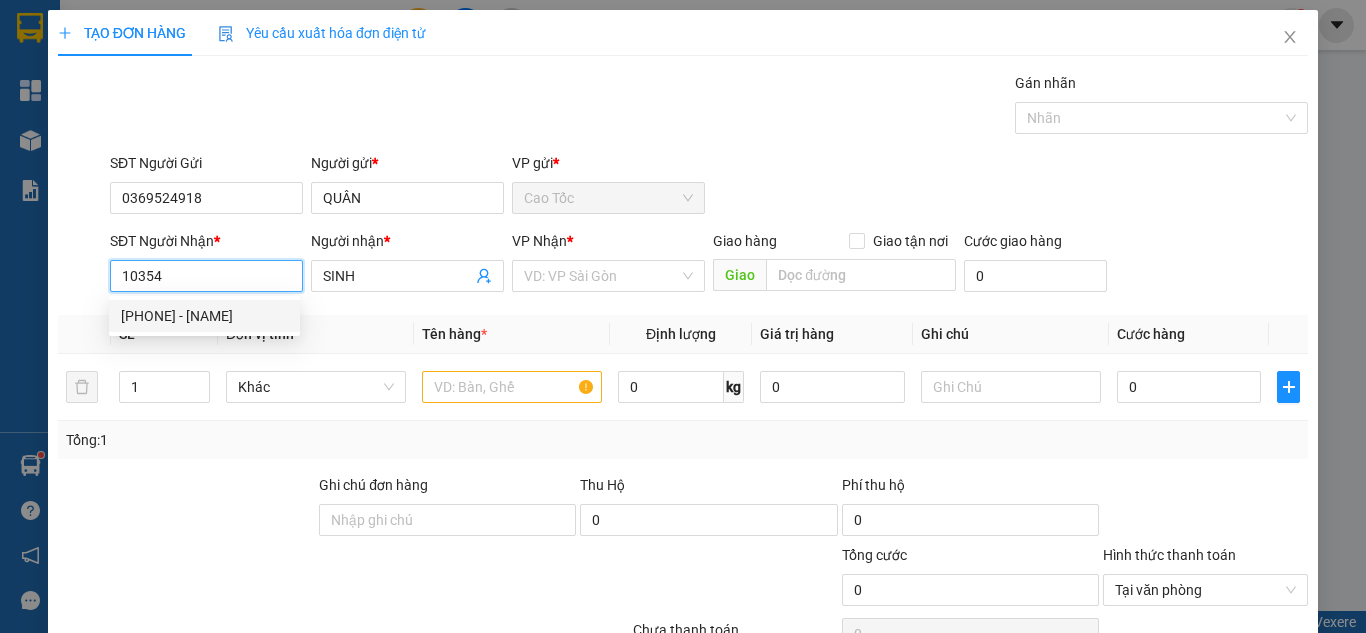click on "[PHONE] - [NAME]" at bounding box center [204, 316] 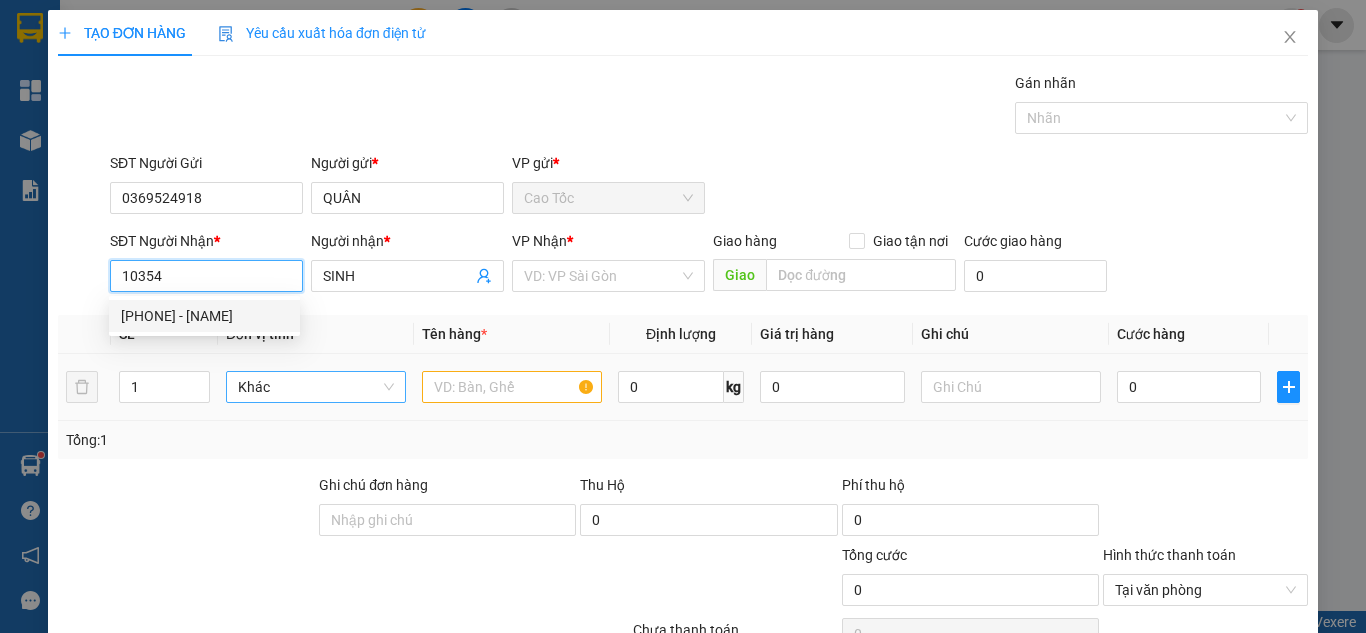 type on "[PHONE]" 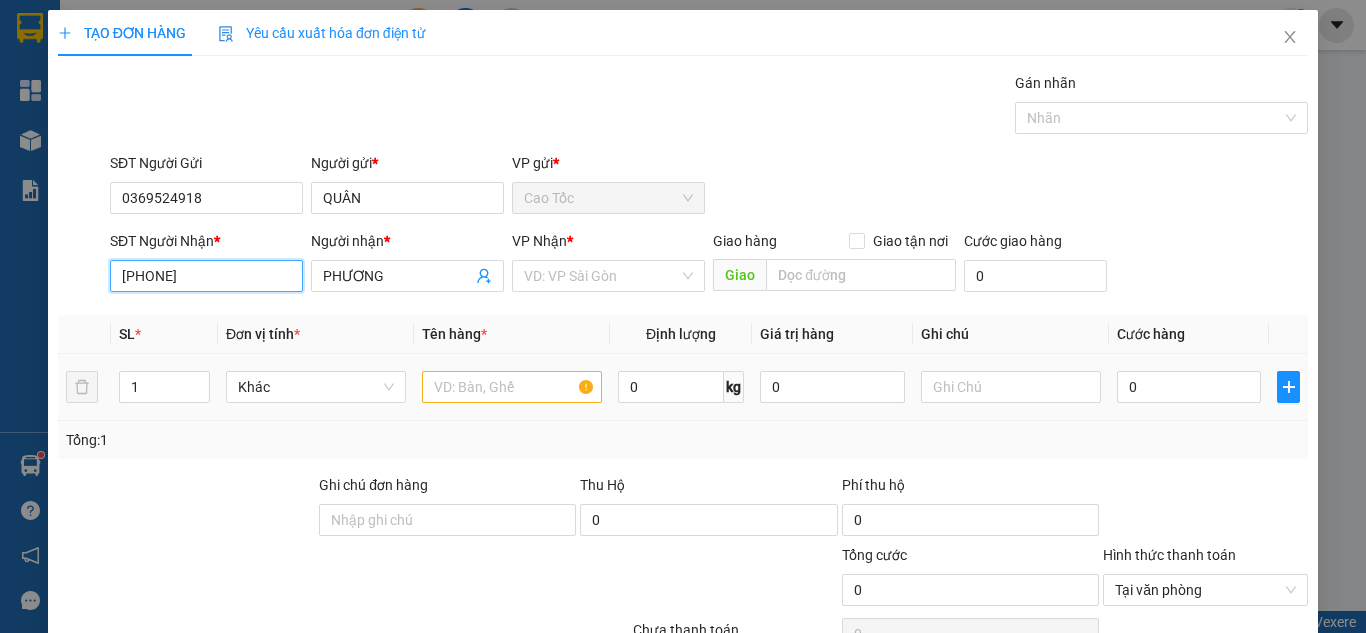 type on "[PHONE]" 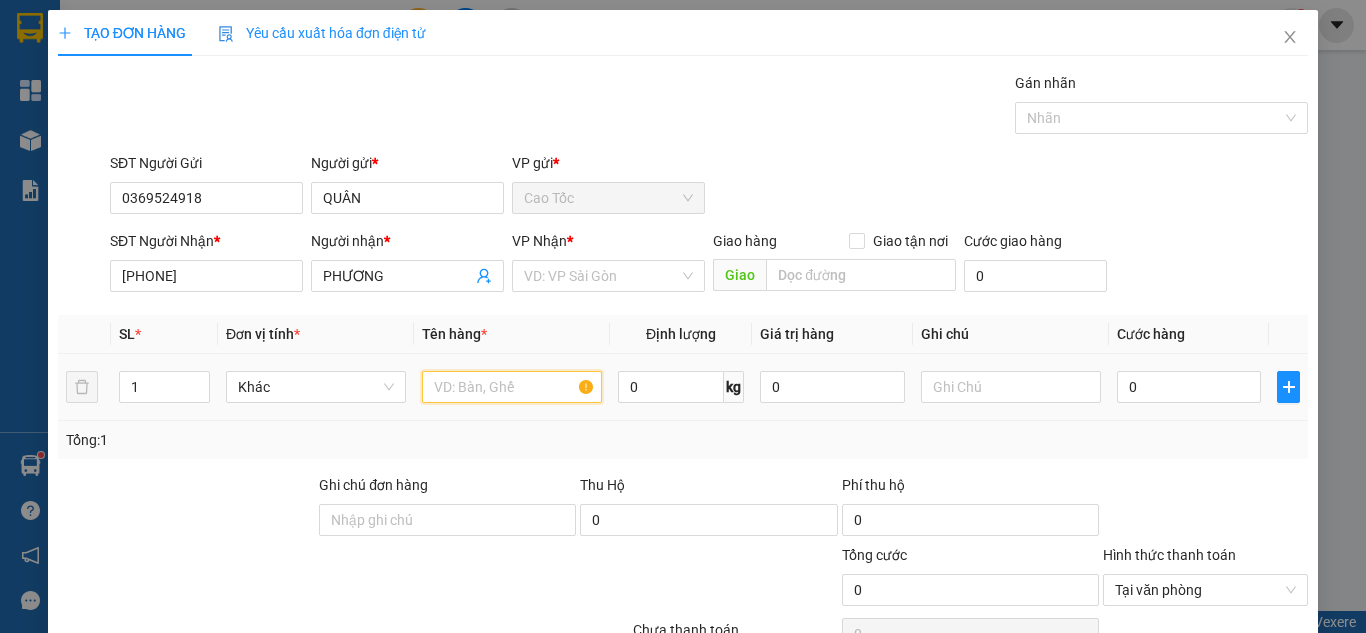 drag, startPoint x: 495, startPoint y: 384, endPoint x: 512, endPoint y: 370, distance: 22.022715 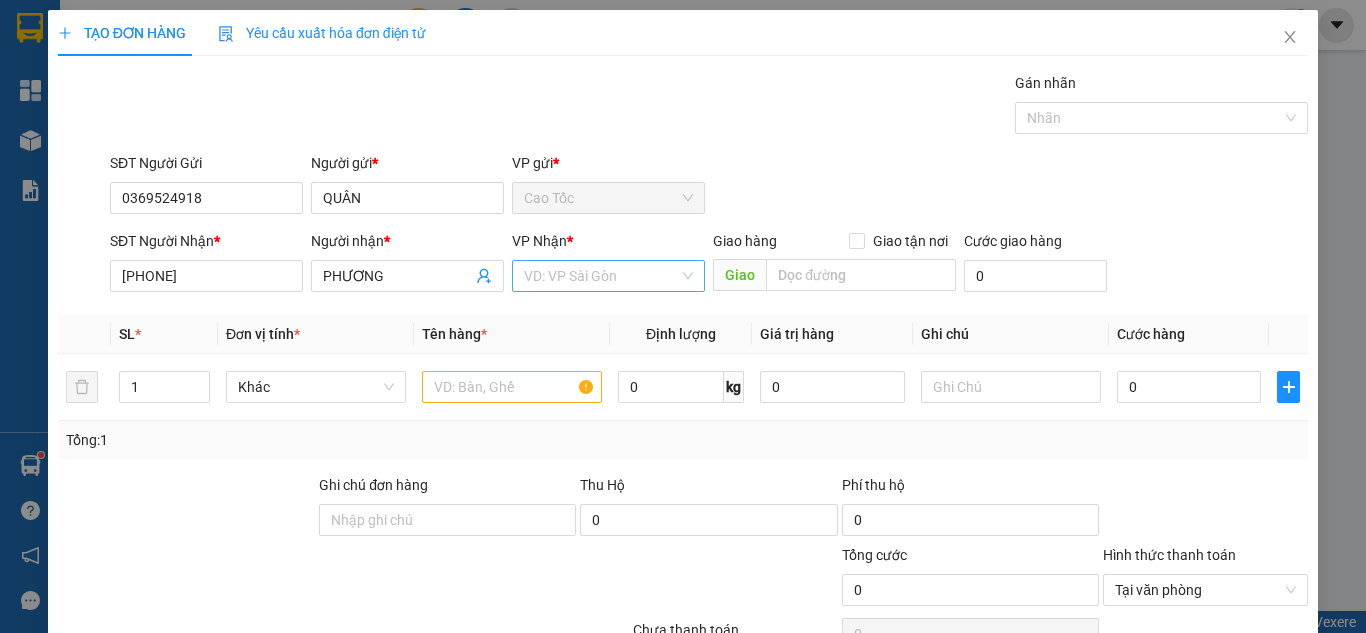 click at bounding box center (601, 276) 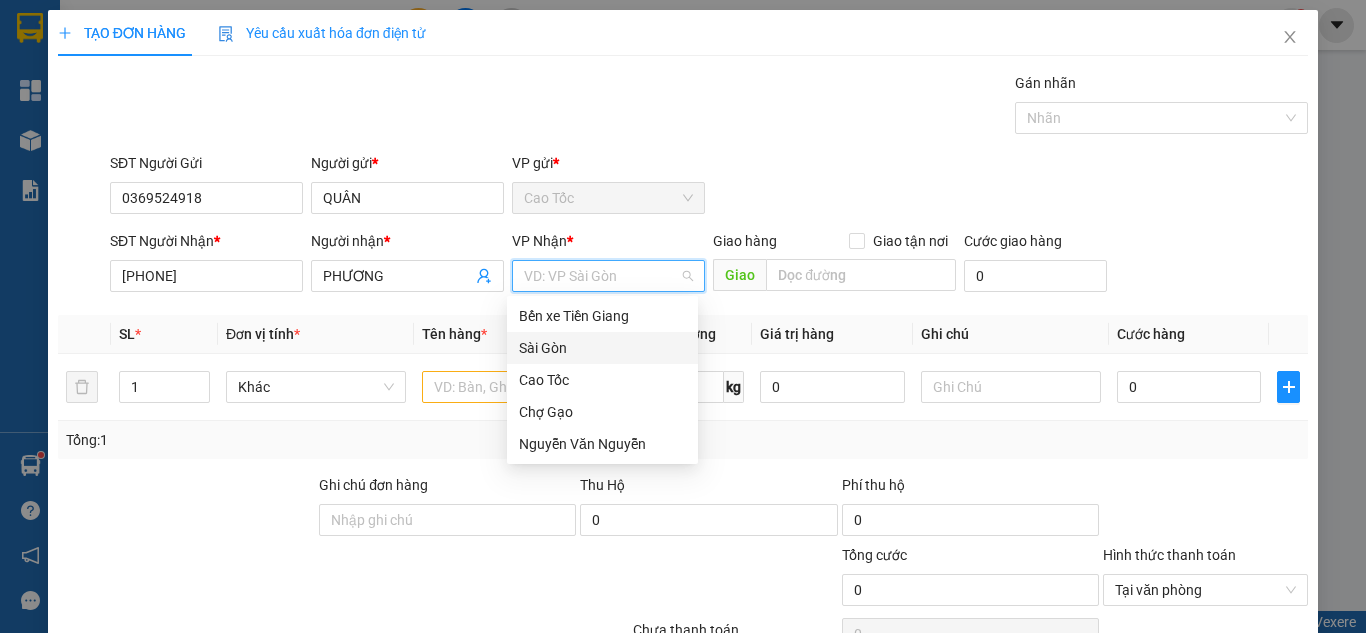 click on "Sài Gòn" at bounding box center (602, 348) 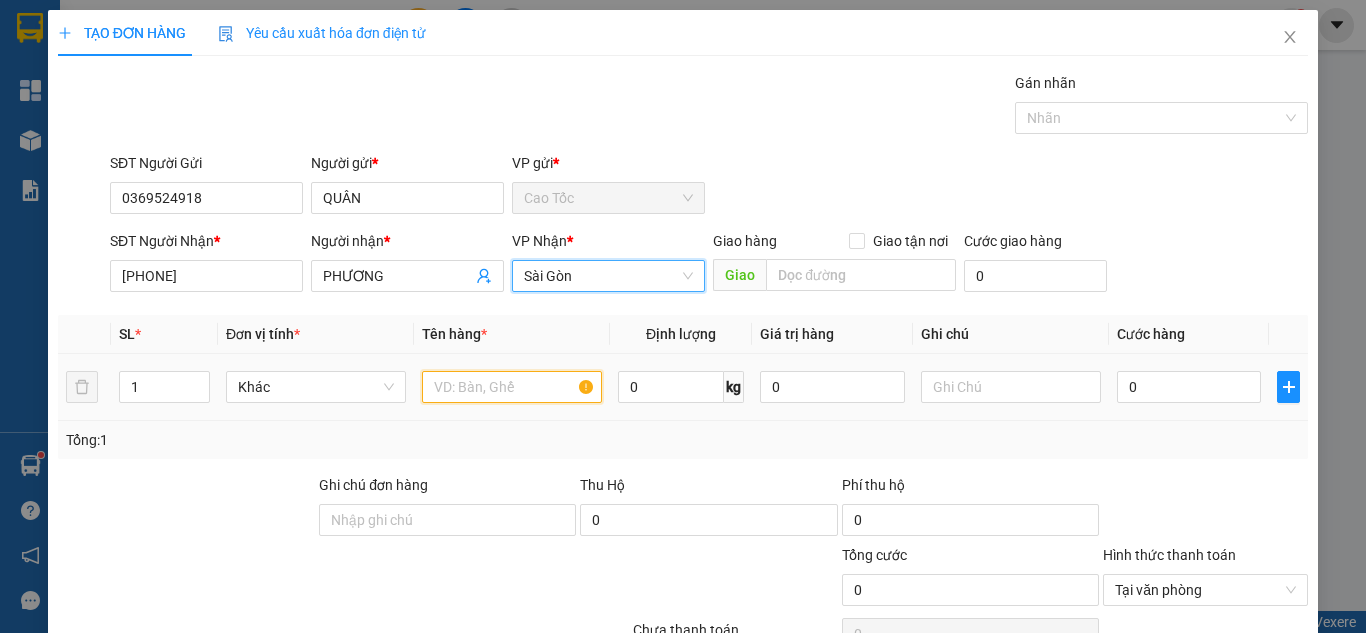 click at bounding box center [512, 387] 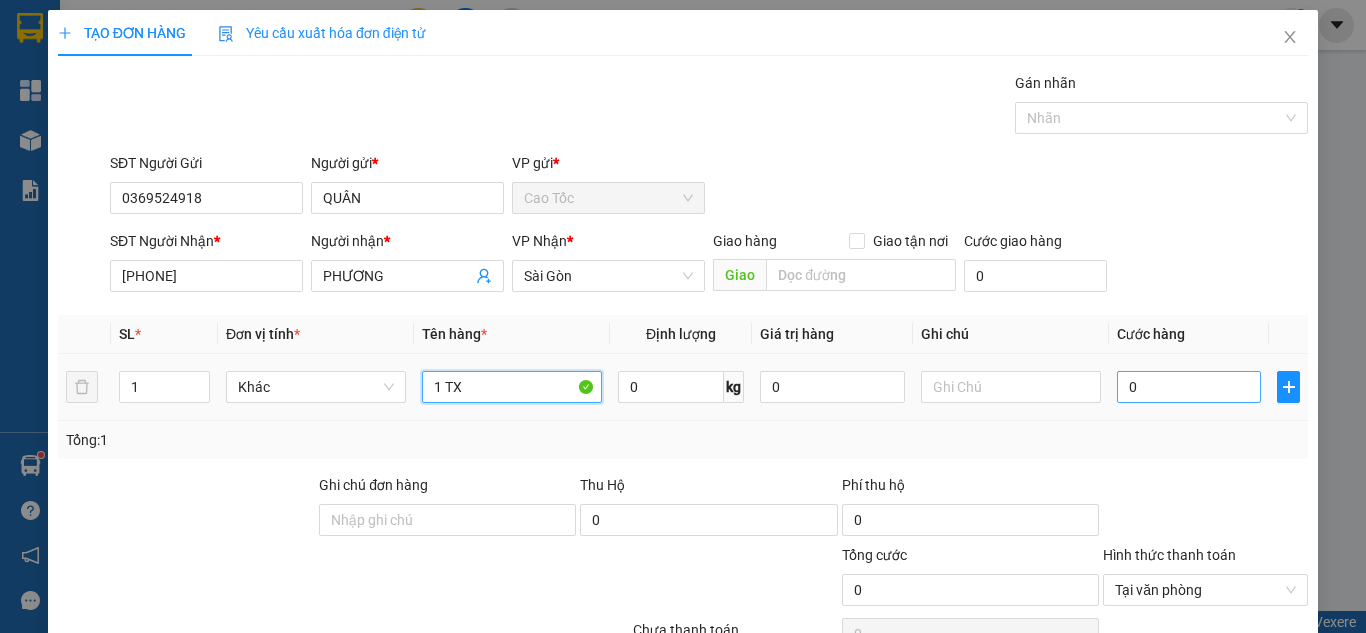 type on "1 TX" 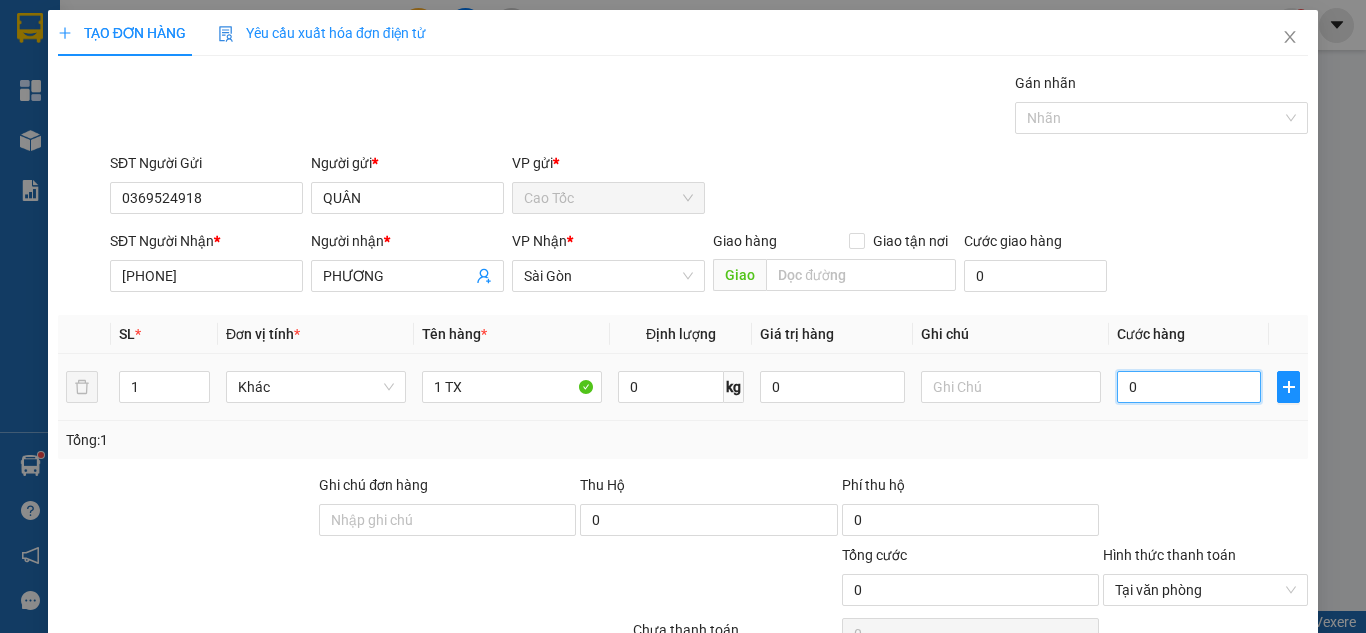 click on "0" at bounding box center [1189, 387] 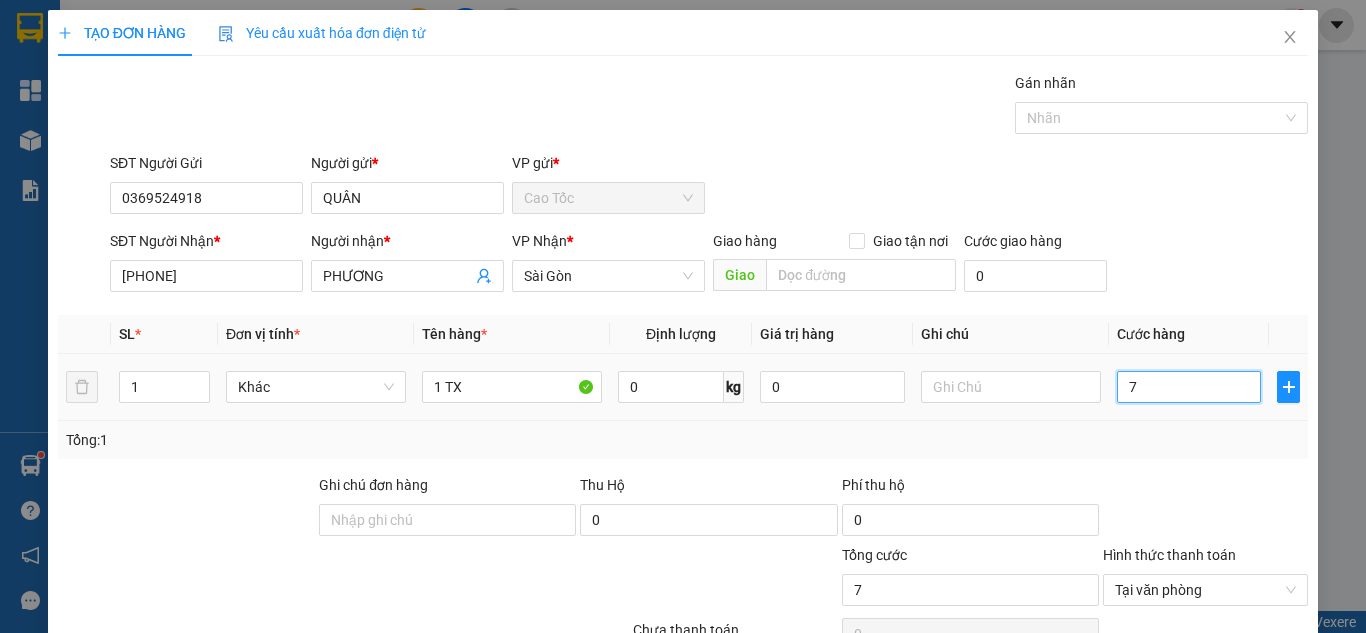 type on "70" 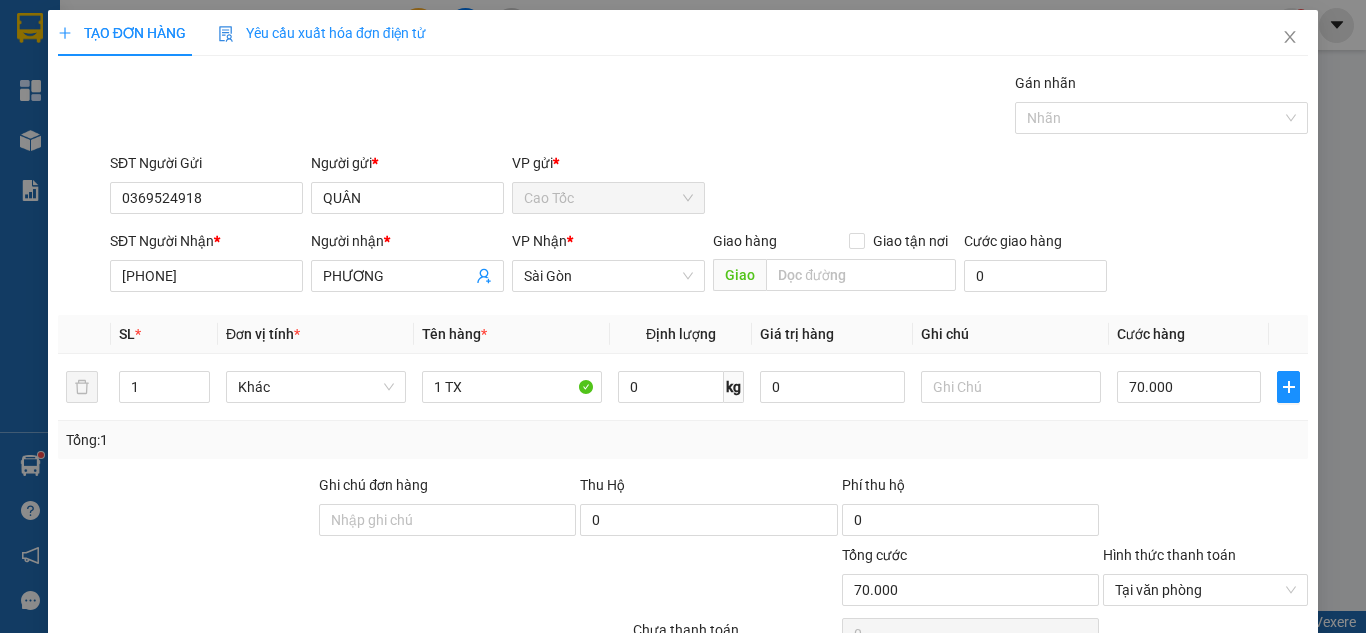 click on "SĐT Người Nhận  * [PHONE] Người nhận  * PHƯƠNG VP Nhận  * Sài Gòn Giao hàng Giao tận nơi Giao Cước giao hàng 0" at bounding box center [709, 265] 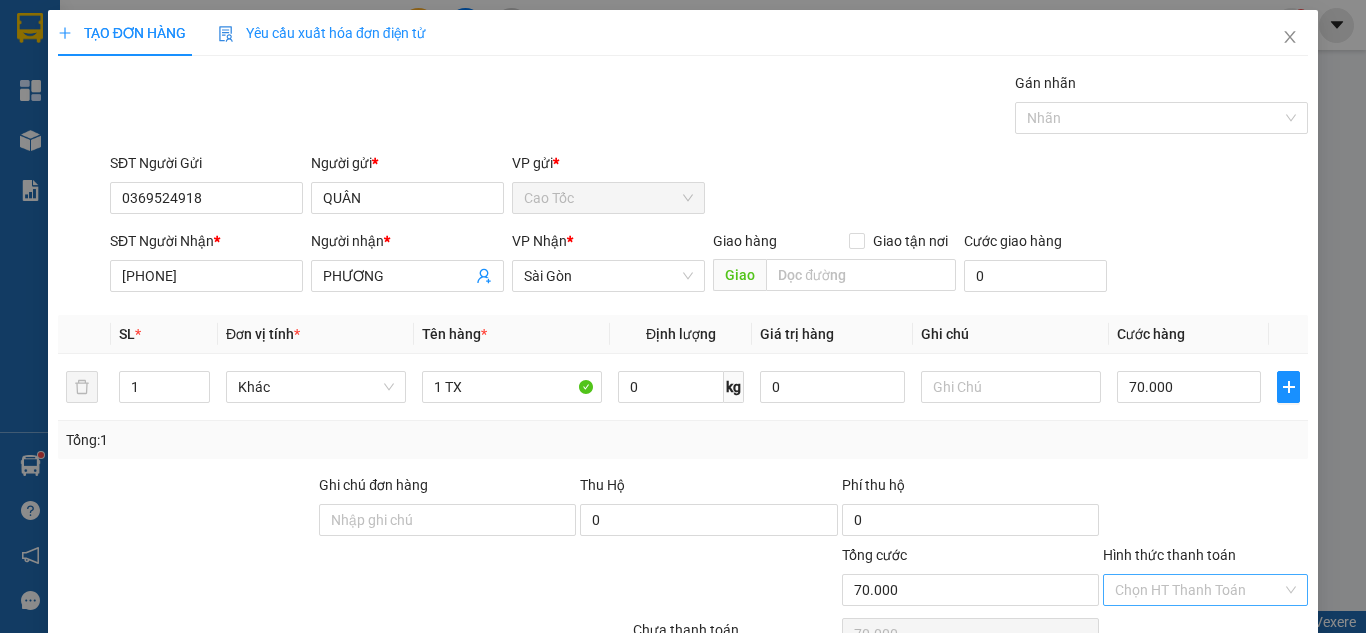drag, startPoint x: 1248, startPoint y: 580, endPoint x: 1207, endPoint y: 562, distance: 44.777225 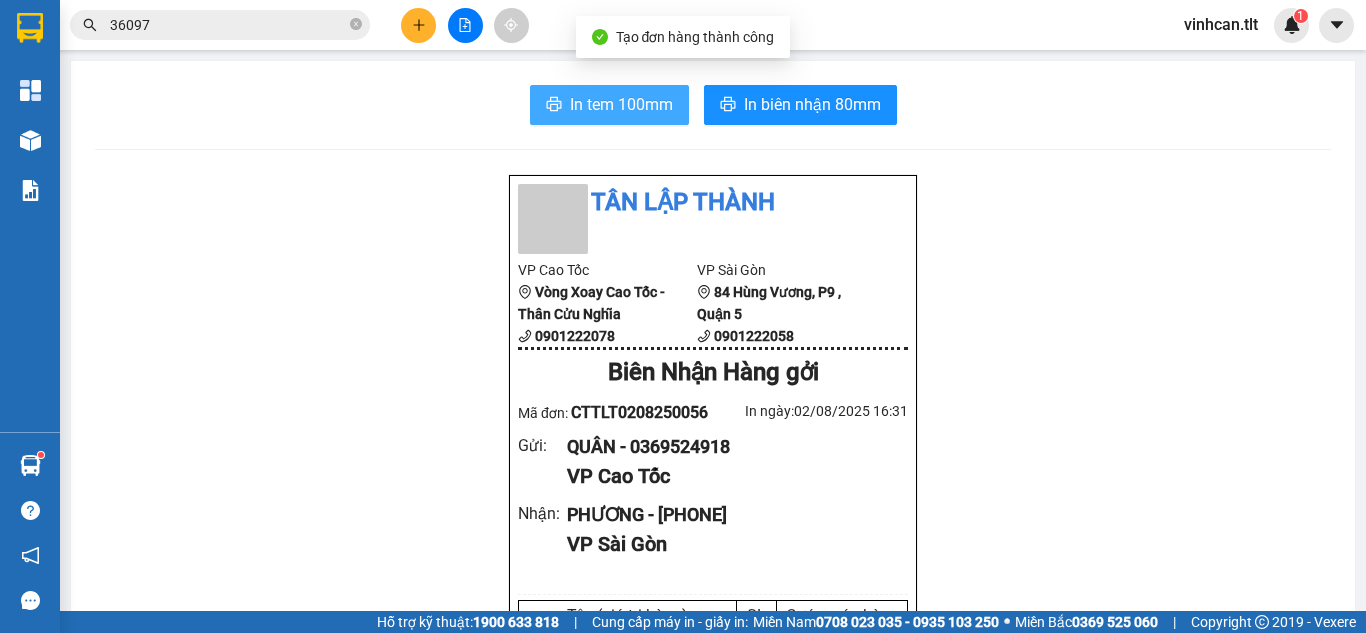 click on "In tem 100mm" at bounding box center (609, 105) 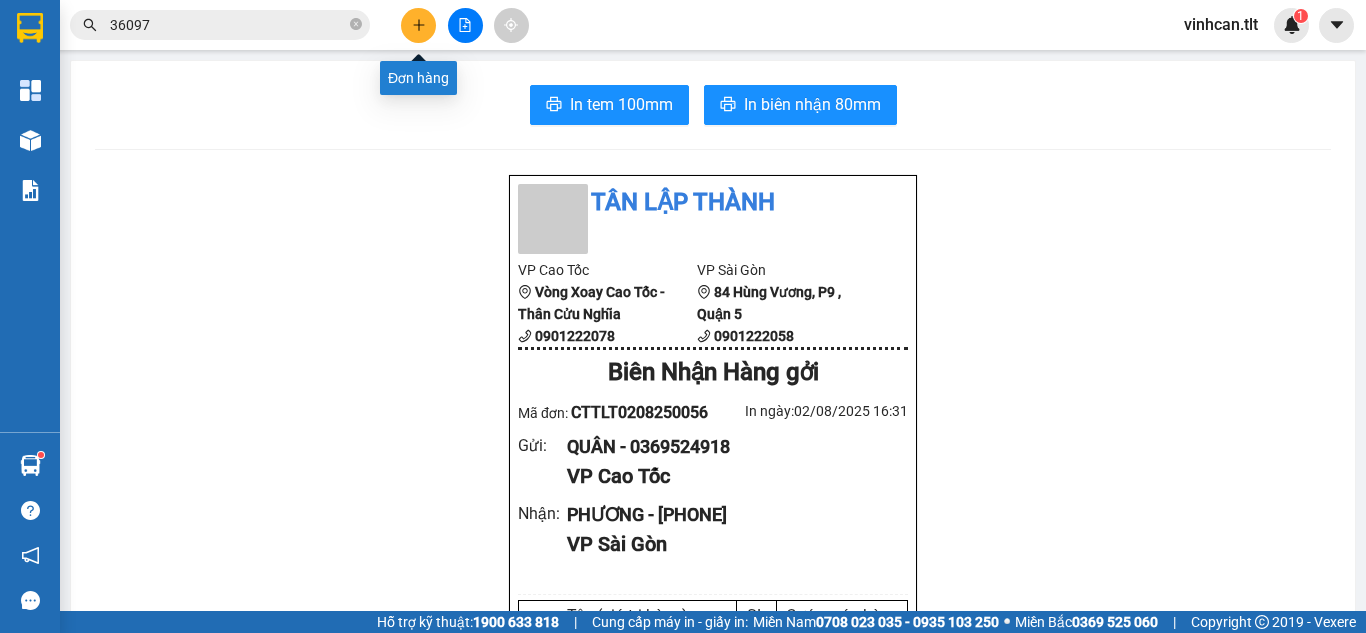 click at bounding box center (465, 25) 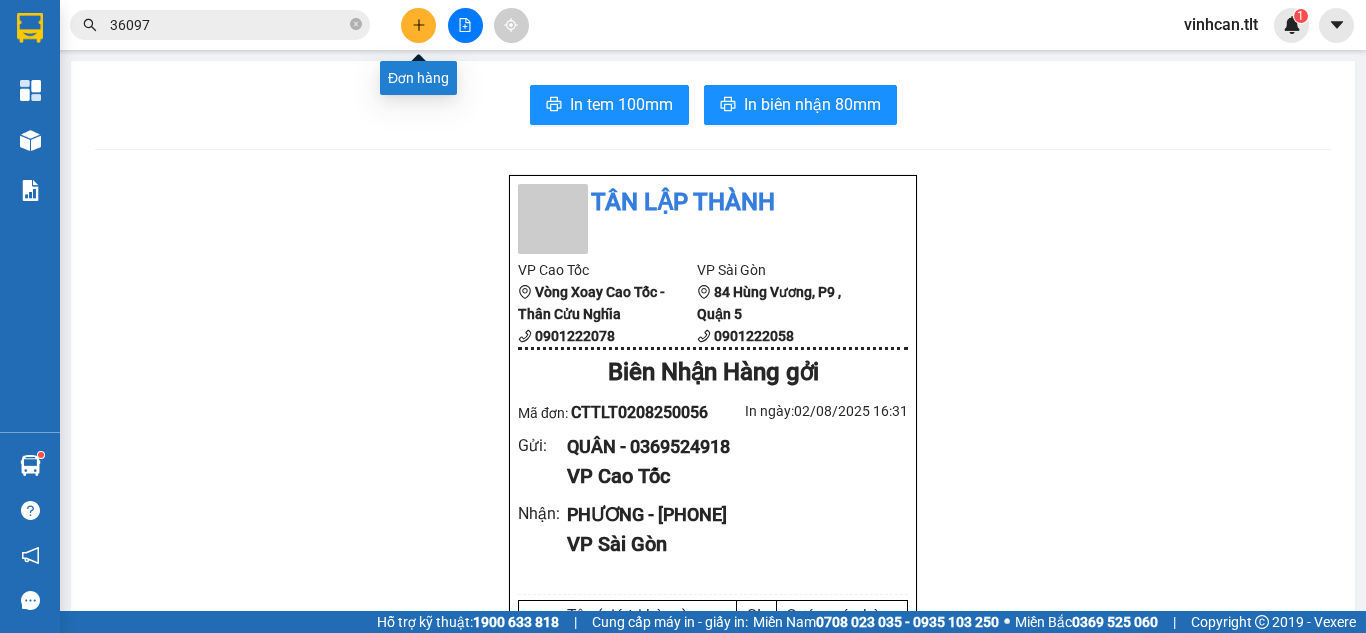 click 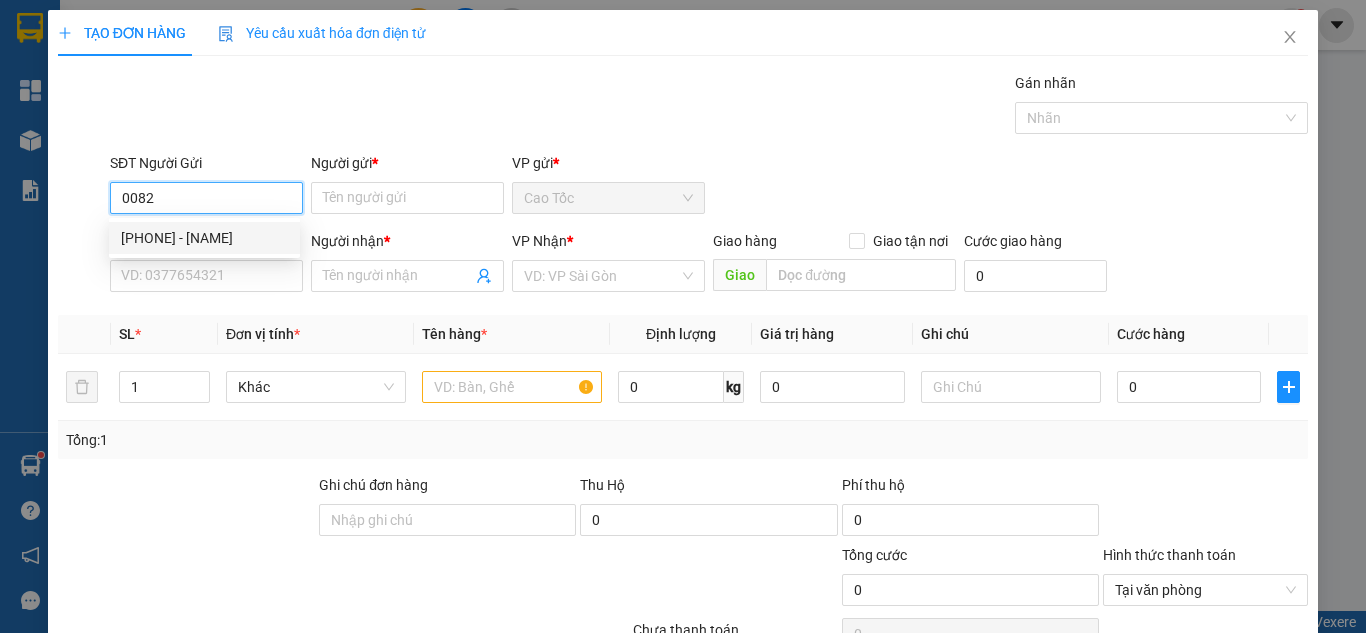 click on "[PHONE] - [NAME]" at bounding box center [204, 238] 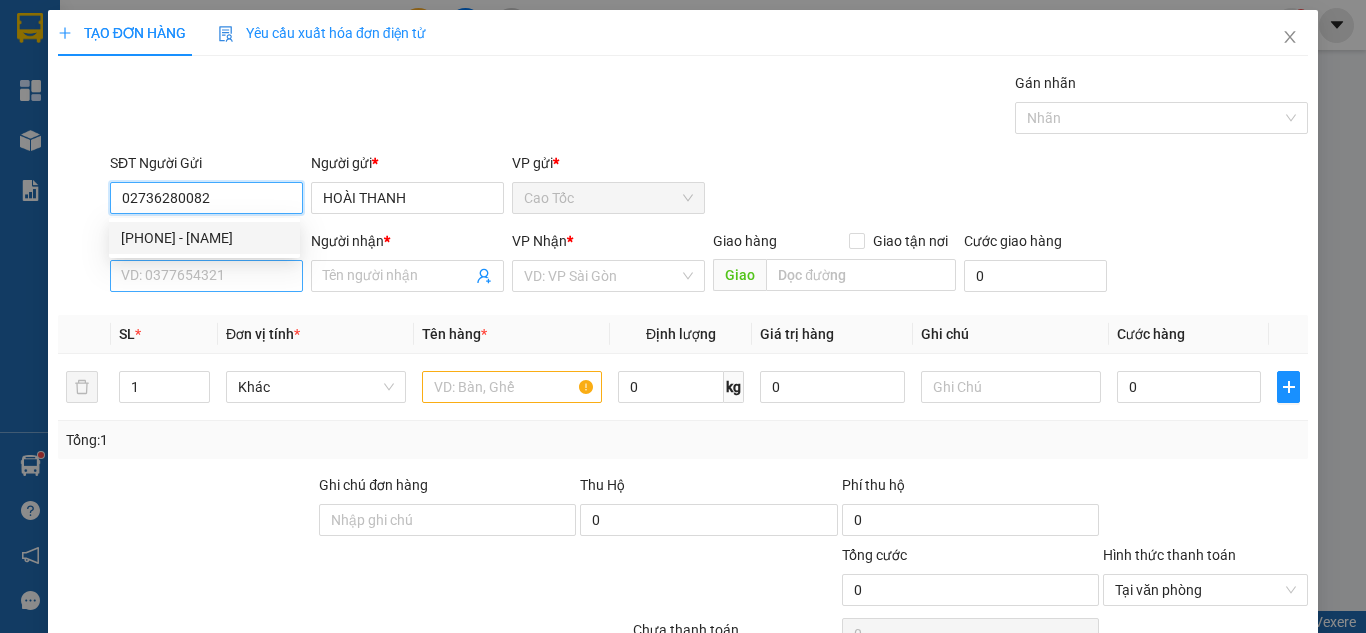 type on "02736280082" 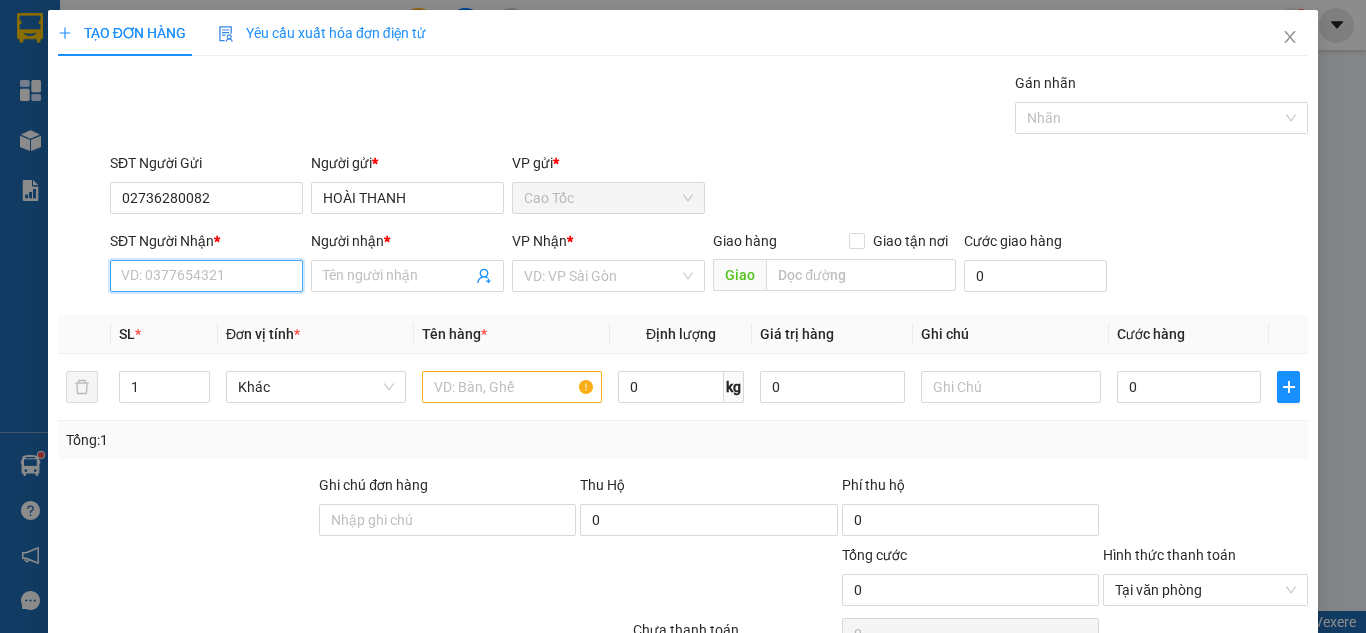 click on "SĐT Người Nhận  *" at bounding box center [206, 276] 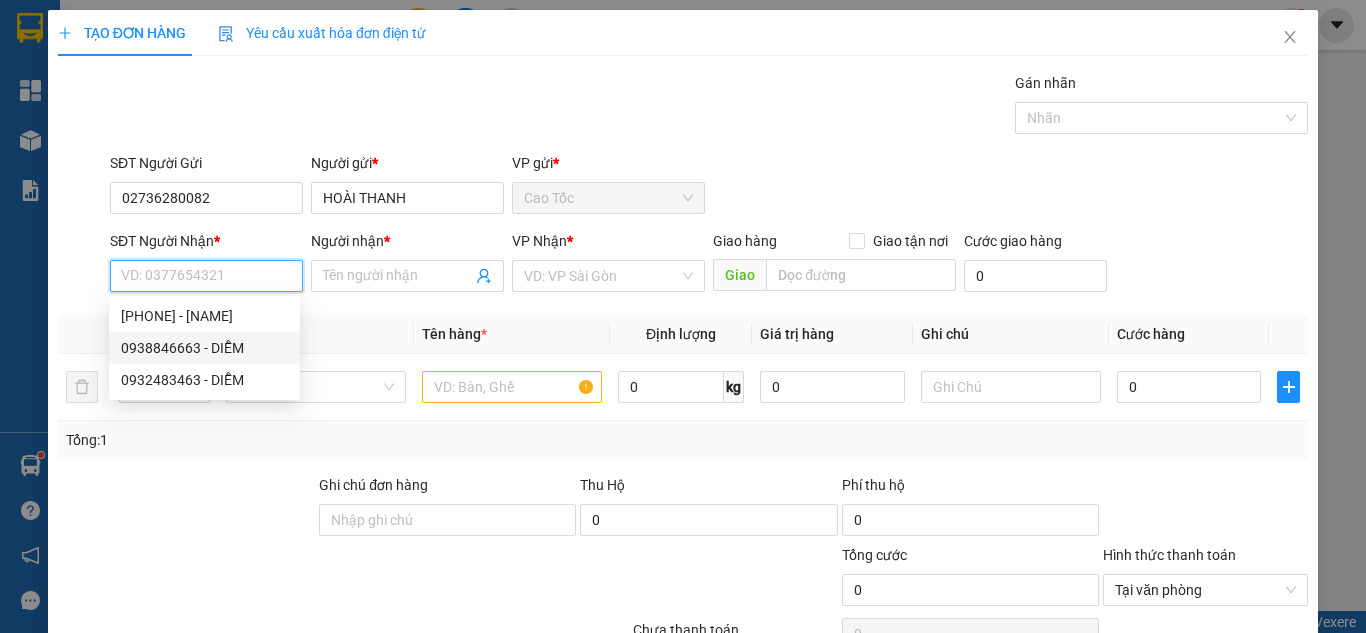 click on "0938846663 - DIỄM" at bounding box center (204, 348) 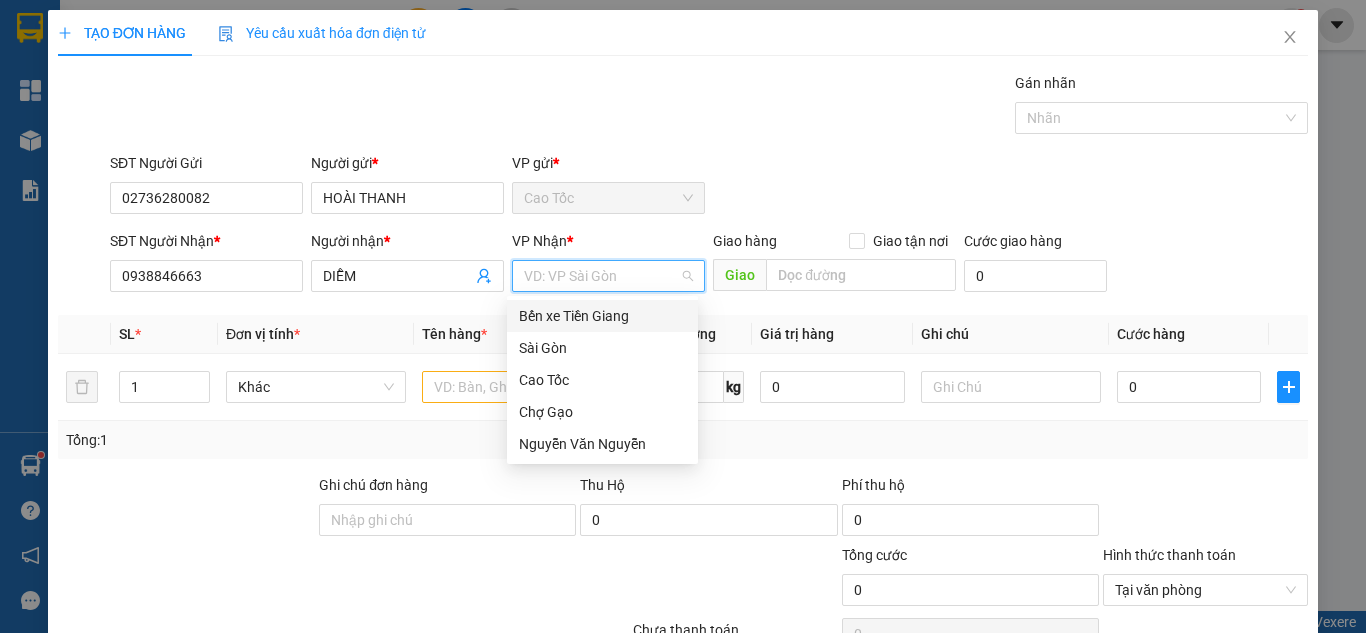 click at bounding box center (601, 276) 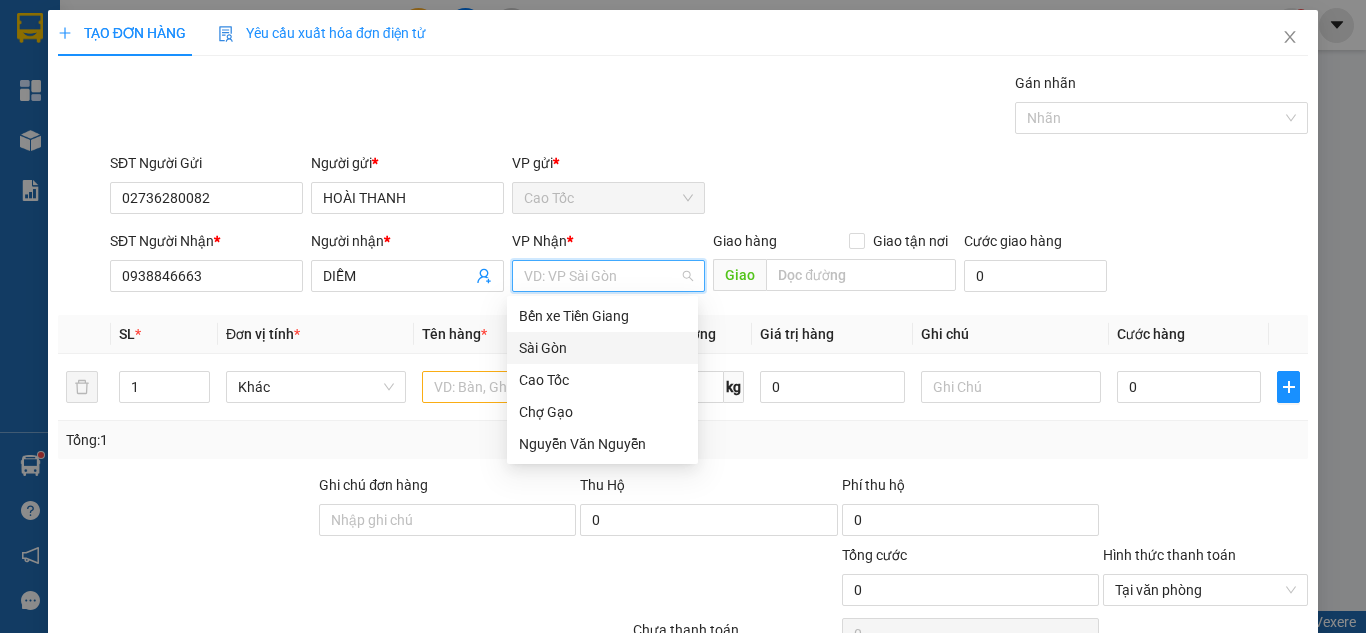 drag, startPoint x: 556, startPoint y: 344, endPoint x: 502, endPoint y: 400, distance: 77.7946 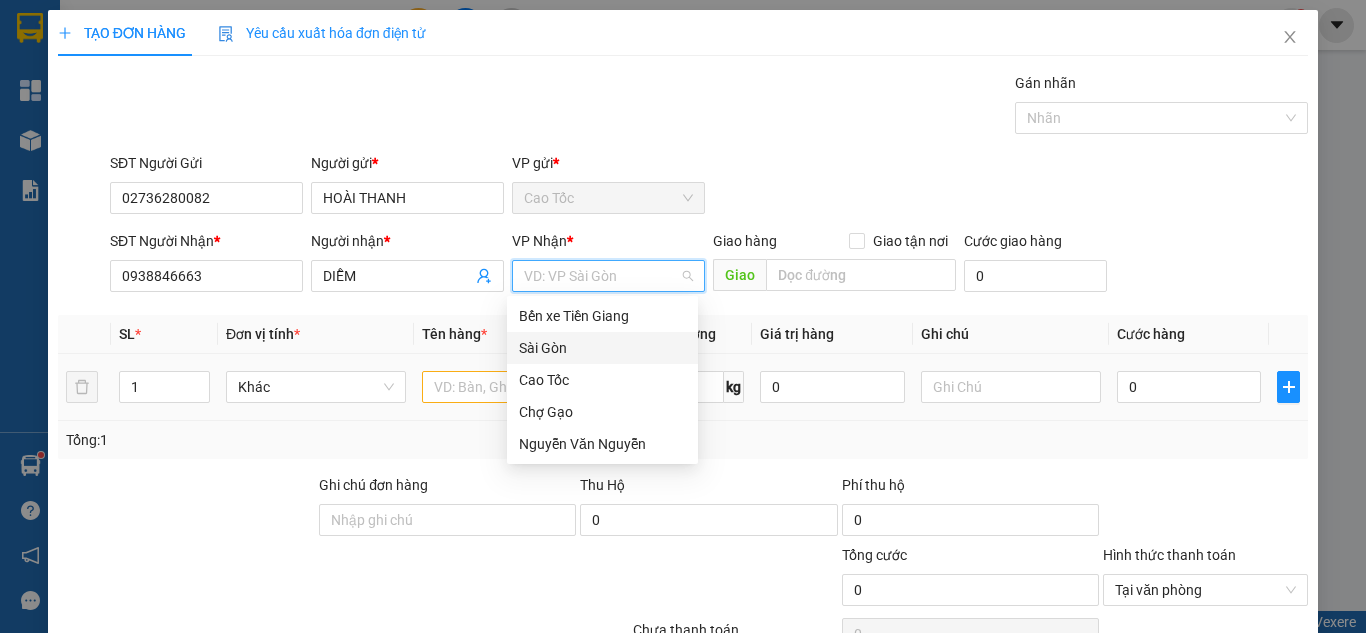click on "Sài Gòn" at bounding box center [602, 348] 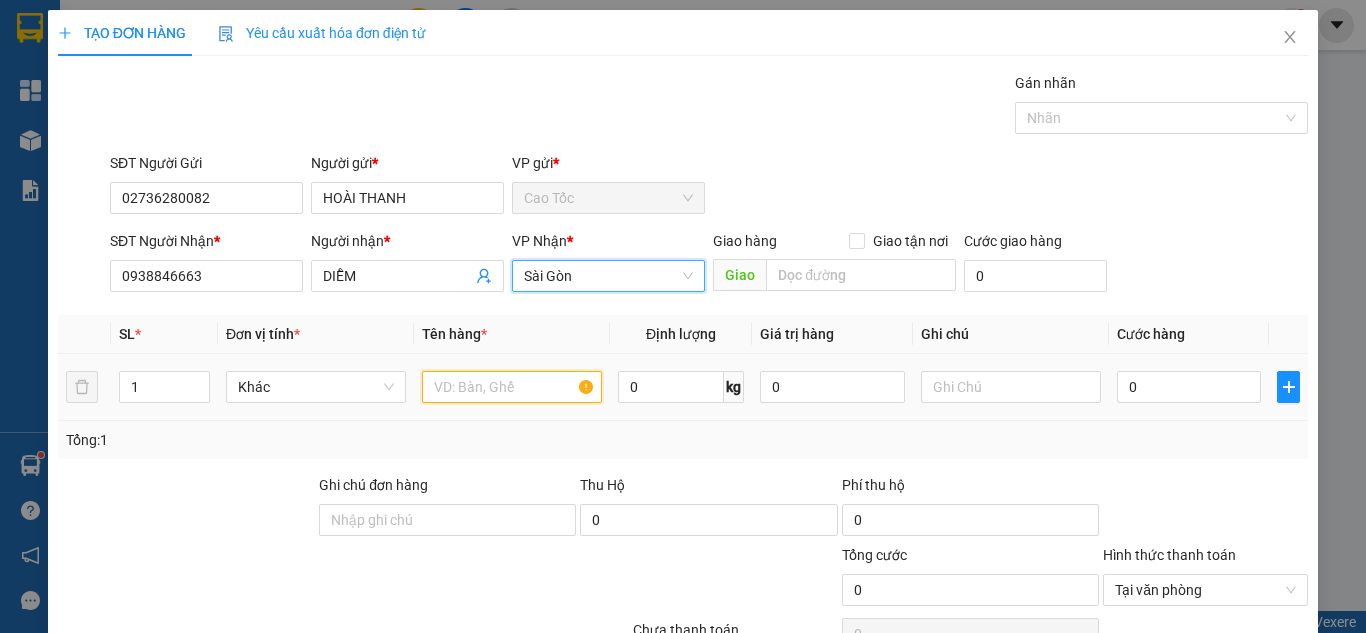 click at bounding box center [512, 387] 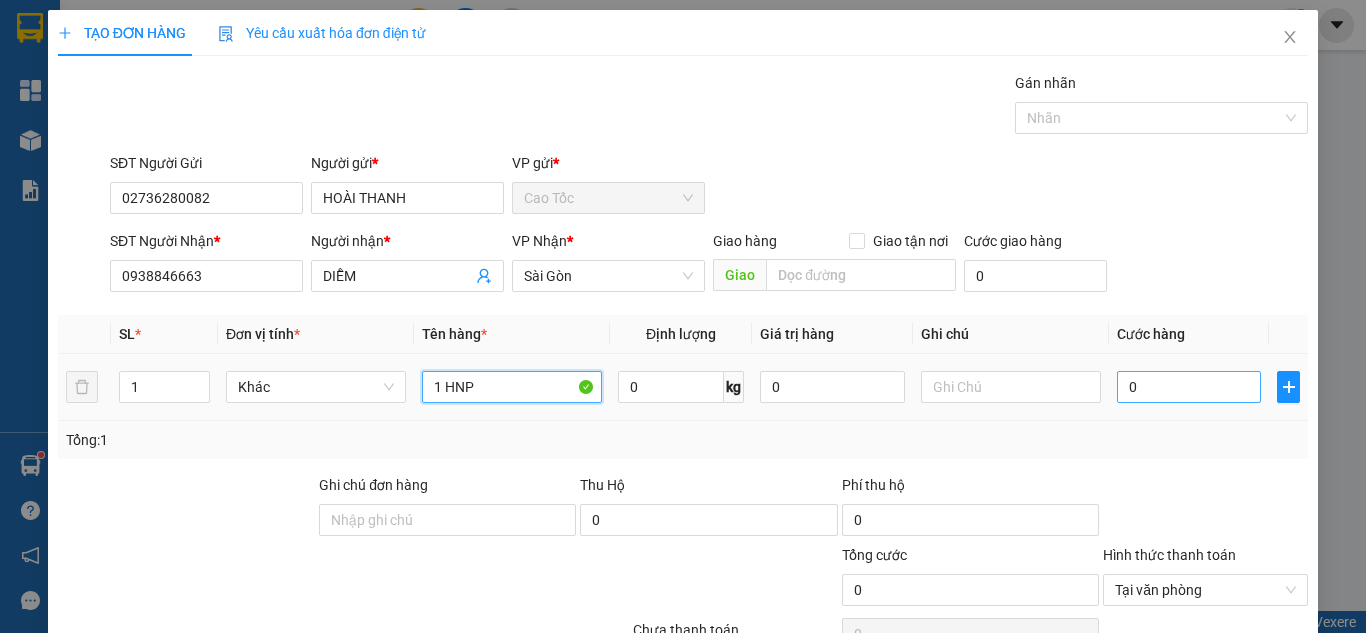 type on "1 HNP" 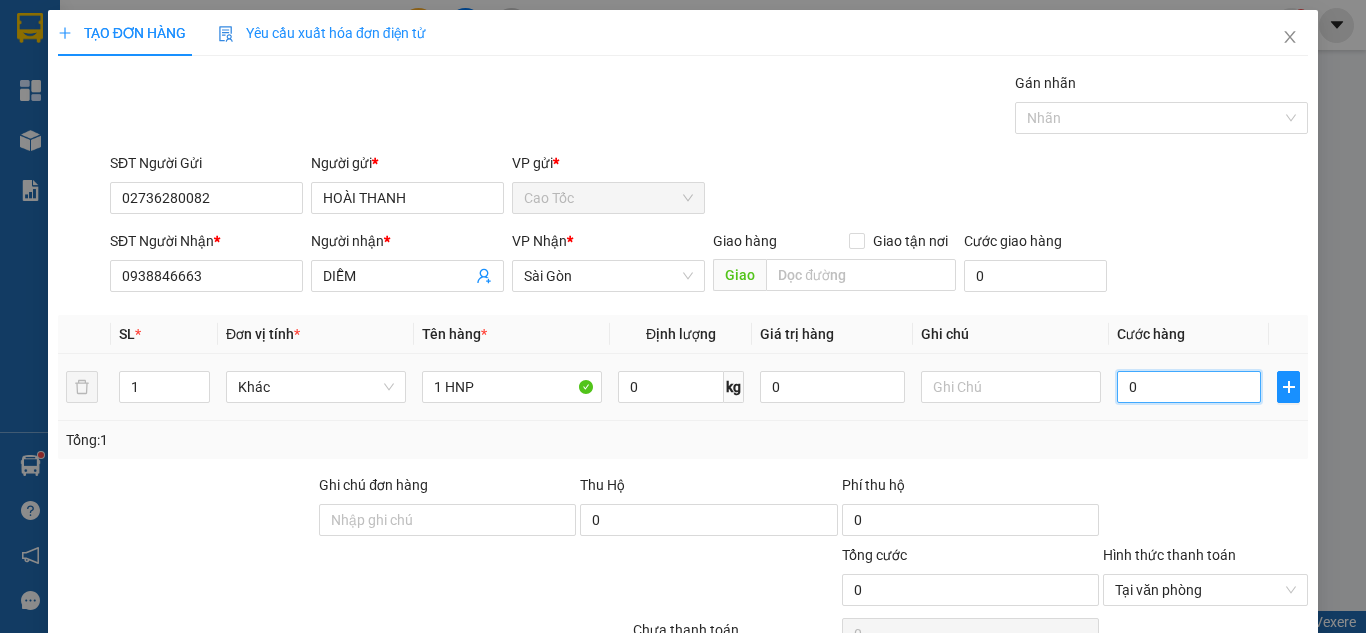 type on "2" 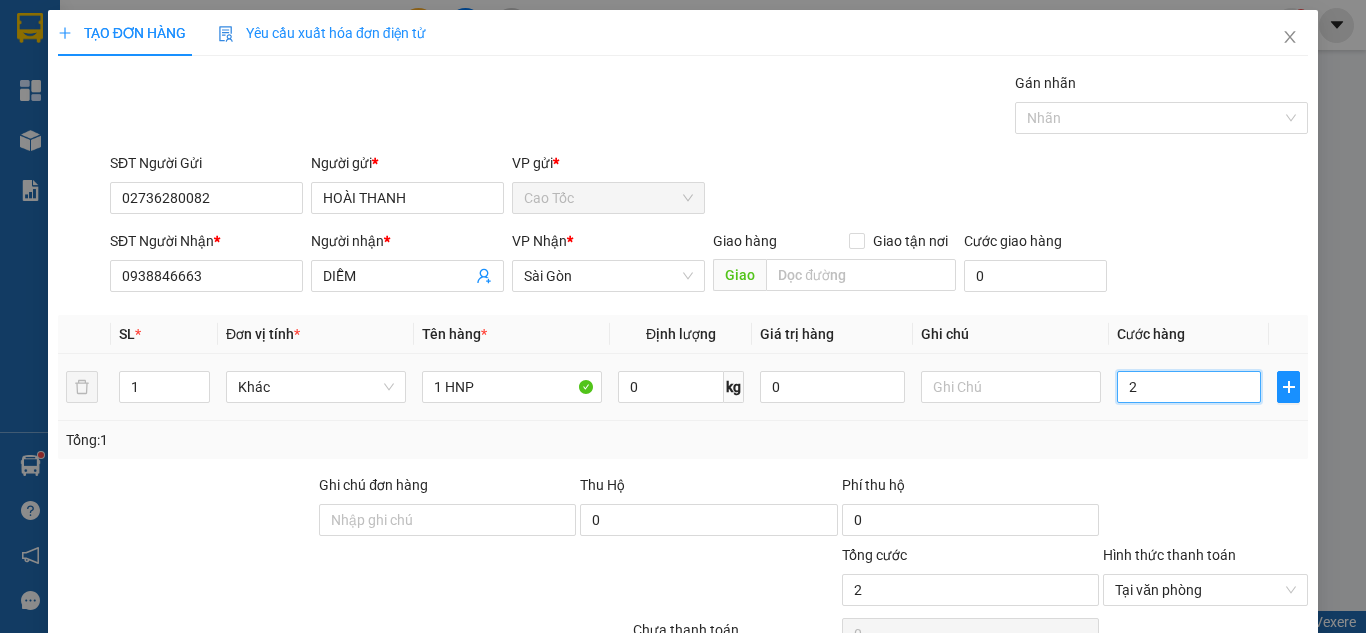 type on "20" 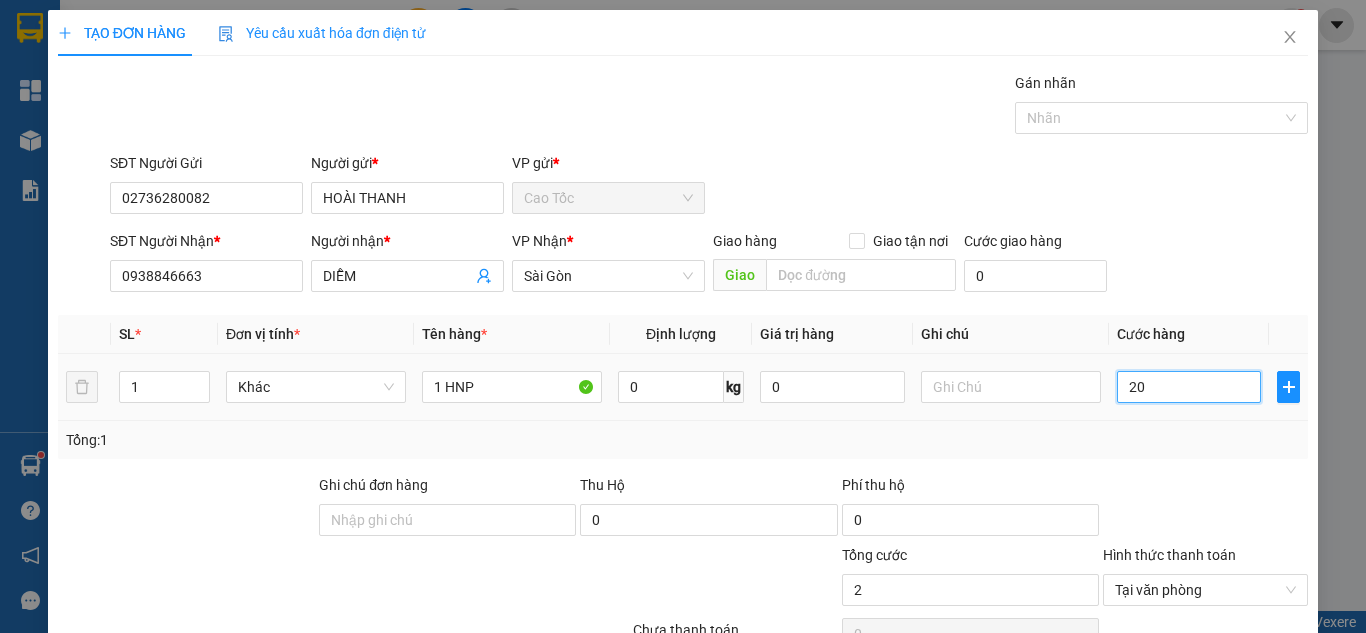 type on "20" 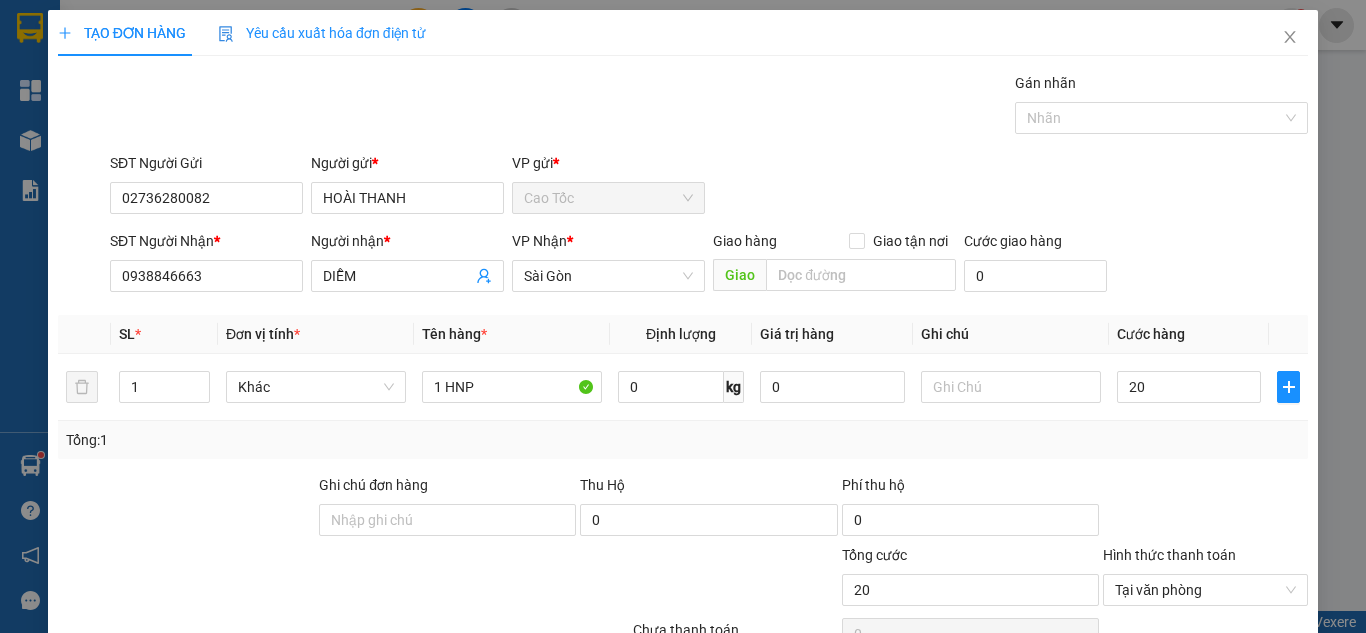 type on "20.000" 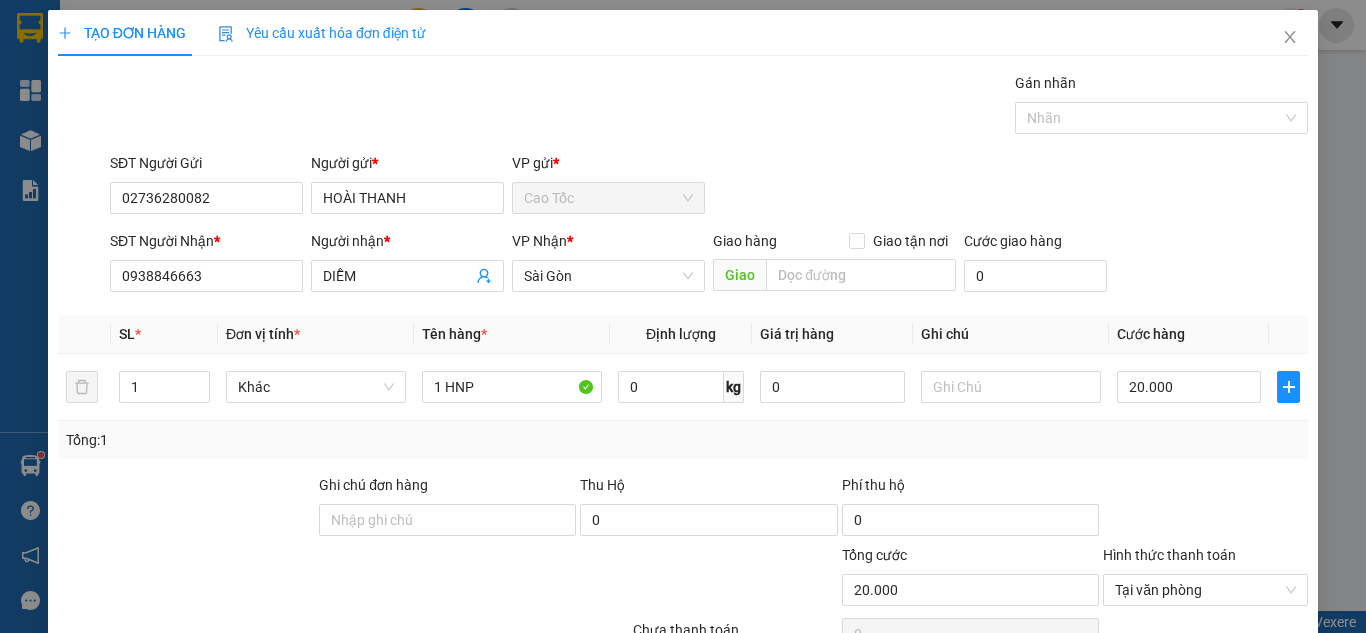 click on "SĐT Người Nhận   * [PHONE] Người nhận   * DIỄM VP Nhận   * Sài Gòn Giao hàng Giao tận nơi Giao Cước giao hàng 0" at bounding box center [709, 265] 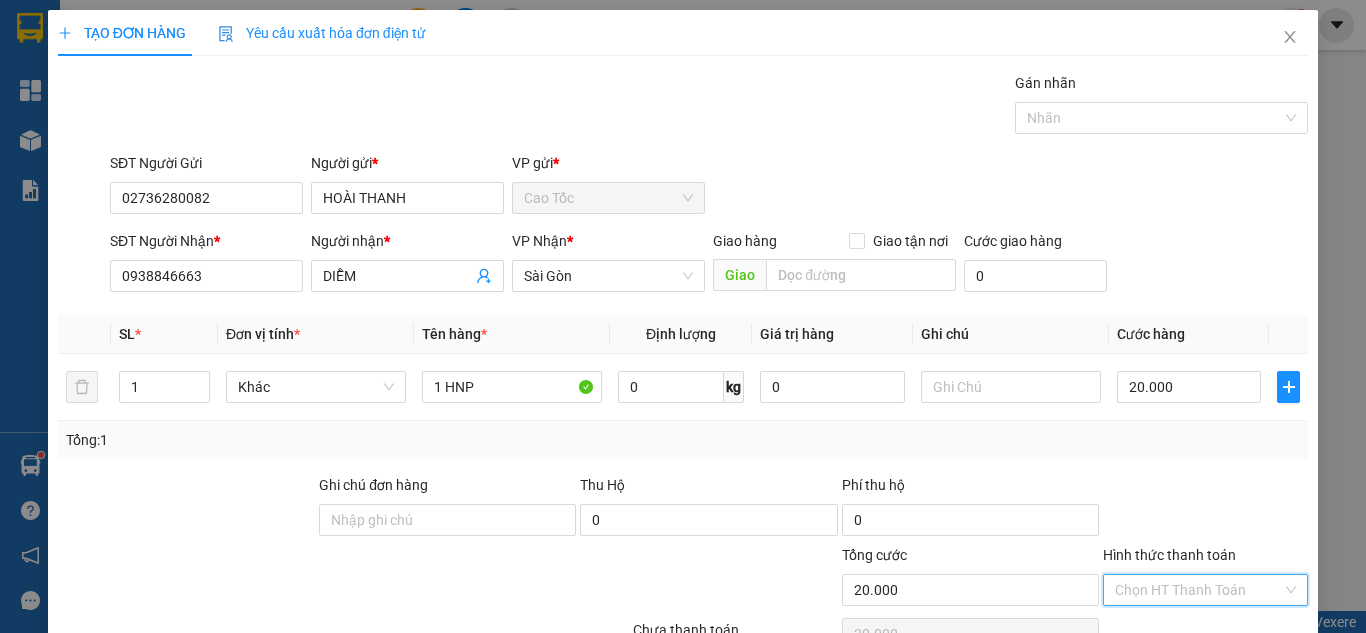 drag, startPoint x: 1193, startPoint y: 490, endPoint x: 1179, endPoint y: 499, distance: 16.643316 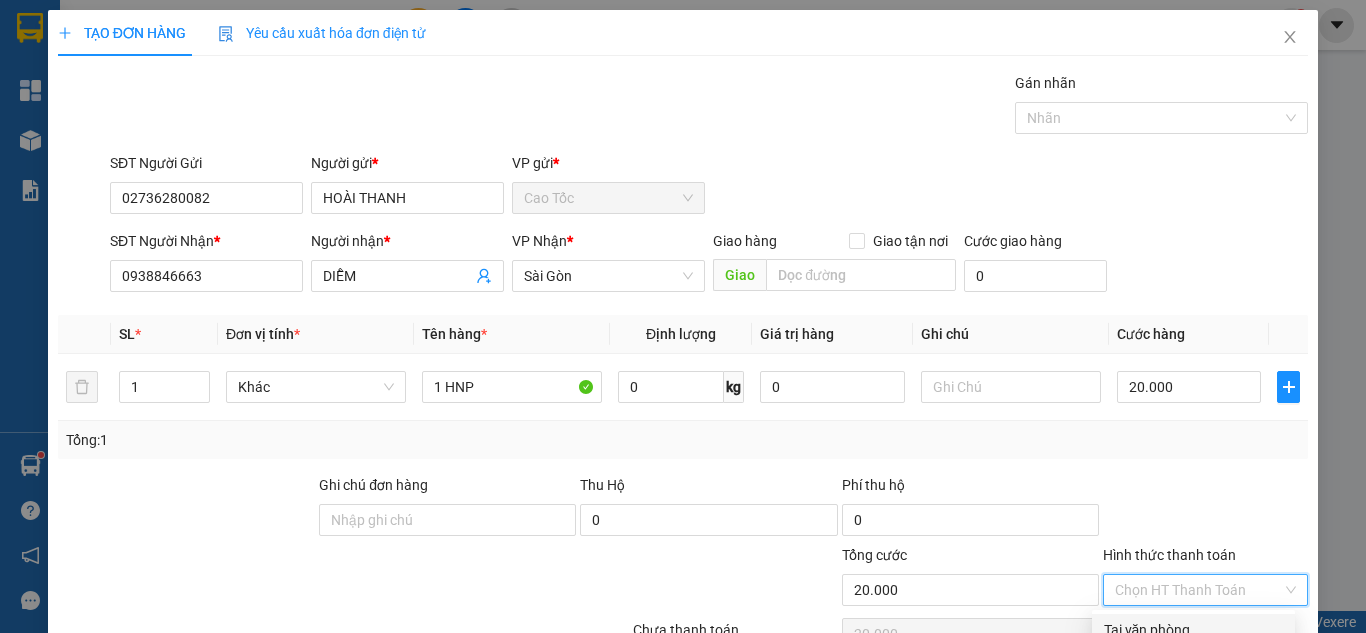 click on "Tại văn phòng" at bounding box center (1193, 630) 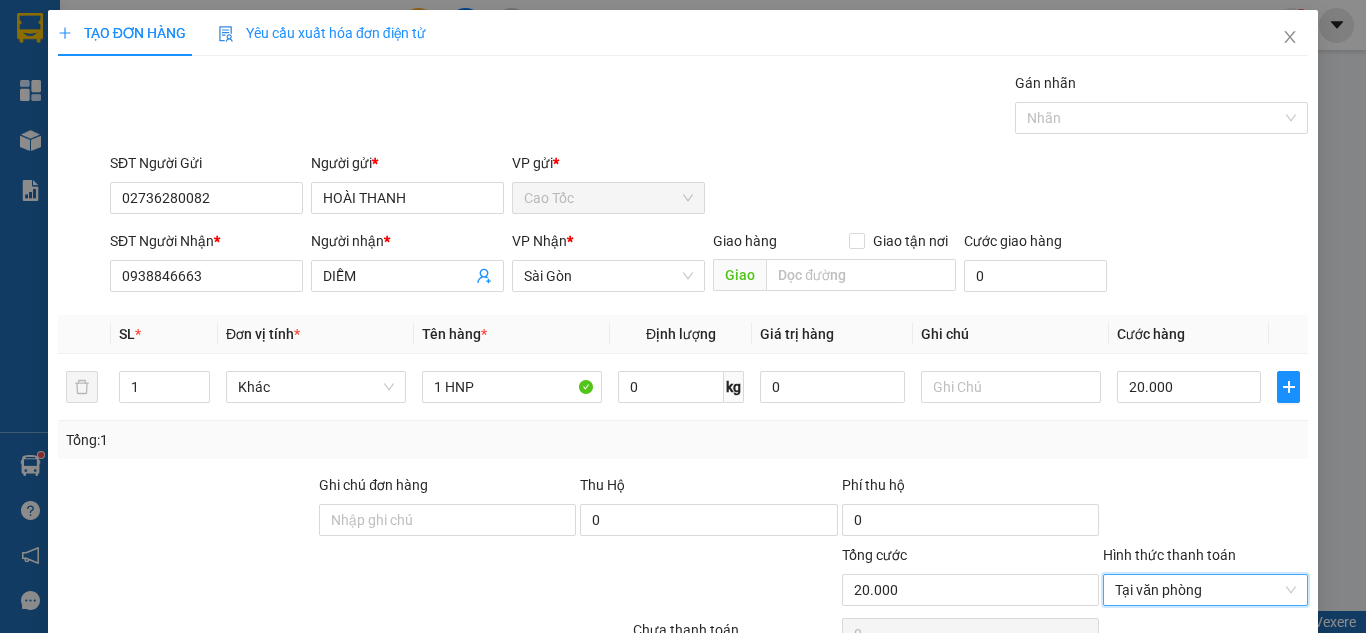 click on "Lưu" at bounding box center [1075, 685] 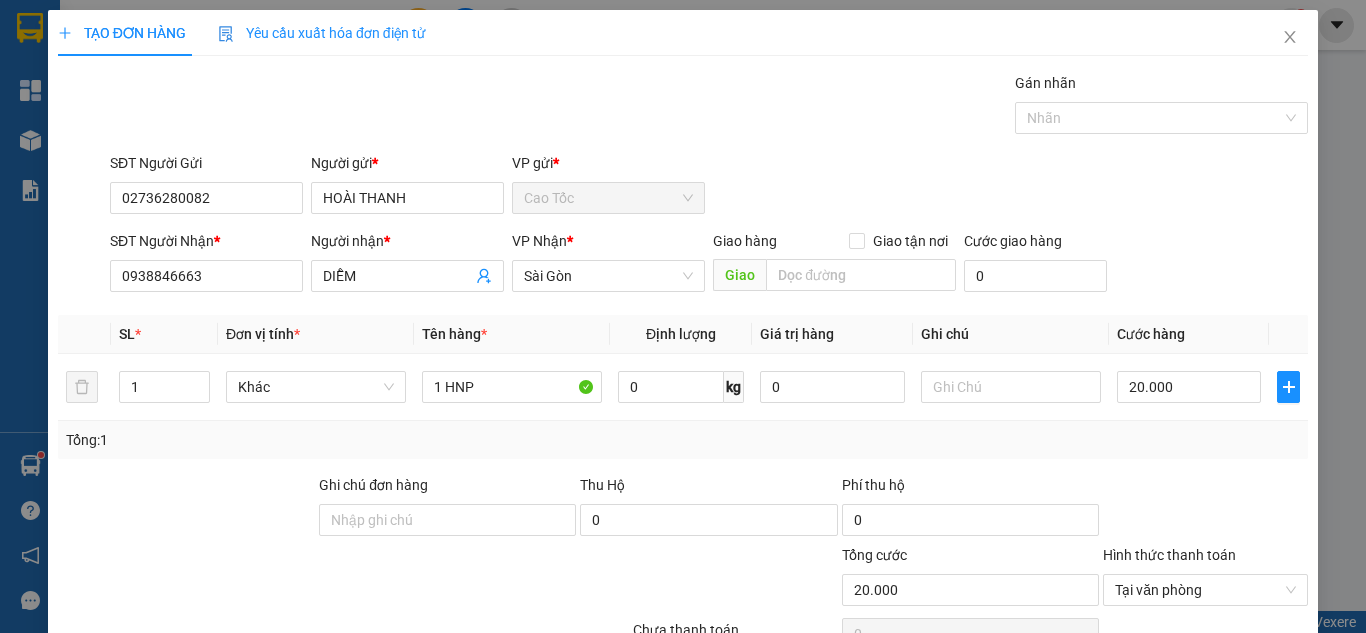 type 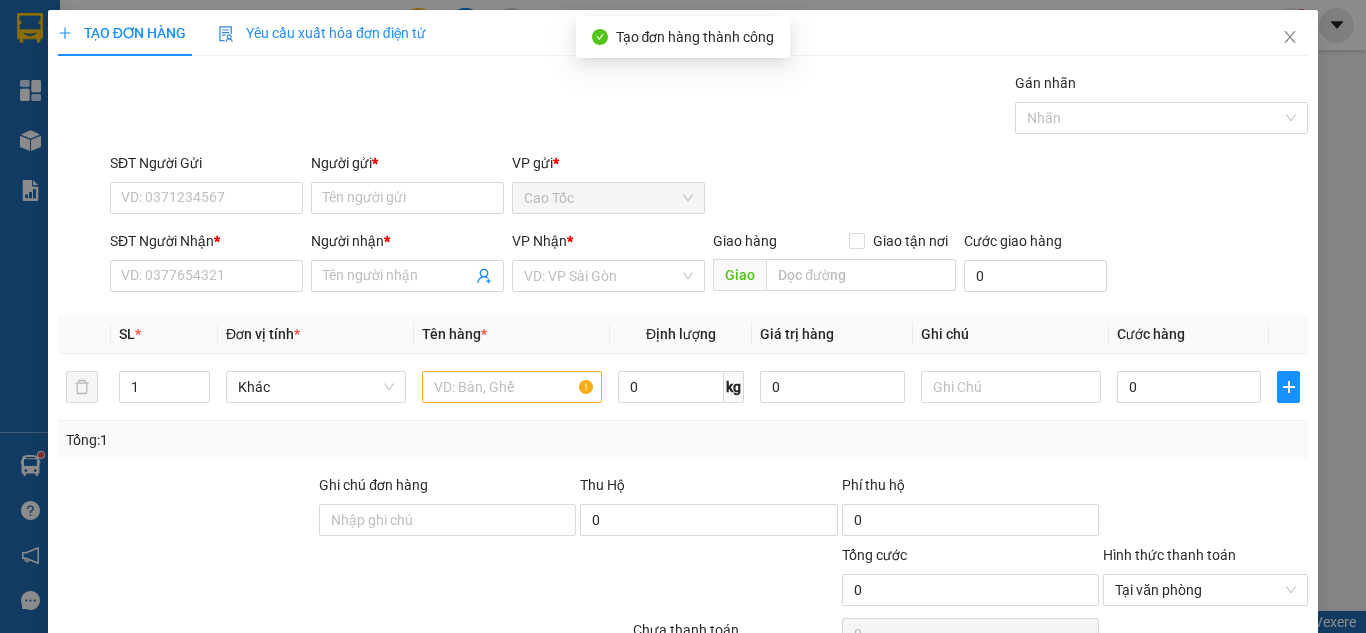 click on "Lưu và In" at bounding box center (1231, 685) 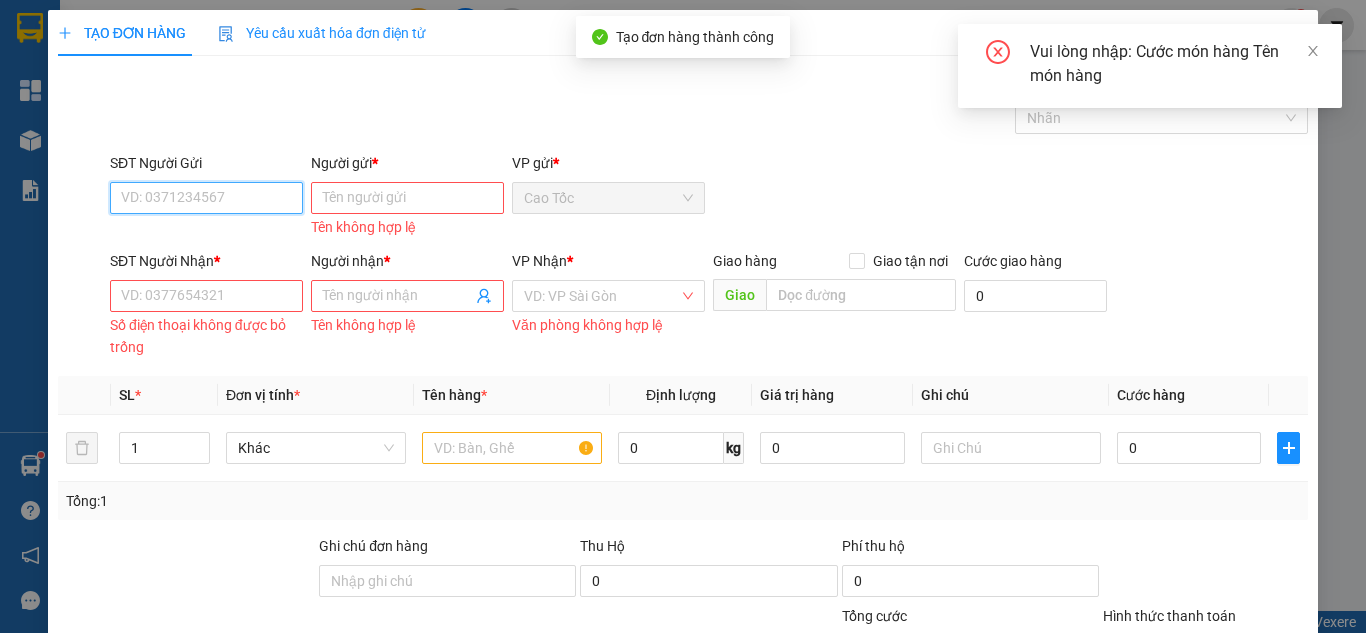 click on "SĐT Người Gửi" at bounding box center [206, 198] 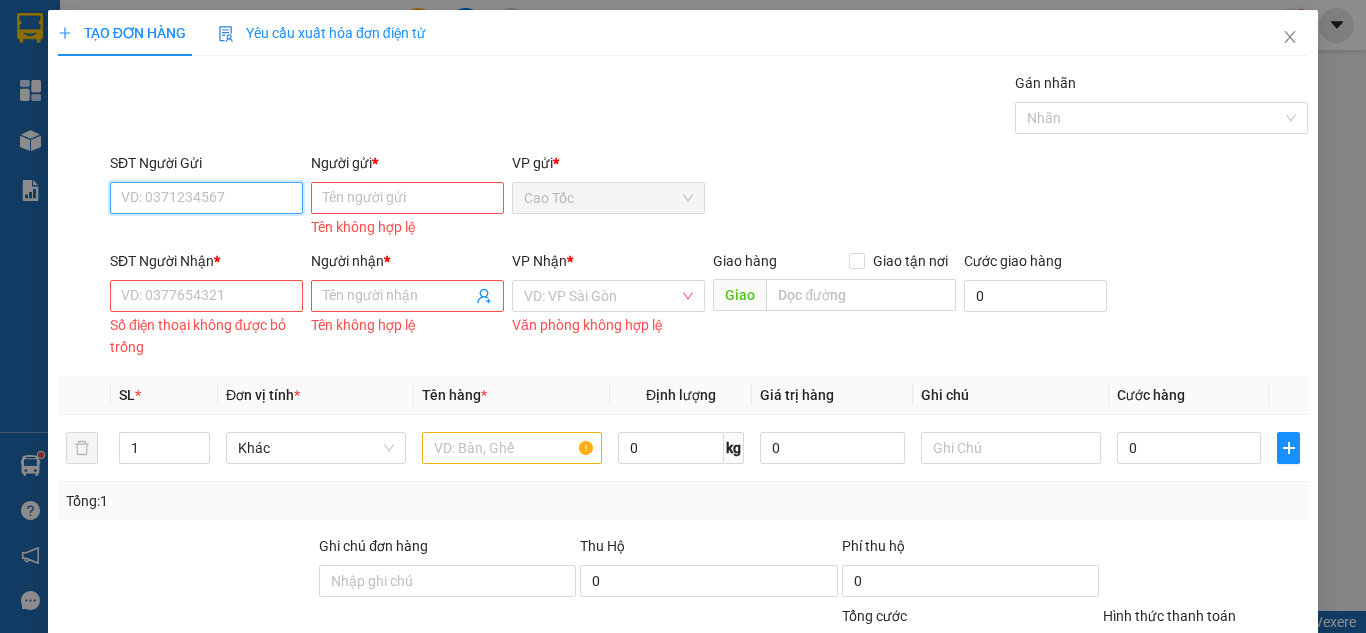 click on "SĐT Người Gửi" at bounding box center [206, 198] 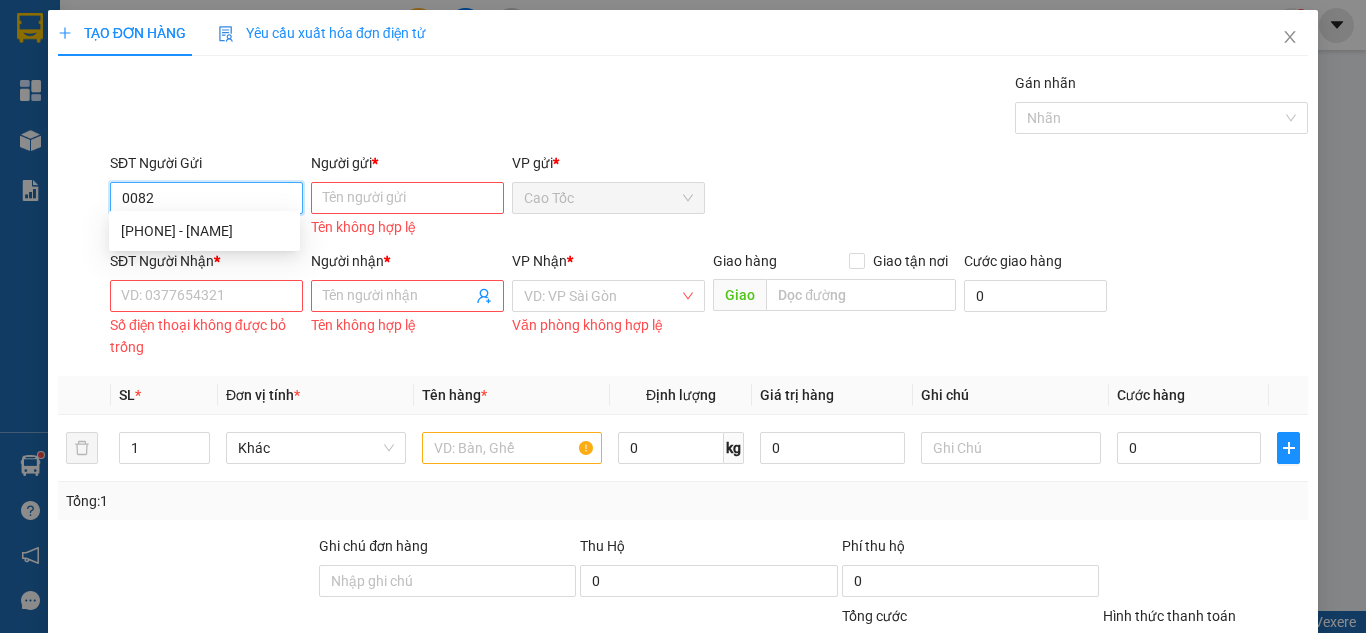 click on "0082" at bounding box center [206, 198] 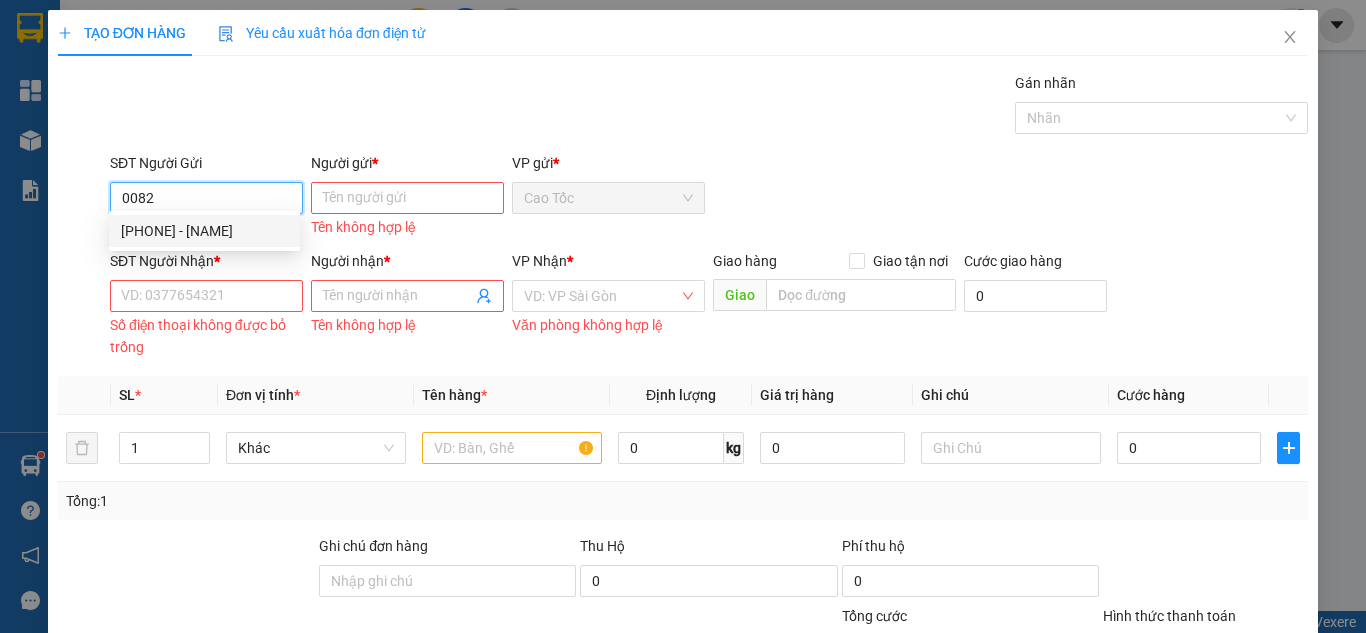 drag, startPoint x: 198, startPoint y: 230, endPoint x: 191, endPoint y: 275, distance: 45.54119 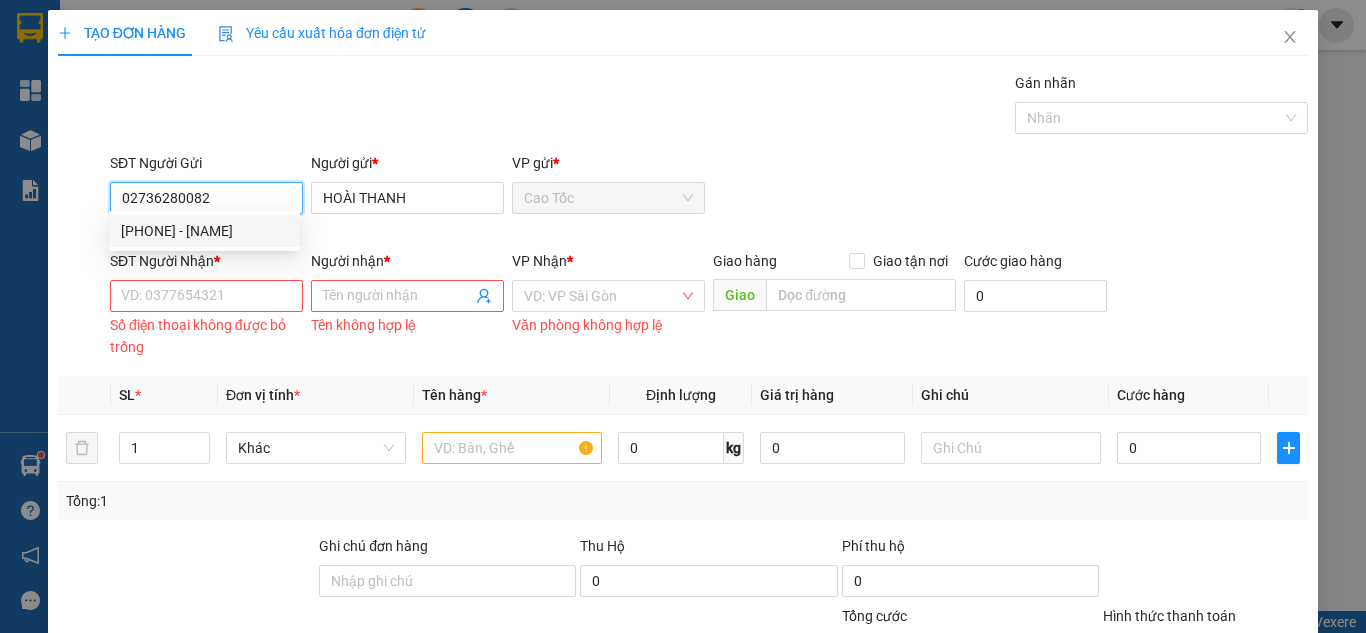 type on "02736280082" 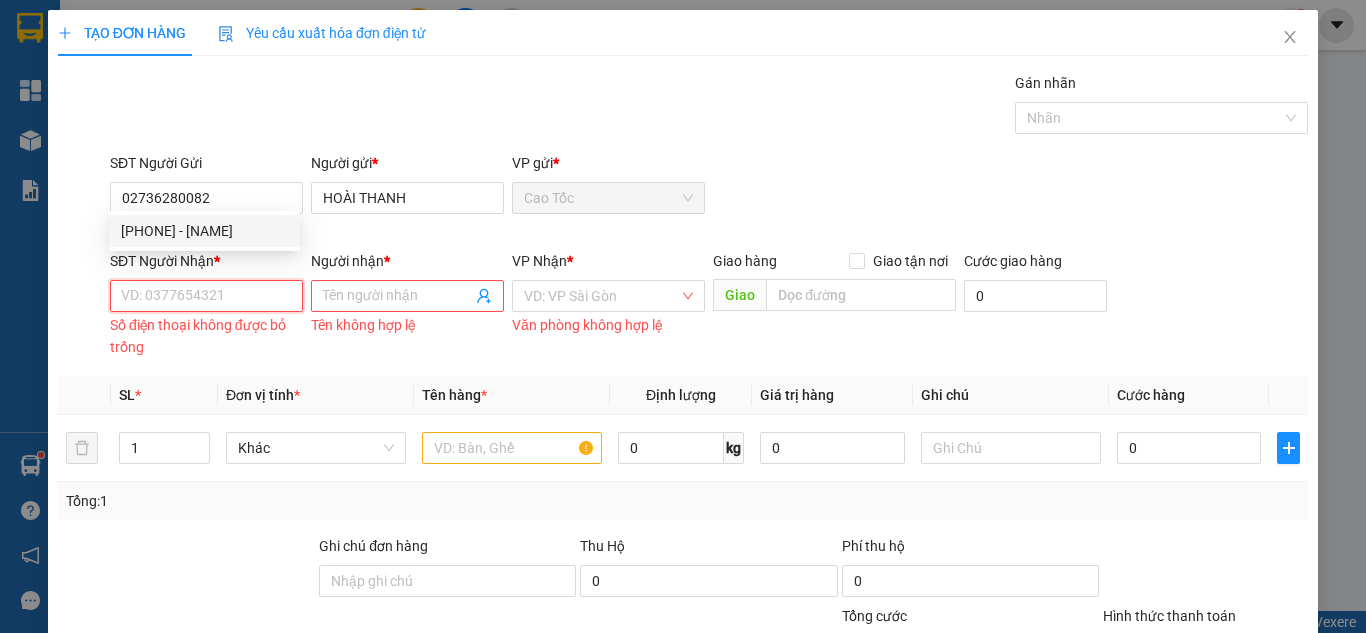 click on "SĐT Người Nhận  *" at bounding box center [206, 296] 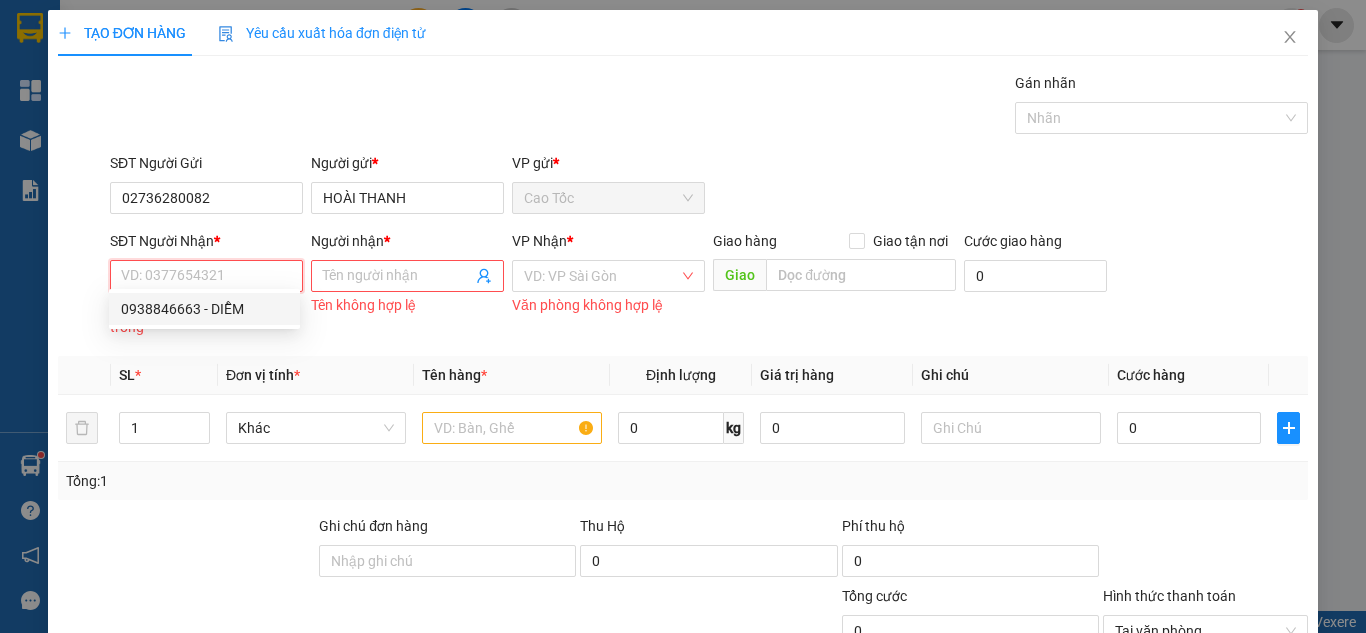 click on "0938846663 - DIỄM" at bounding box center [204, 309] 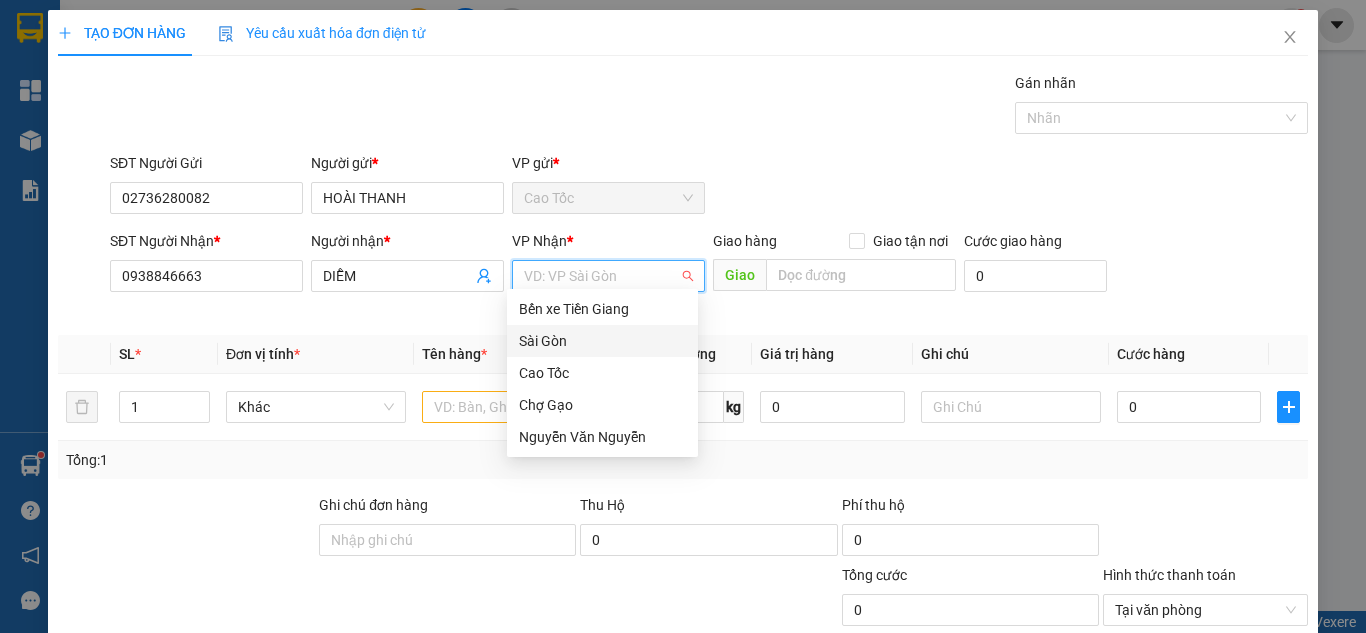 click at bounding box center (601, 276) 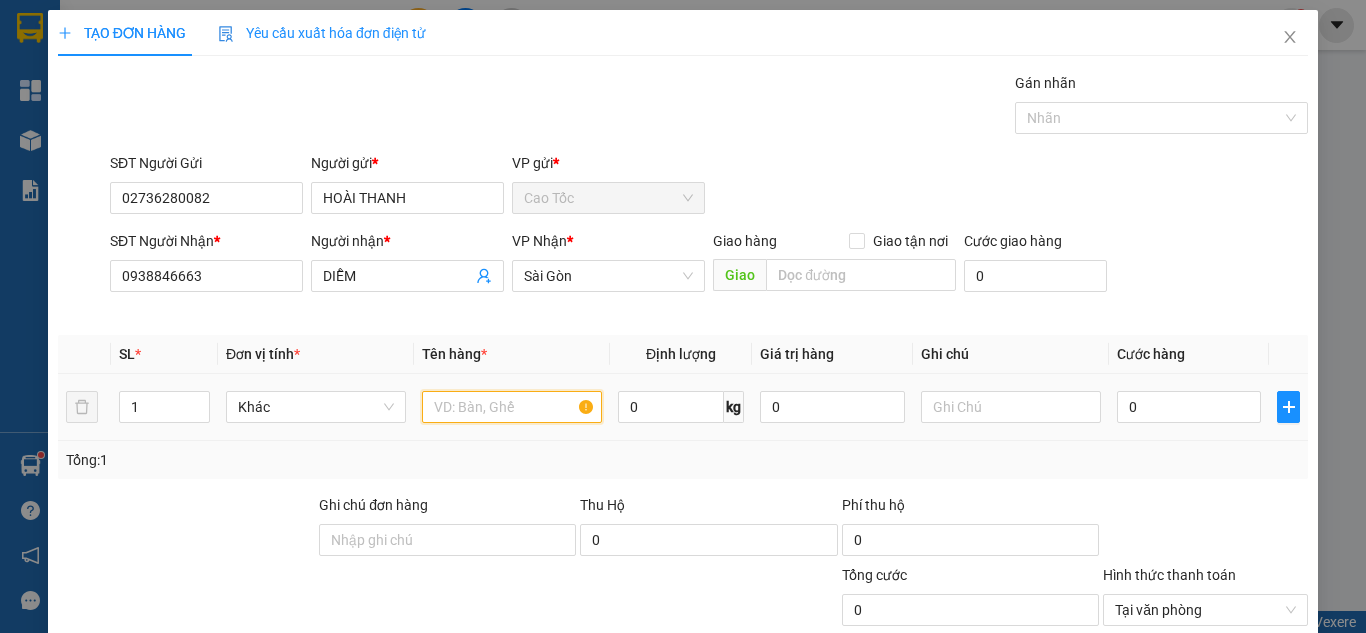 click at bounding box center (512, 407) 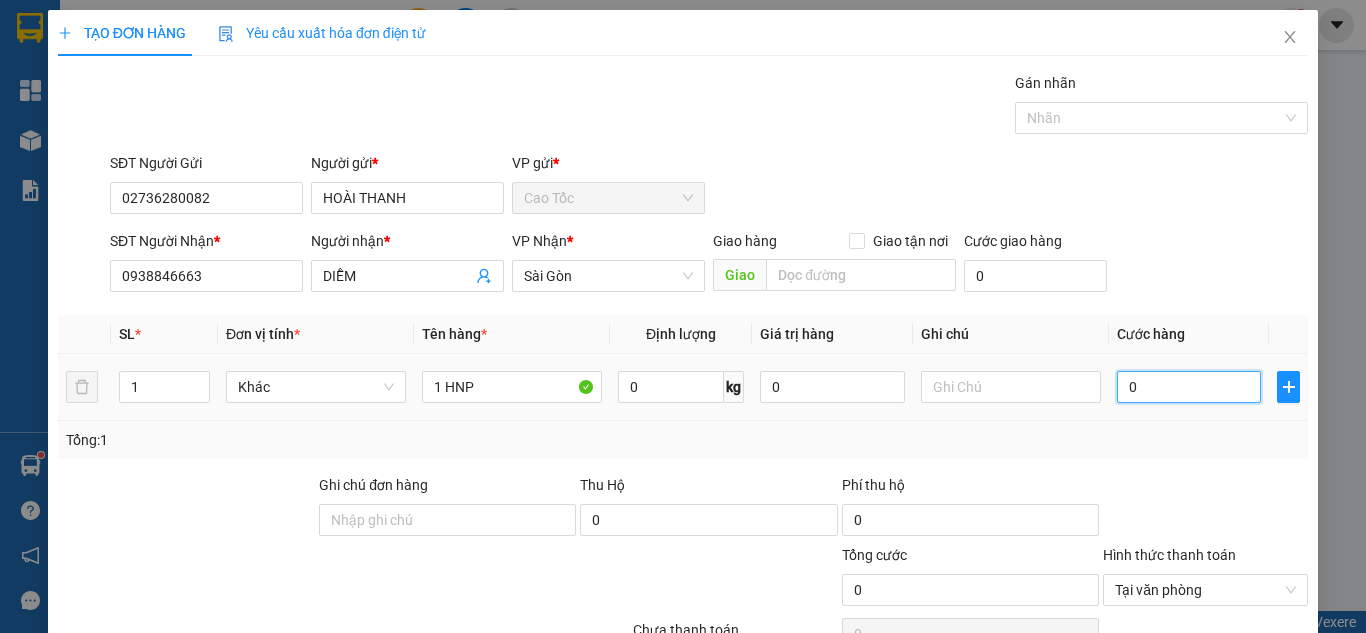click on "0" at bounding box center (1189, 387) 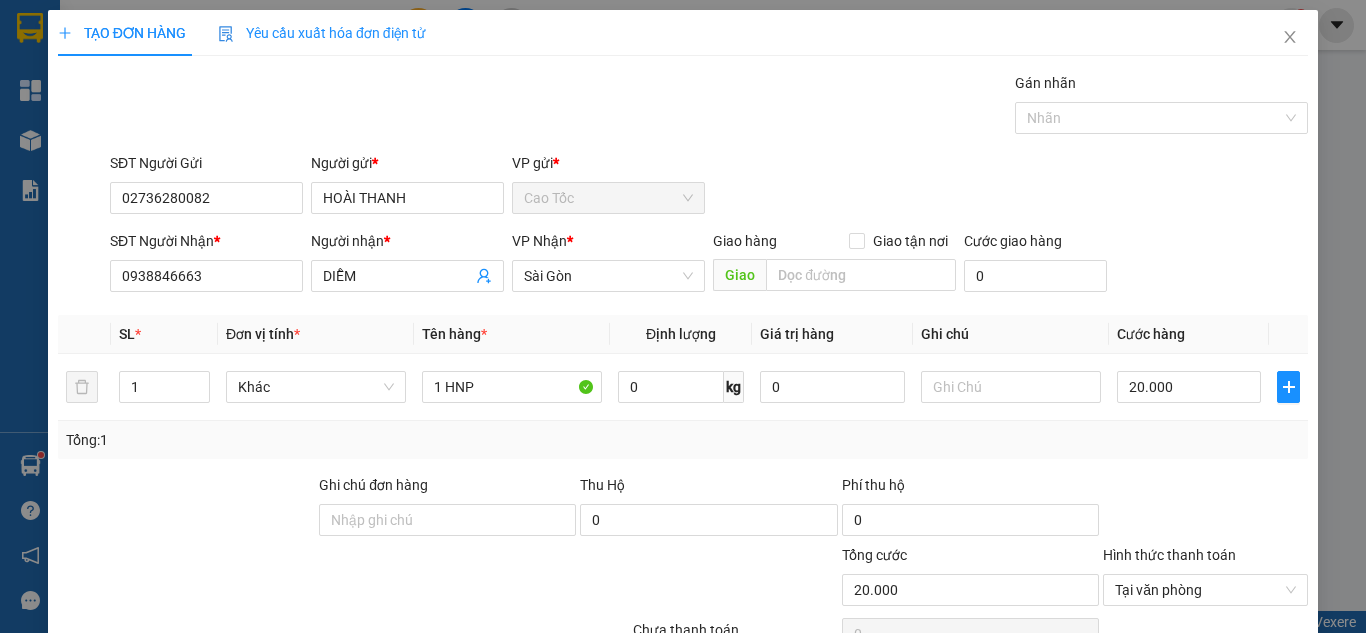 click on "Cước hàng" at bounding box center (1189, 334) 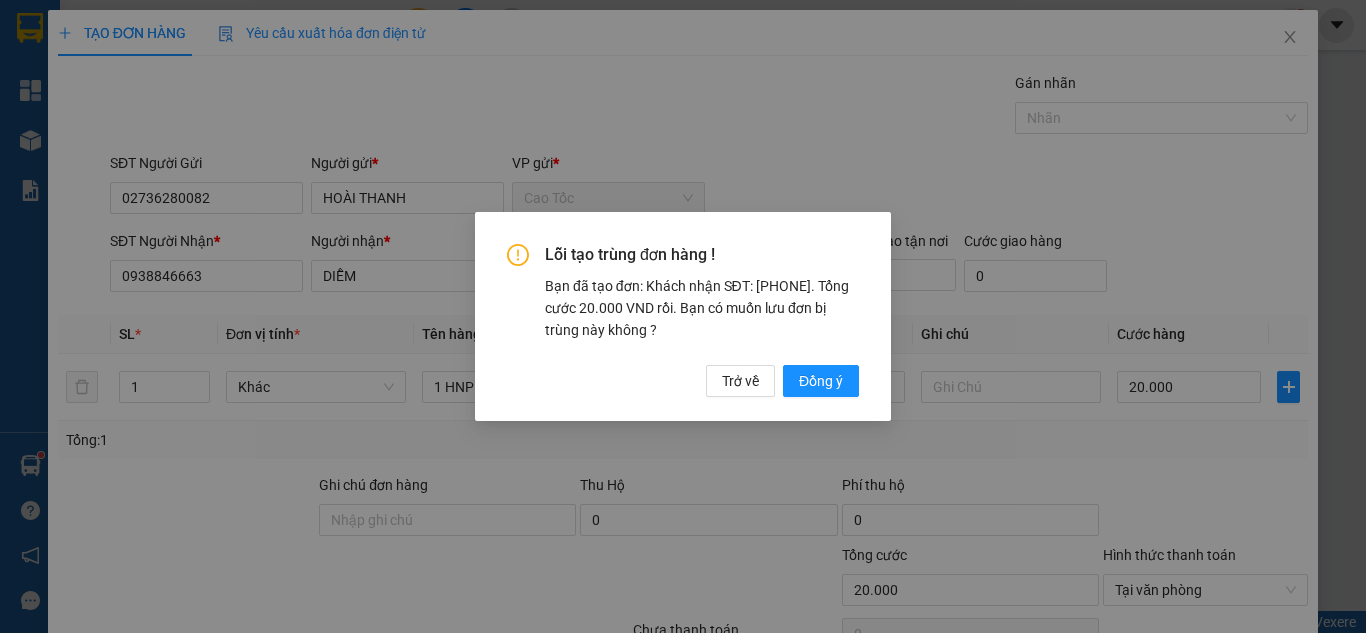 click on "Lỗi tạo trùng đơn hàng ! Bạn đã tạo đơn: Khách nhận SĐT: [PHONE]. Tổng cước 20.000 VND rồi. Bạn có muốn lưu đơn bị trùng này không ? Trở về Đồng ý" at bounding box center (683, 316) 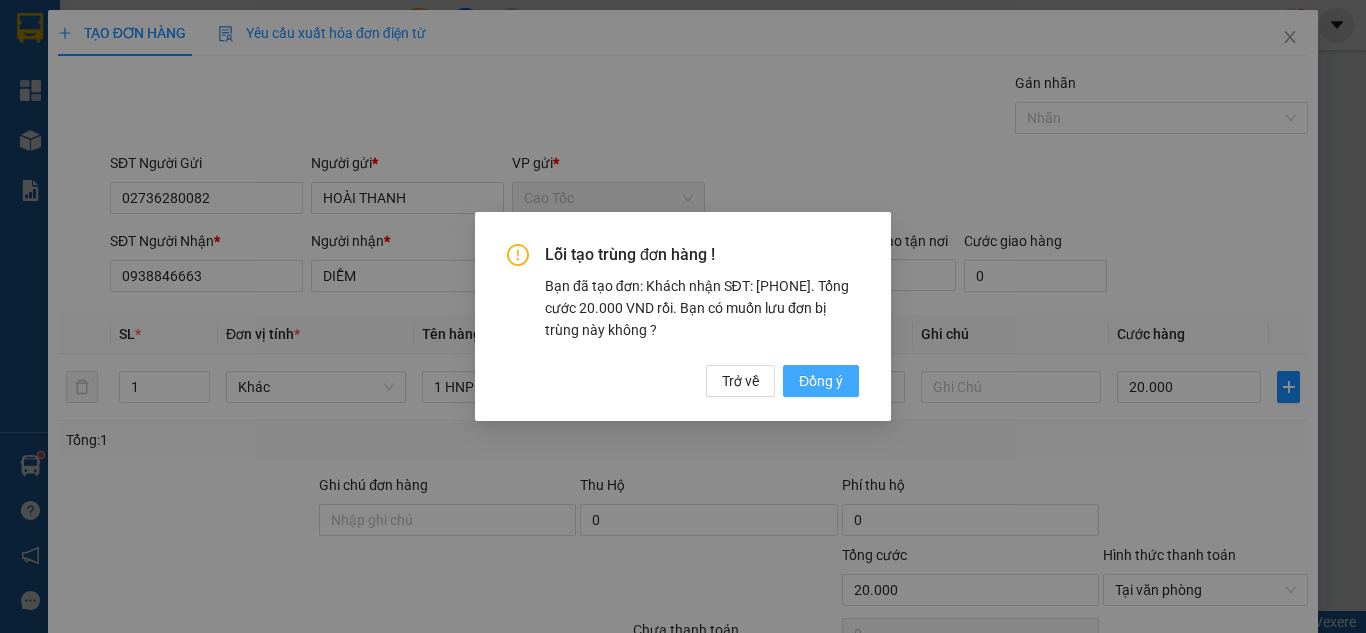 click on "Đồng ý" at bounding box center [821, 381] 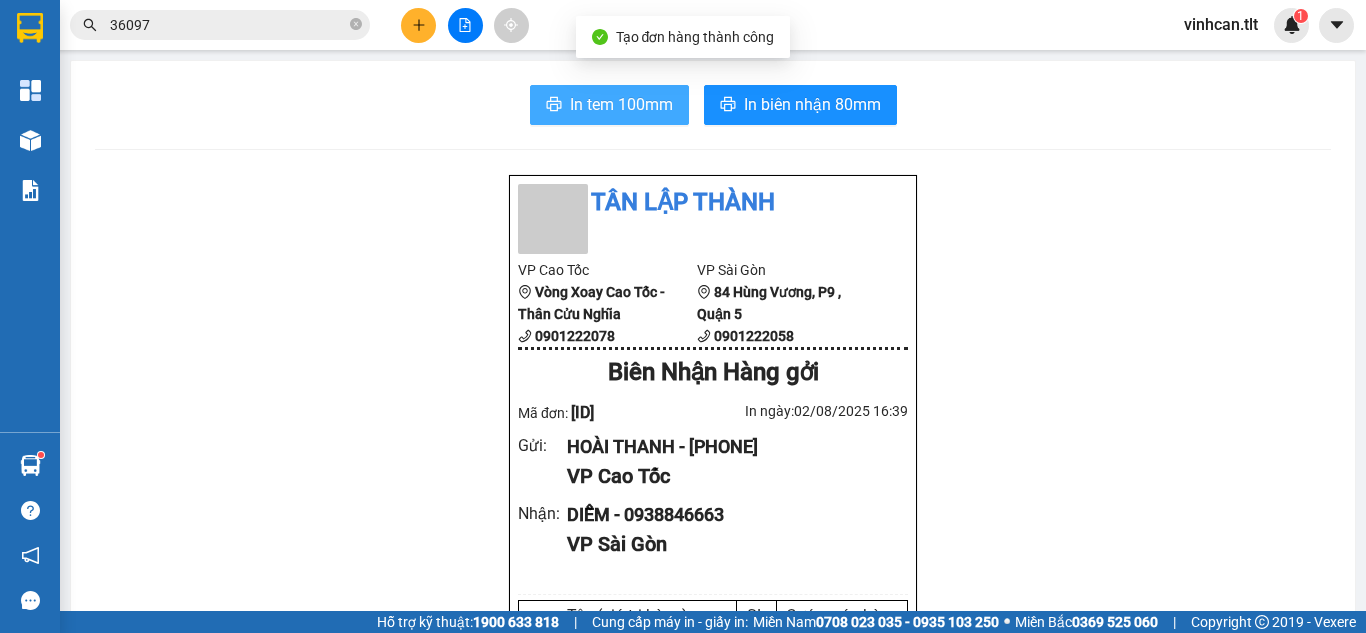 click on "In tem 100mm" at bounding box center (621, 104) 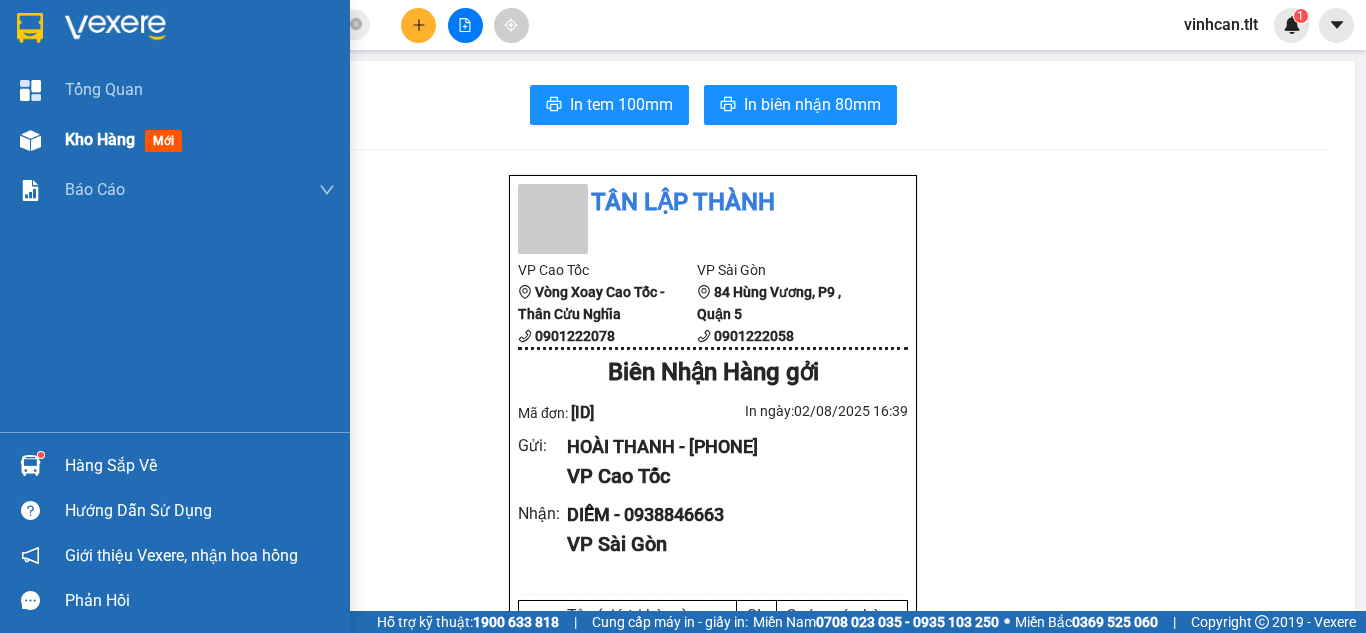 click at bounding box center [30, 140] 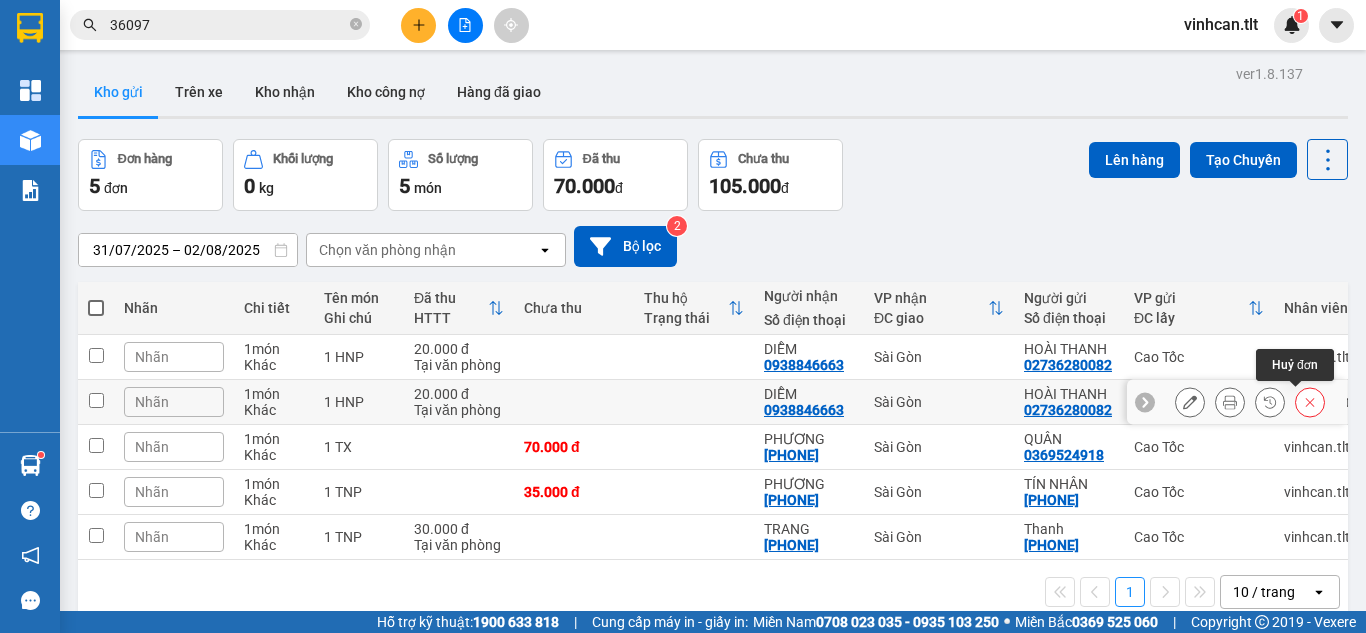click at bounding box center [1310, 402] 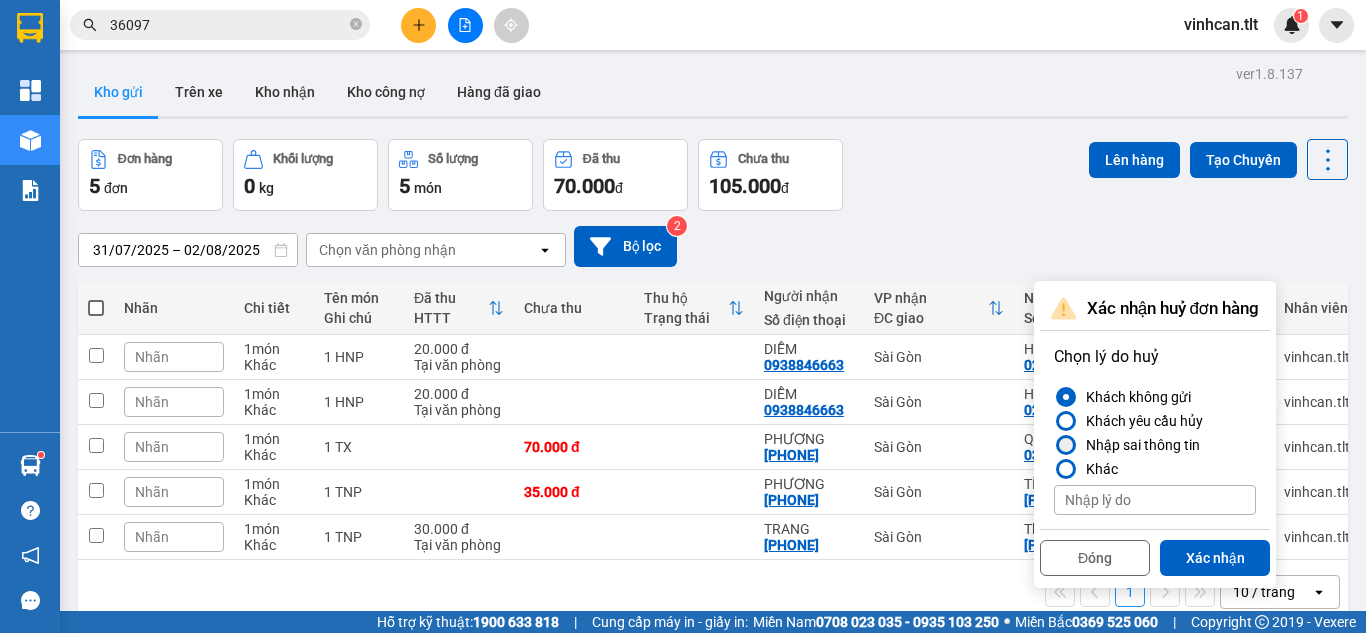 click on "Nhập sai thông tin" at bounding box center [1139, 445] 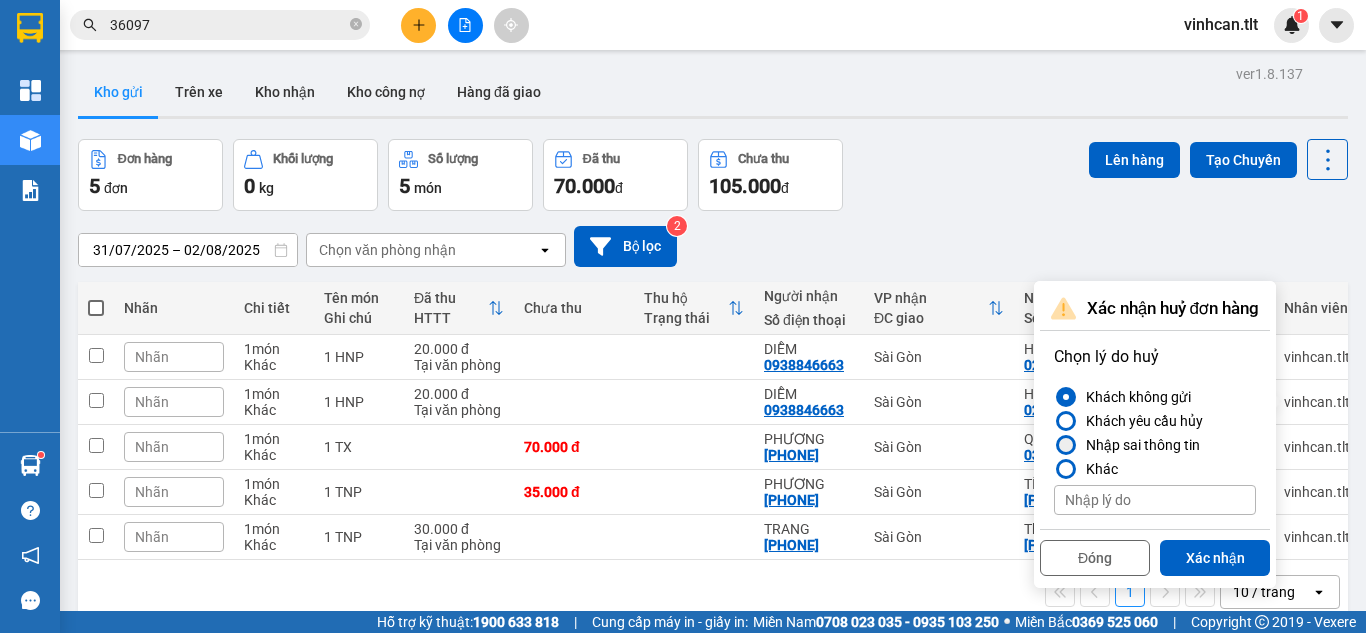 click on "Nhập sai thông tin" at bounding box center (1054, 445) 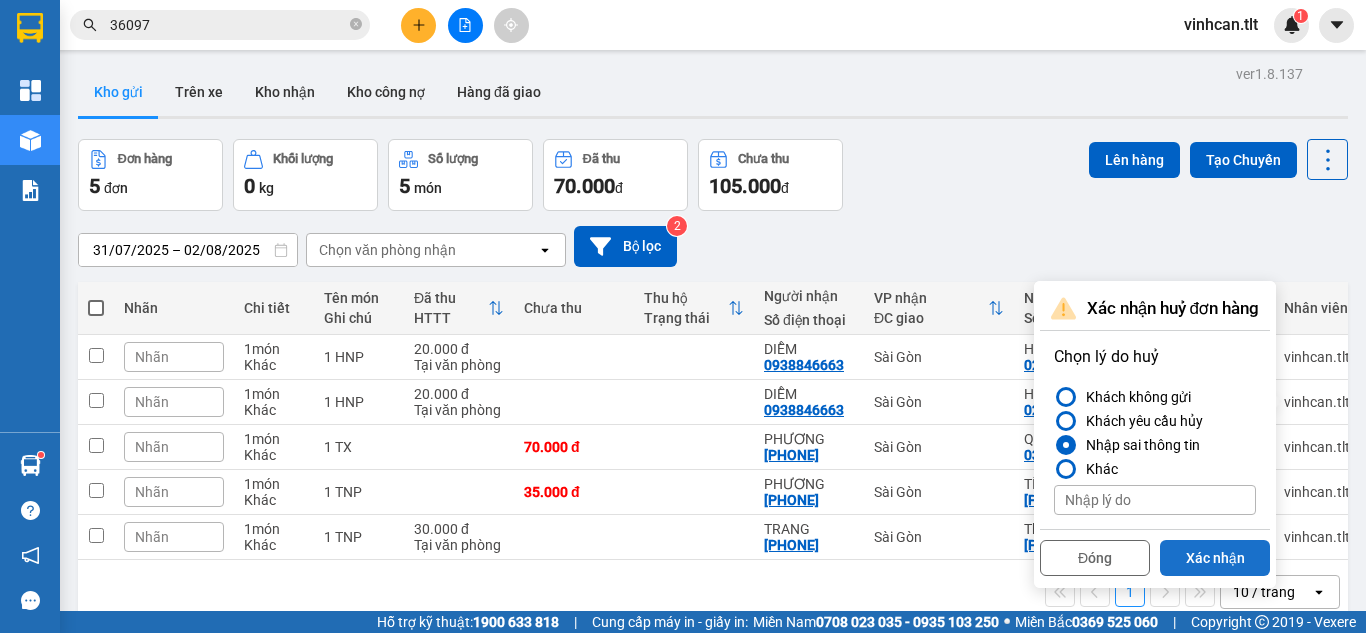 click on "Xác nhận" at bounding box center (1215, 558) 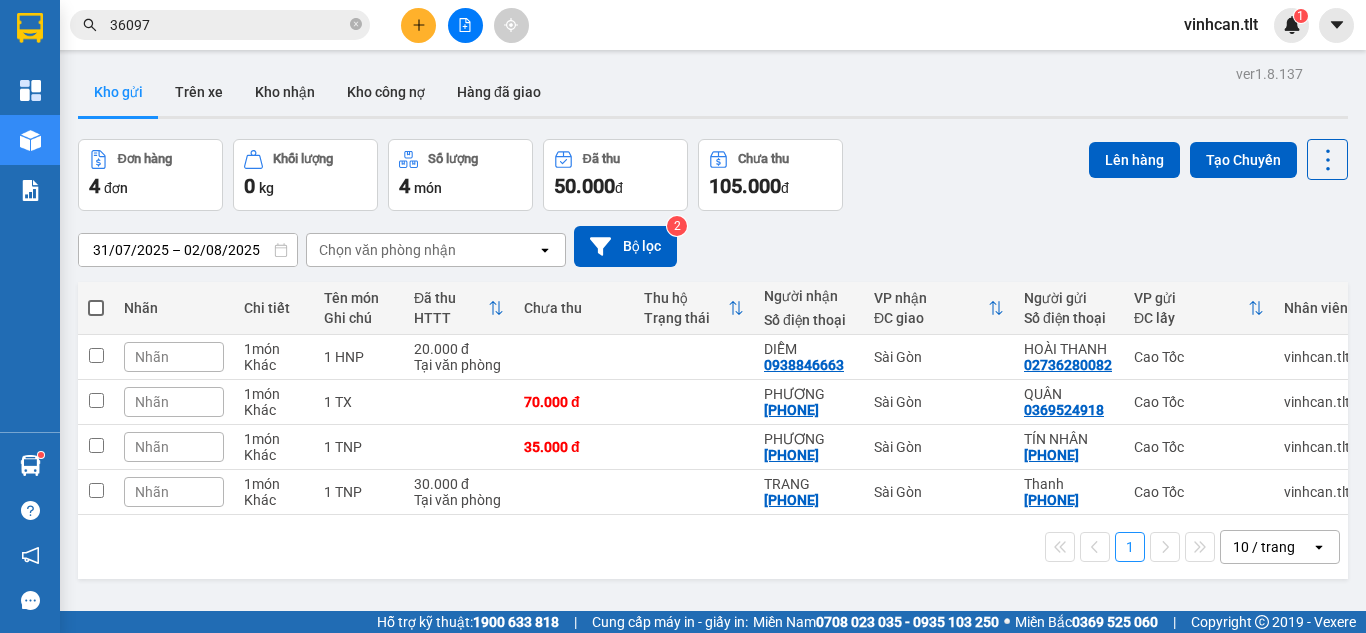 click at bounding box center [96, 308] 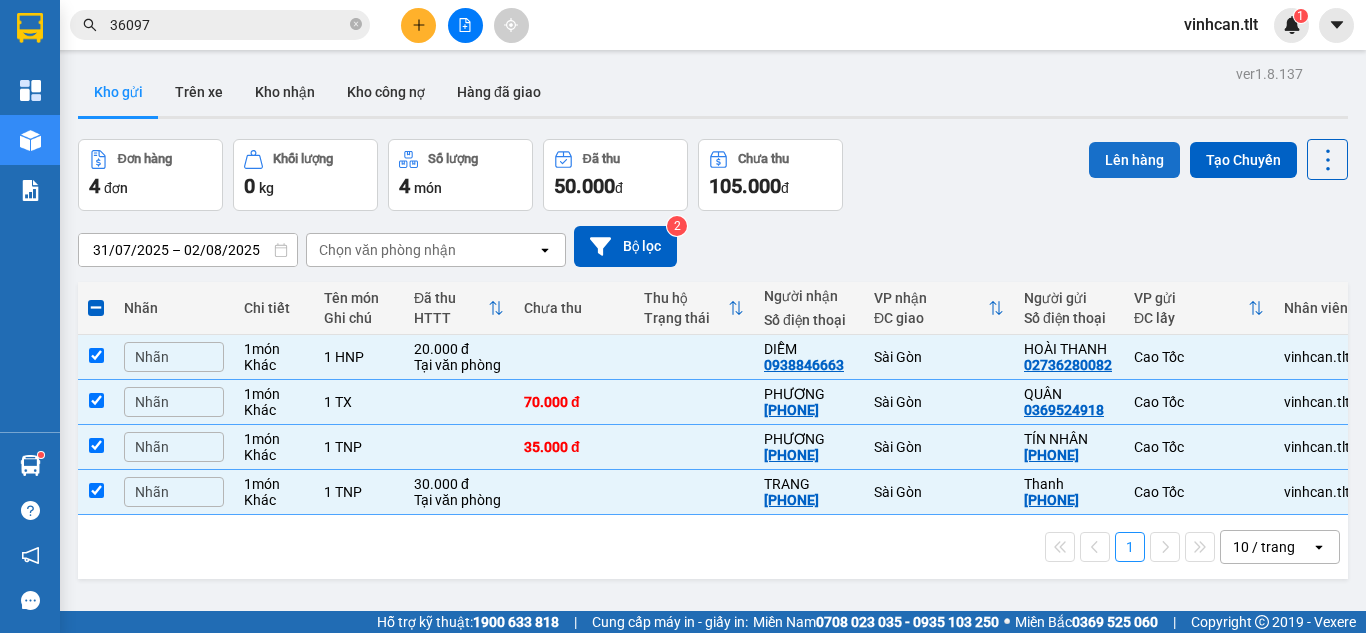 click on "Lên hàng" at bounding box center (1134, 160) 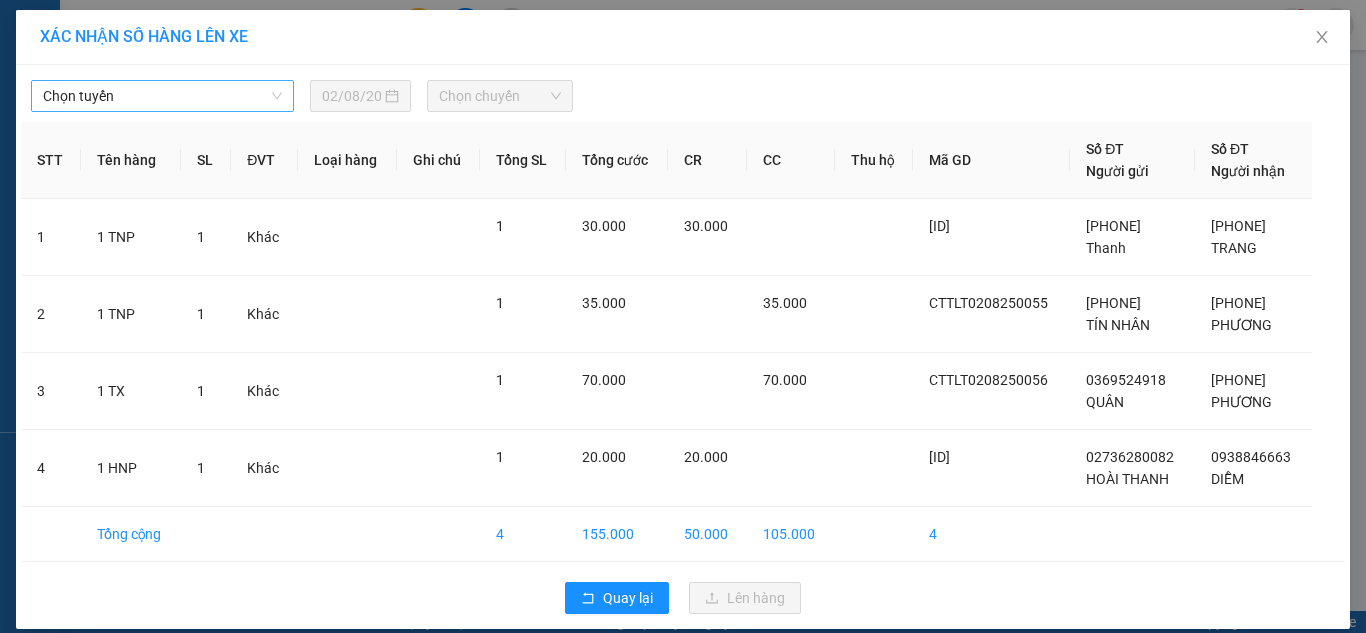 click on "Chọn tuyến" at bounding box center [162, 96] 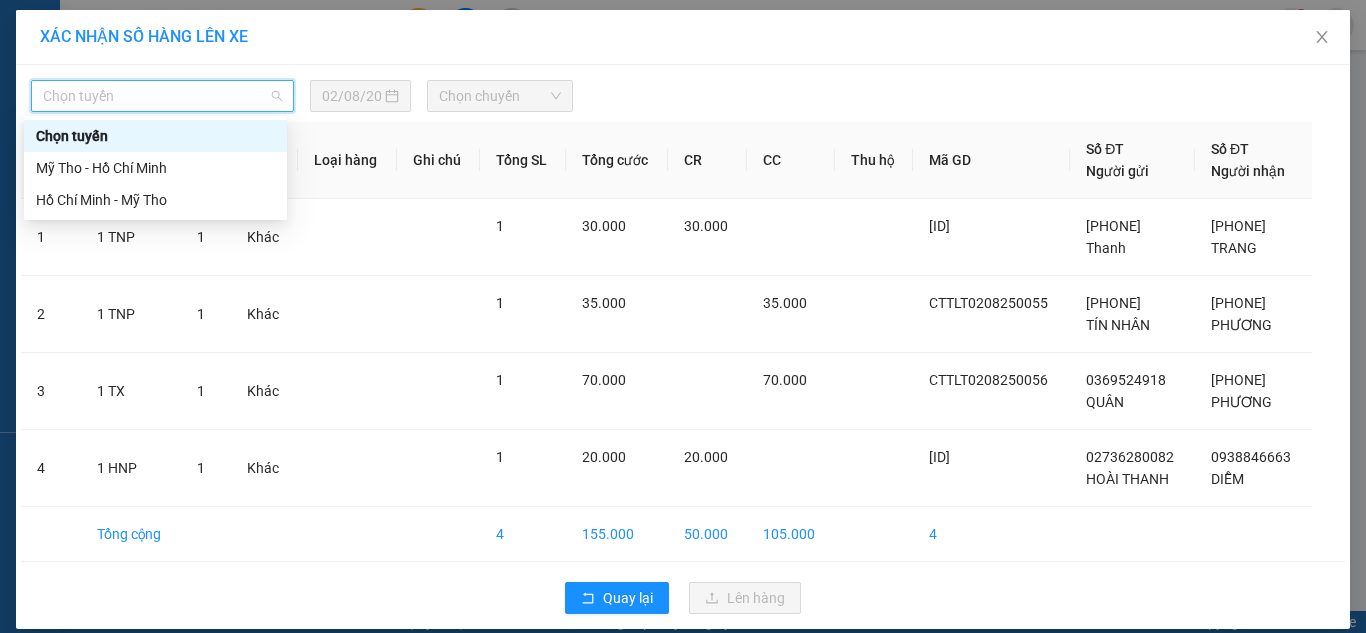 click on "Chọn tuyến" at bounding box center (155, 136) 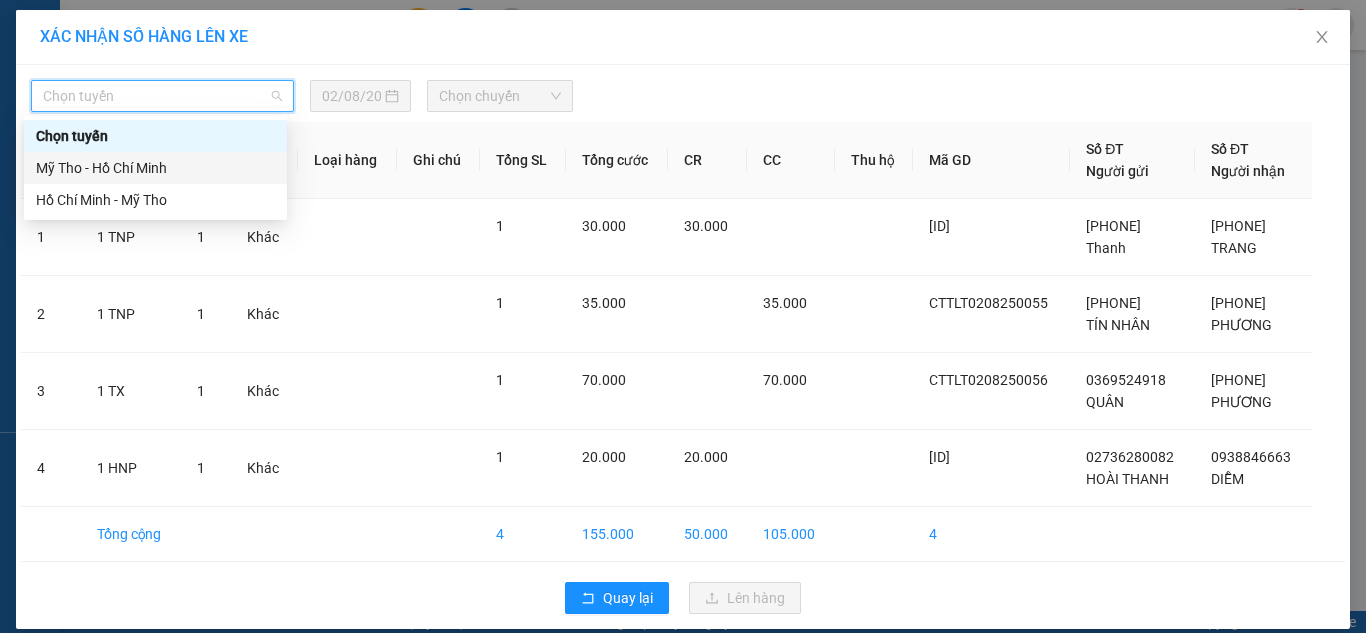 click on "Mỹ Tho - Hồ Chí Minh" at bounding box center [155, 168] 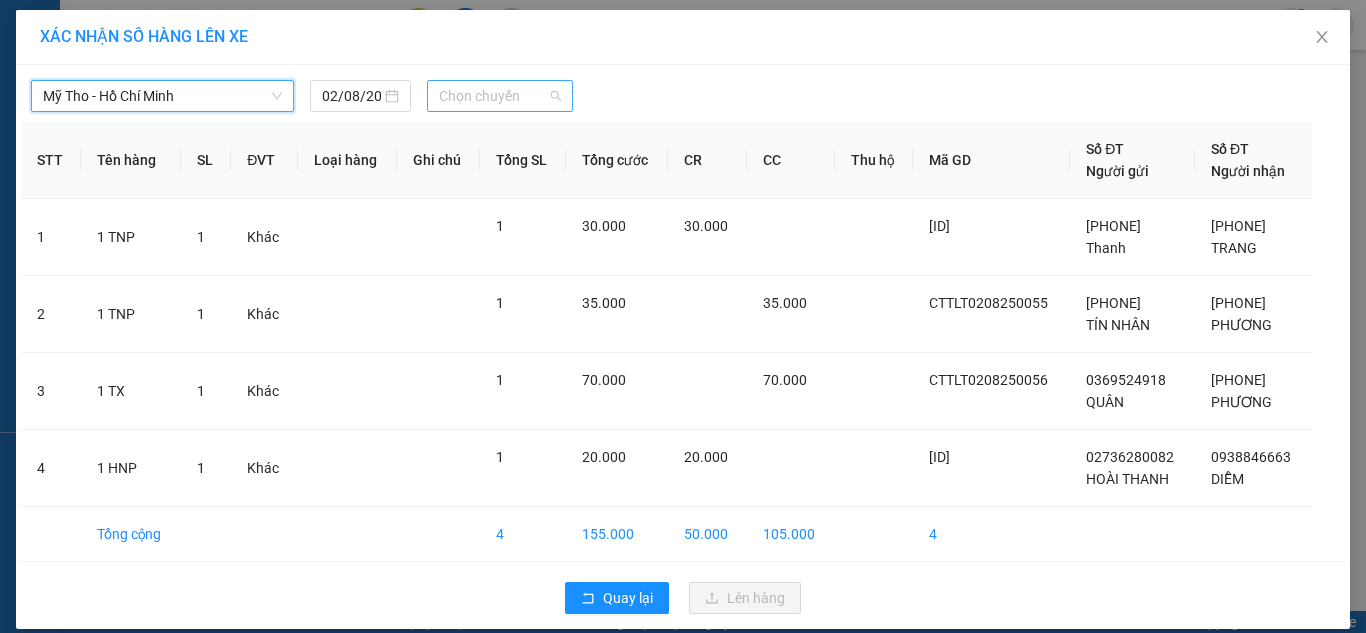 click on "Chọn chuyến" at bounding box center [500, 96] 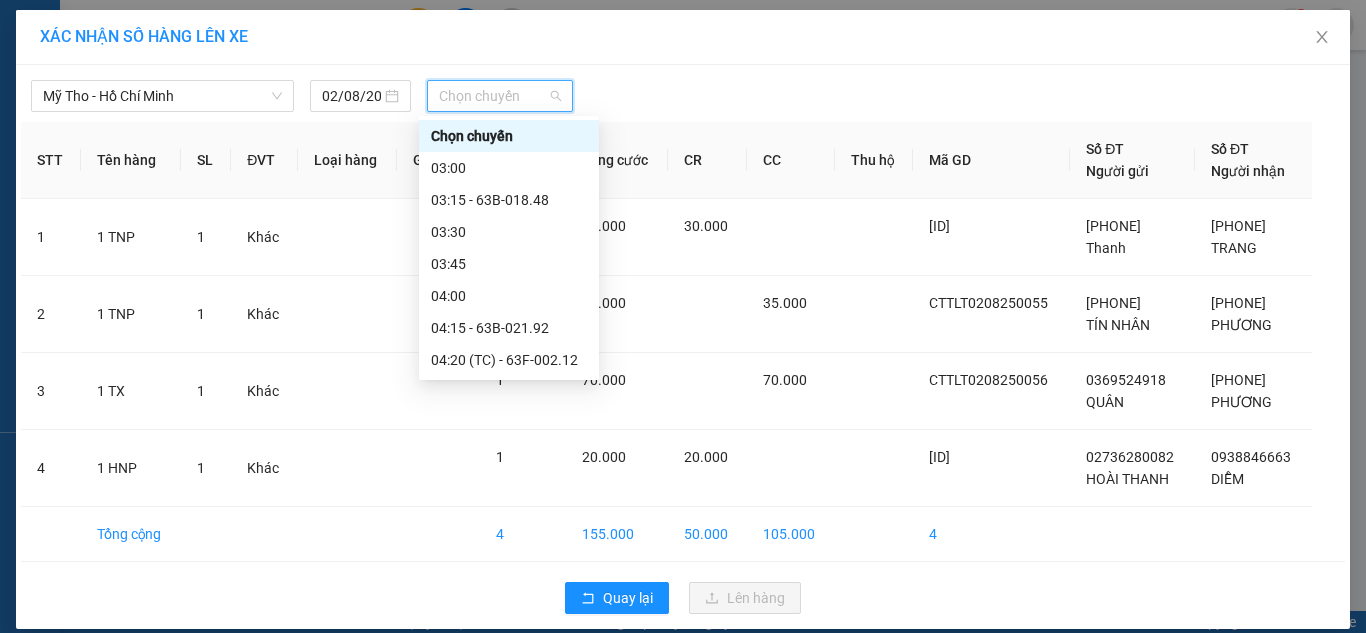 click on "15:45     - 63B-021.92" at bounding box center [509, 2408] 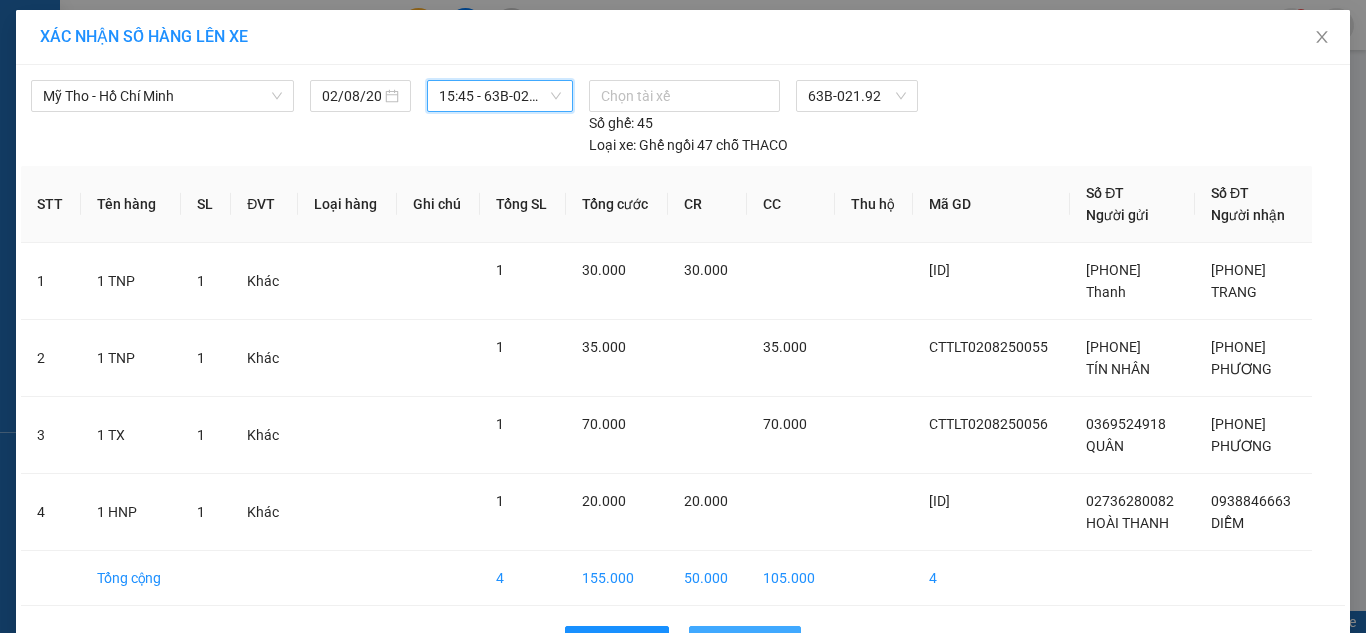 click on "Lên hàng" at bounding box center (756, 642) 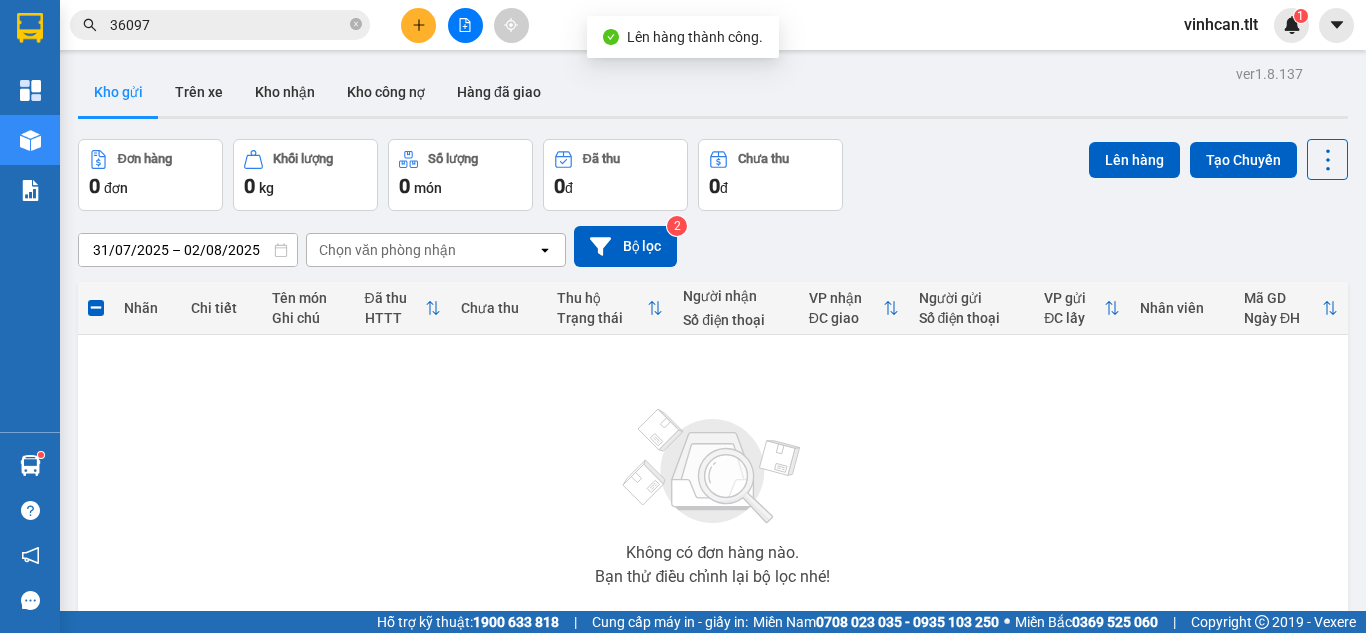 click at bounding box center (465, 25) 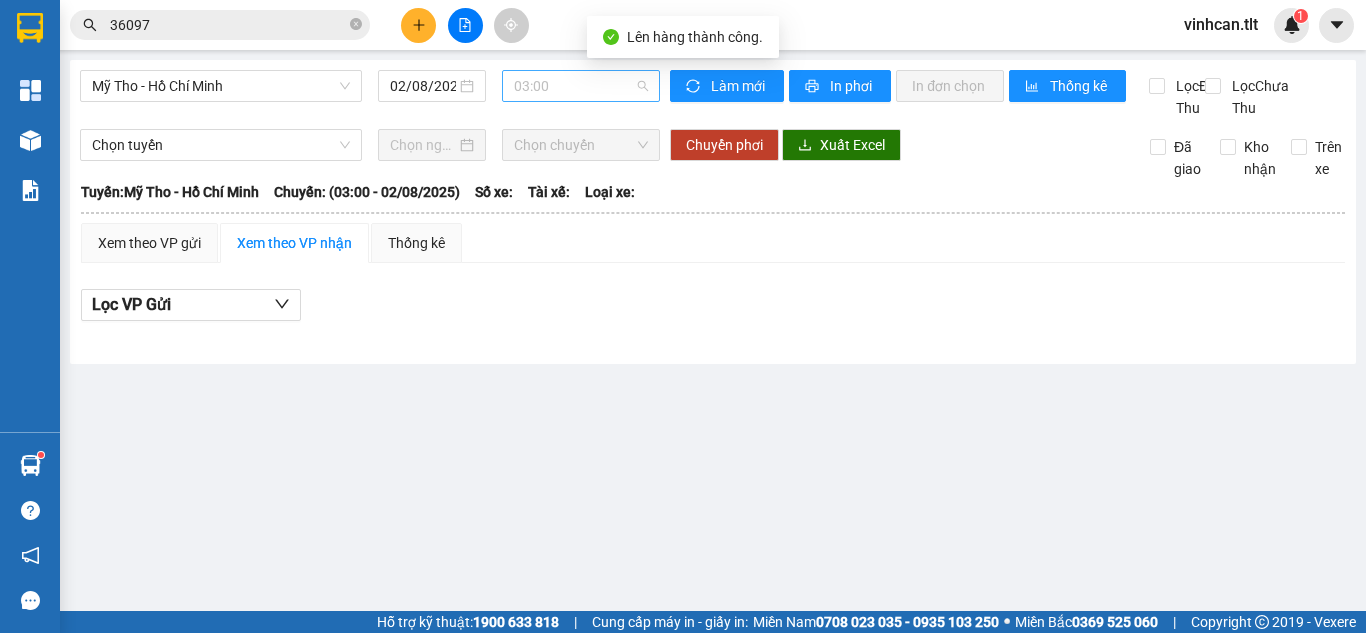 click on "03:00" at bounding box center [581, 86] 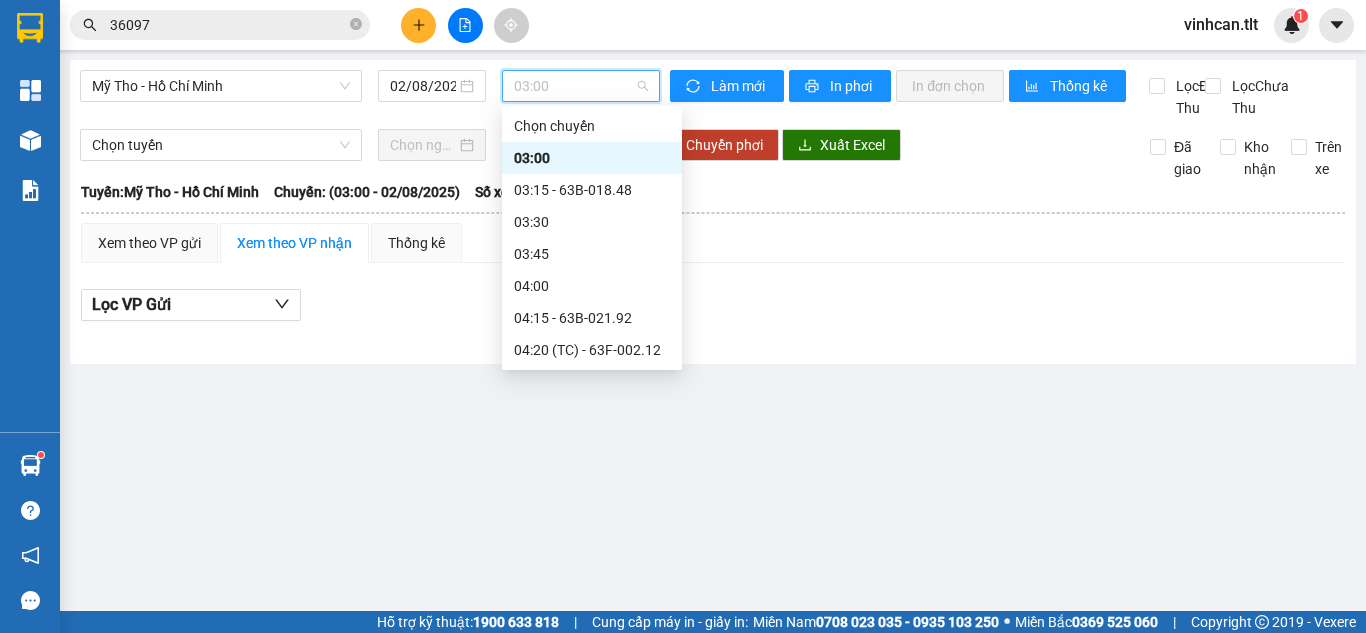 click on "15:45     - 63B-021.92" at bounding box center [592, 2398] 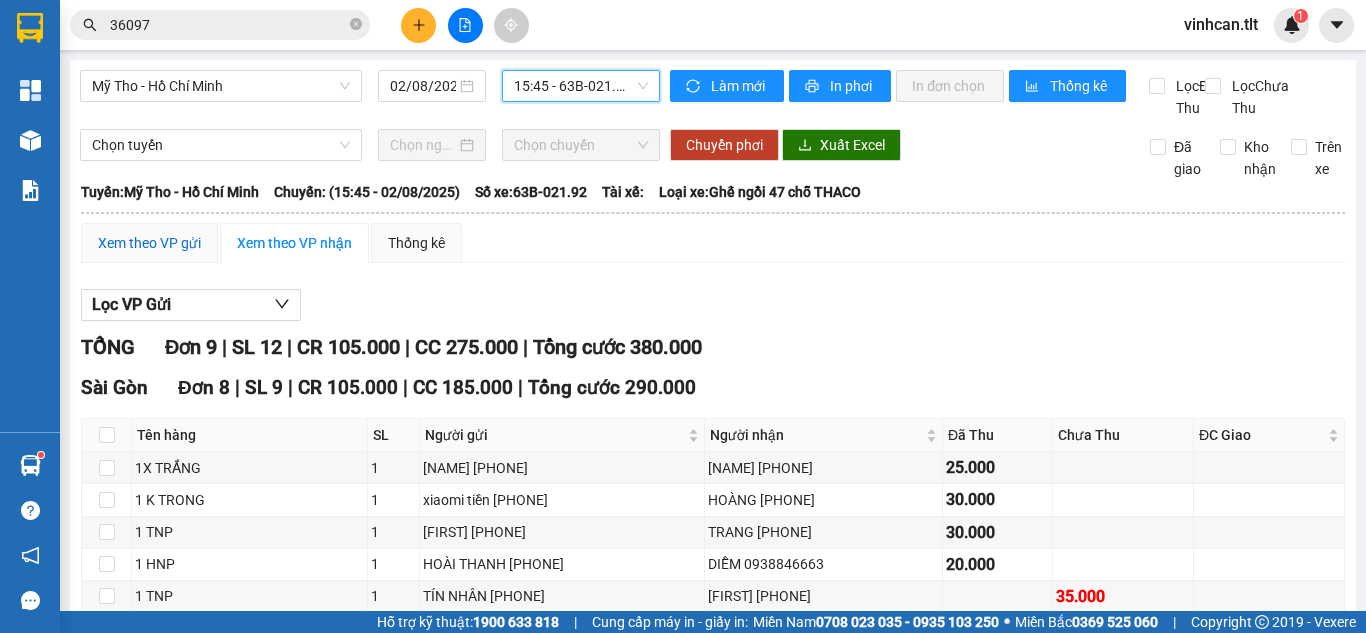 click on "Xem theo VP gửi" at bounding box center [149, 243] 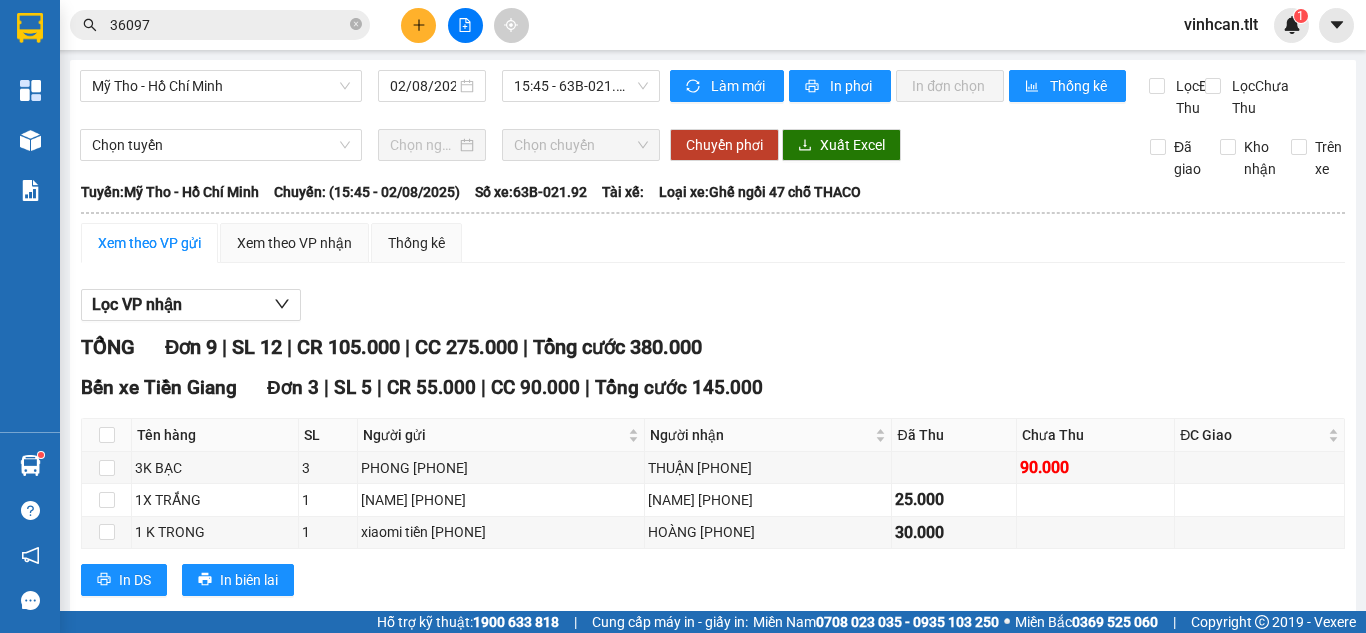 click on "Chốt phơi hàng" at bounding box center [698, 1074] 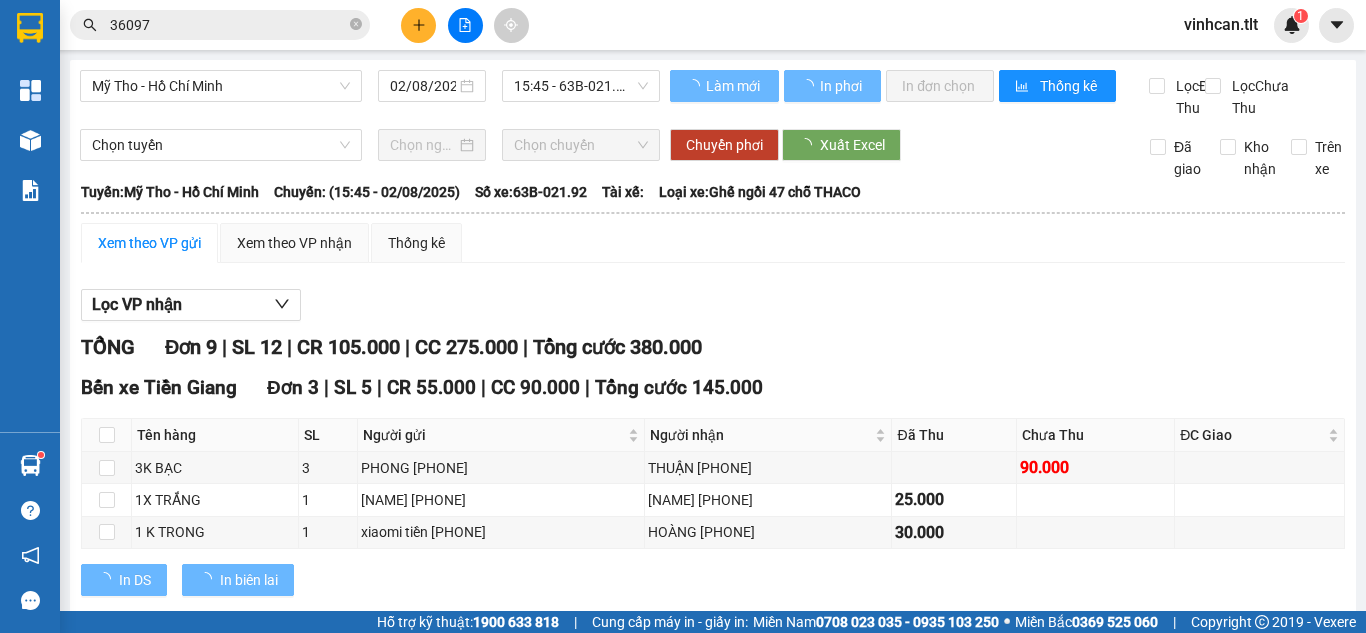 click on "Chốt phơi hàng" at bounding box center (698, 1074) 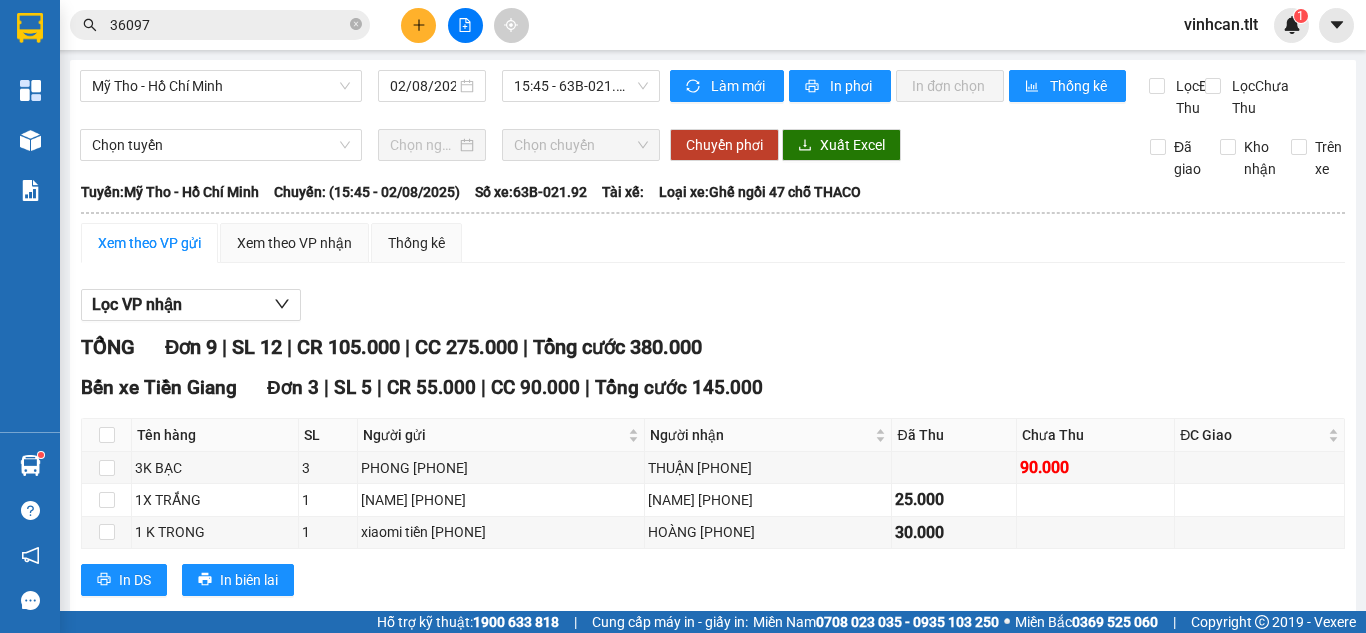 click on "Chốt phơi hàng" at bounding box center [698, 1074] 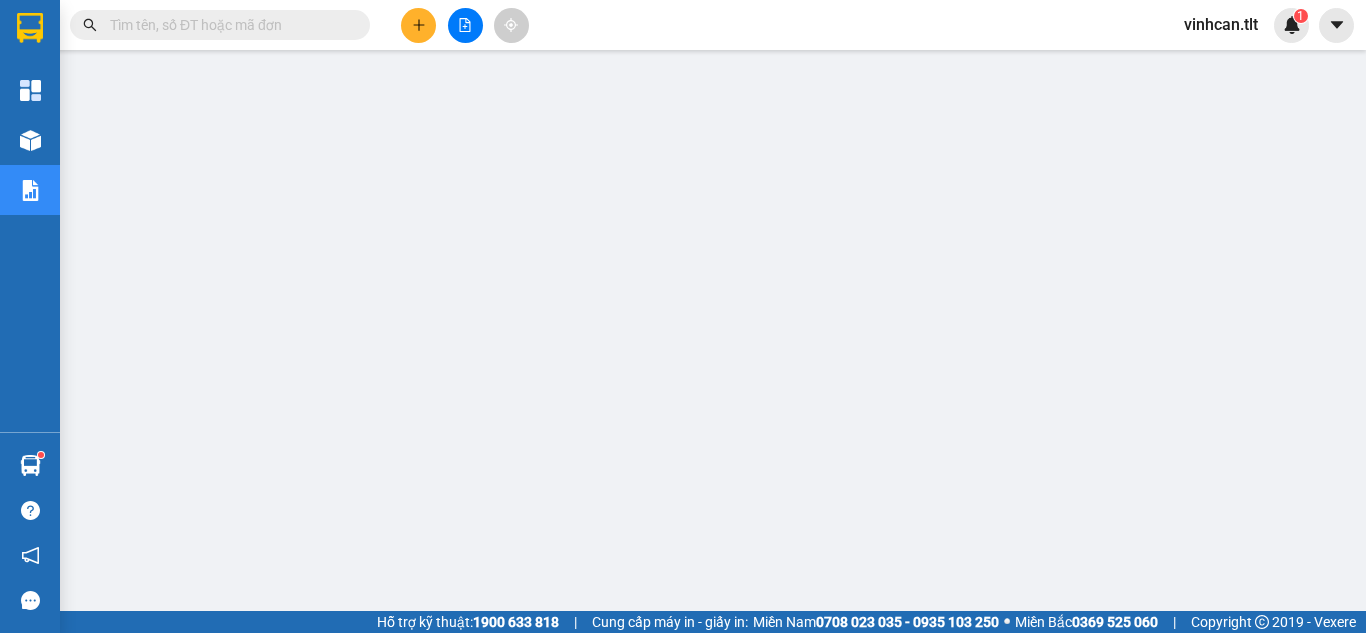 scroll, scrollTop: 0, scrollLeft: 0, axis: both 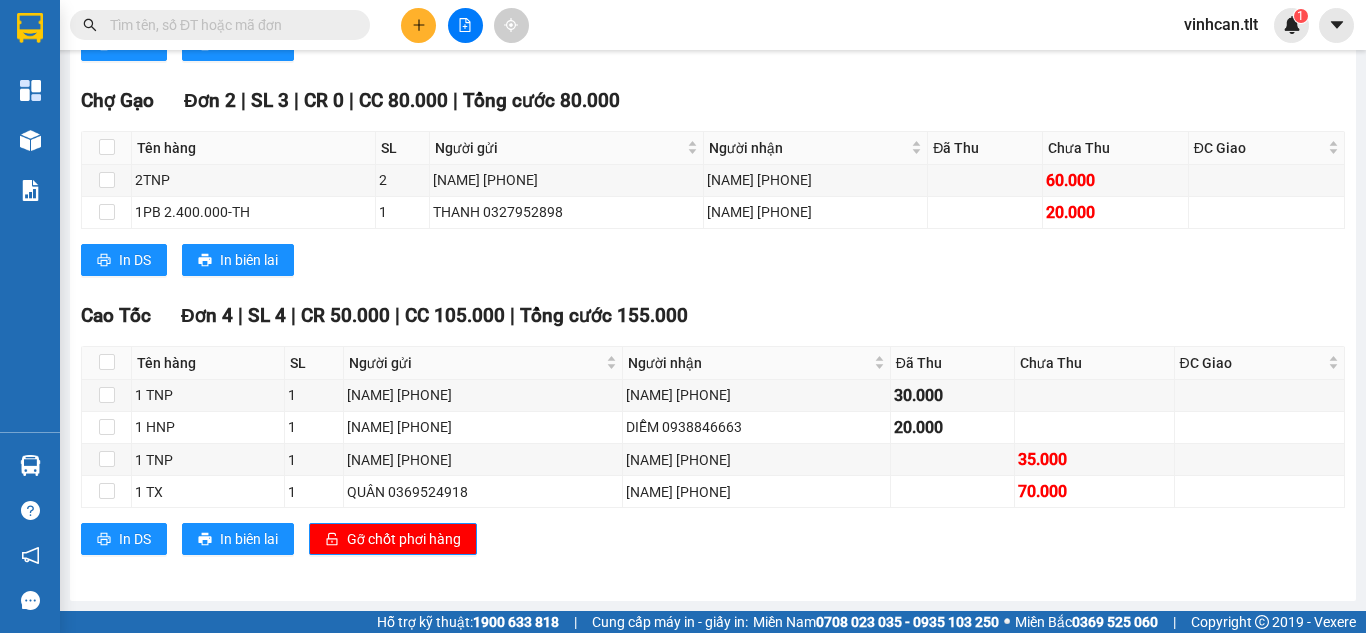 click on "In DS In biên lai Gỡ chốt phơi hàng" at bounding box center (713, 539) 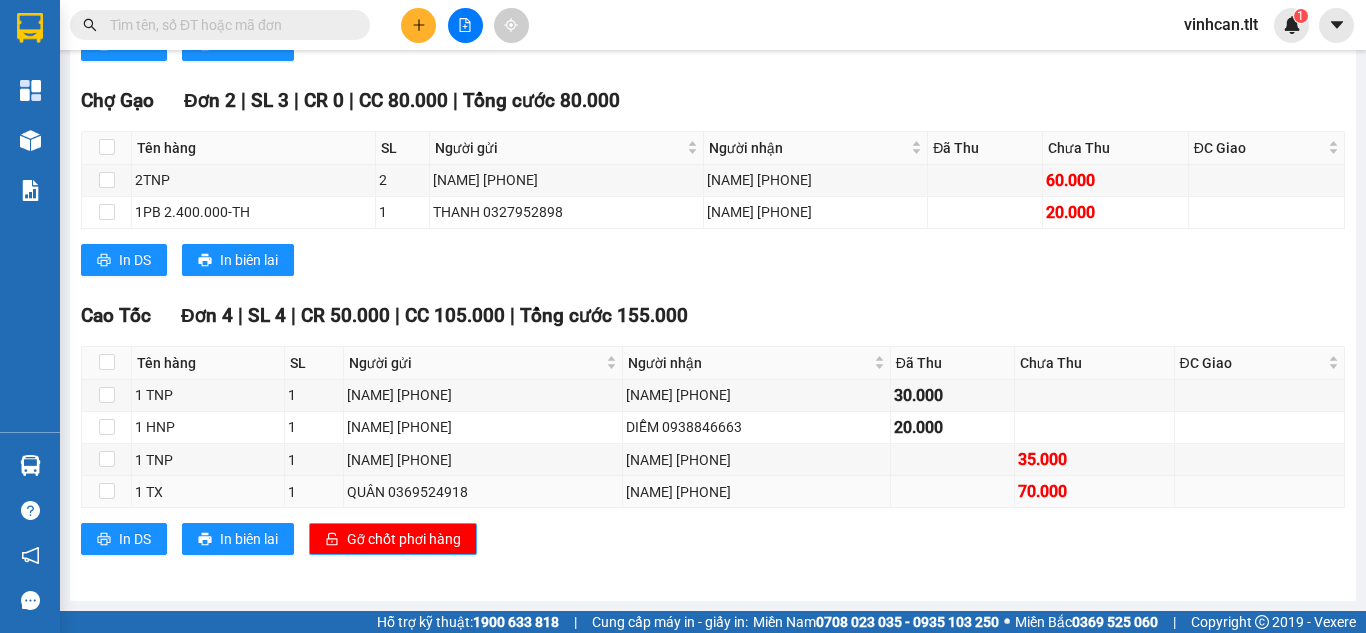 drag, startPoint x: 353, startPoint y: 526, endPoint x: 302, endPoint y: 503, distance: 55.946404 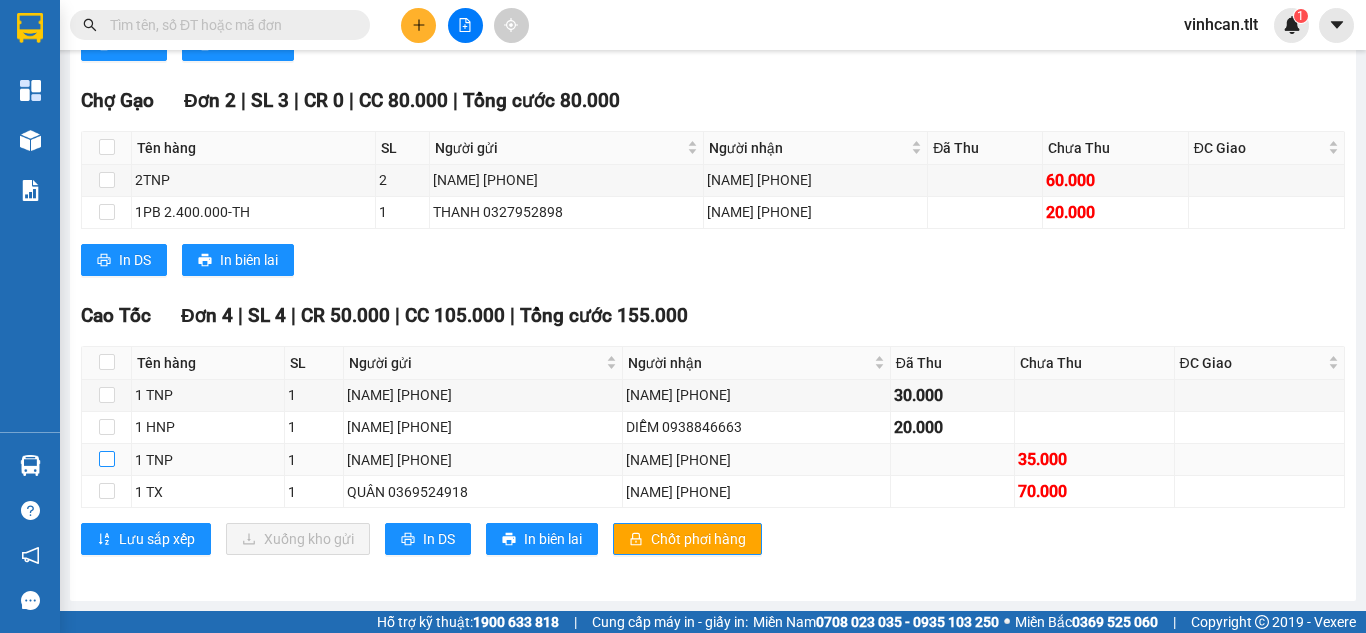 click at bounding box center (107, 459) 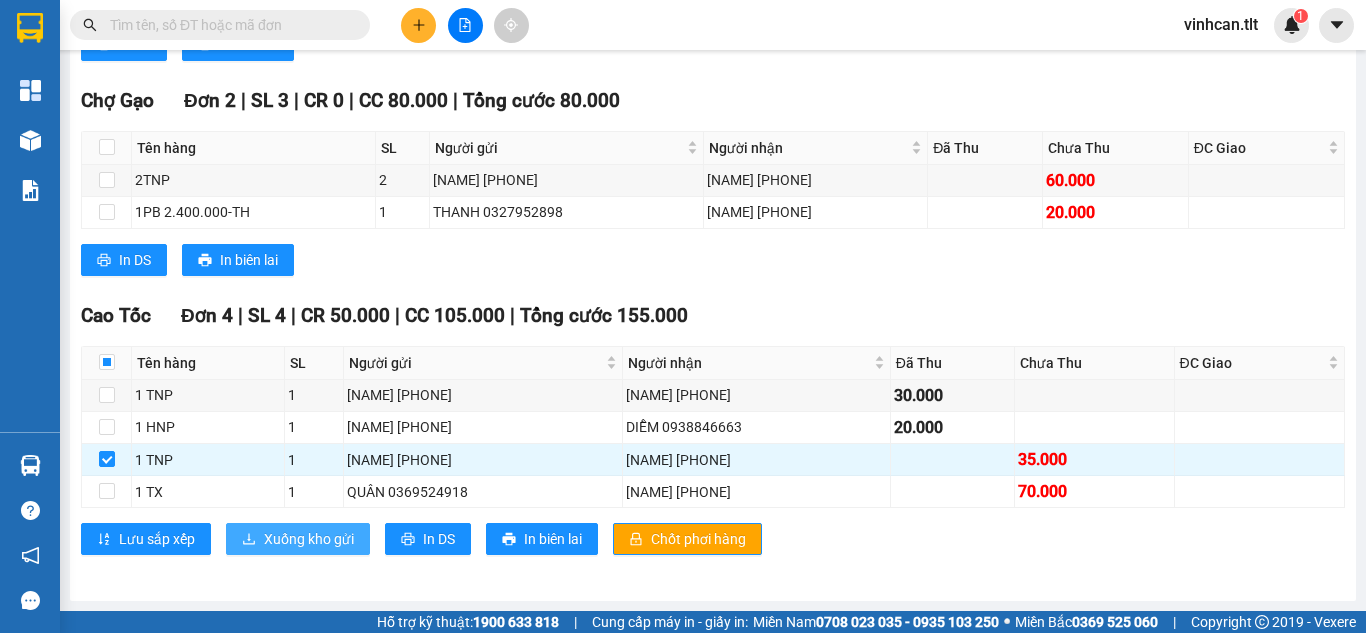click on "Xuống kho gửi" at bounding box center [298, 539] 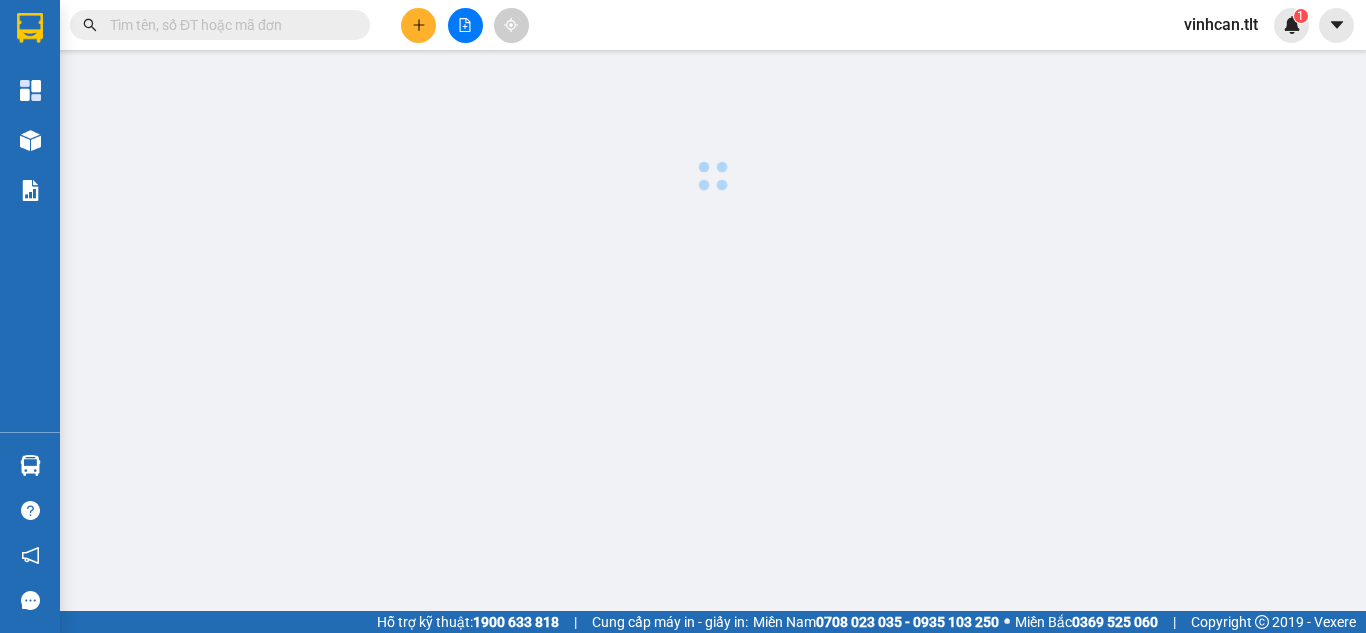 scroll, scrollTop: 0, scrollLeft: 0, axis: both 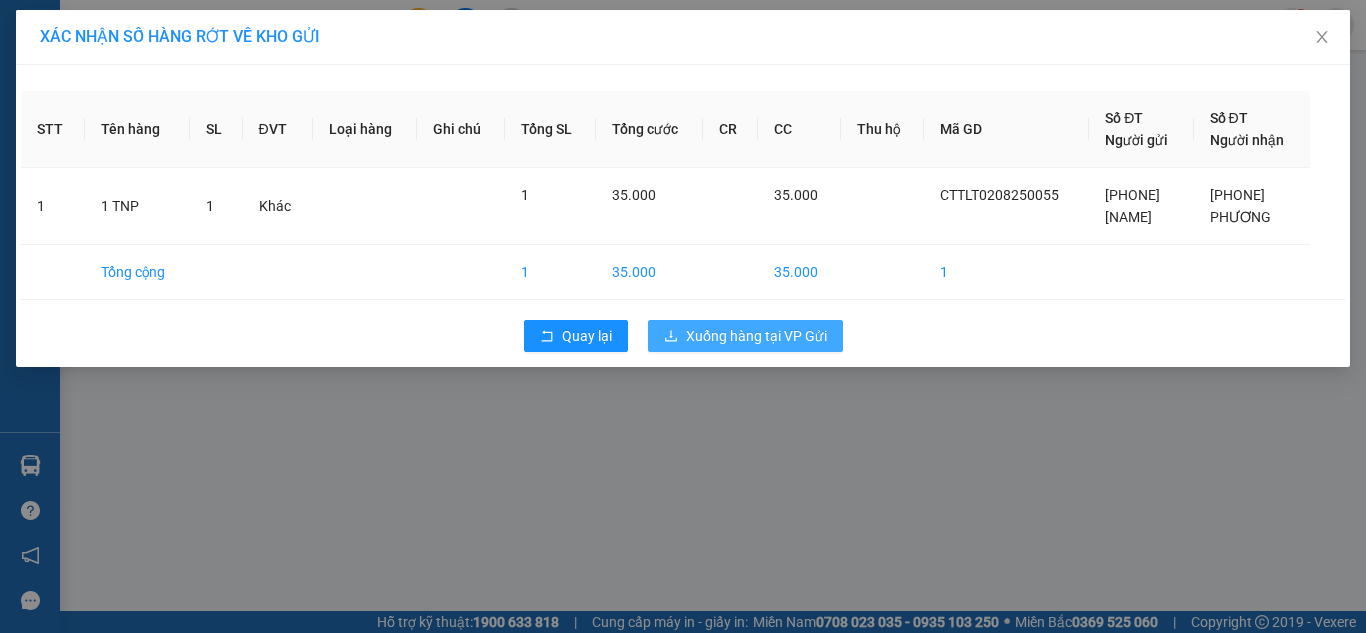 click on "Xuống hàng tại VP Gửi" at bounding box center (756, 336) 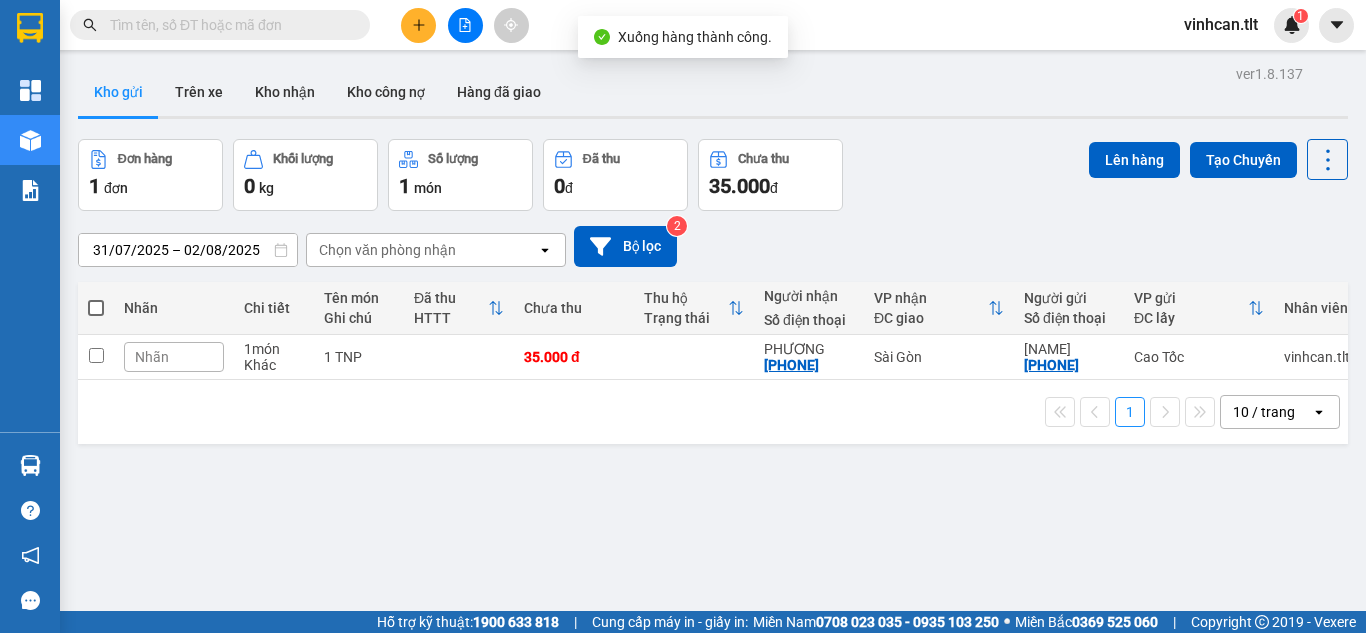 click at bounding box center [465, 25] 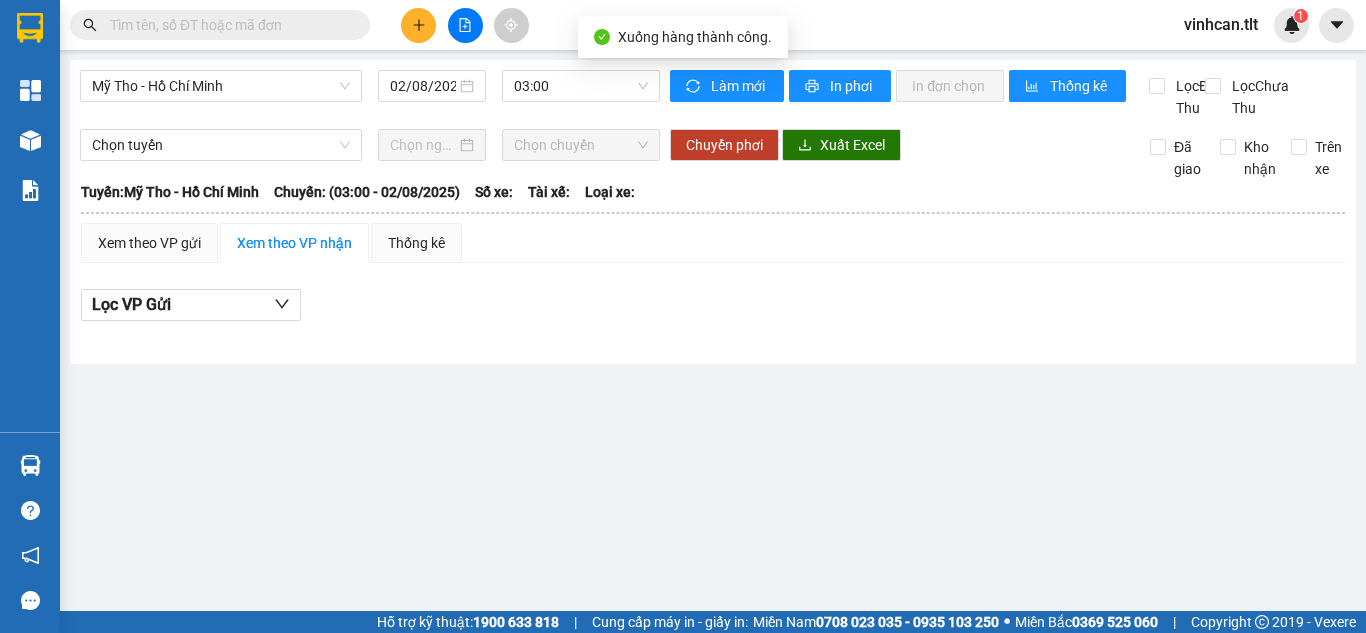 click on "Mỹ Tho - Hồ Chí Minh 02/08/2025 03:00" at bounding box center [370, 94] 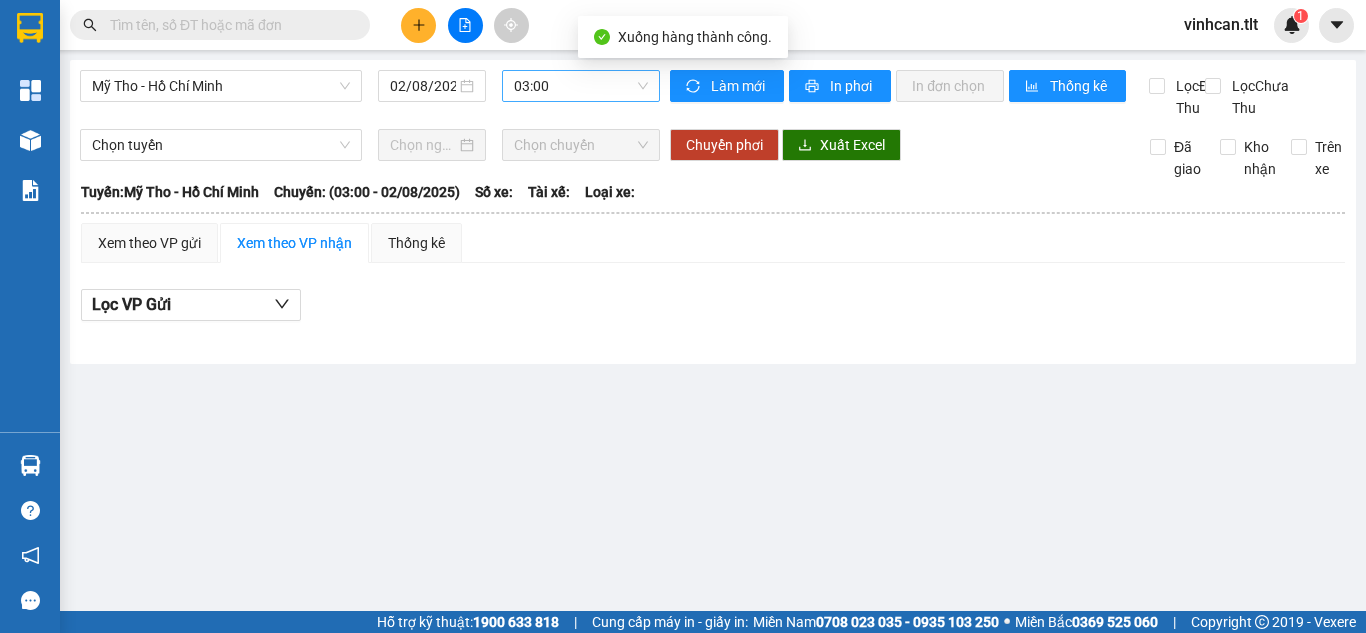 click on "03:00" at bounding box center (581, 86) 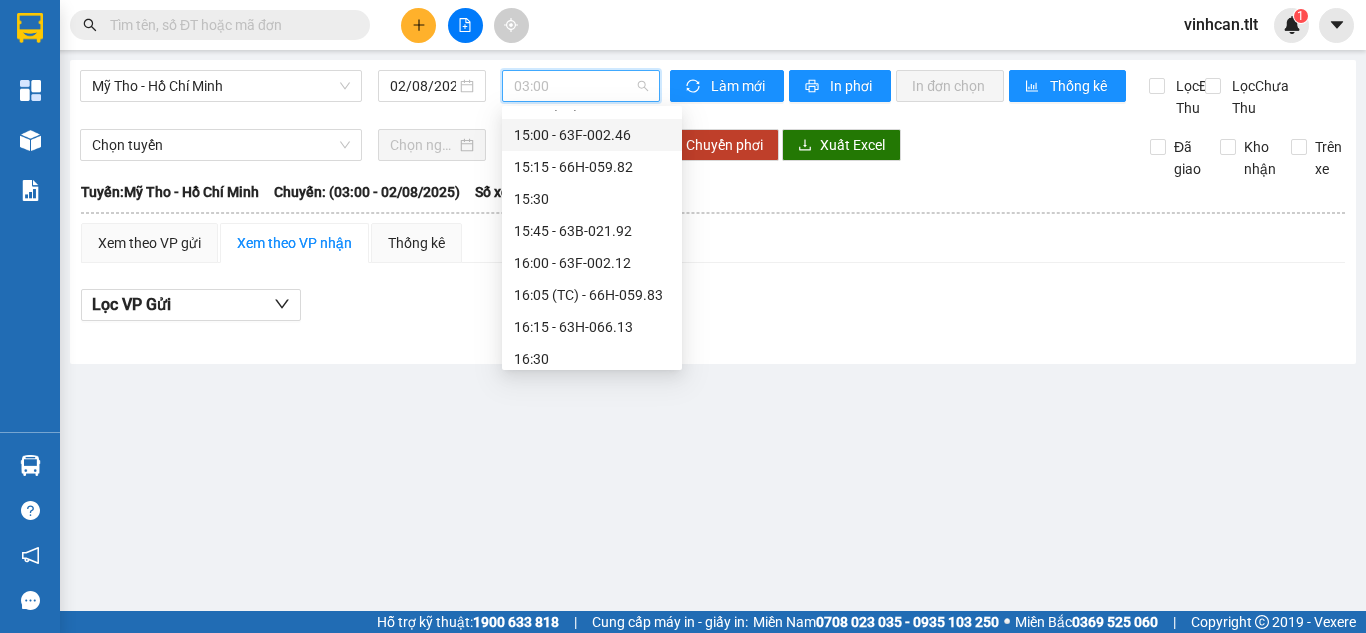 scroll, scrollTop: 2200, scrollLeft: 0, axis: vertical 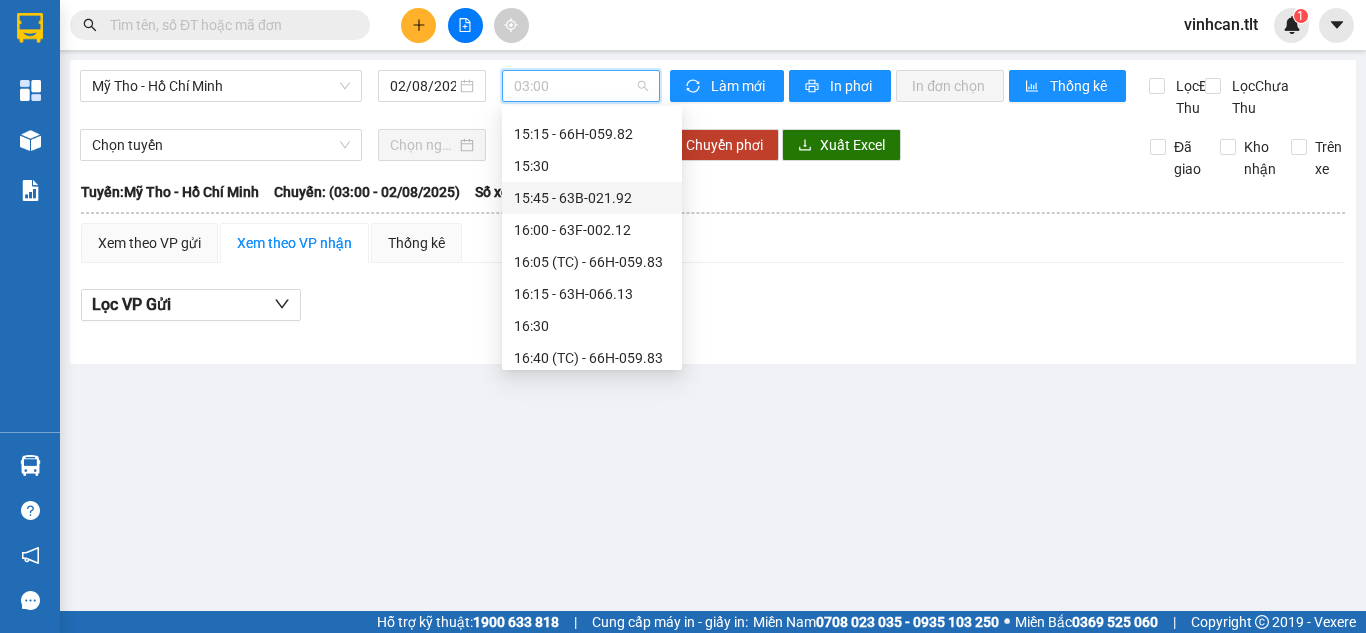 click on "15:45     - 63B-021.92" at bounding box center [592, 198] 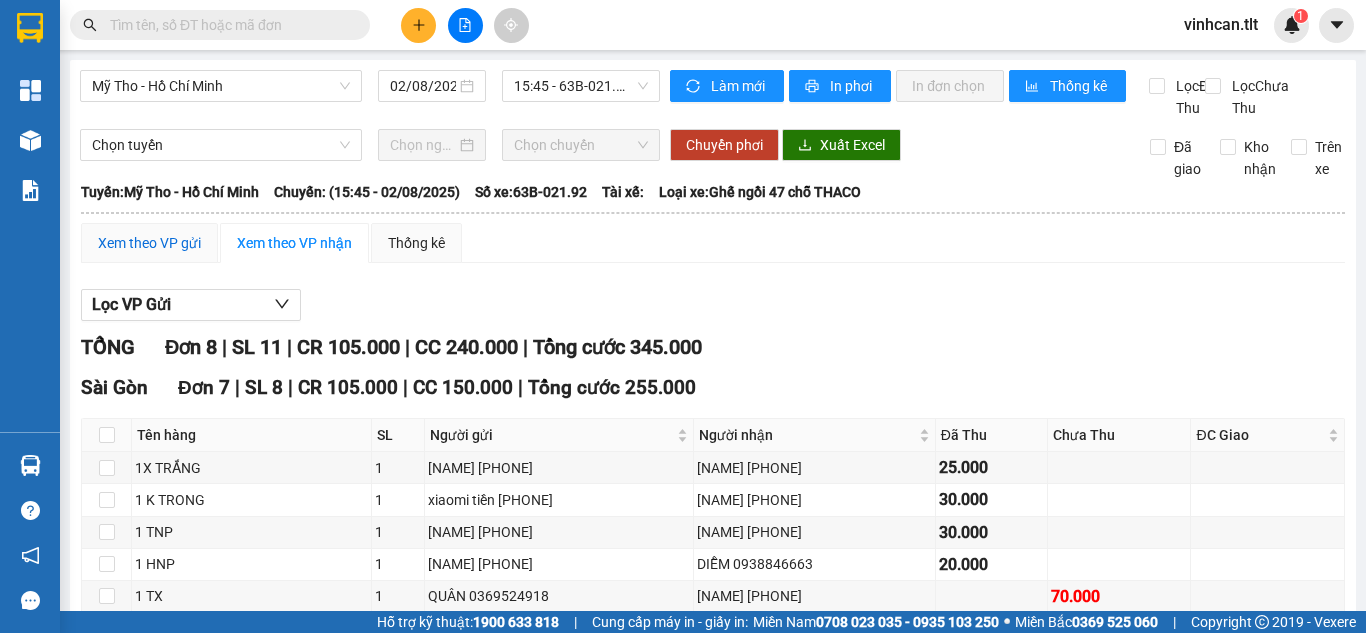 click on "Xem theo VP gửi" at bounding box center (149, 243) 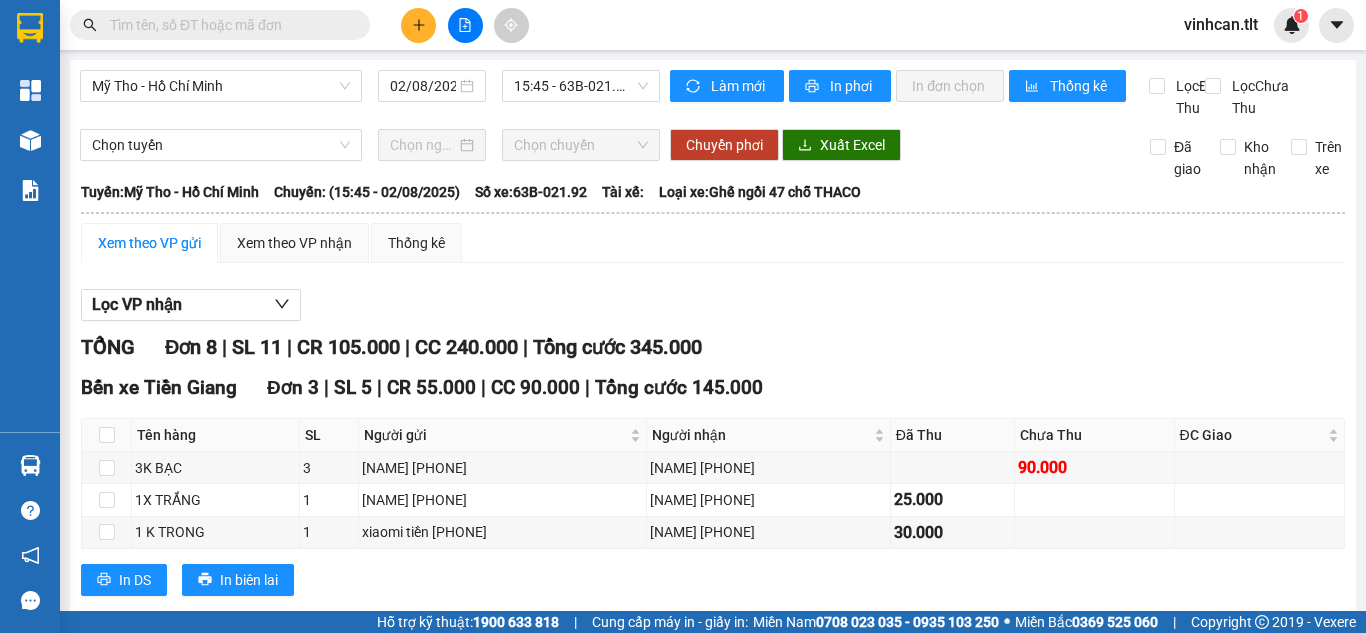 scroll, scrollTop: 500, scrollLeft: 0, axis: vertical 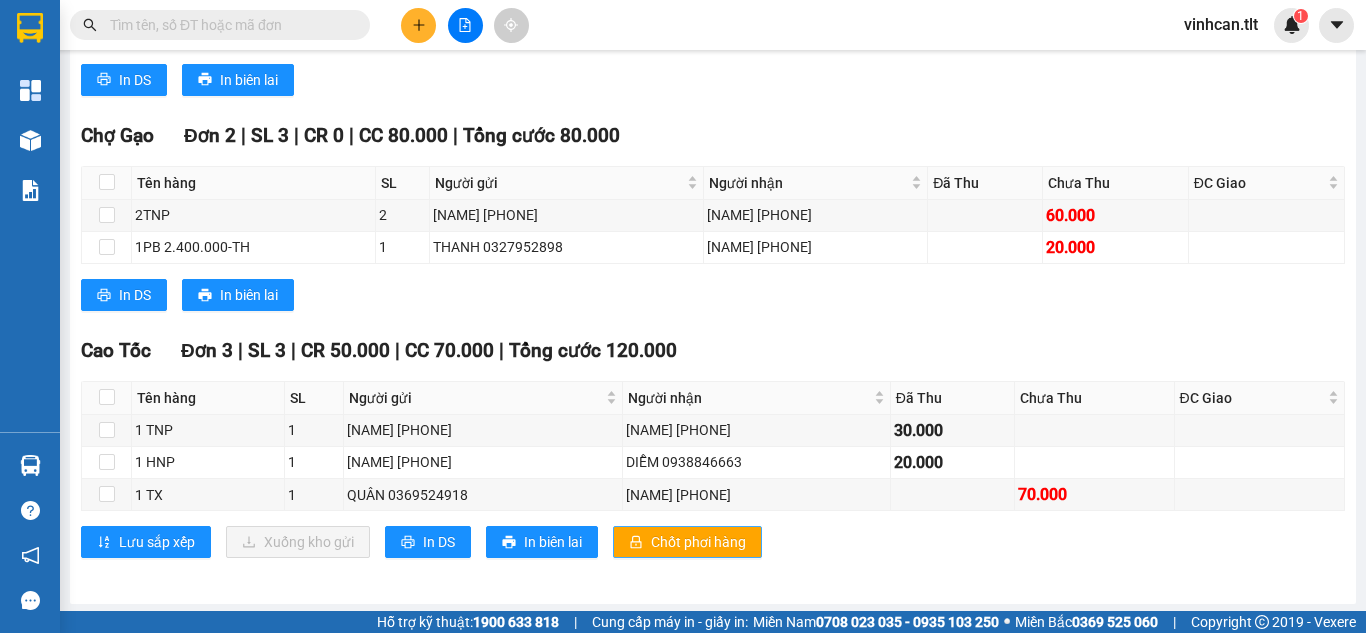 click on "Chốt phơi hàng" at bounding box center [687, 542] 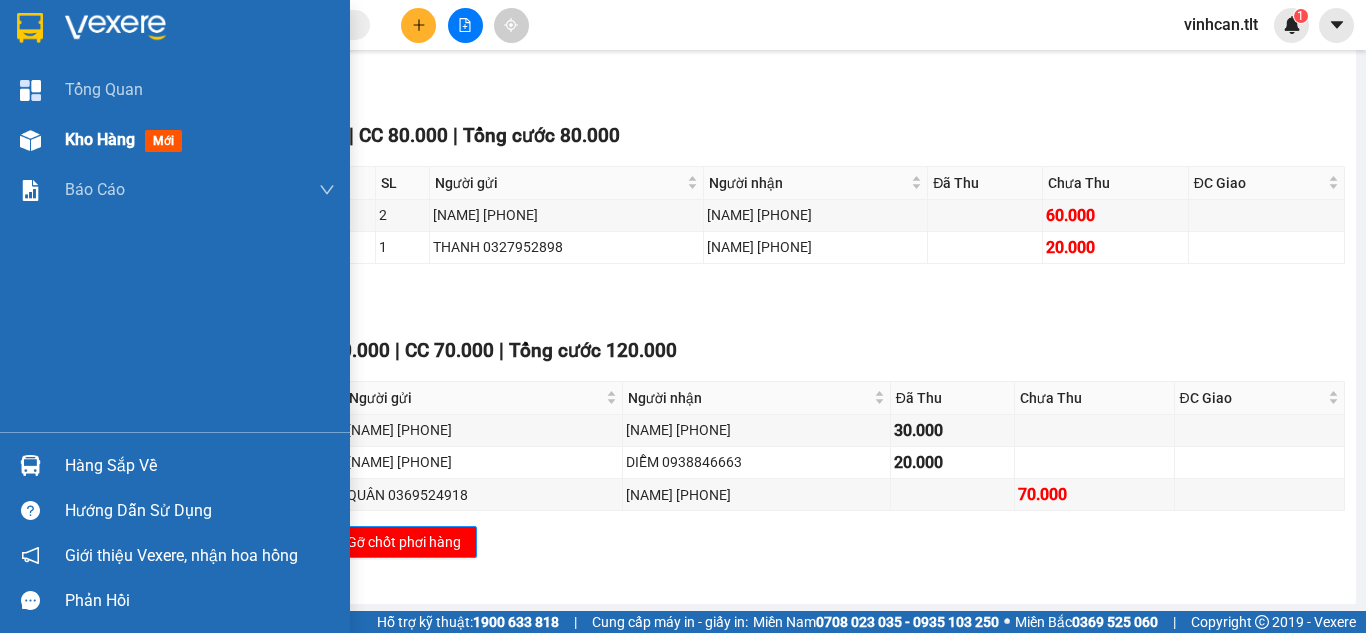 click on "Kho hàng mới" at bounding box center [175, 140] 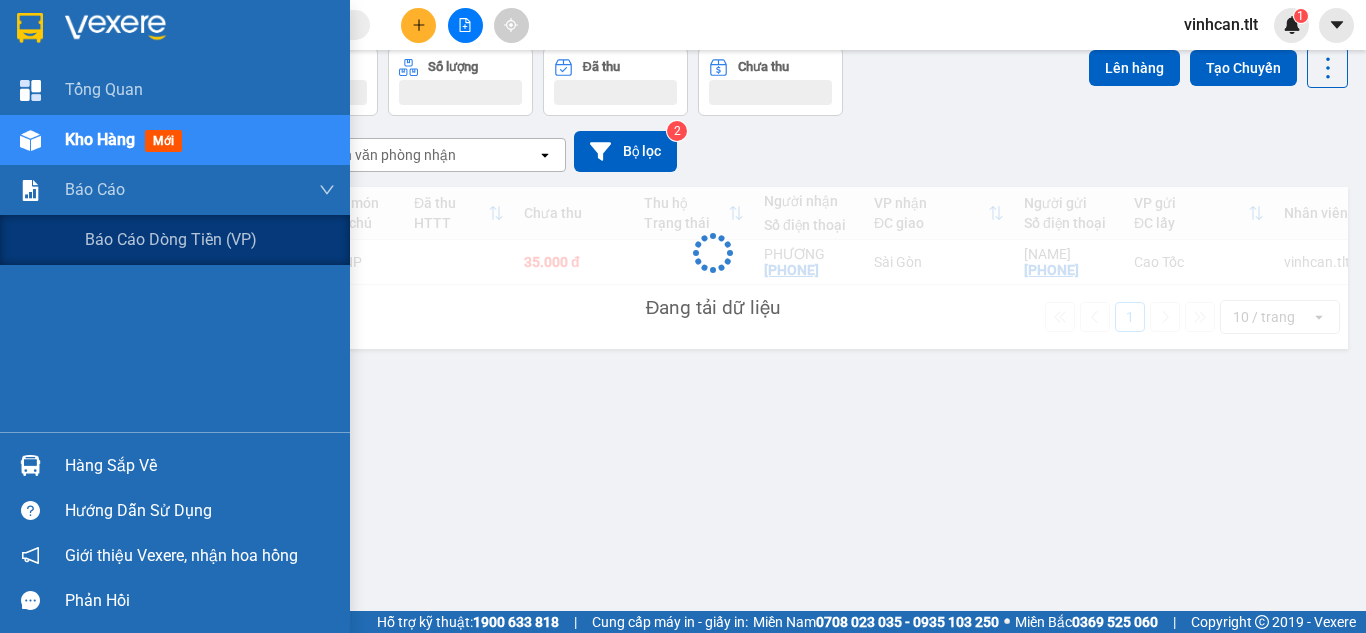 scroll, scrollTop: 92, scrollLeft: 0, axis: vertical 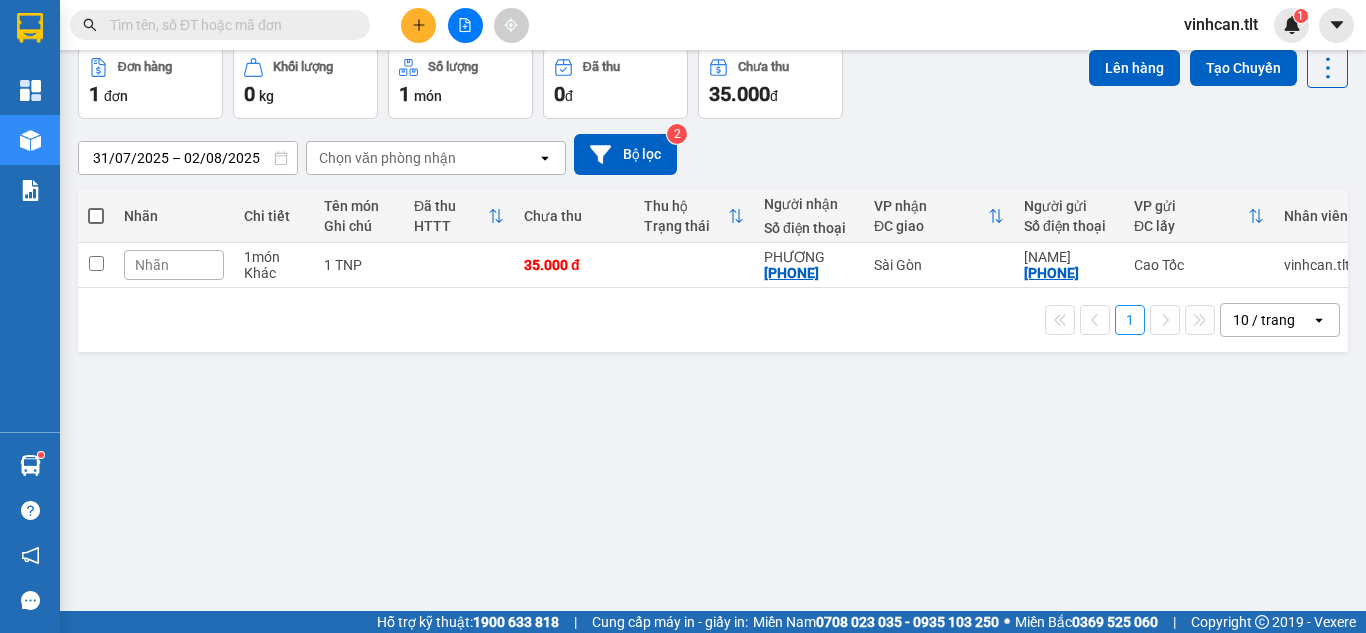 click at bounding box center [96, 216] 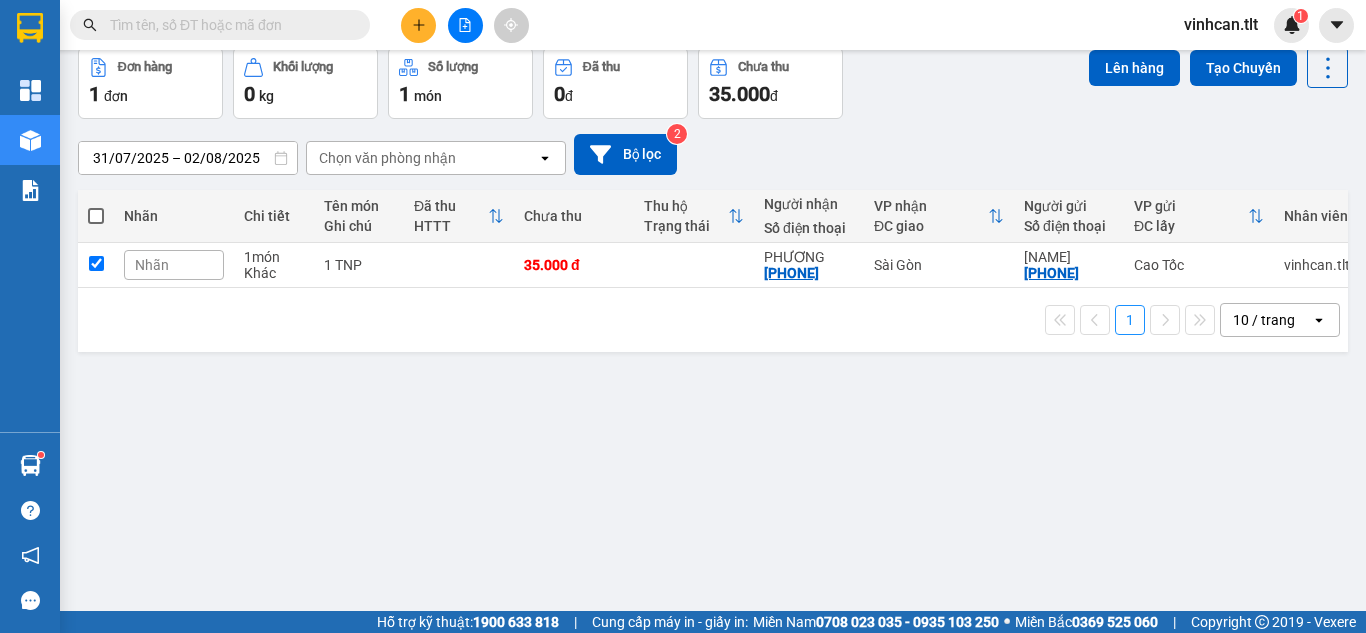 checkbox on "true" 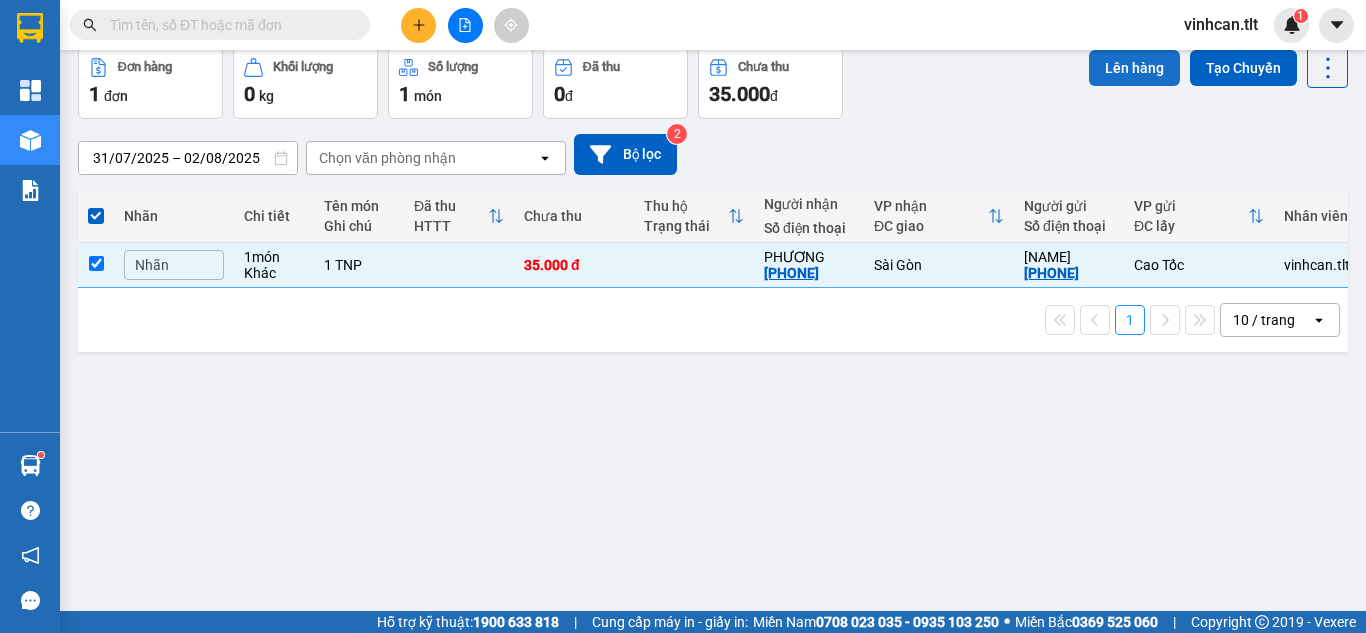 click on "Lên hàng" at bounding box center [1134, 68] 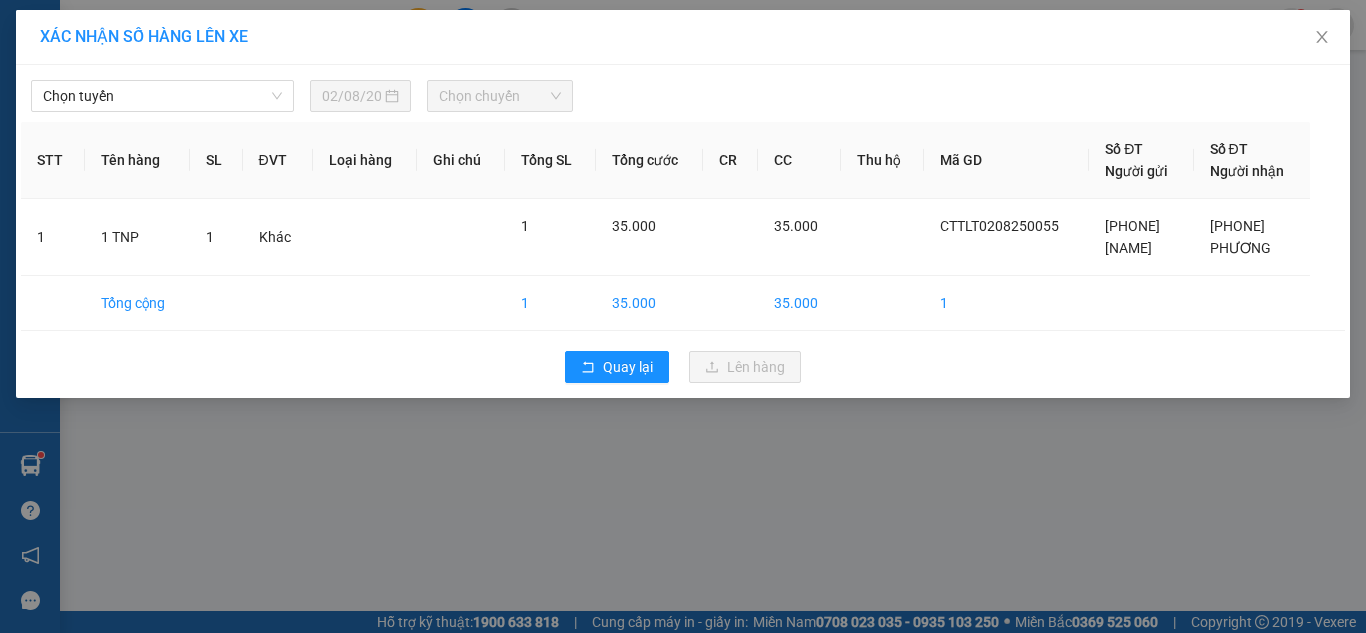 click on "Chọn tuyến 02/08/2025 Chọn chuyến" at bounding box center (683, 91) 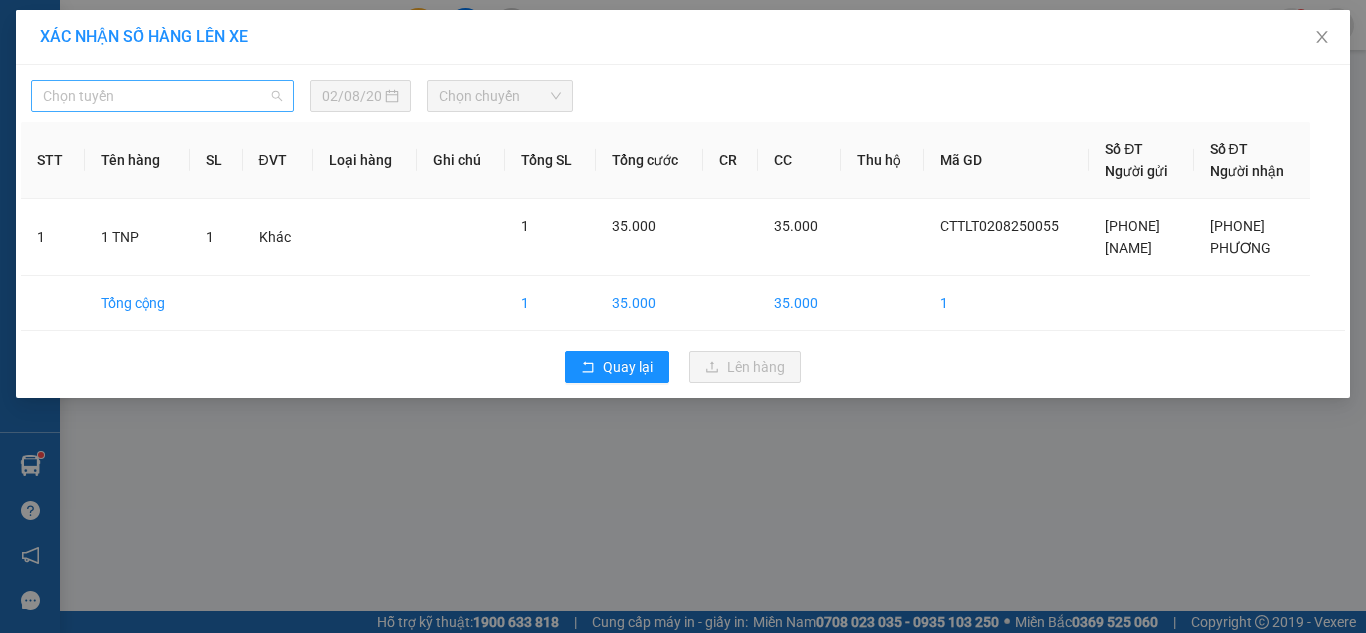 click on "Chọn tuyến" at bounding box center (162, 96) 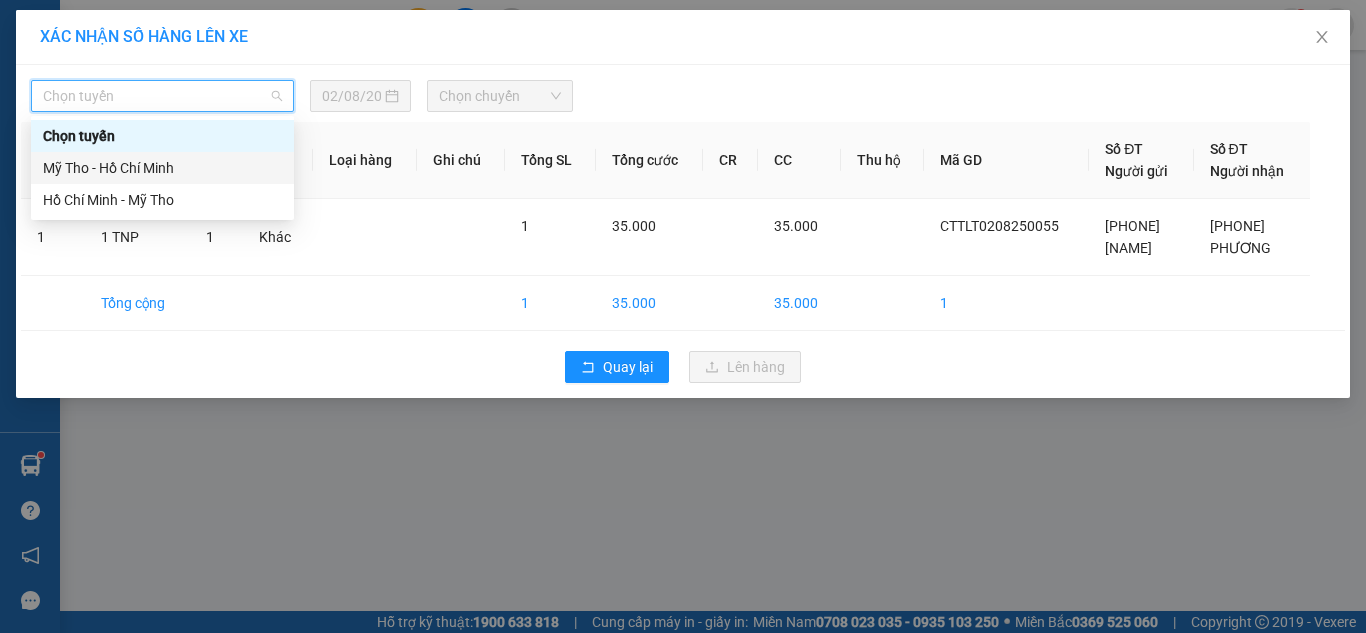 click on "Mỹ Tho - Hồ Chí Minh" at bounding box center [162, 168] 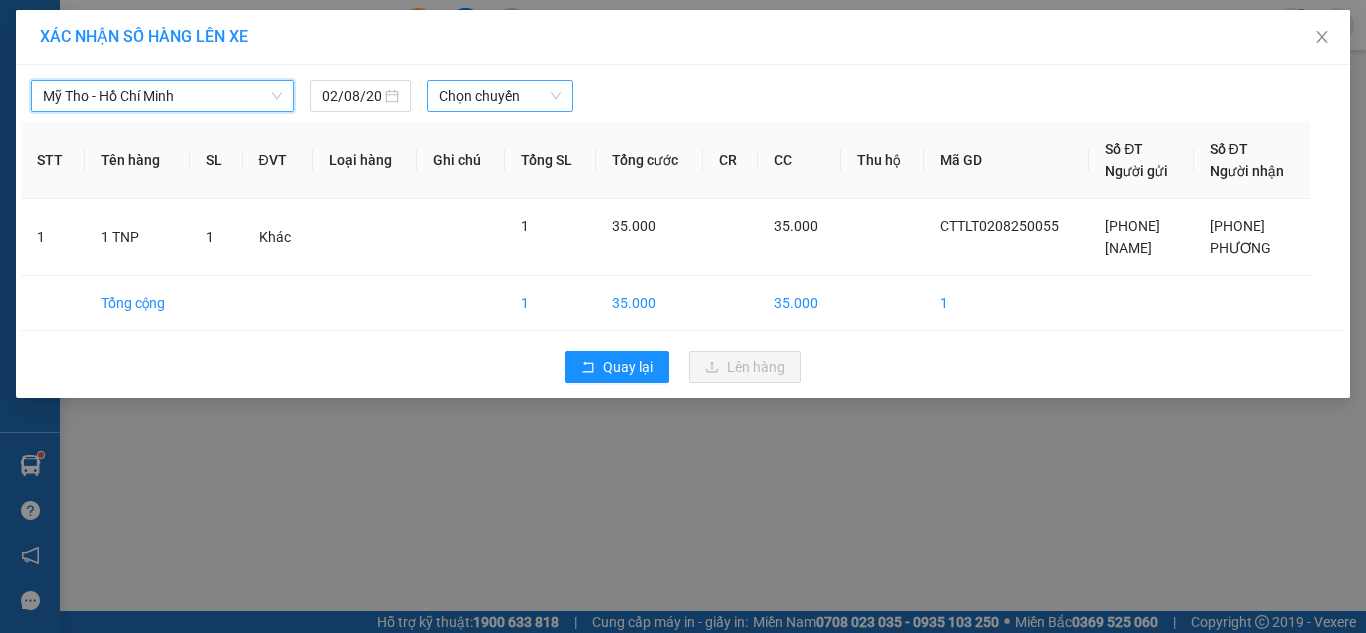 click on "Chọn chuyến" at bounding box center (500, 96) 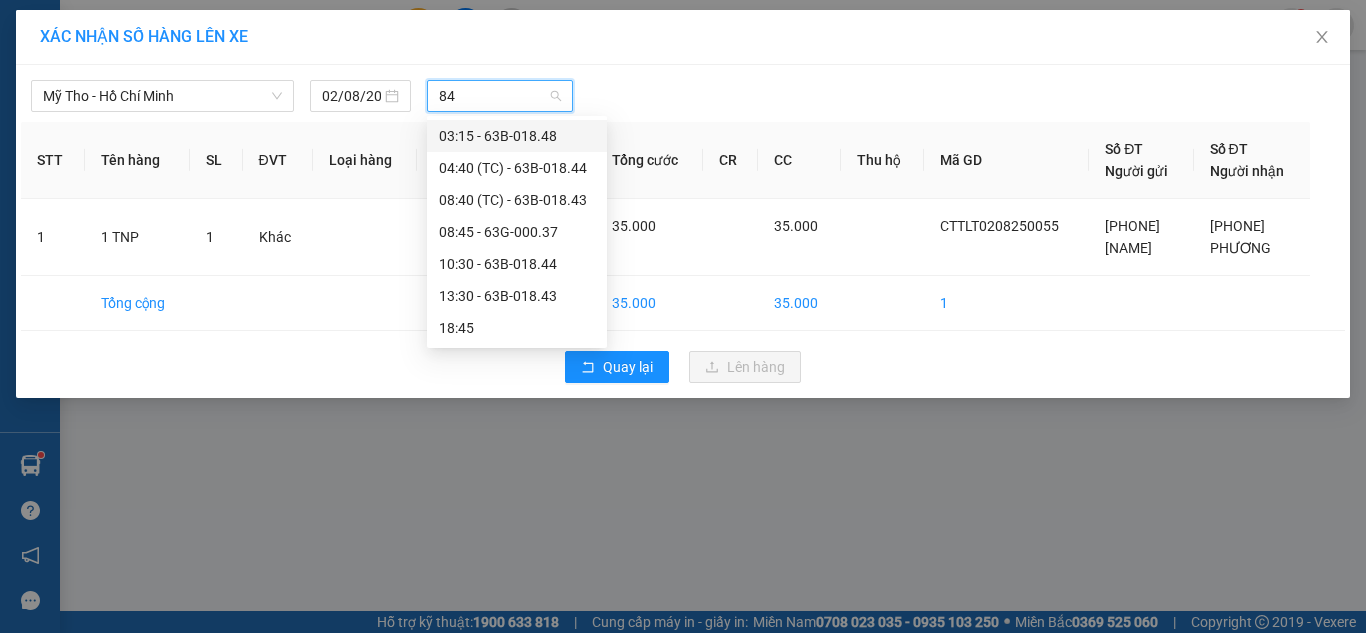scroll, scrollTop: 0, scrollLeft: 0, axis: both 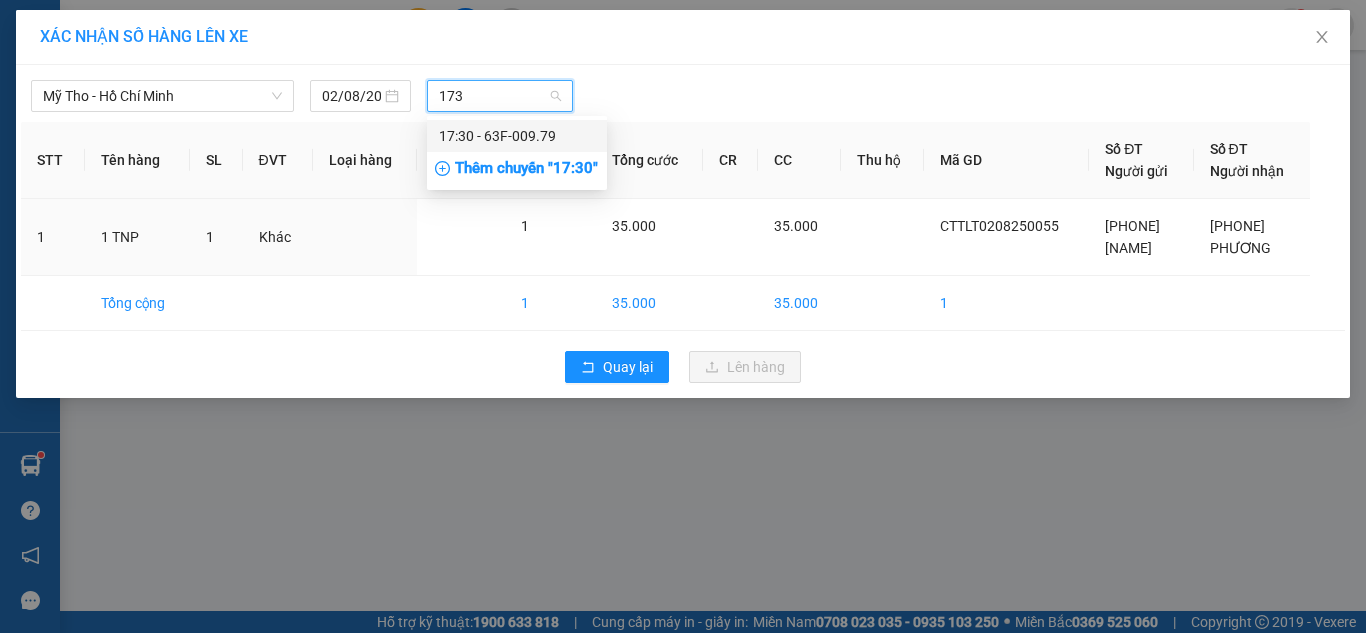 type on "17" 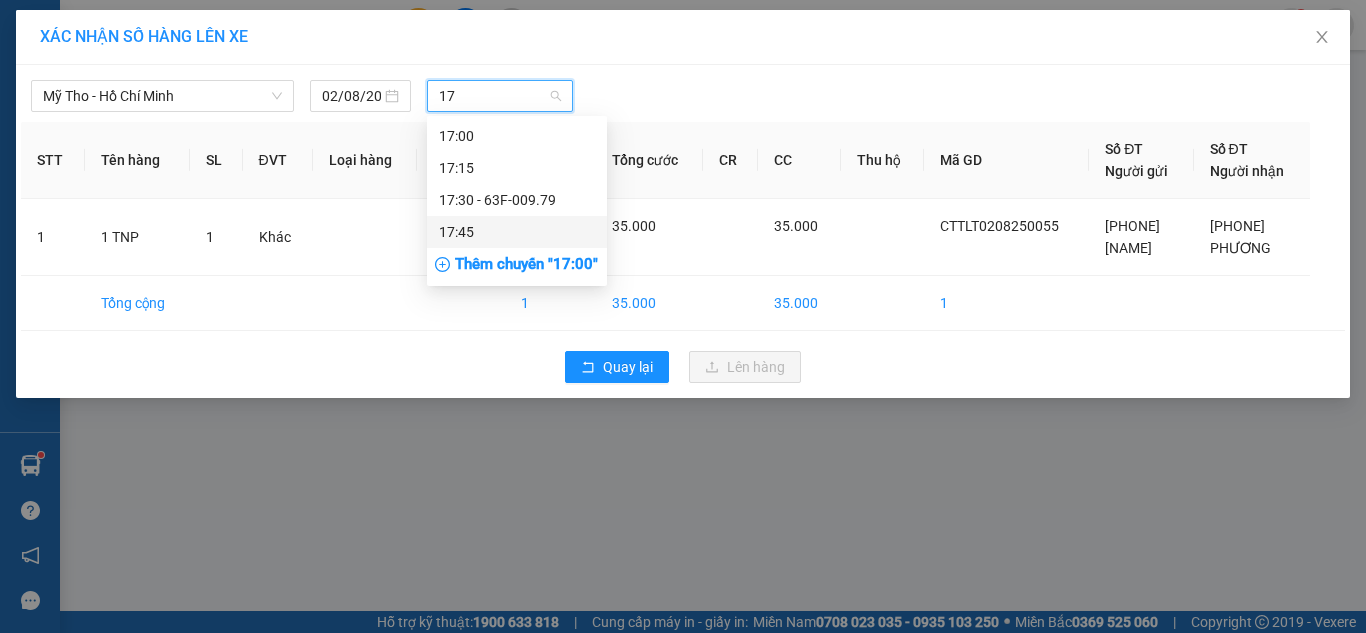 click on "17:45" at bounding box center [517, 232] 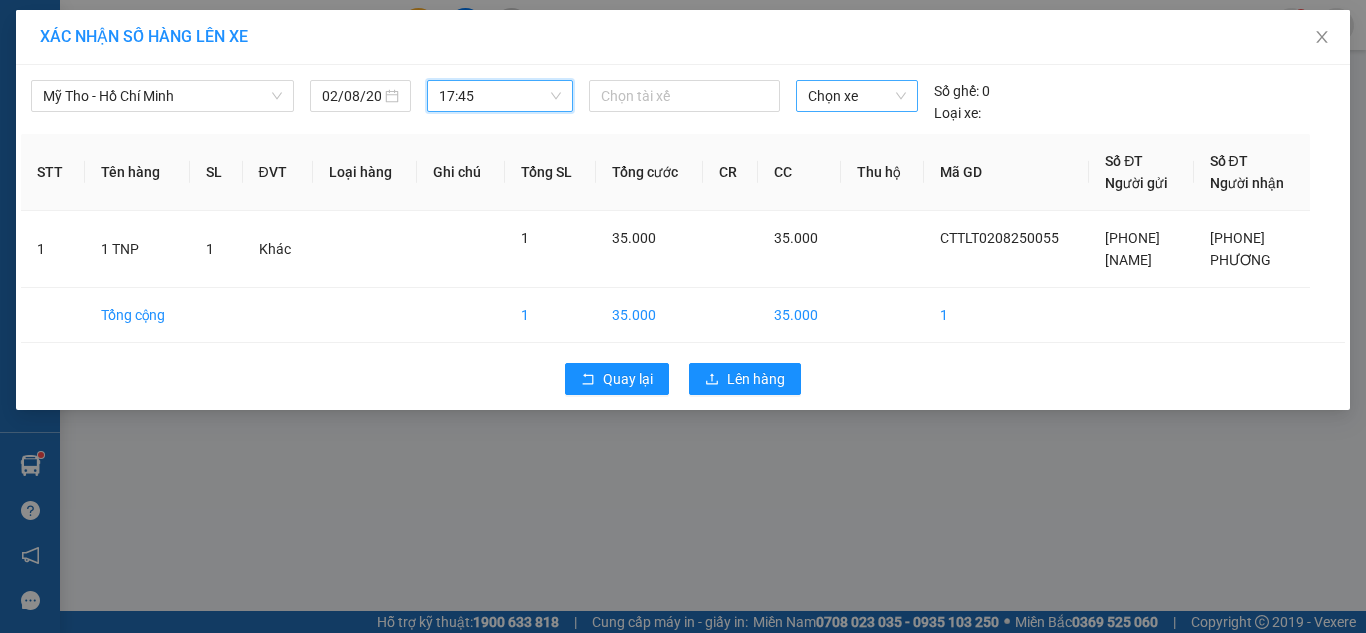 click on "Chọn xe" at bounding box center [857, 96] 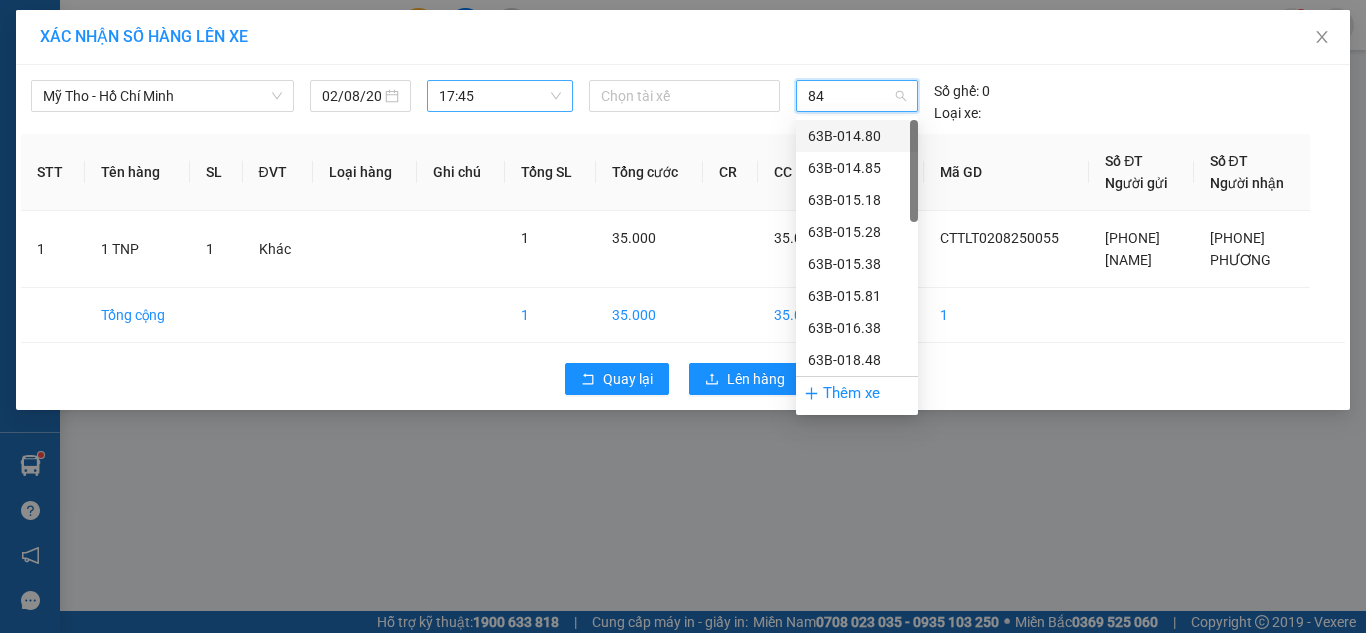 type on "844" 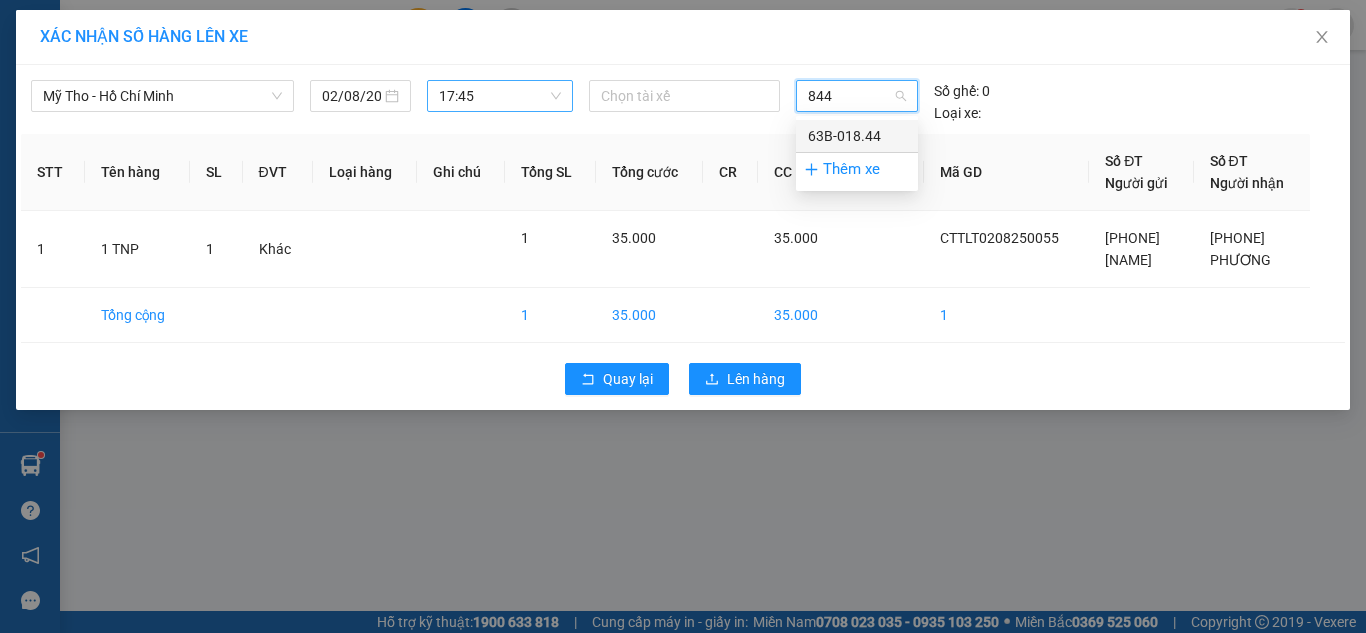 click on "63B-018.44" at bounding box center (857, 136) 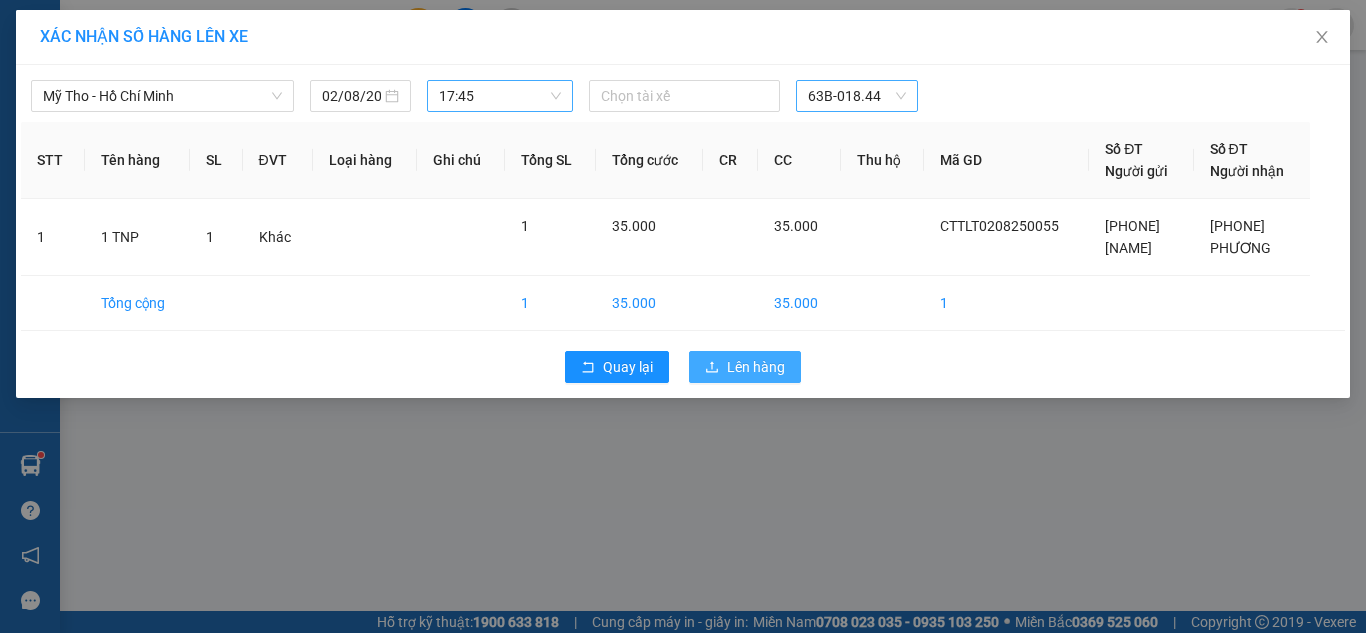 click on "Lên hàng" at bounding box center [756, 367] 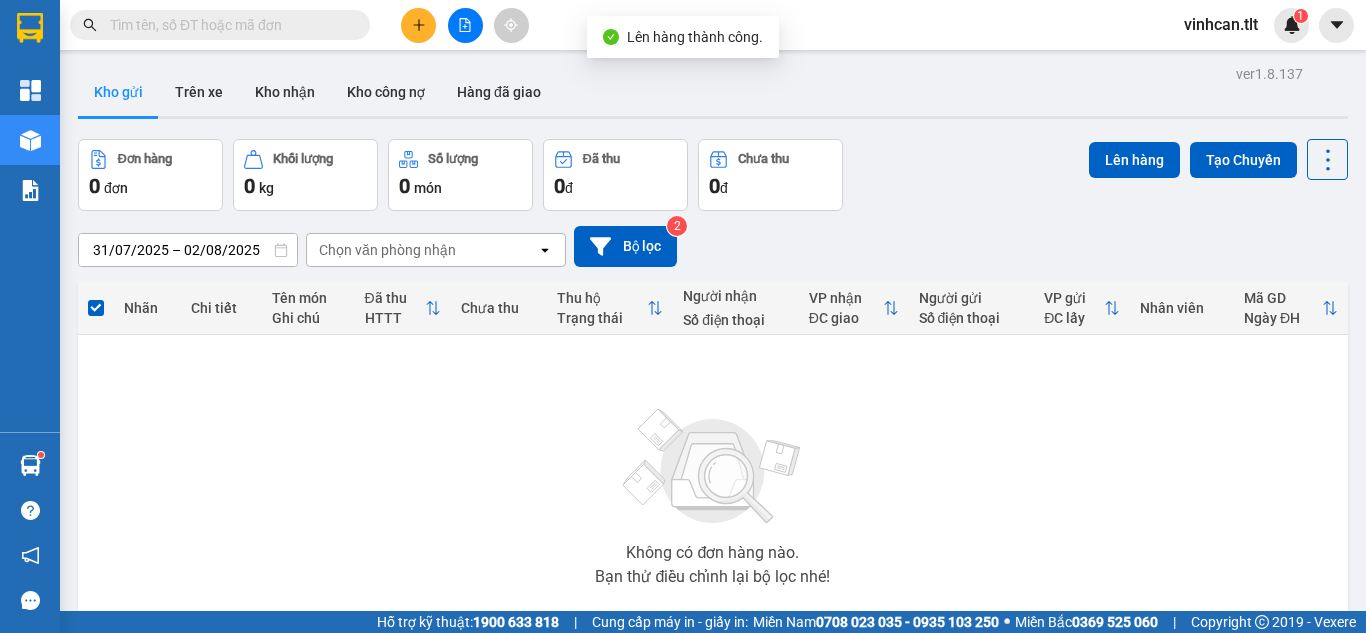 click at bounding box center [465, 25] 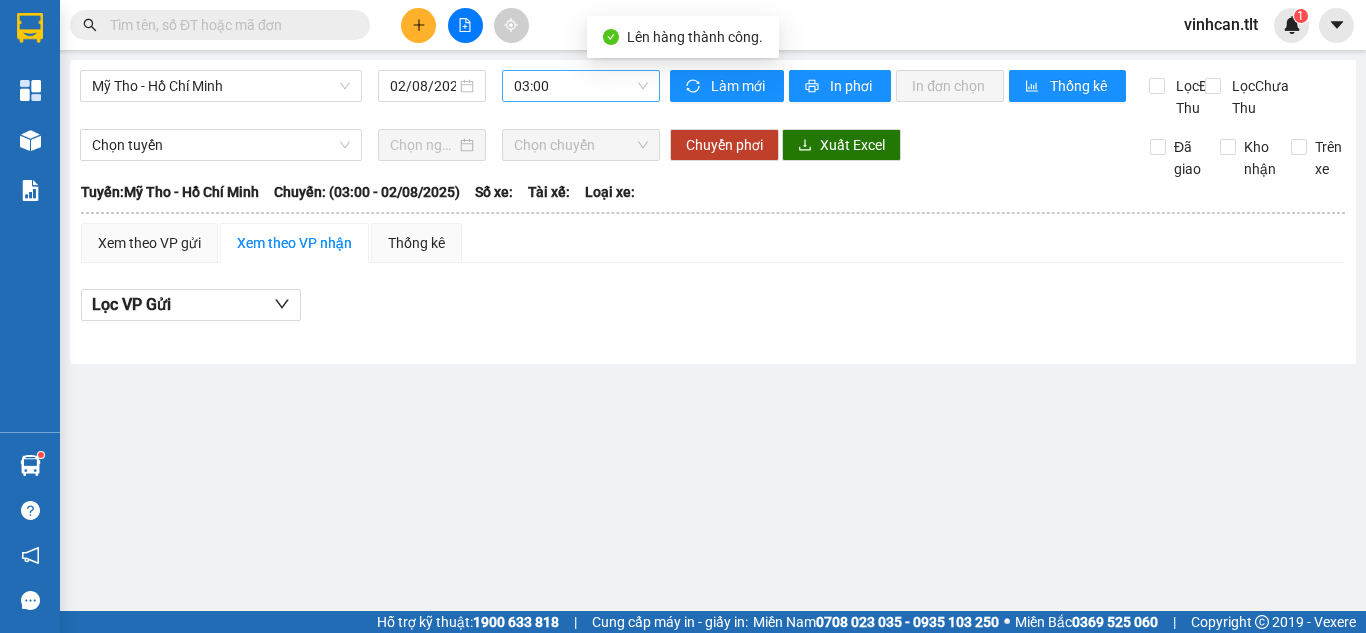 click on "03:00" at bounding box center [581, 86] 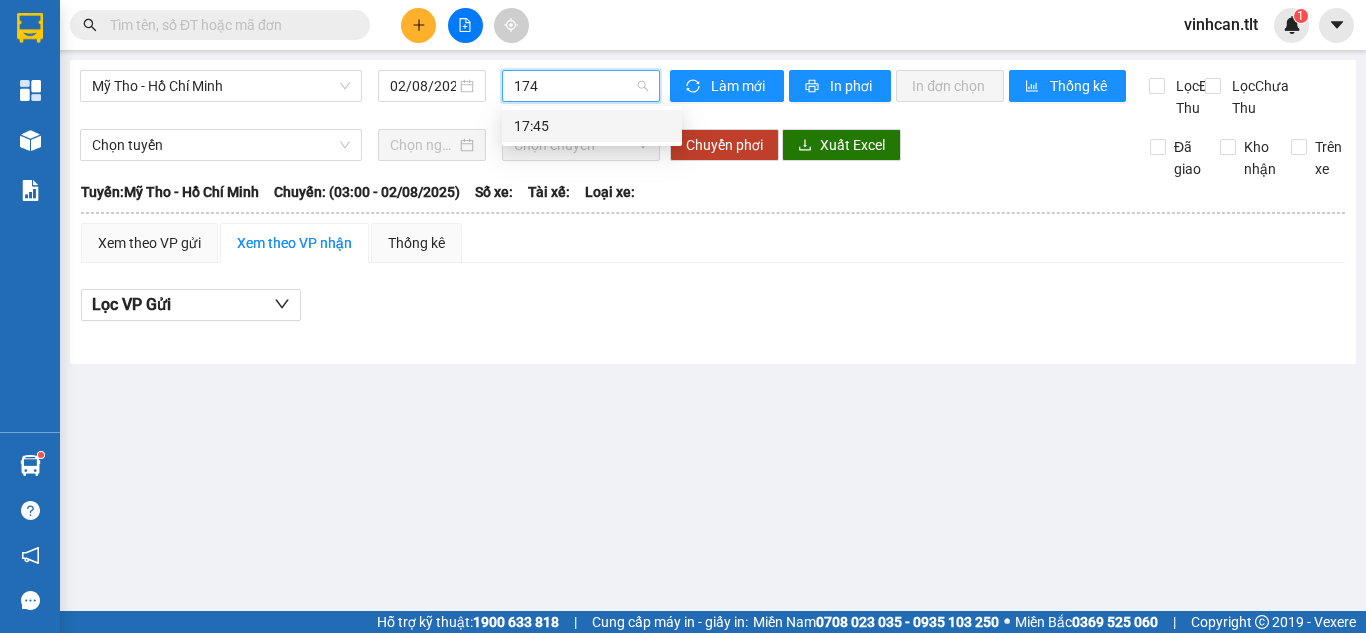 type on "1745" 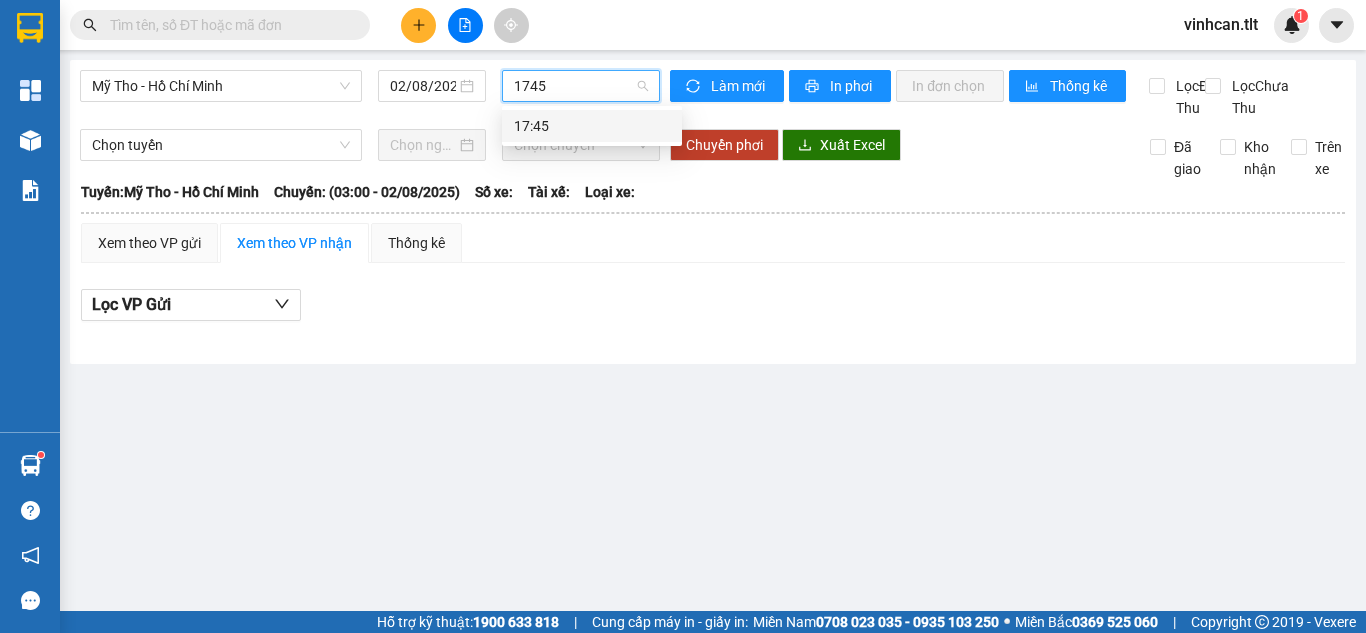 click on "17:45" at bounding box center [592, 126] 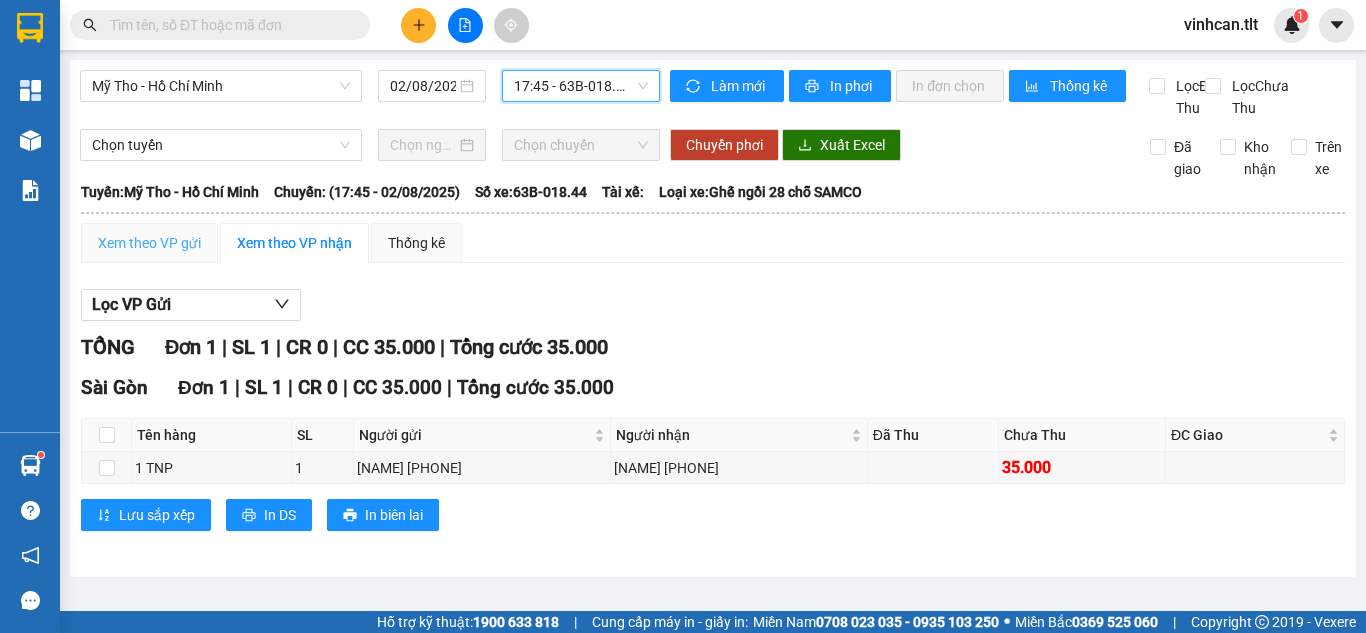 click on "Xem theo VP gửi" at bounding box center (149, 243) 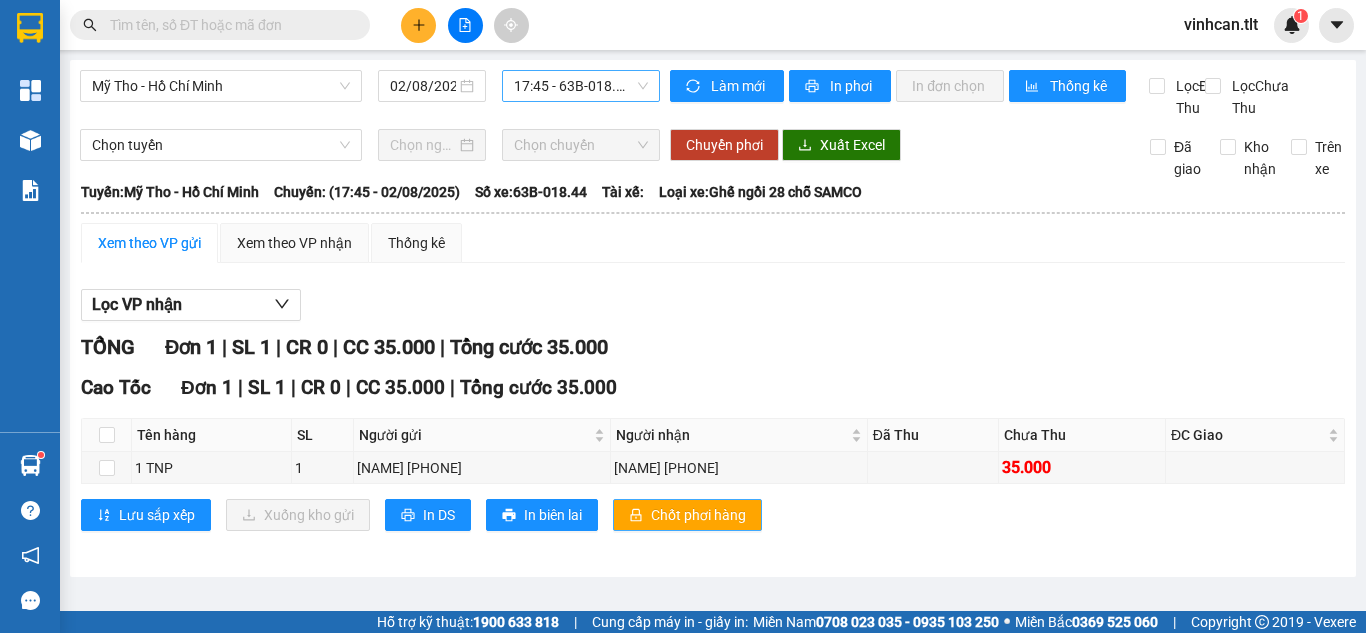 click on "Chốt phơi hàng" at bounding box center [698, 515] 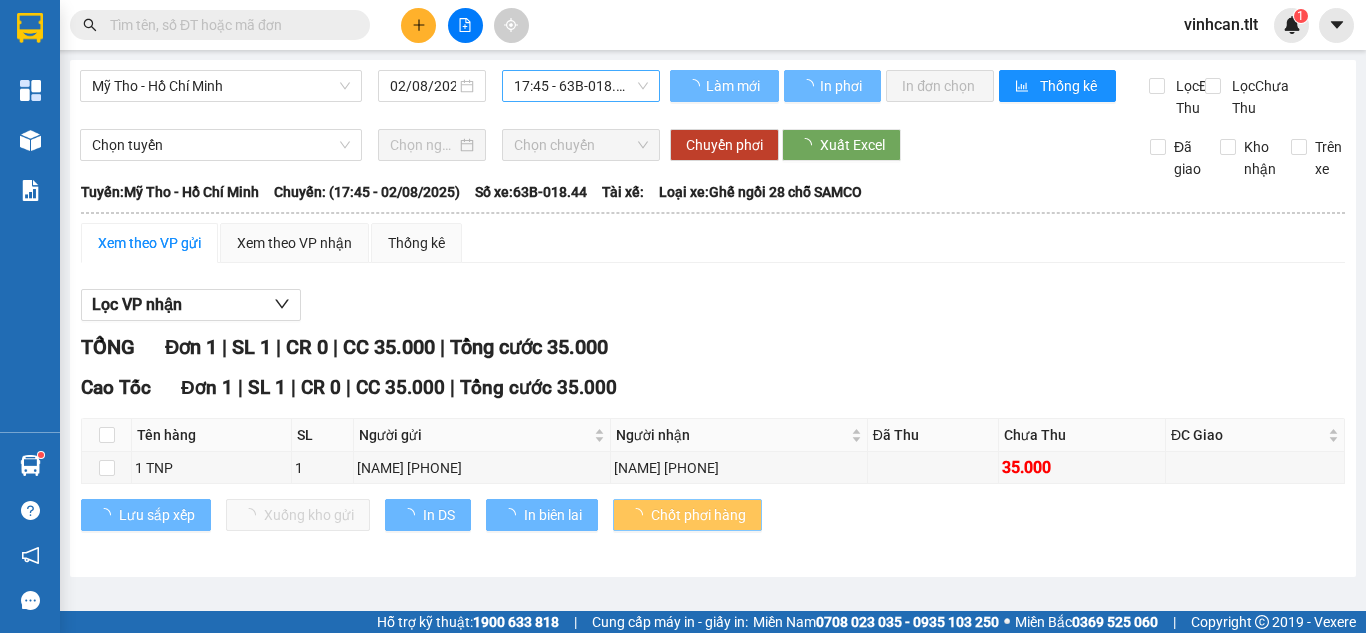 click on "Chốt phơi hàng" at bounding box center [698, 515] 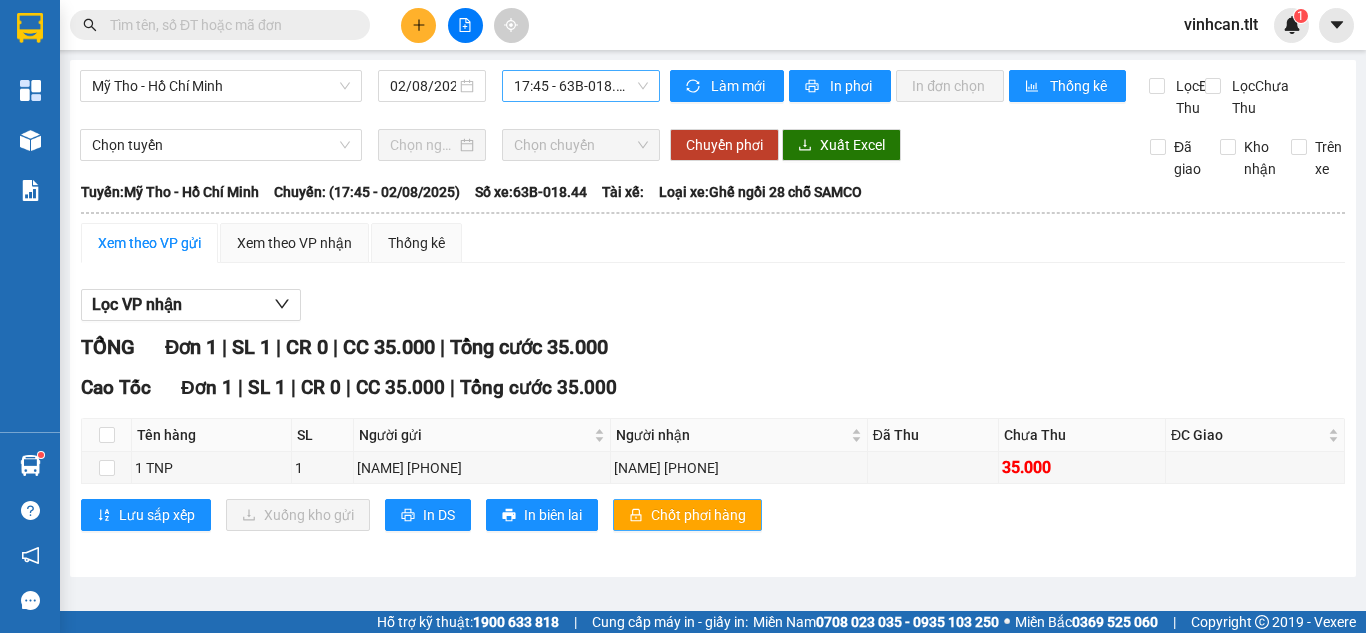 click on "Chốt phơi hàng" at bounding box center [698, 515] 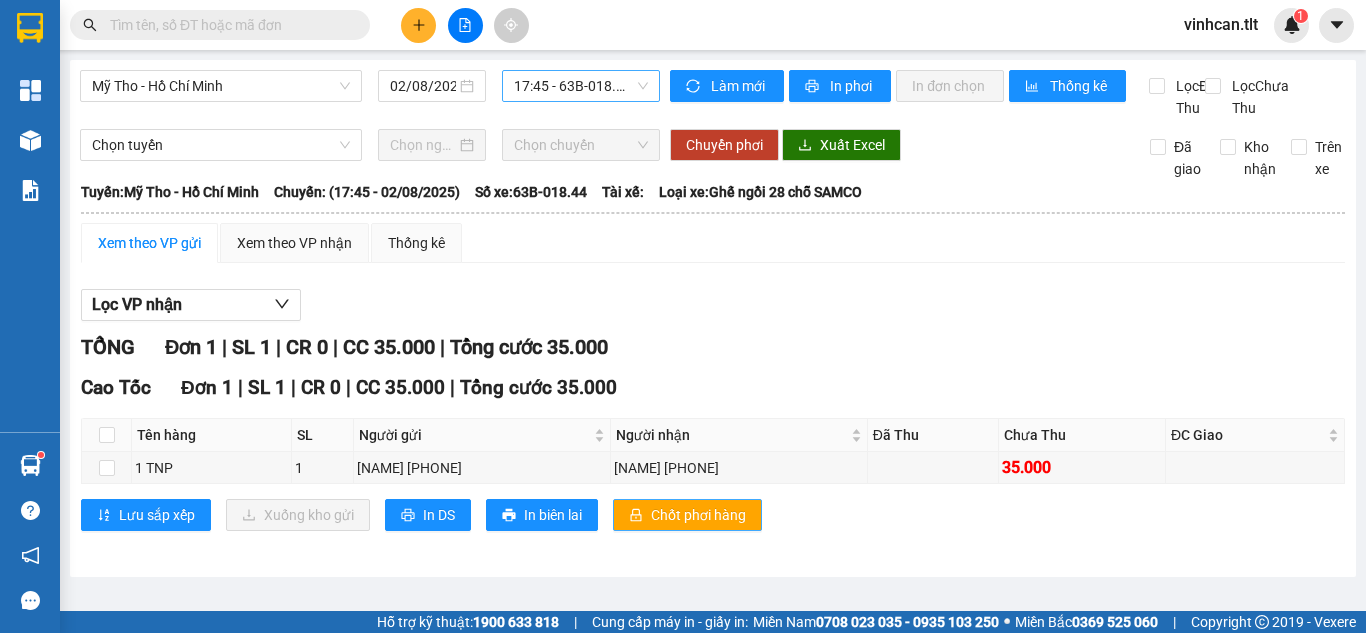 click on "Chốt phơi hàng" at bounding box center [698, 515] 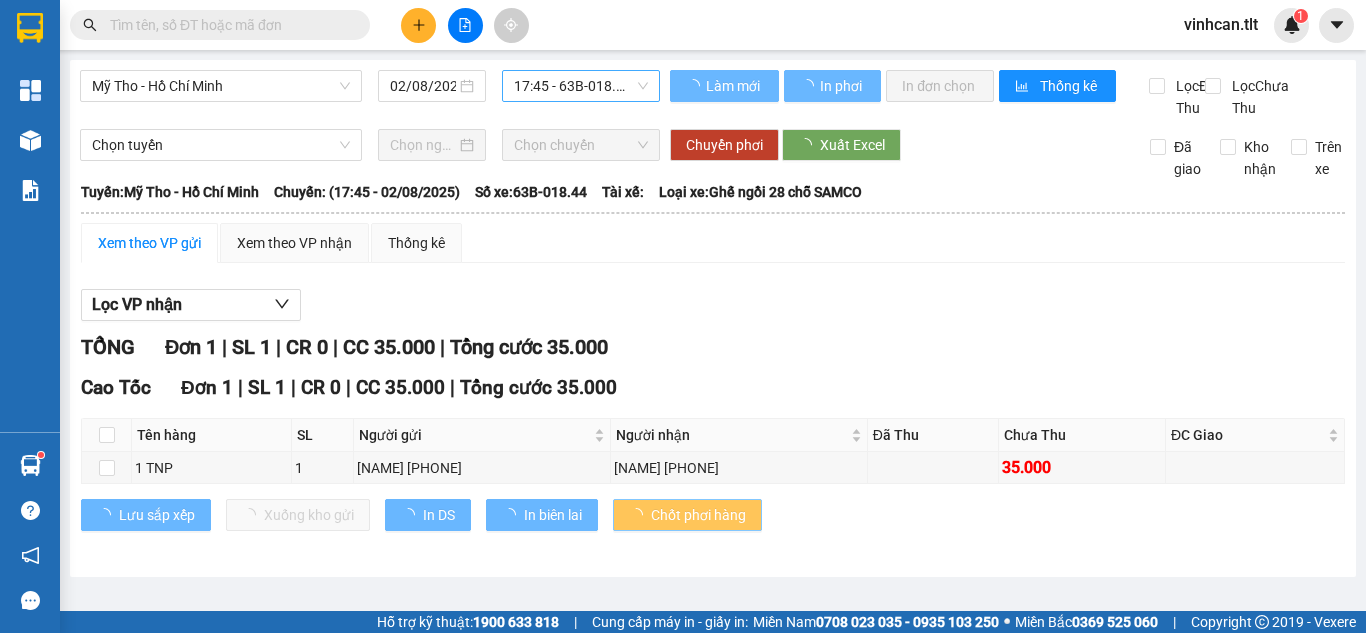 click on "Chốt phơi hàng" at bounding box center (698, 515) 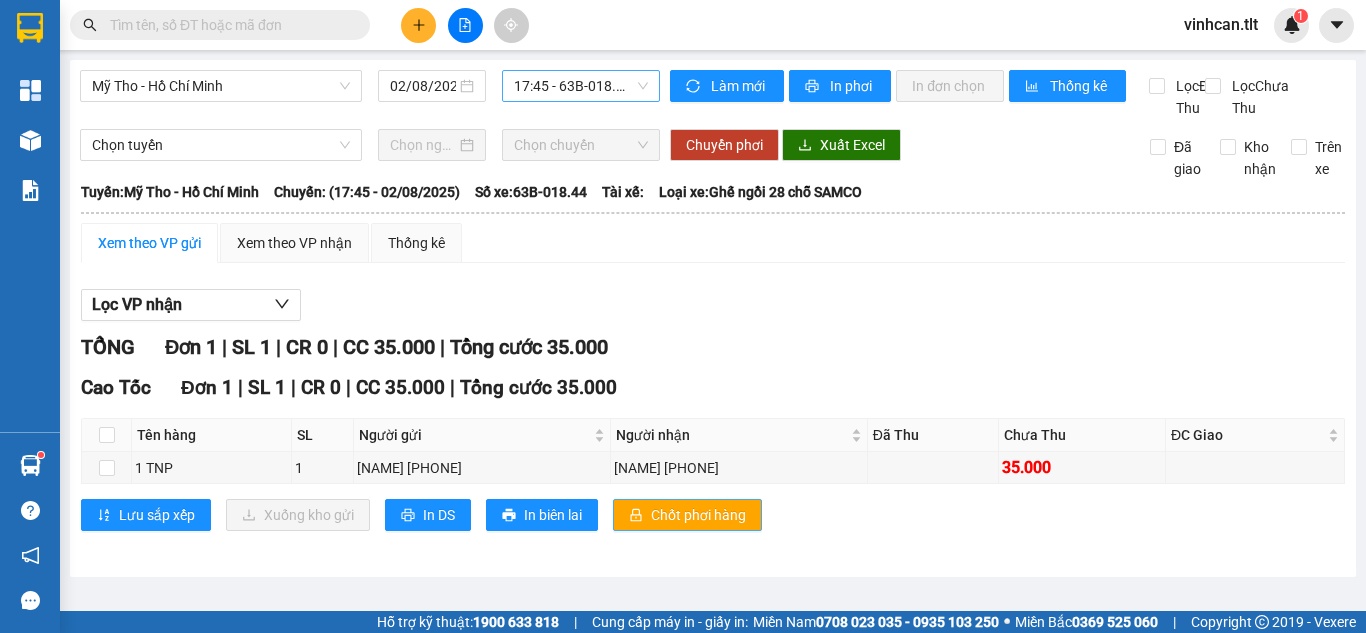 click on "Chốt phơi hàng" at bounding box center [698, 515] 